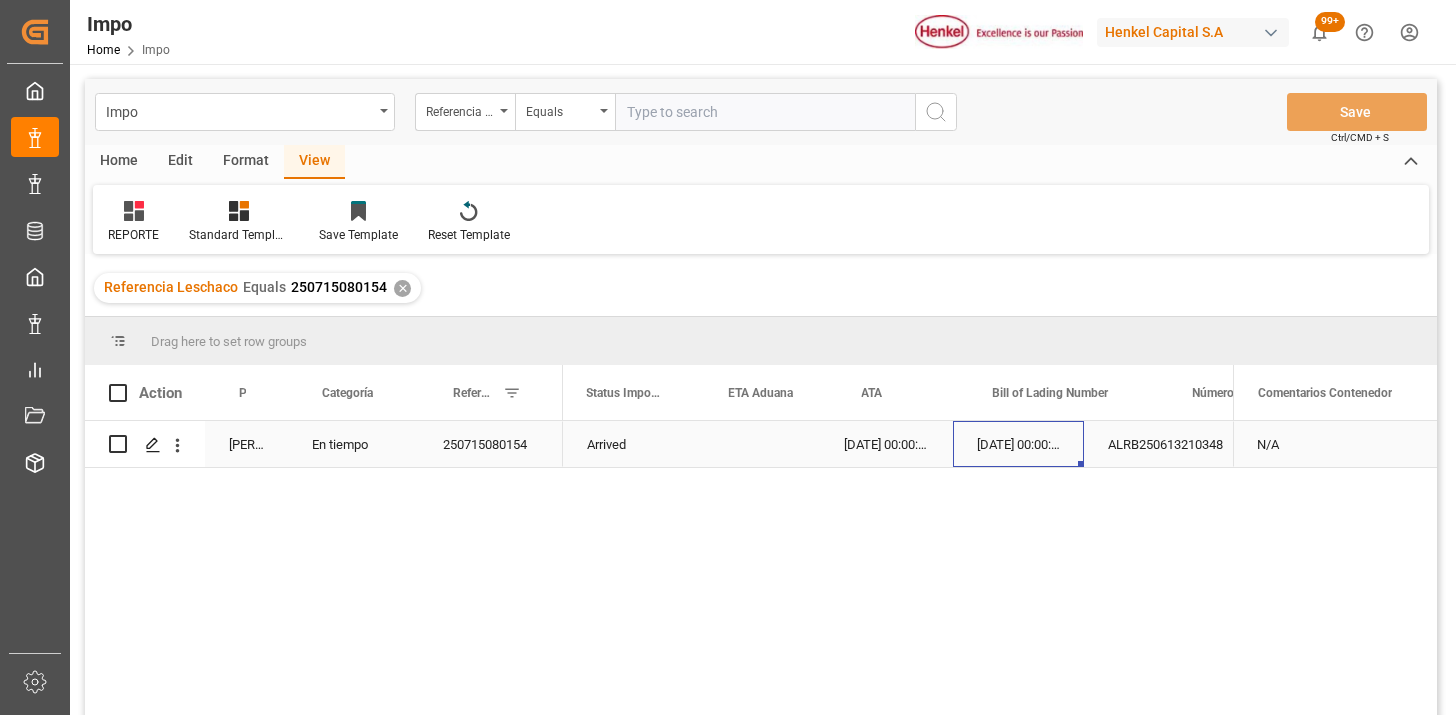 scroll, scrollTop: 0, scrollLeft: 0, axis: both 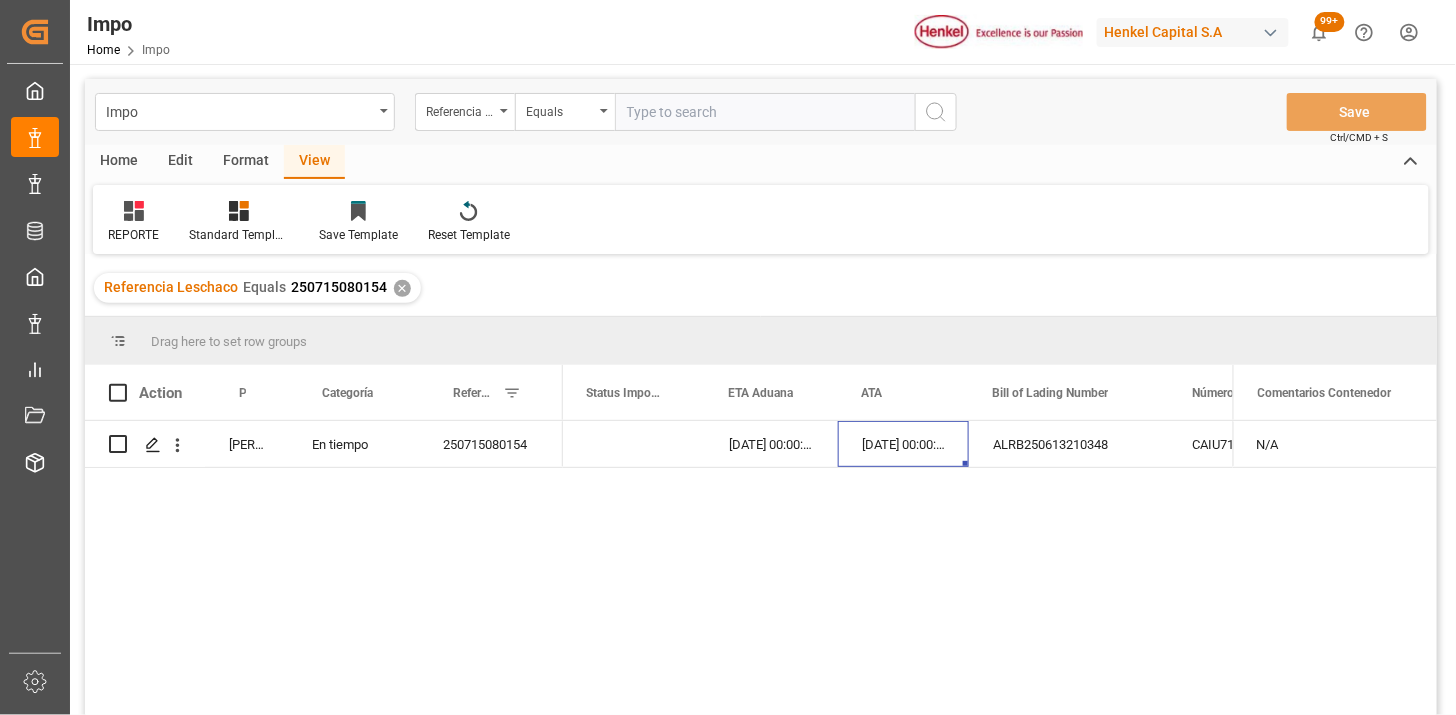 click on "✕" at bounding box center [402, 288] 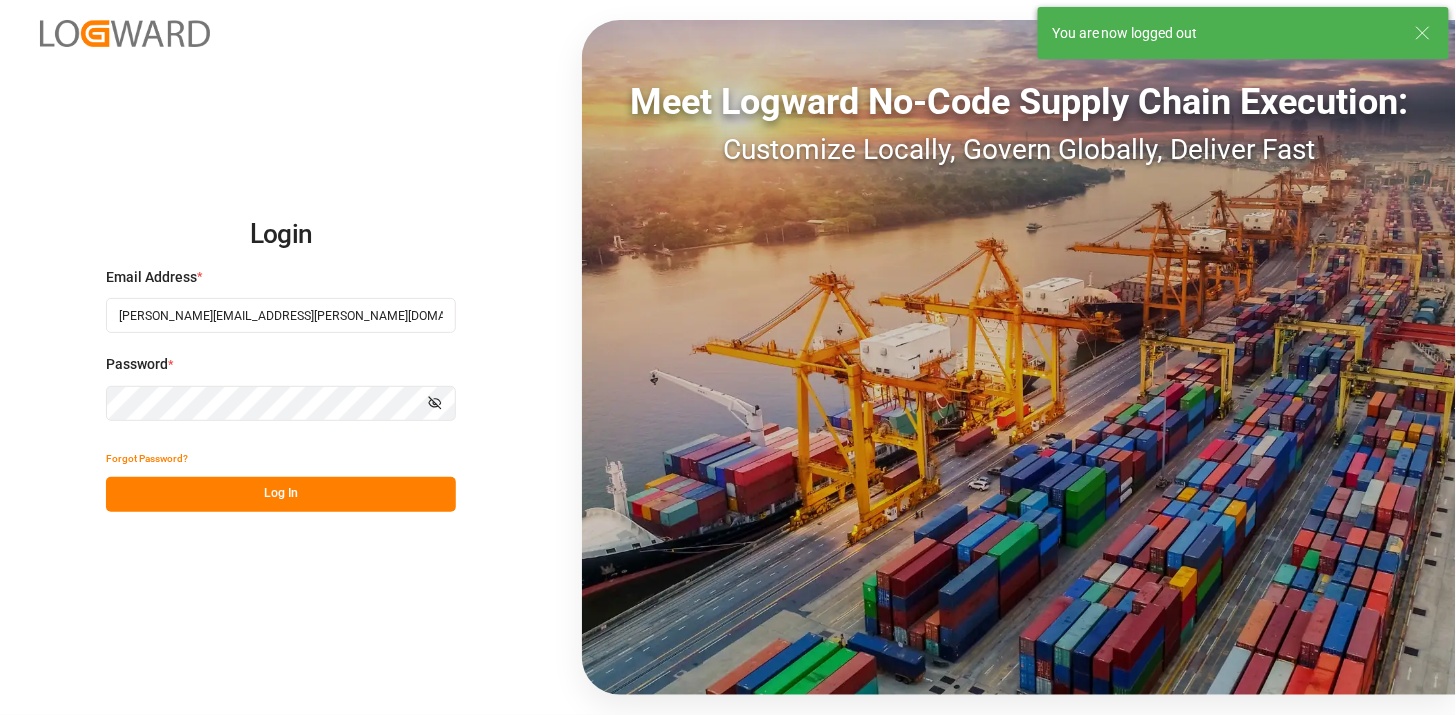 click on "Log In" at bounding box center (281, 494) 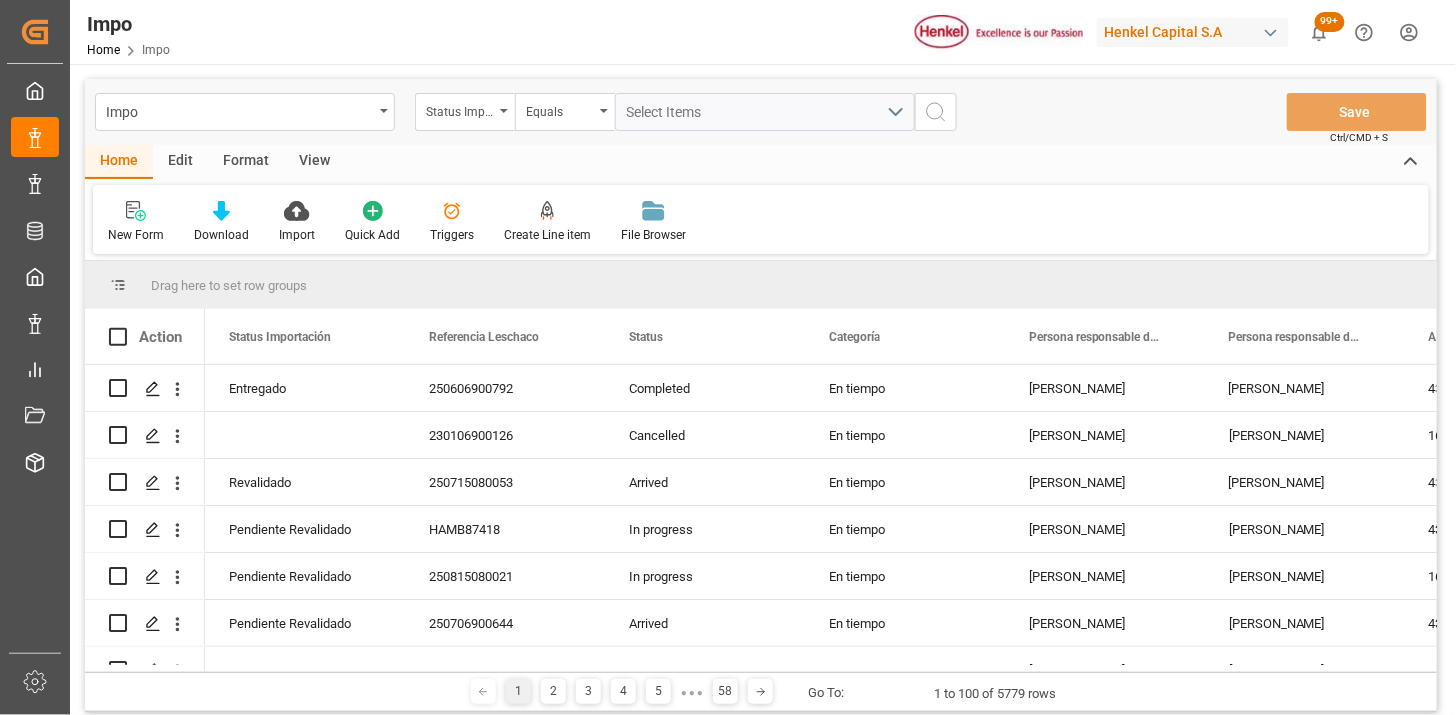 click on "View" at bounding box center [314, 162] 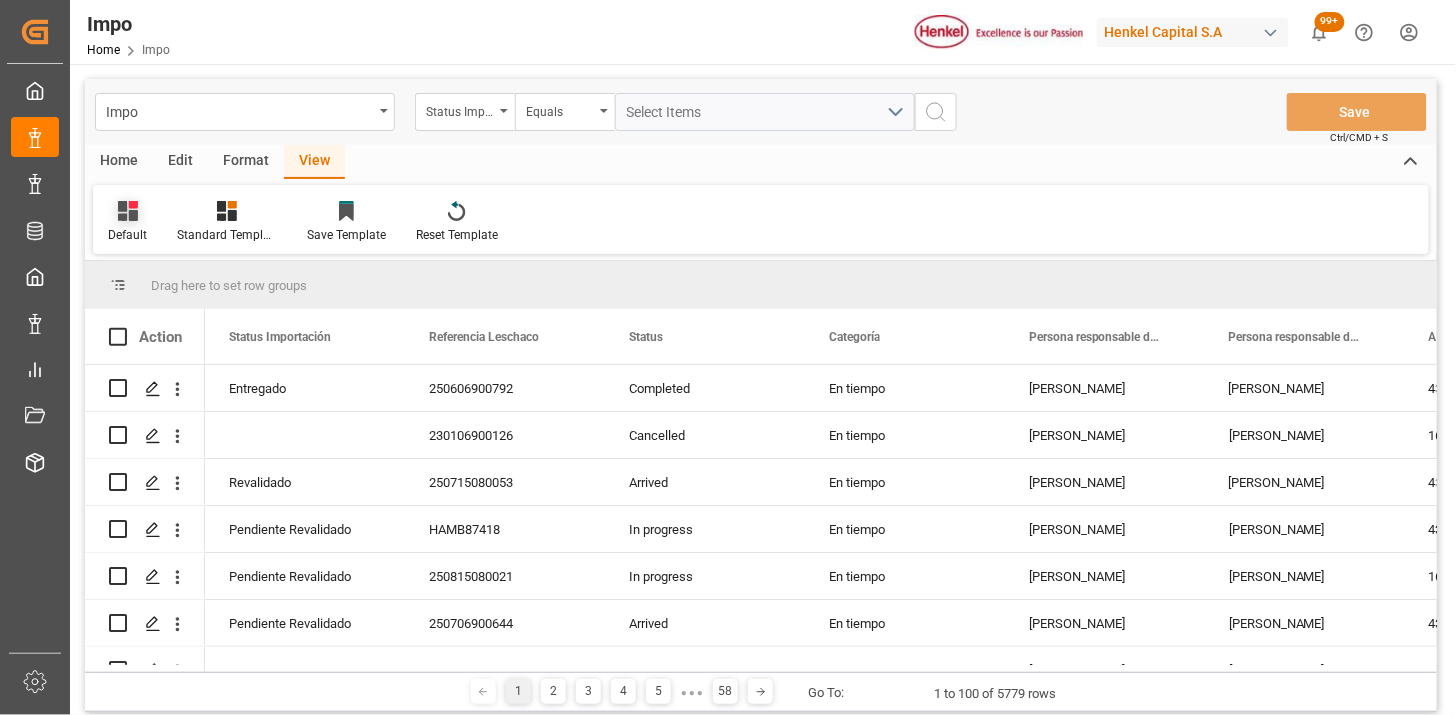 click on "Default" at bounding box center [127, 235] 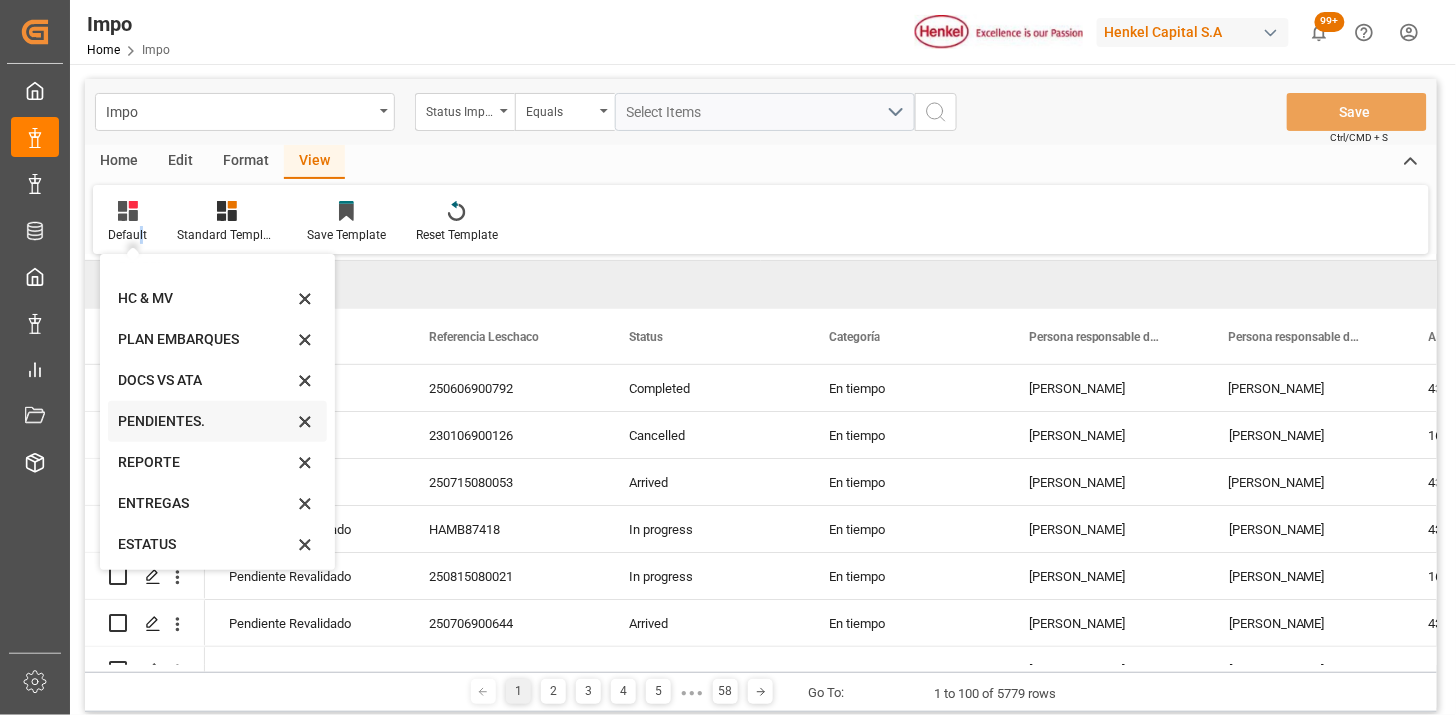 scroll, scrollTop: 27, scrollLeft: 0, axis: vertical 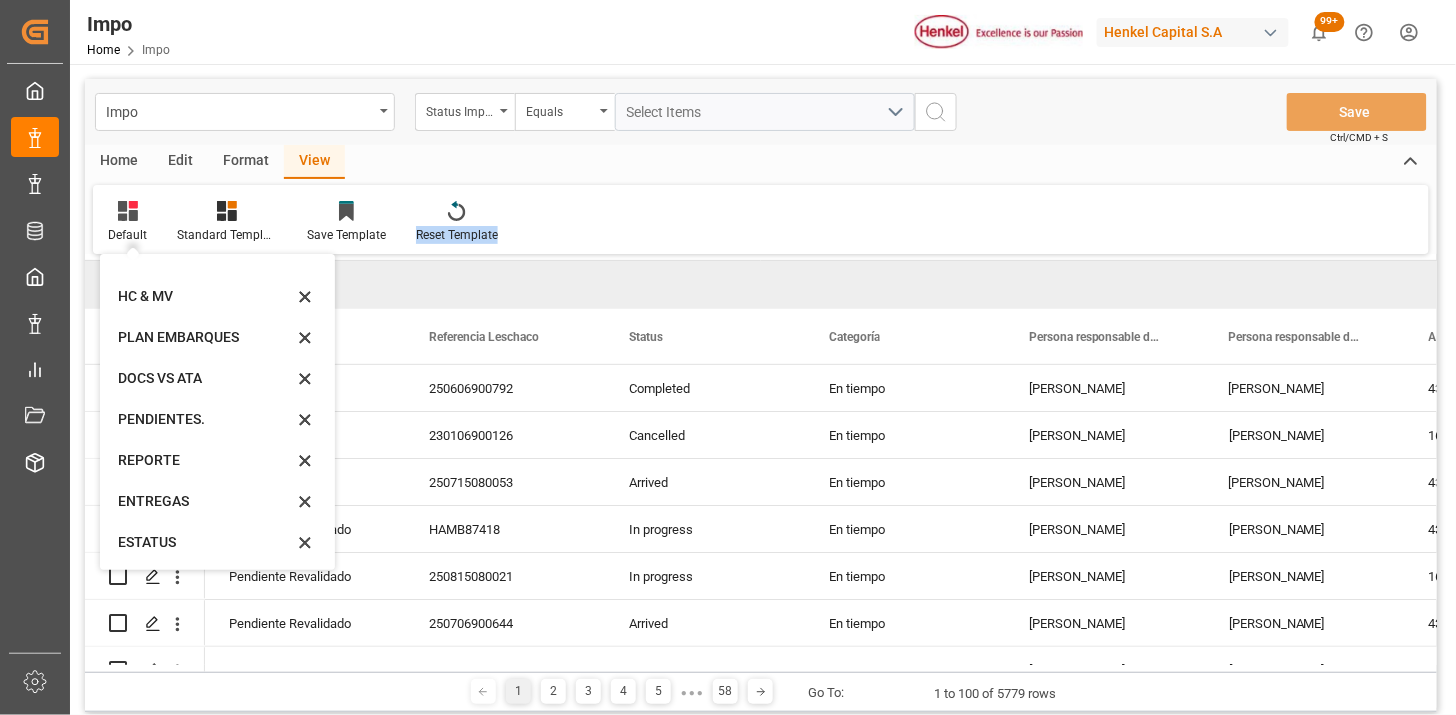 click on "Default Default HC & MV PLAN EMBARQUES DOCS VS ATA PENDIENTES. REPORTE ENTREGAS ESTATUS Standard Templates Save Template Reset Template" at bounding box center [761, 219] 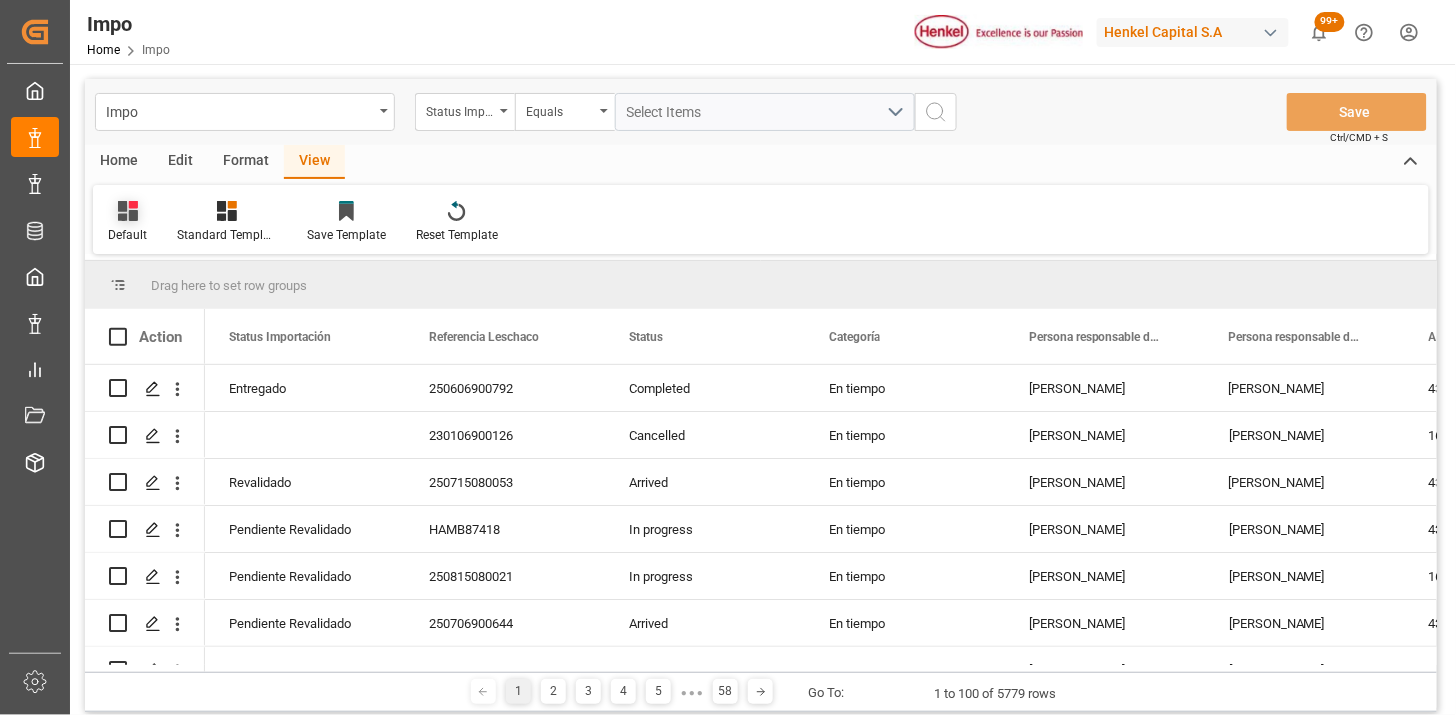 click on "Default" at bounding box center (127, 235) 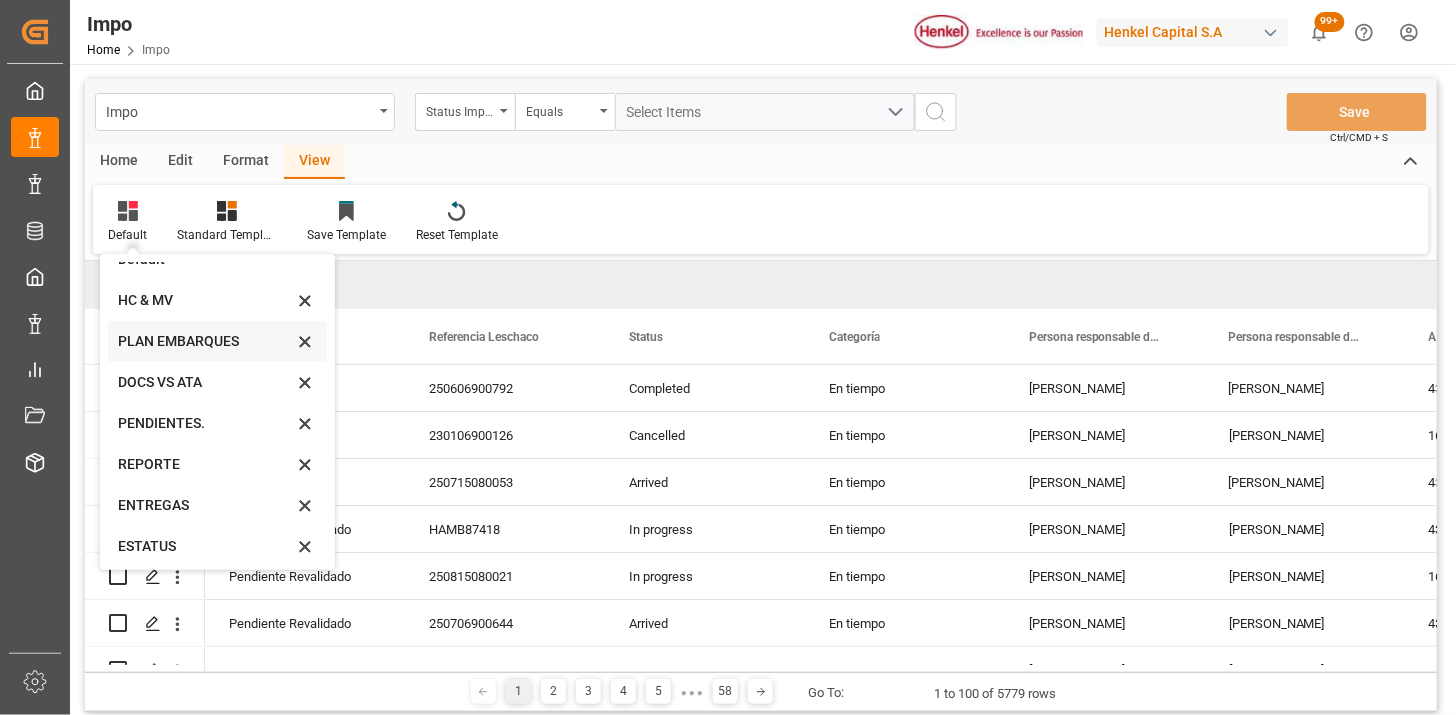 scroll, scrollTop: 27, scrollLeft: 0, axis: vertical 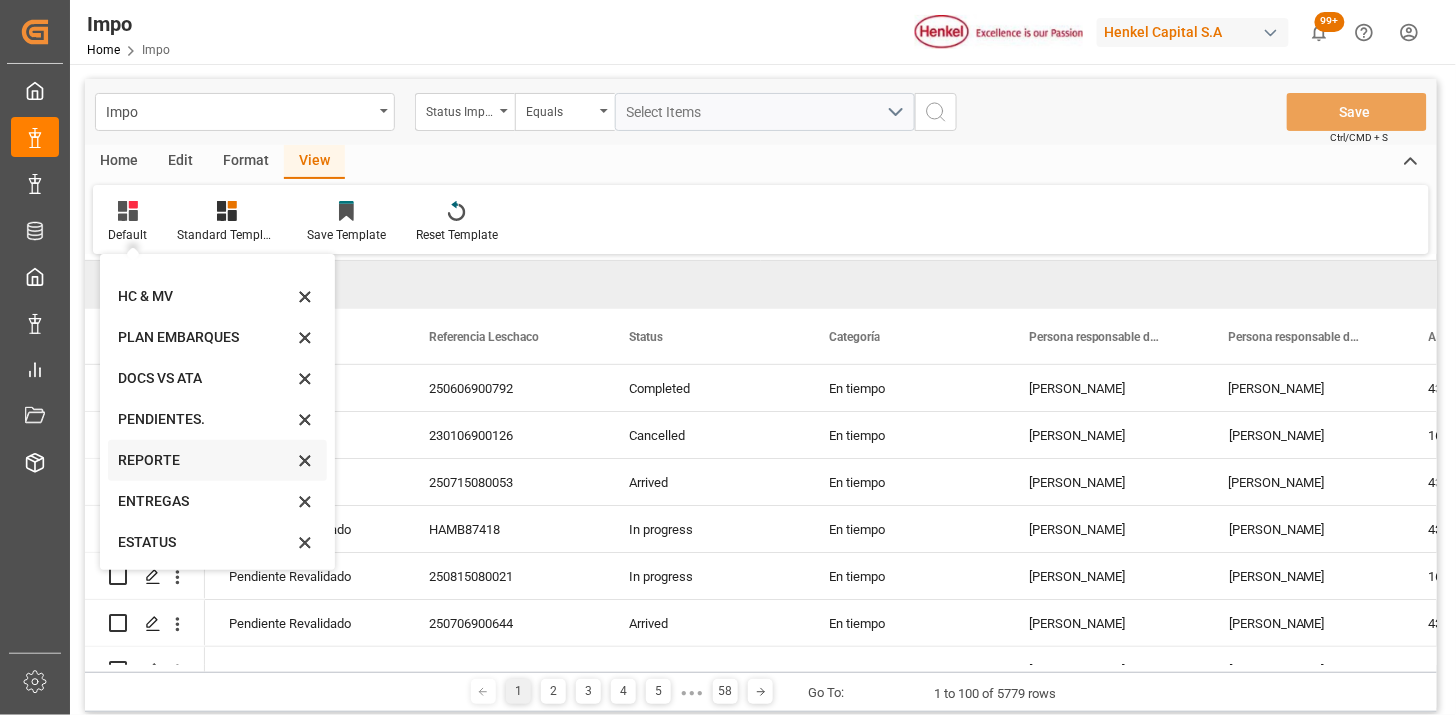 click on "REPORTE" at bounding box center (205, 460) 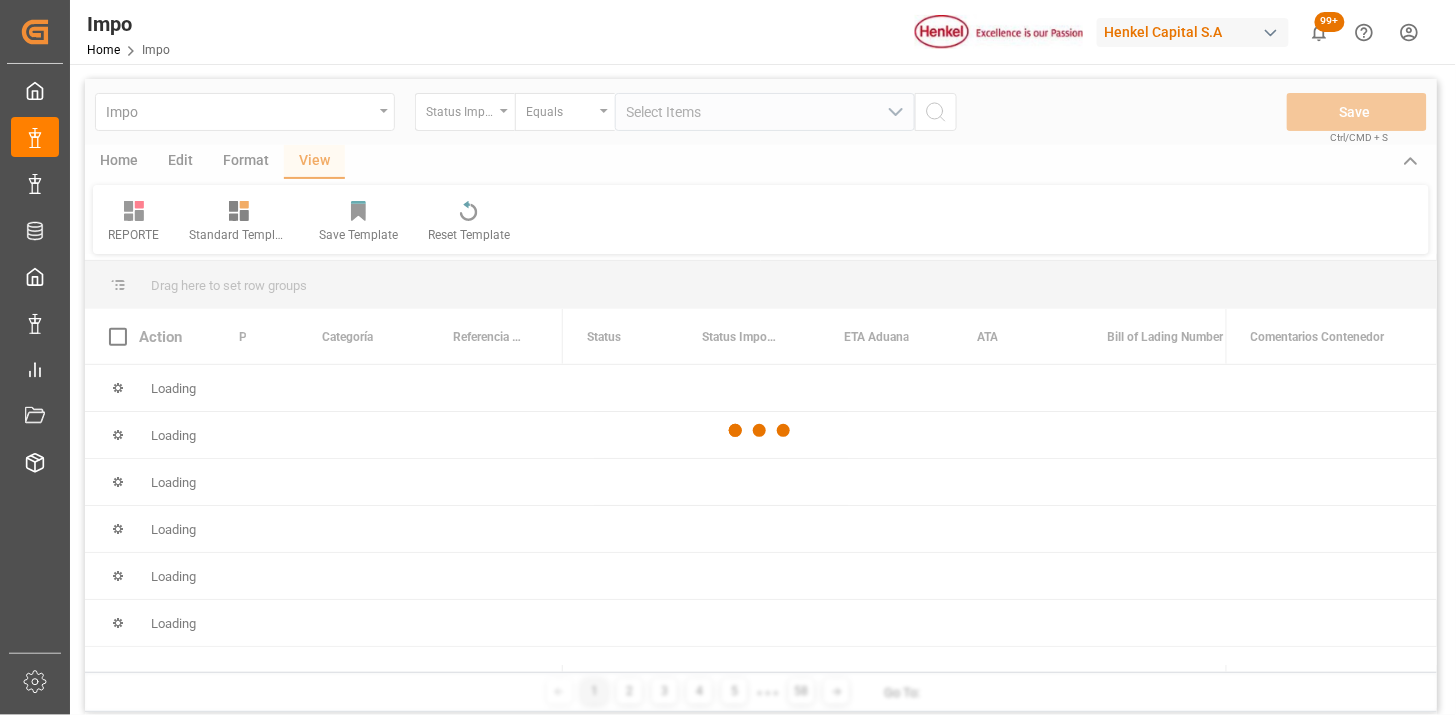 scroll, scrollTop: 111, scrollLeft: 0, axis: vertical 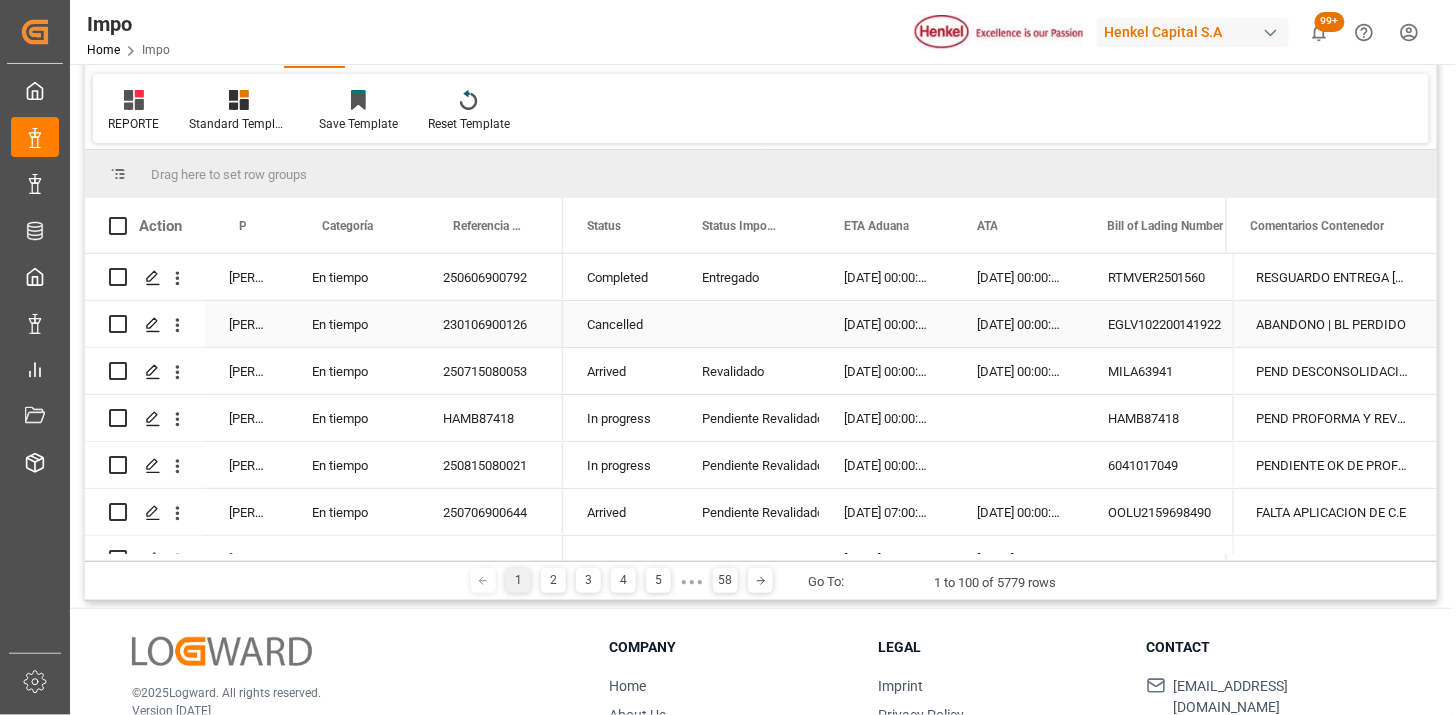click on "[PERSON_NAME]" at bounding box center [246, 324] 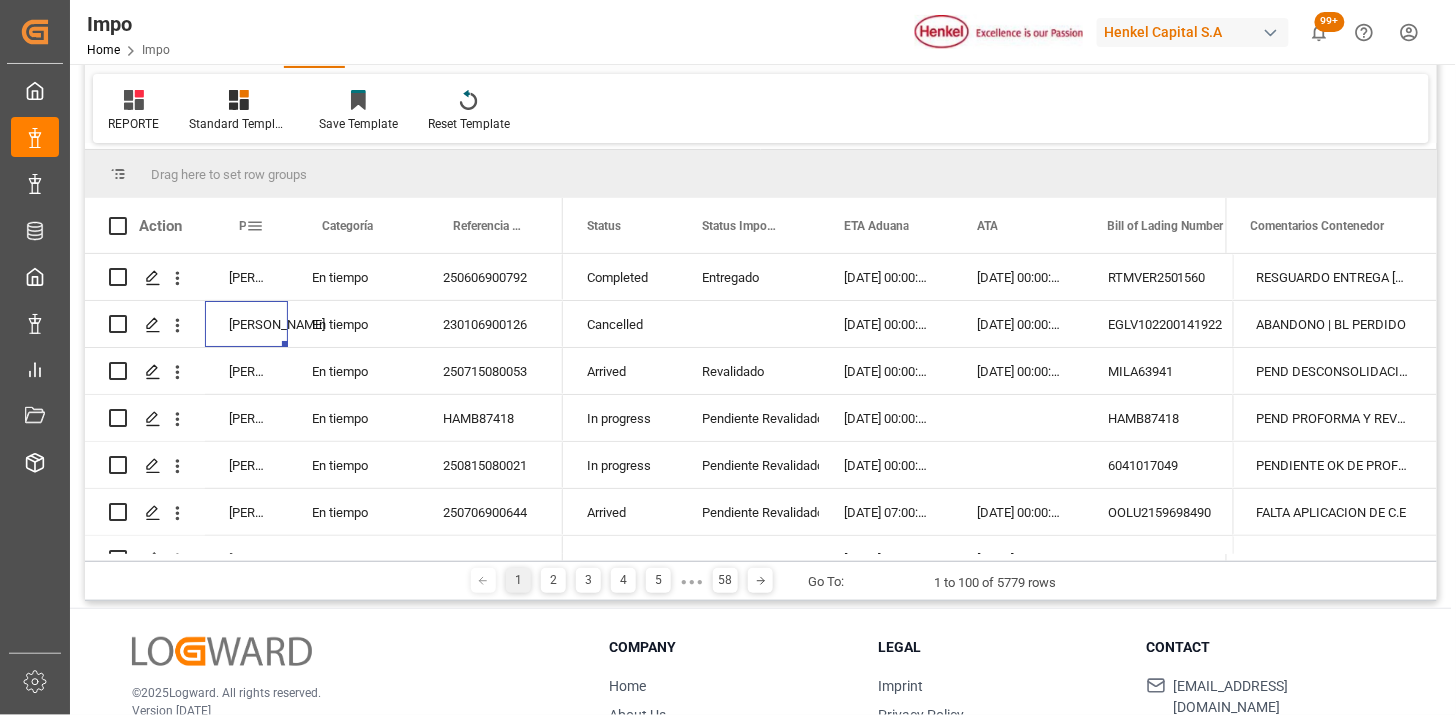 click at bounding box center [255, 226] 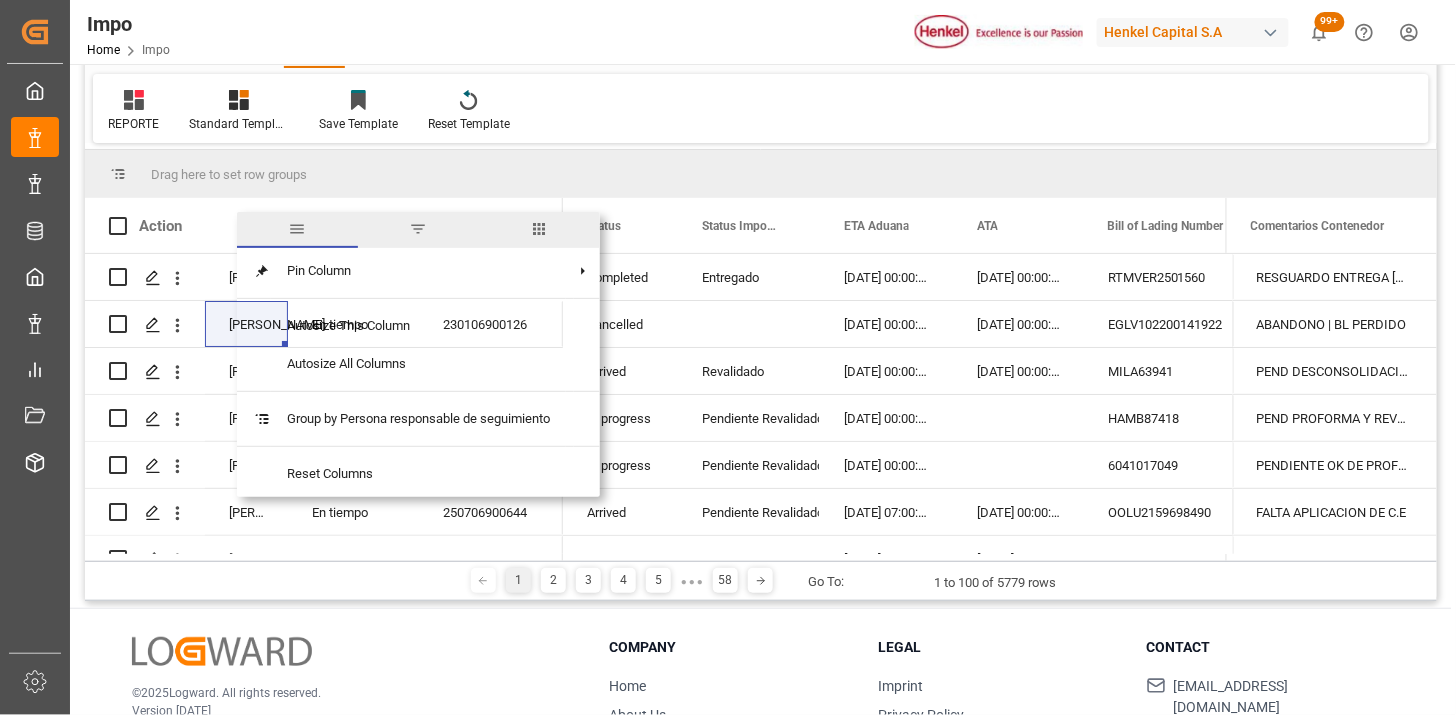 click at bounding box center [418, 230] 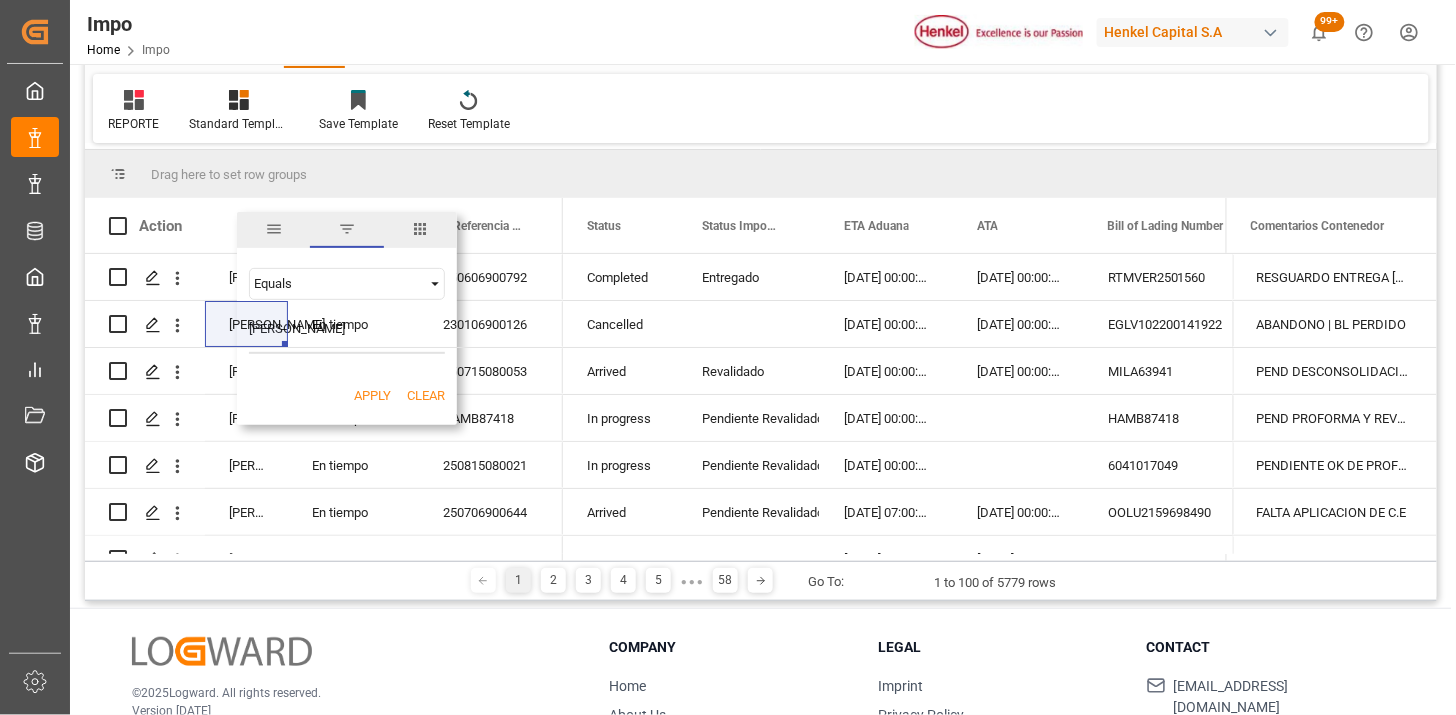 type on "[PERSON_NAME]" 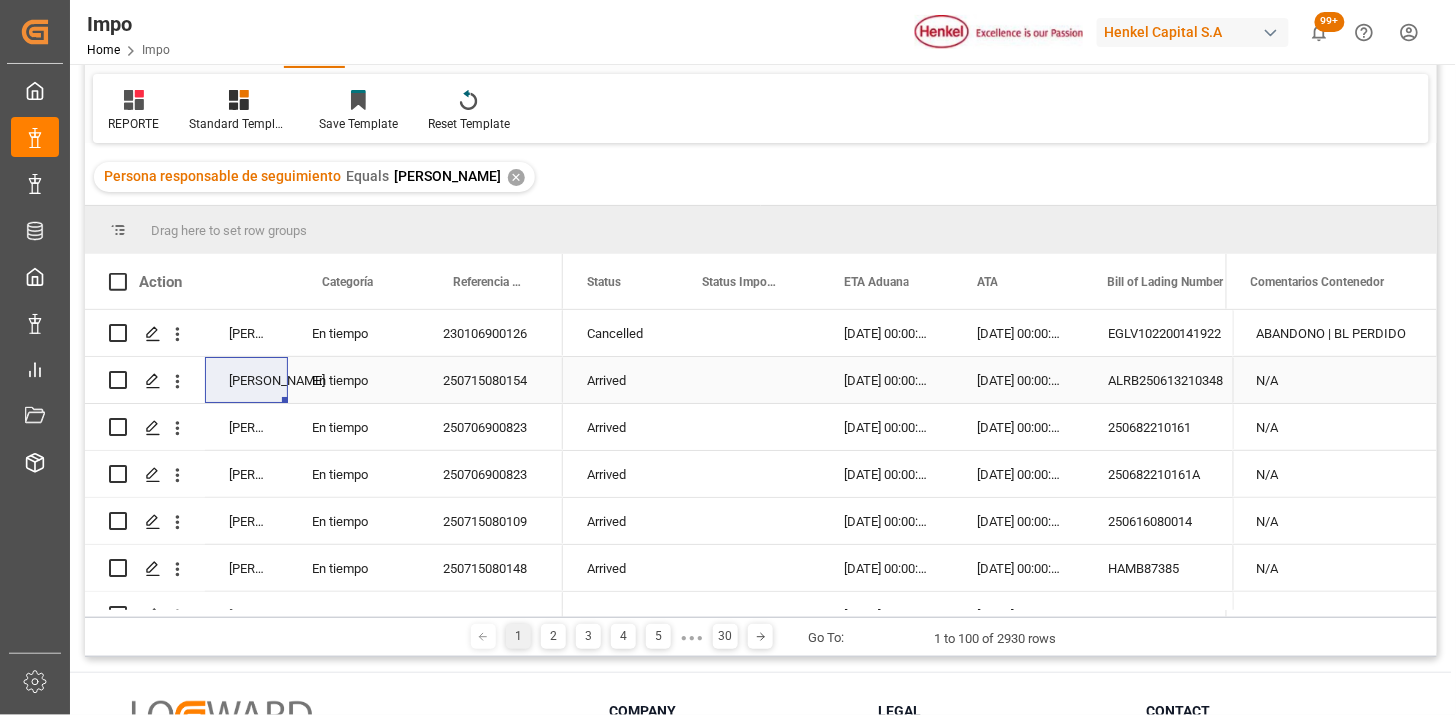 click on "Arrived" at bounding box center [620, 380] 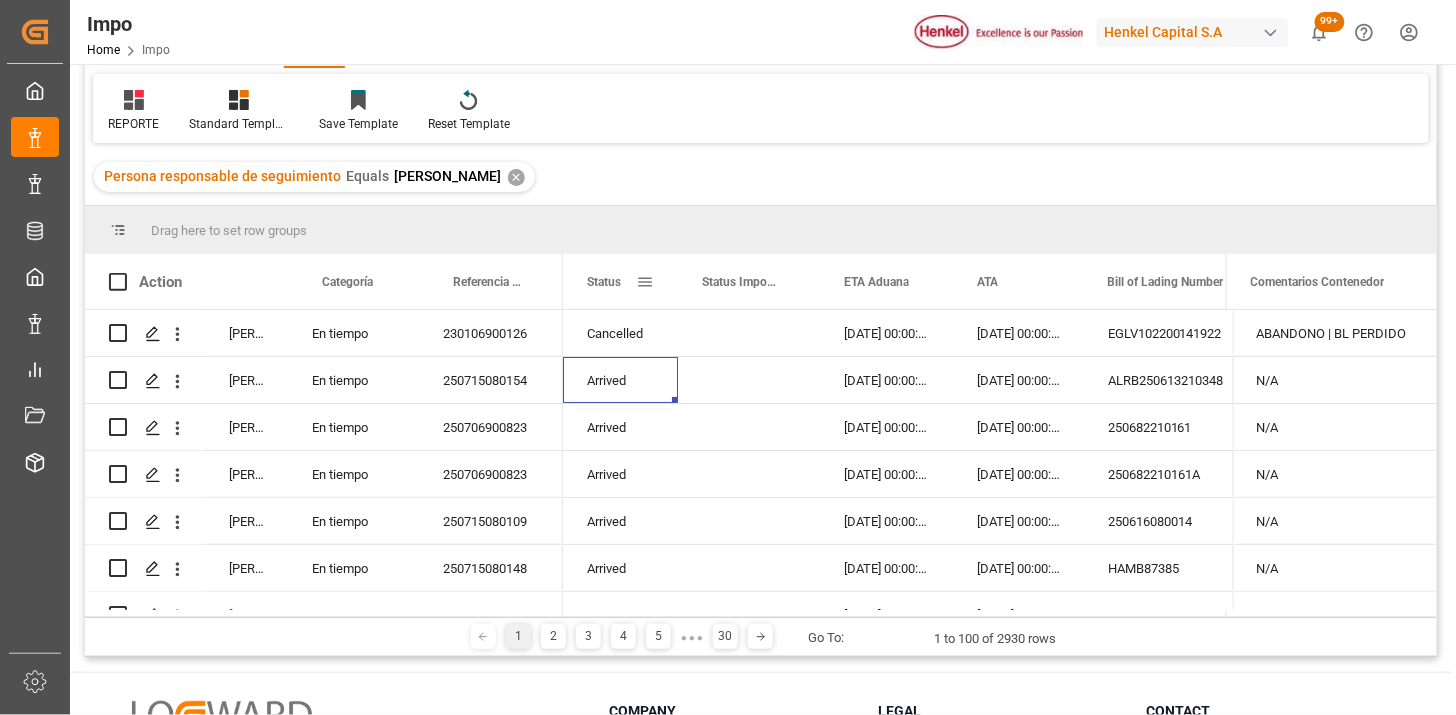 click at bounding box center (645, 282) 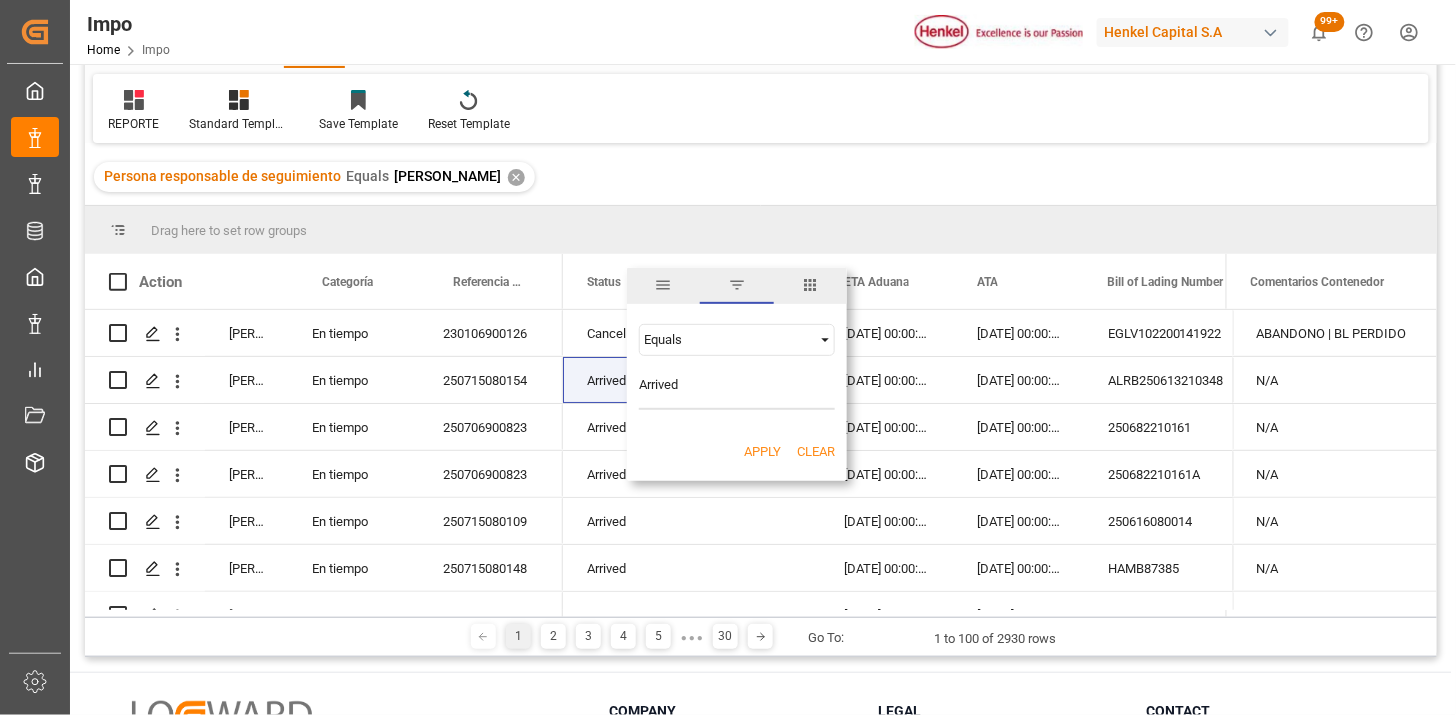 type on "Arrived" 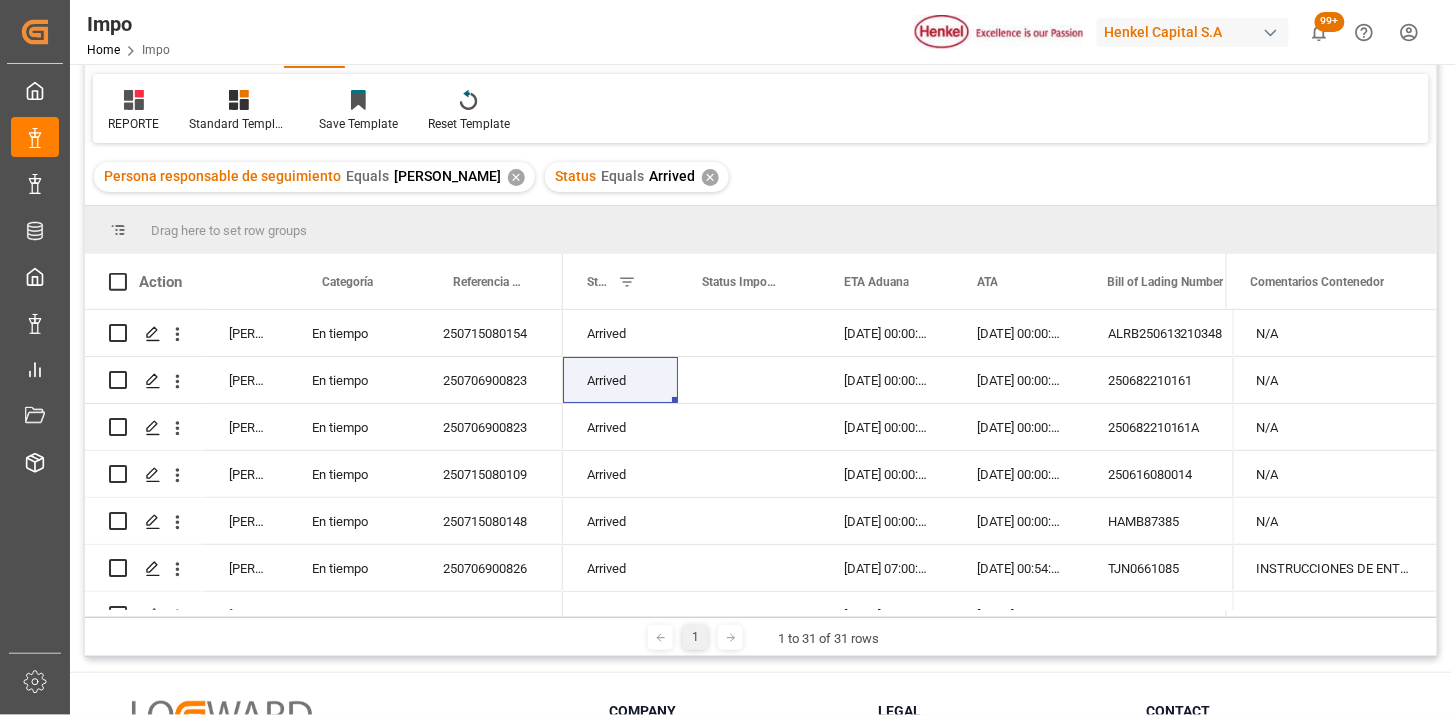 drag, startPoint x: 706, startPoint y: 178, endPoint x: 707, endPoint y: 188, distance: 10.049875 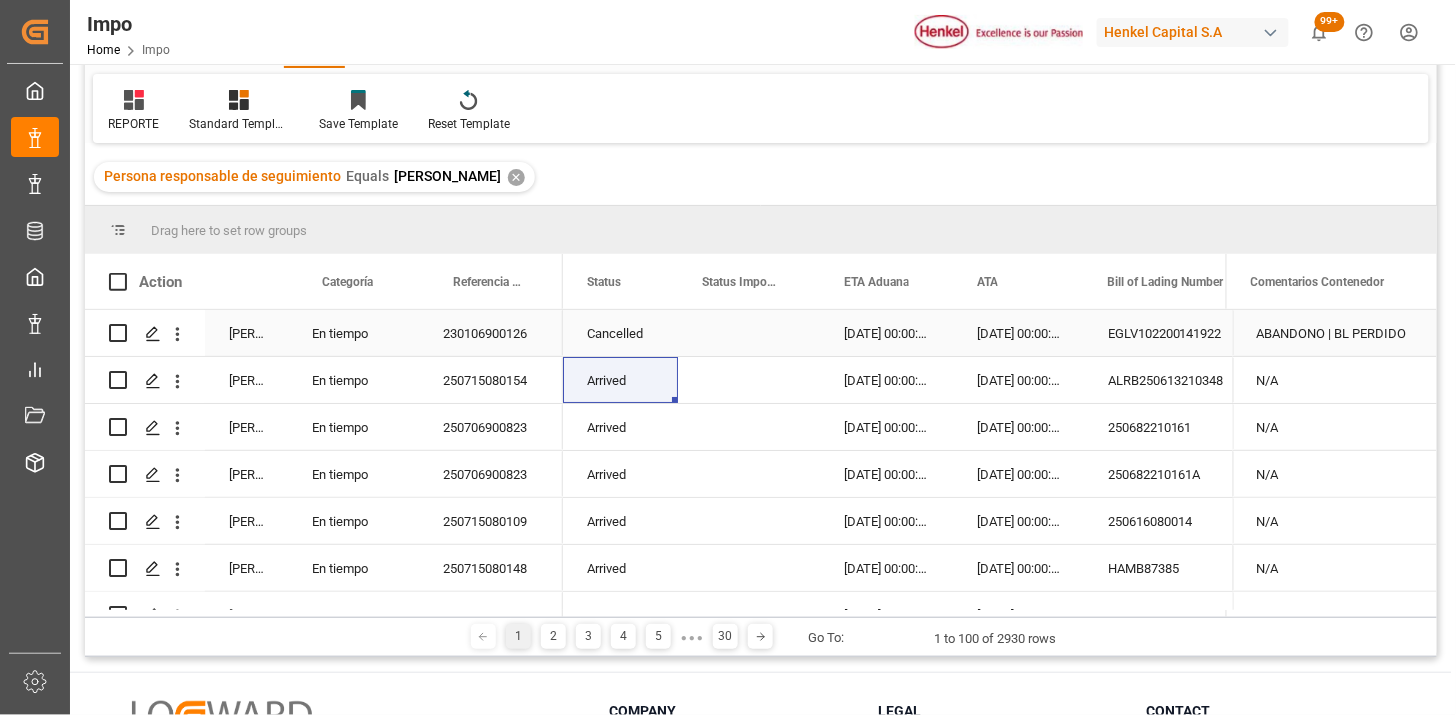 click on "230106900126" at bounding box center (491, 333) 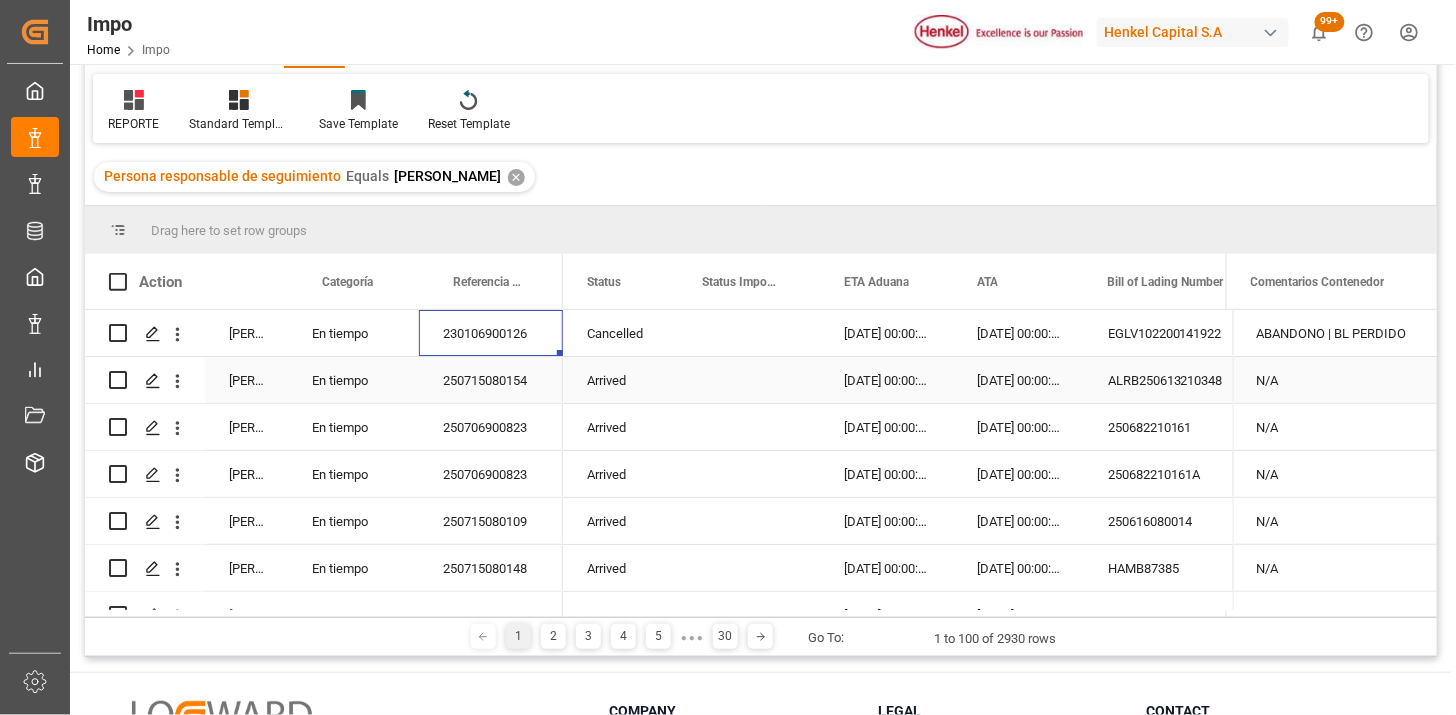 click on "Arrived" at bounding box center [620, 380] 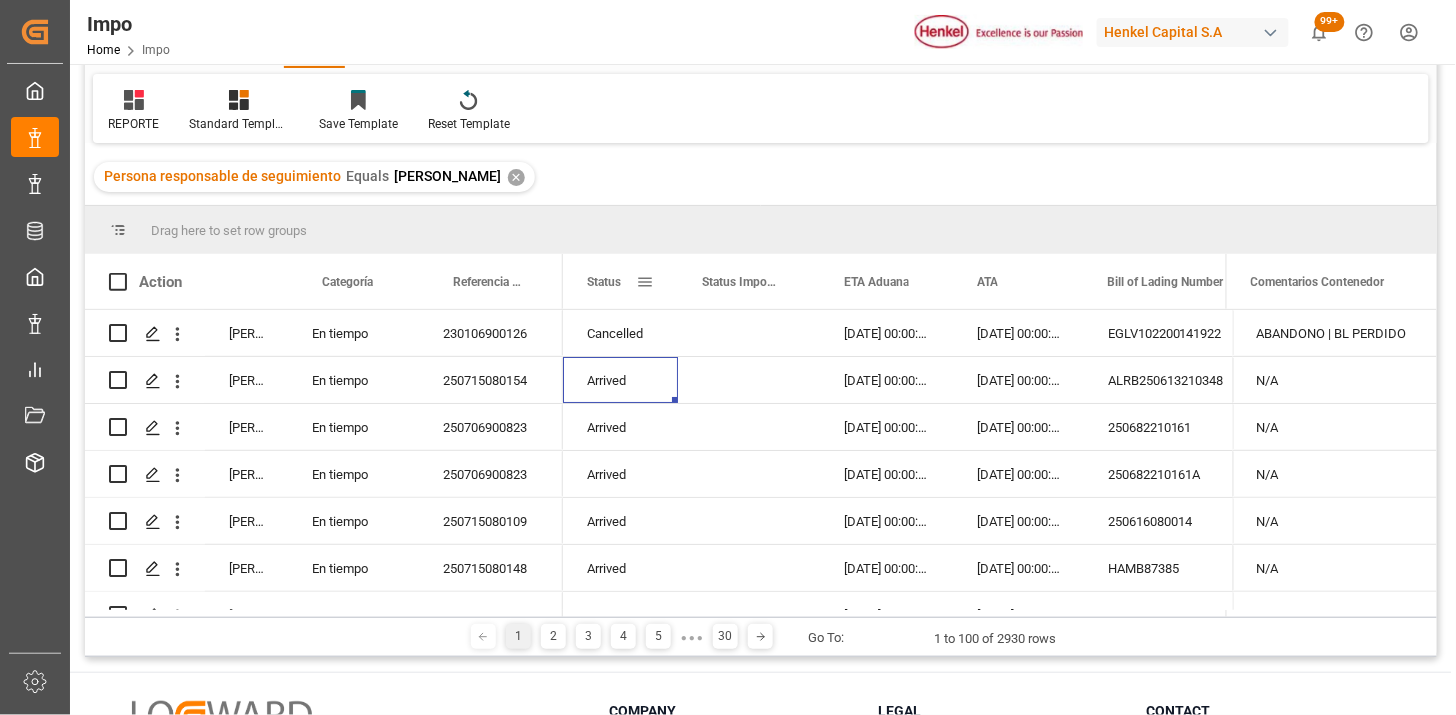 click at bounding box center [645, 282] 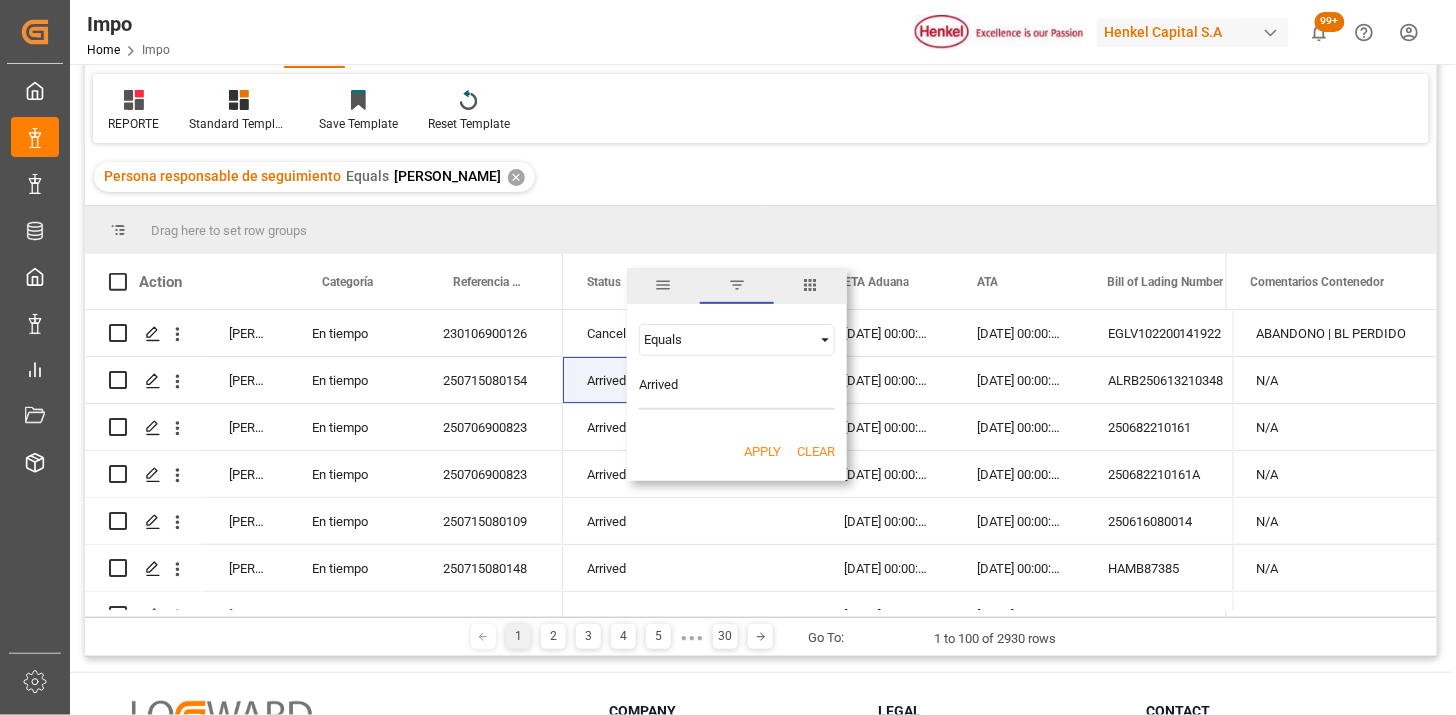 type on "Arrived" 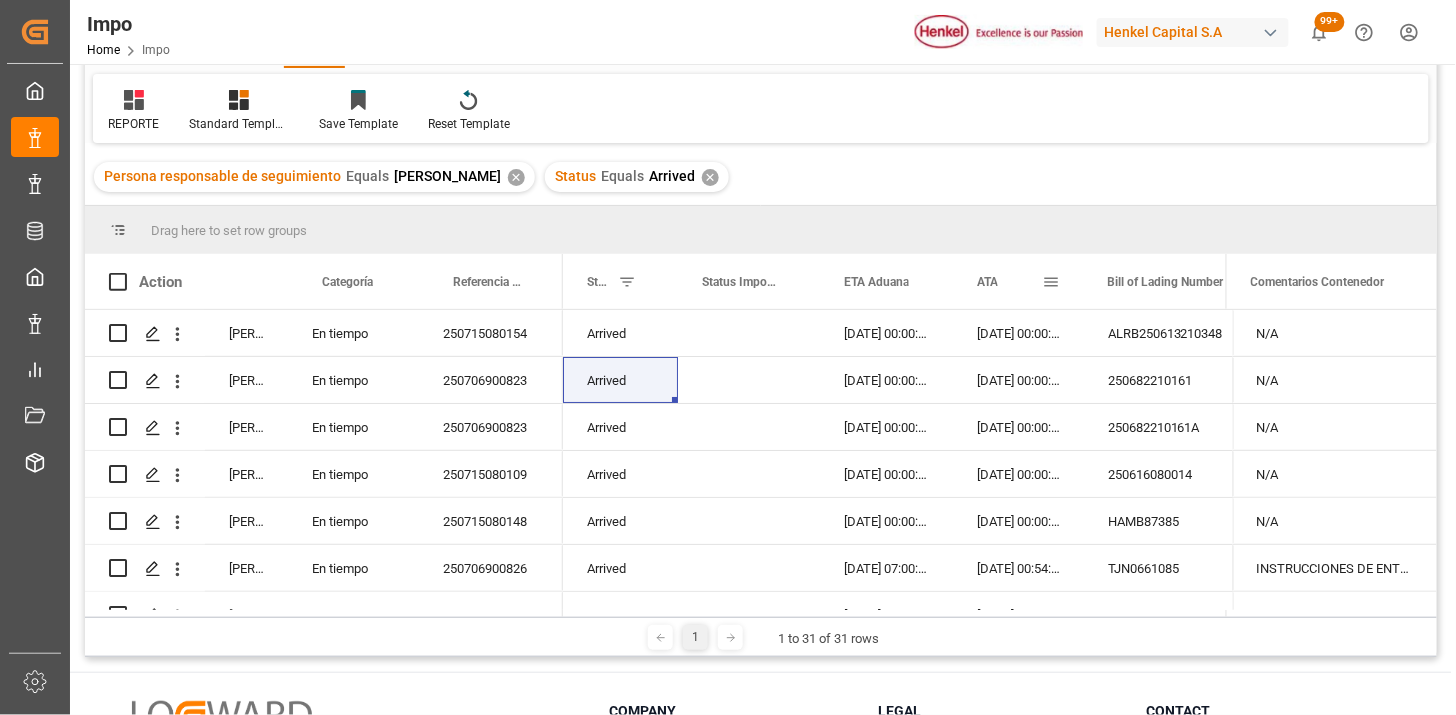 click on "ATA" at bounding box center (1009, 281) 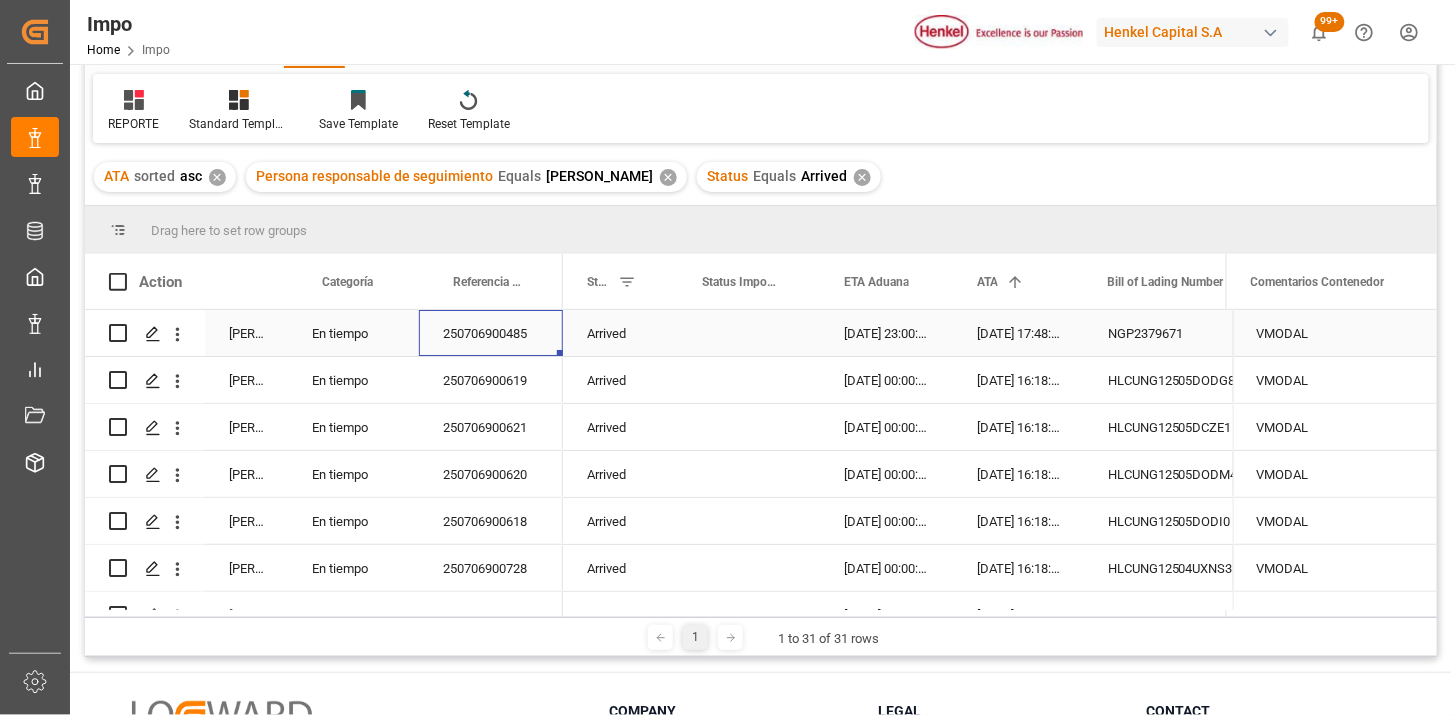 click on "250706900485" at bounding box center (491, 333) 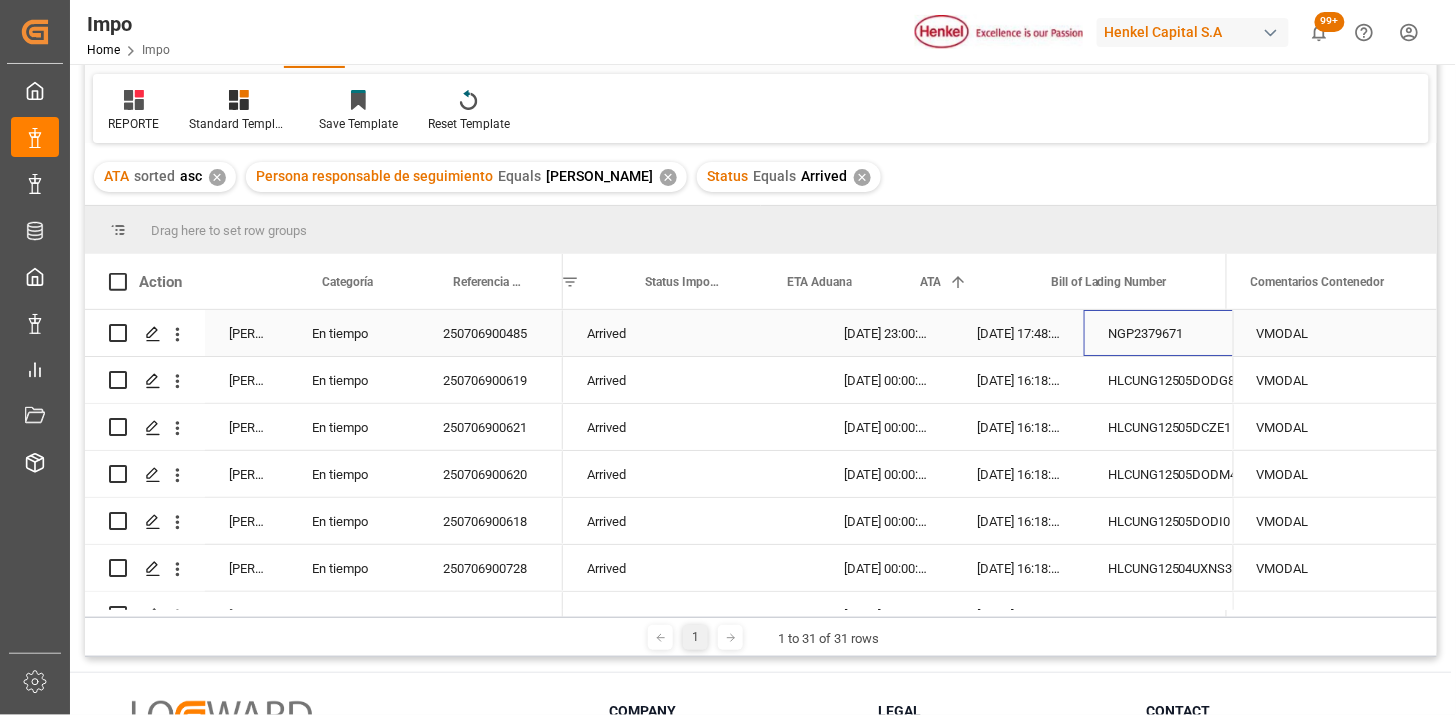 scroll, scrollTop: 0, scrollLeft: 56, axis: horizontal 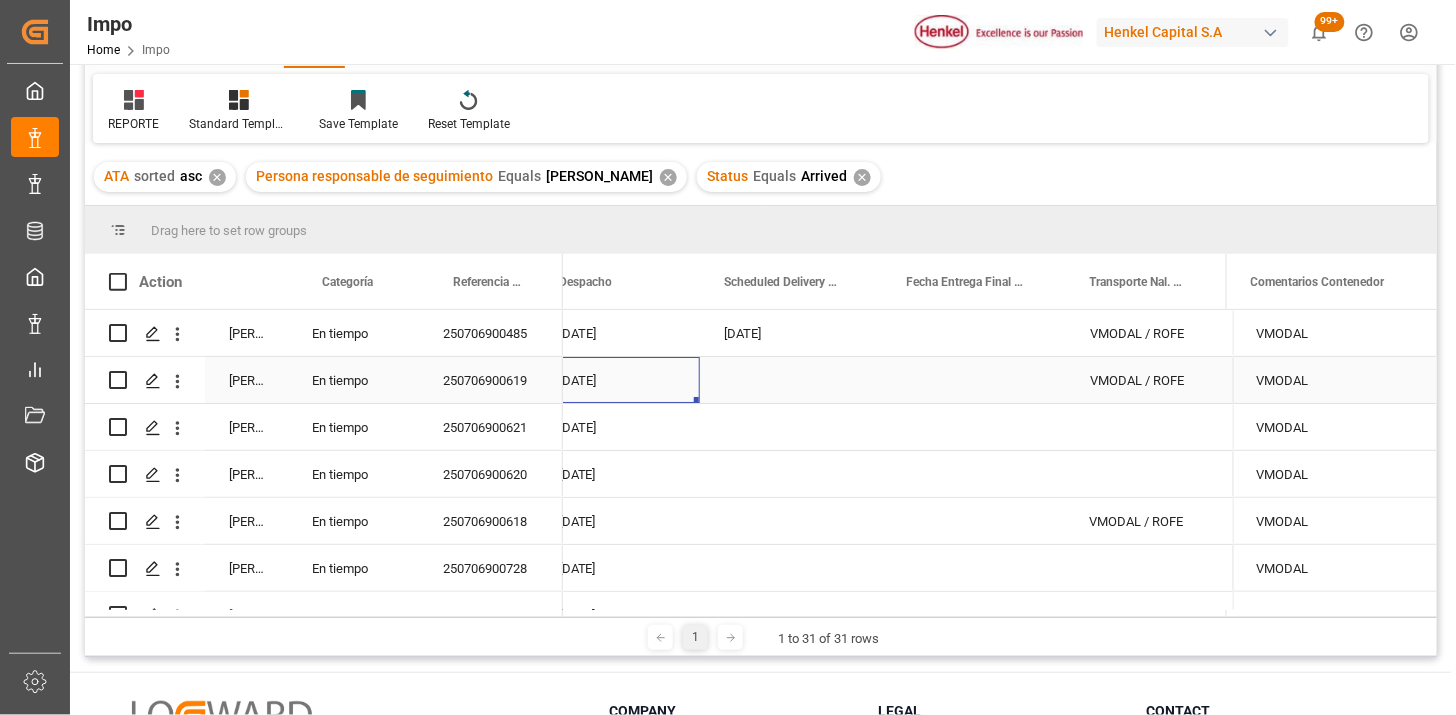 click on "[DATE]" at bounding box center (617, 380) 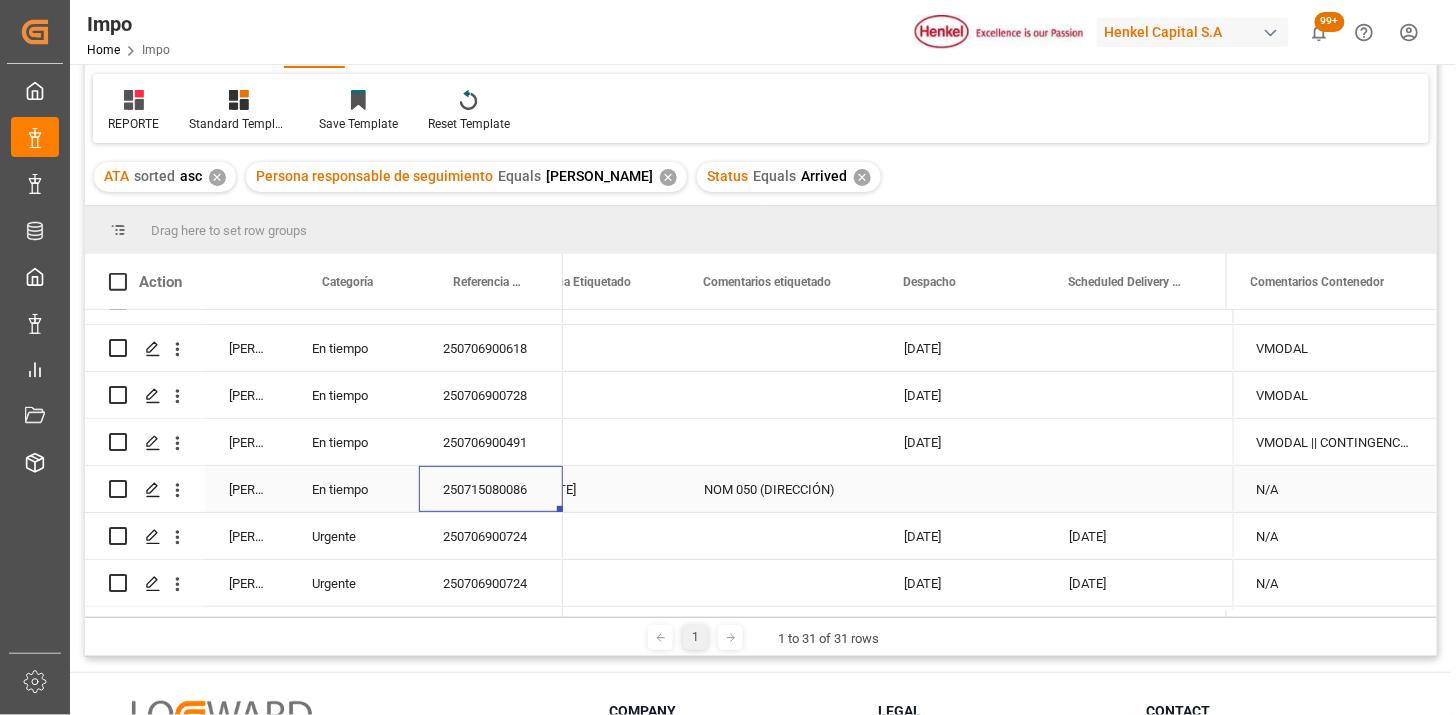 click on "250715080086" at bounding box center (491, 489) 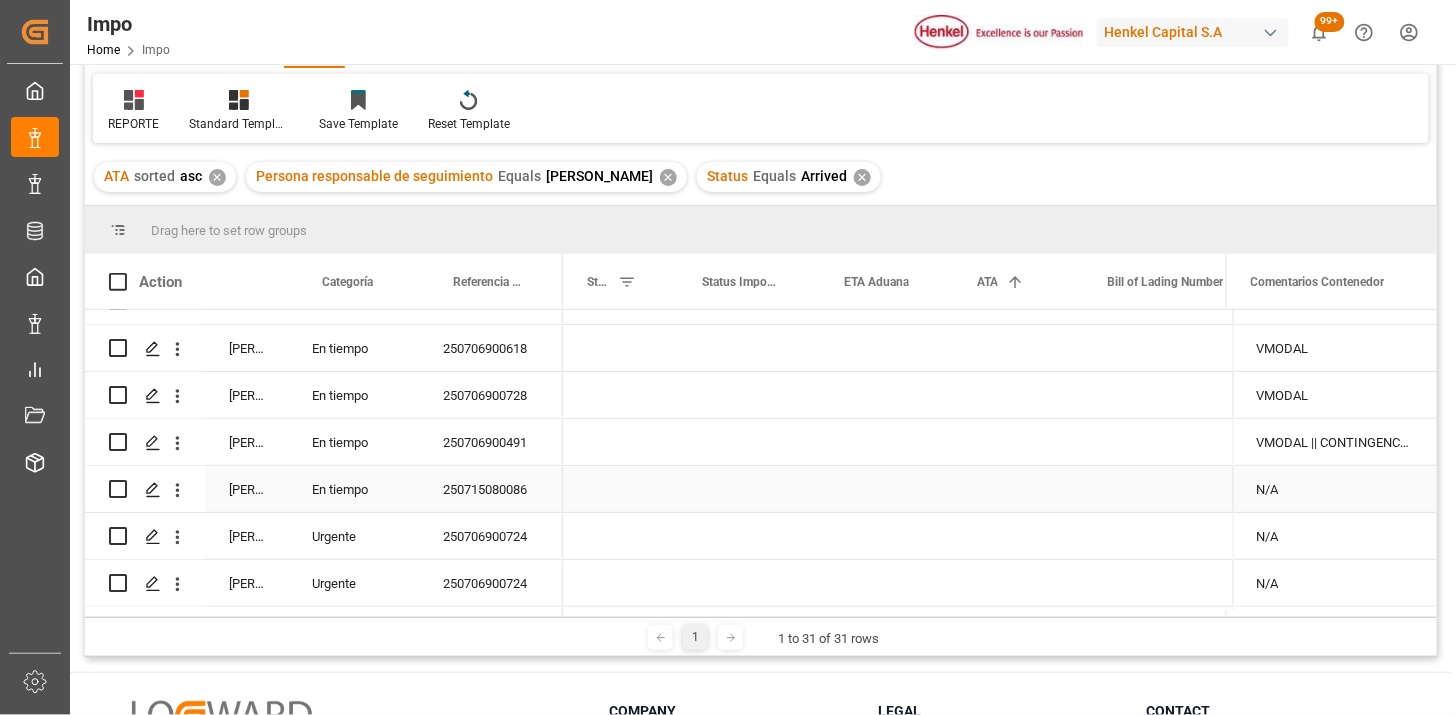 scroll, scrollTop: 0, scrollLeft: 0, axis: both 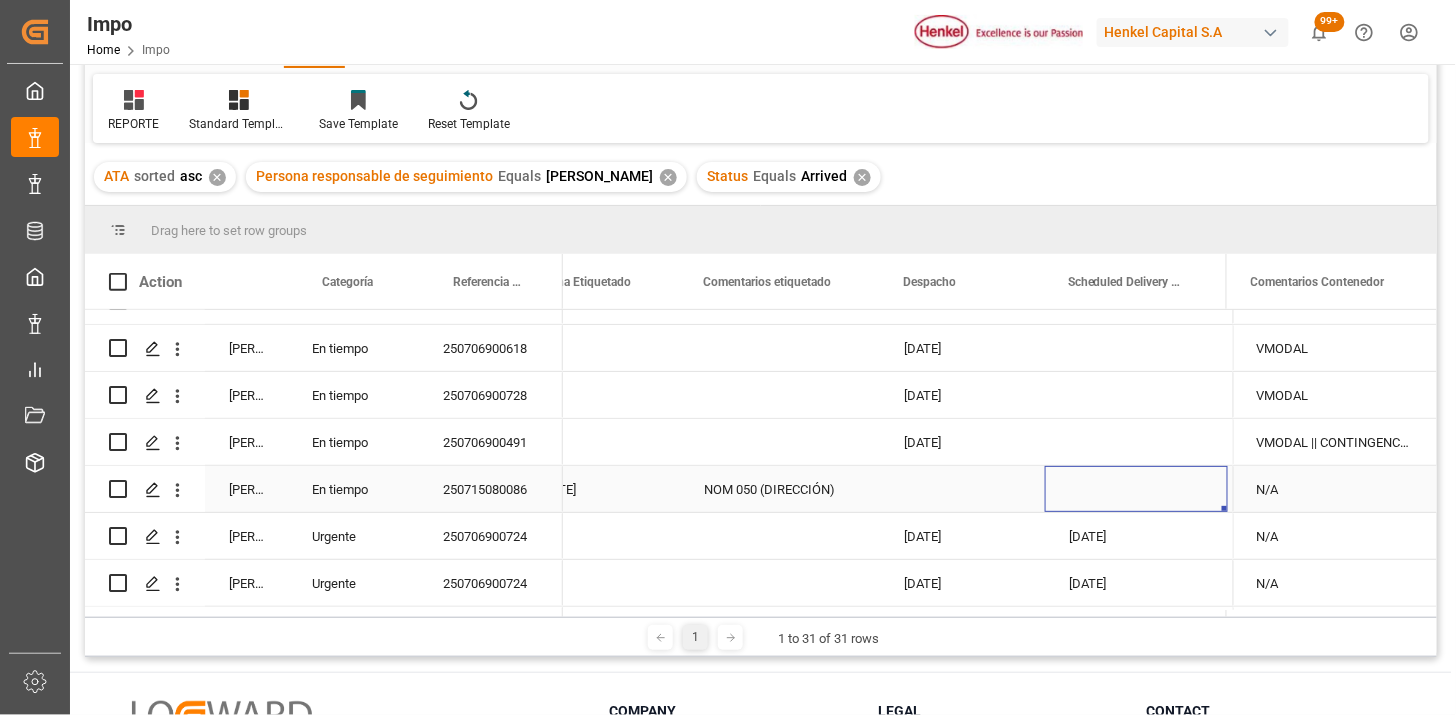 click at bounding box center [962, 489] 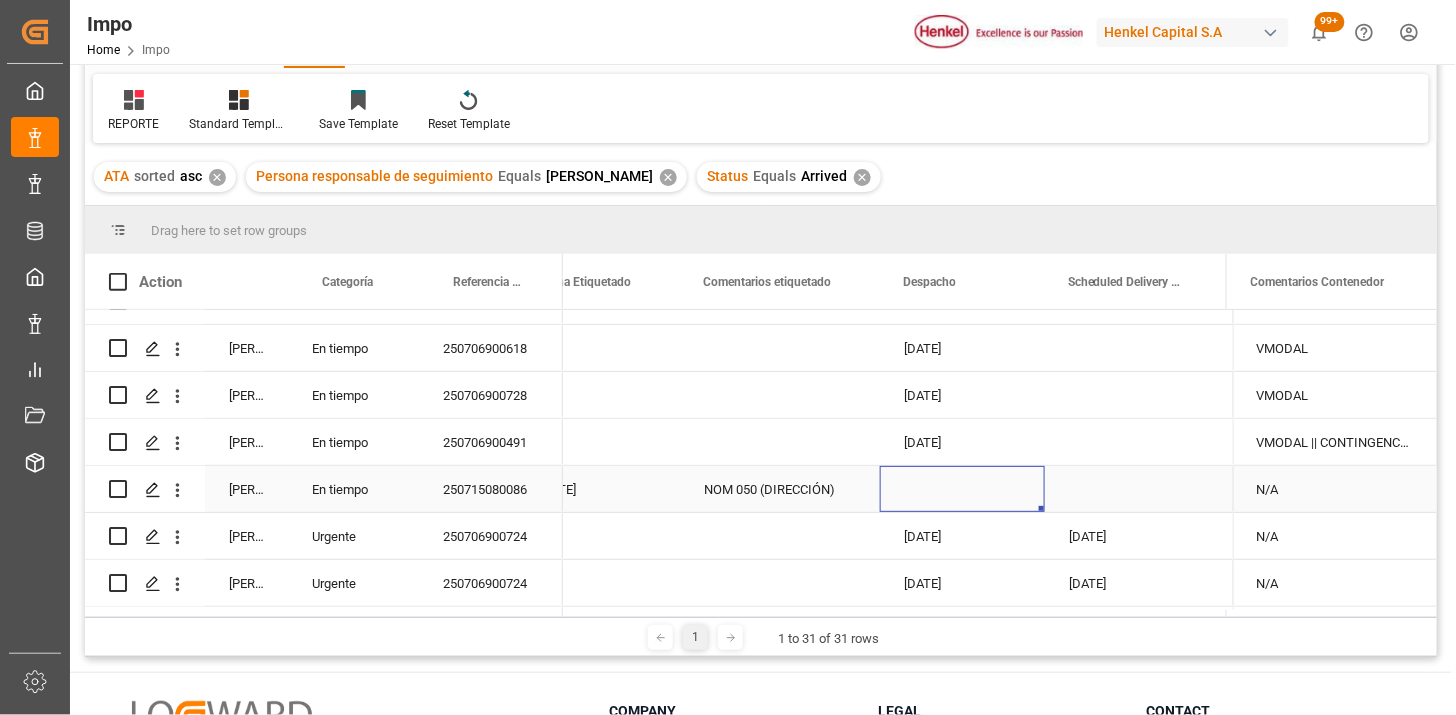 click at bounding box center (962, 489) 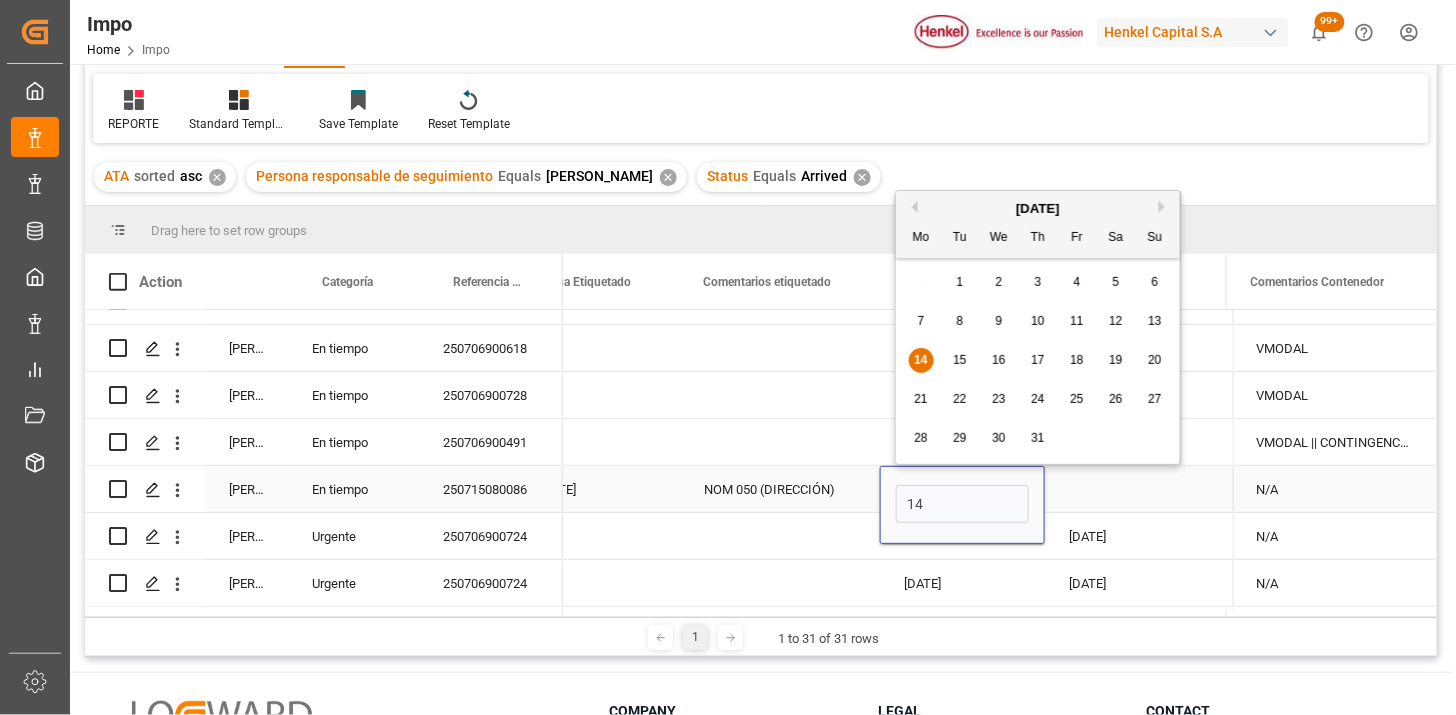 type on "[DATE]" 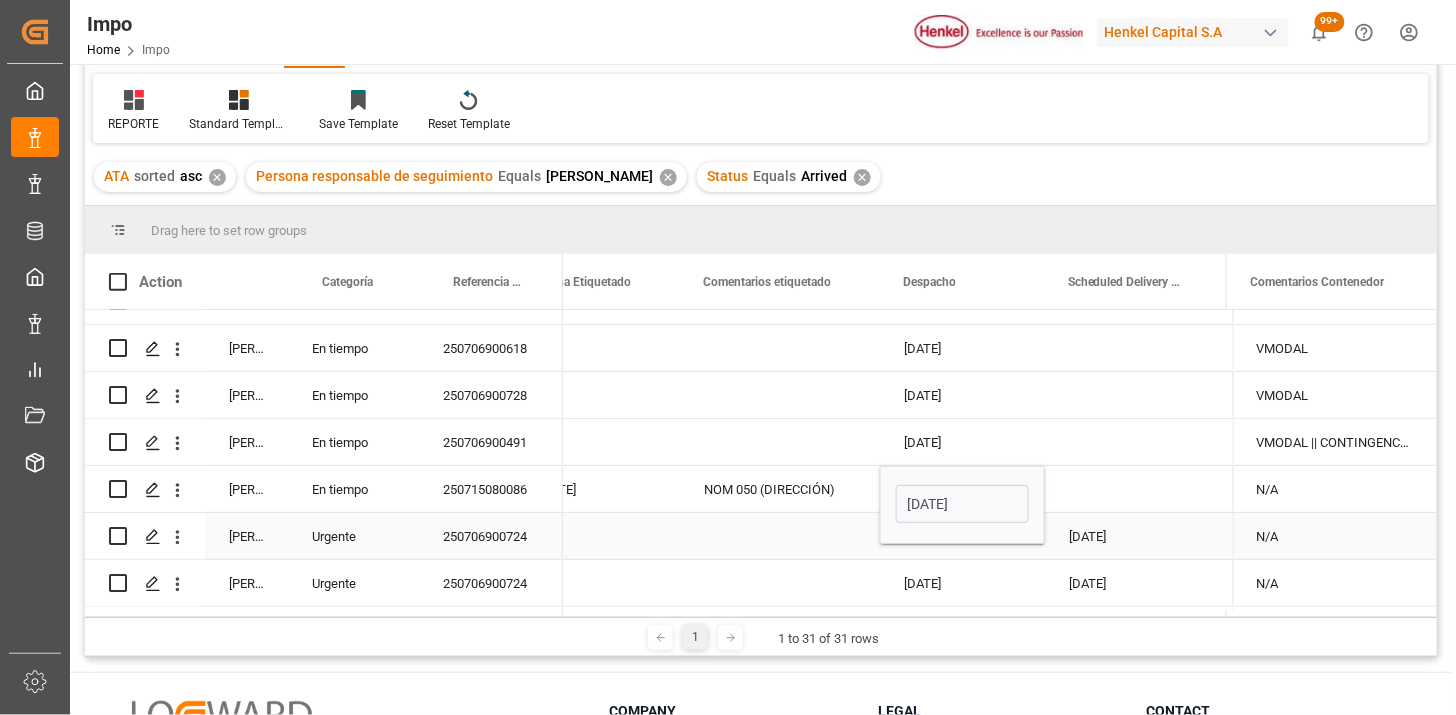 click at bounding box center (1136, 489) 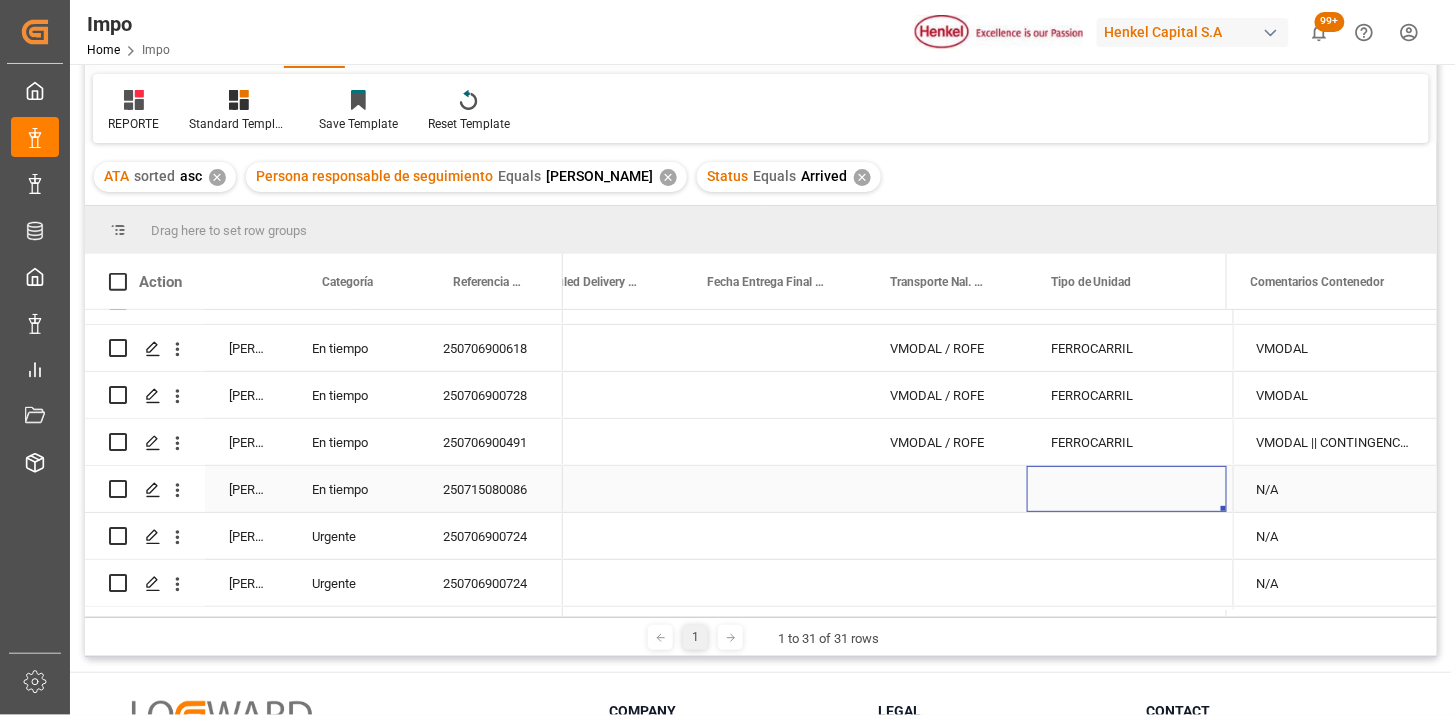 click at bounding box center (946, 489) 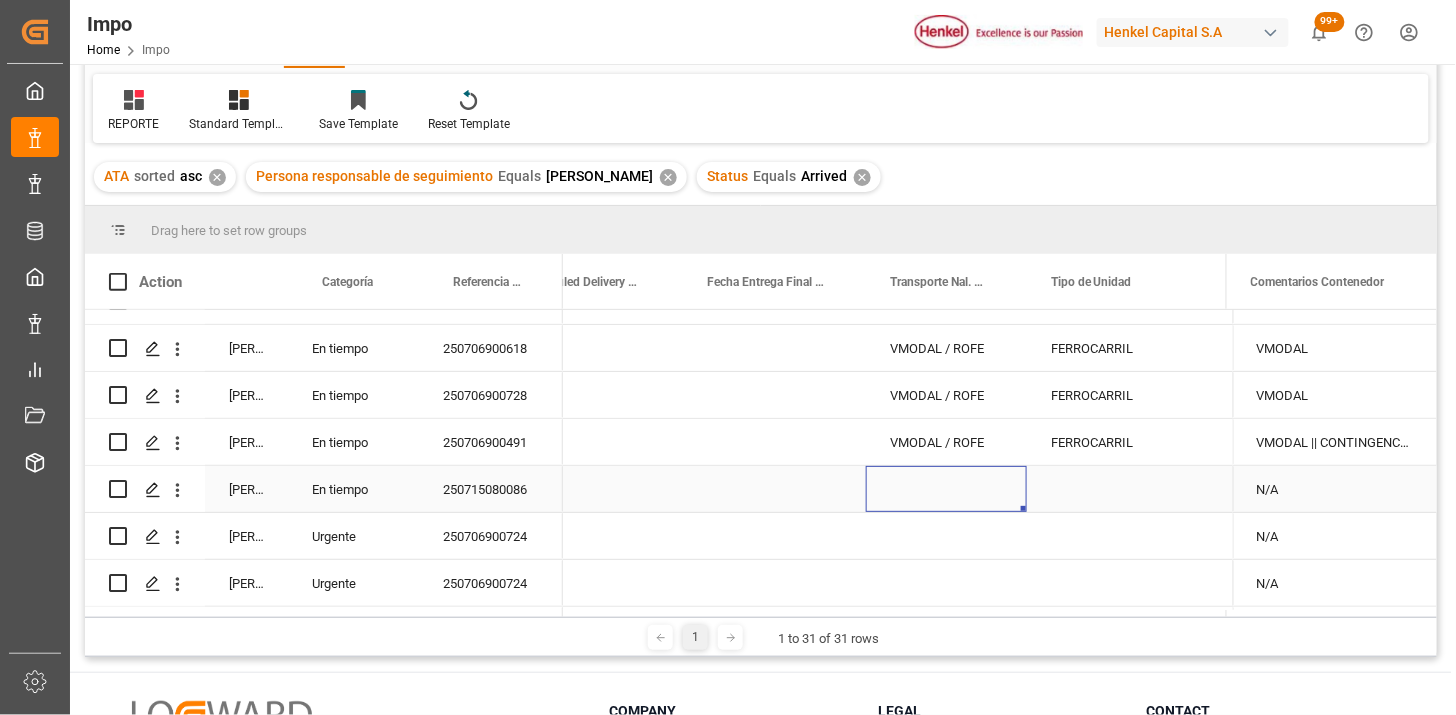 click at bounding box center [946, 489] 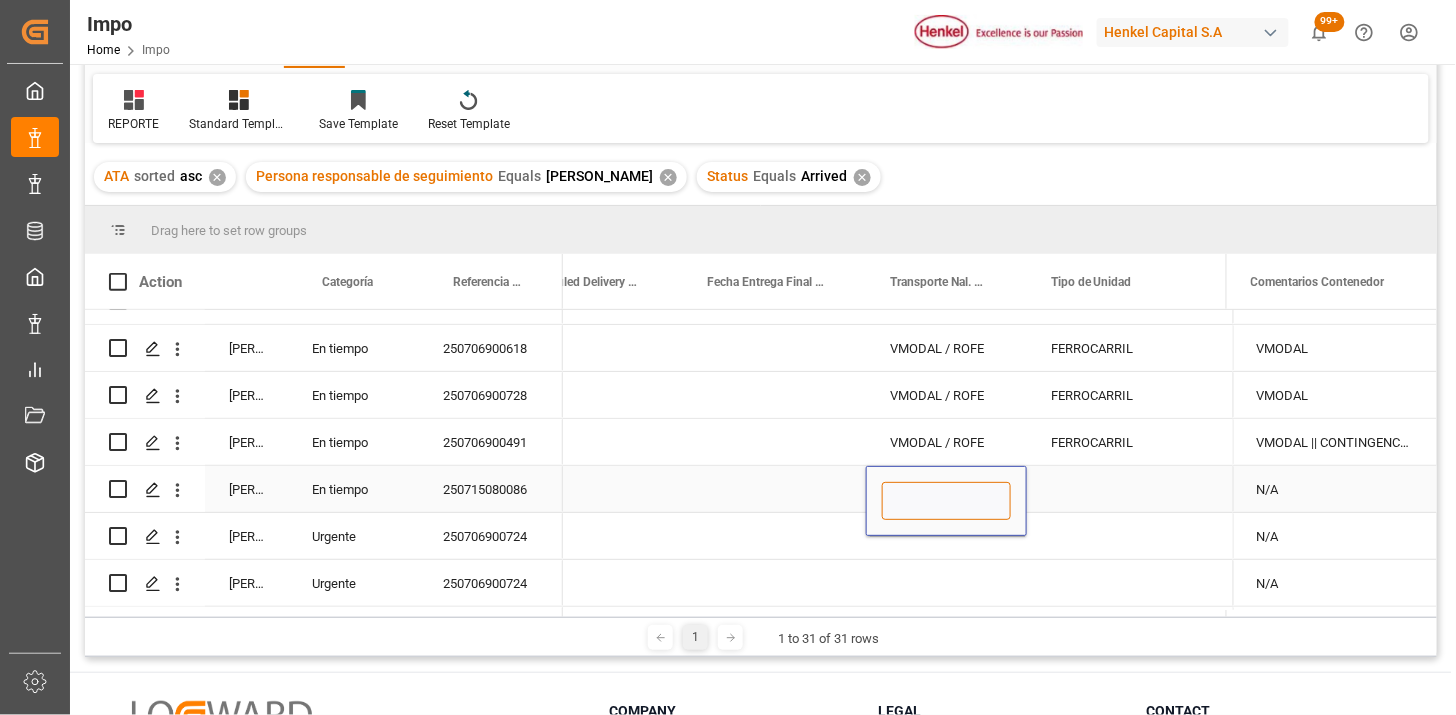click at bounding box center [946, 501] 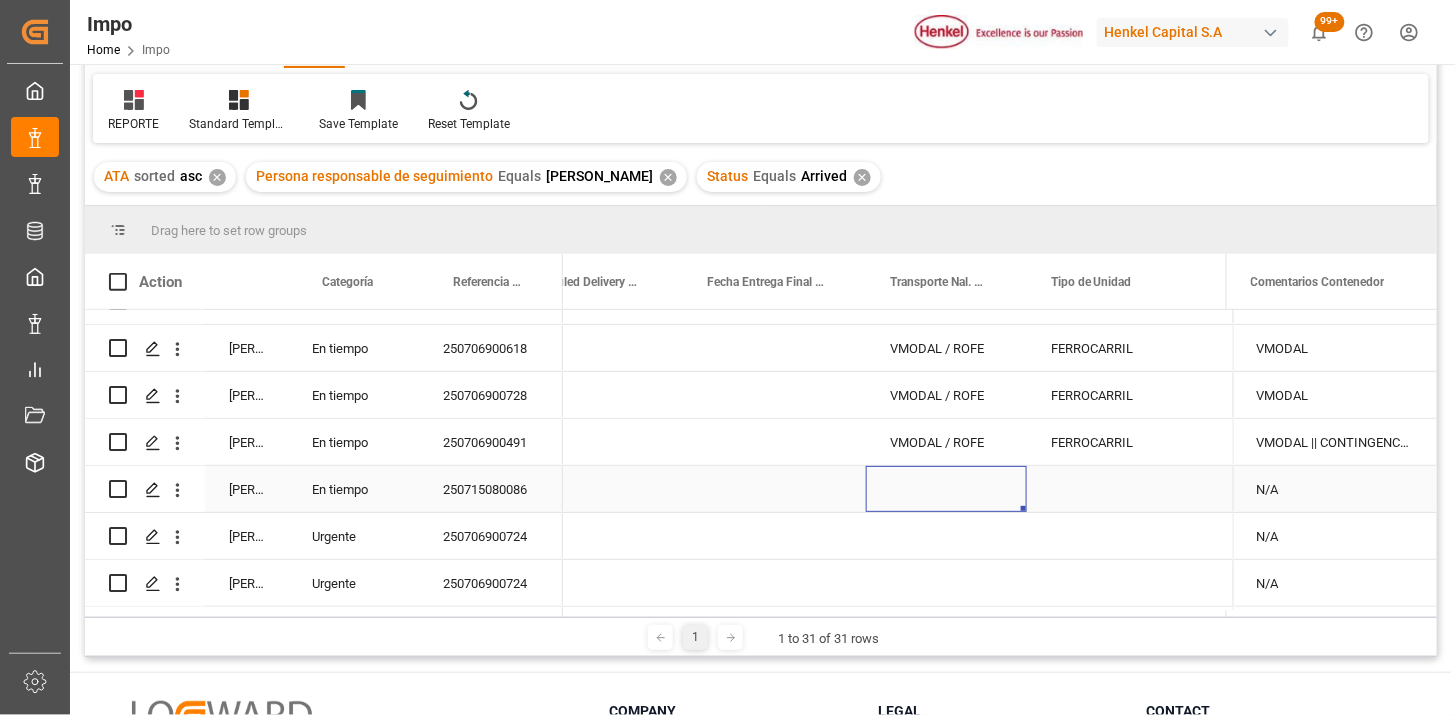 click at bounding box center [946, 489] 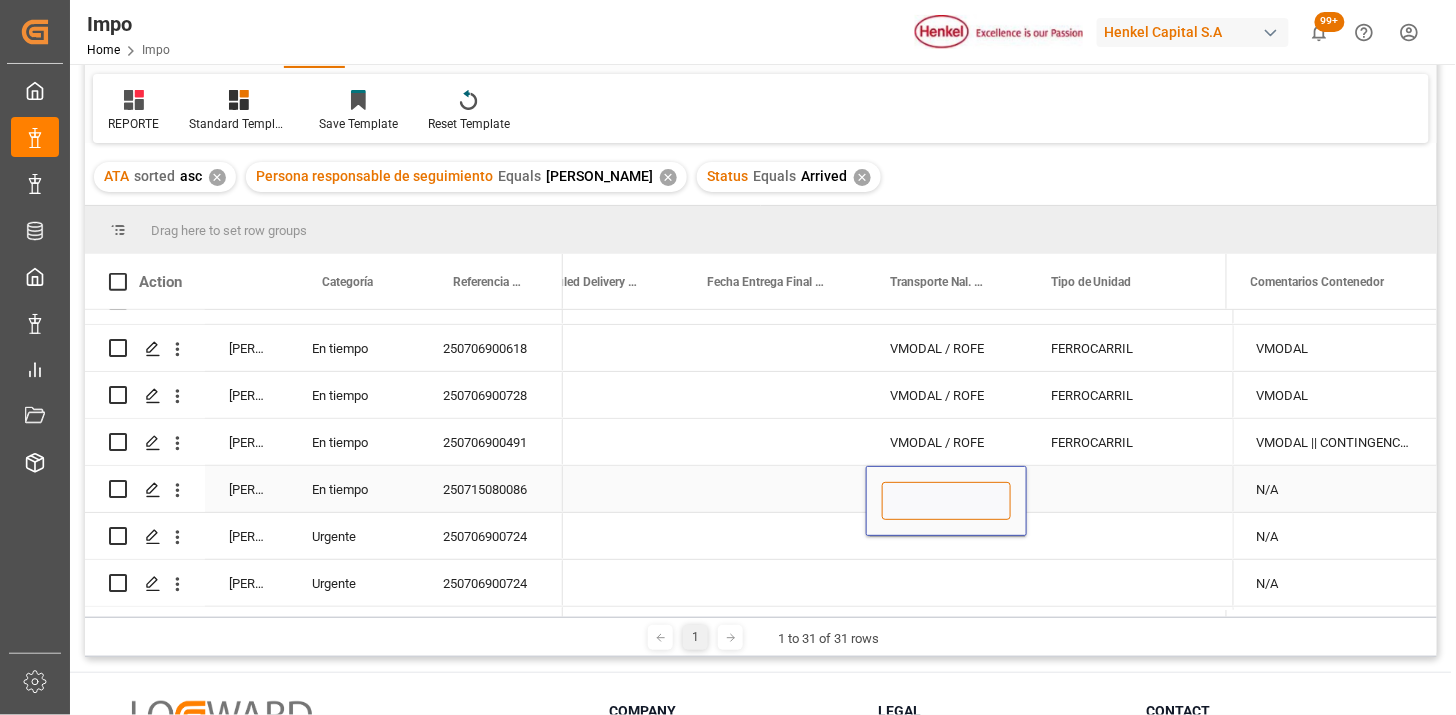 click at bounding box center [946, 501] 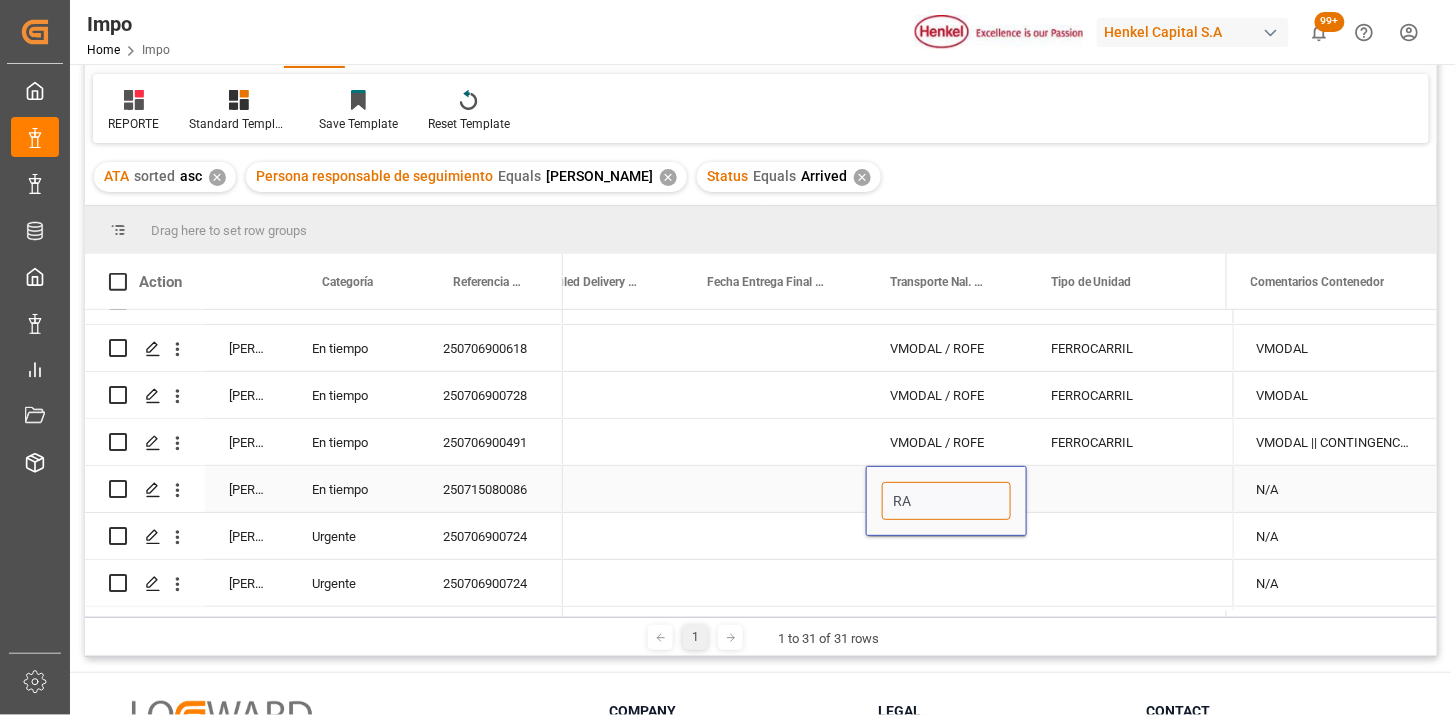 type on "R" 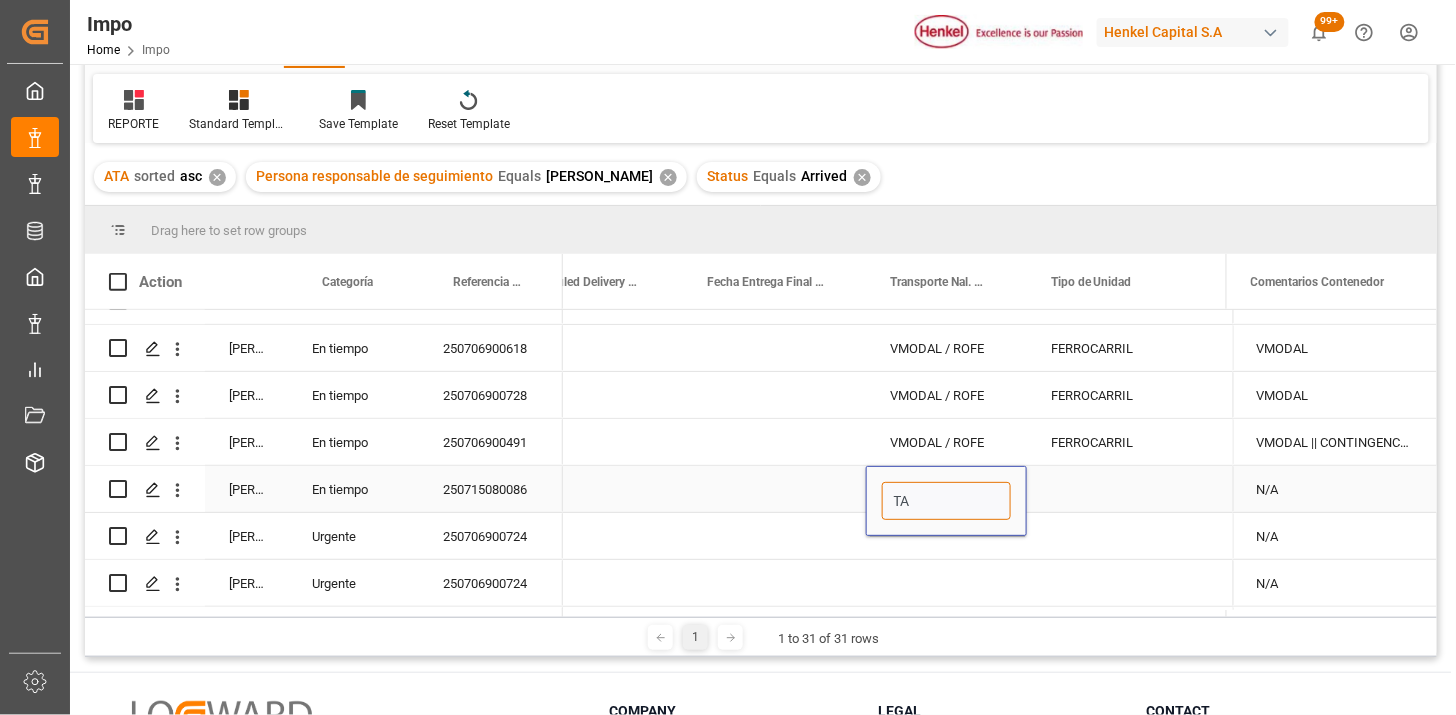 type on "TAE" 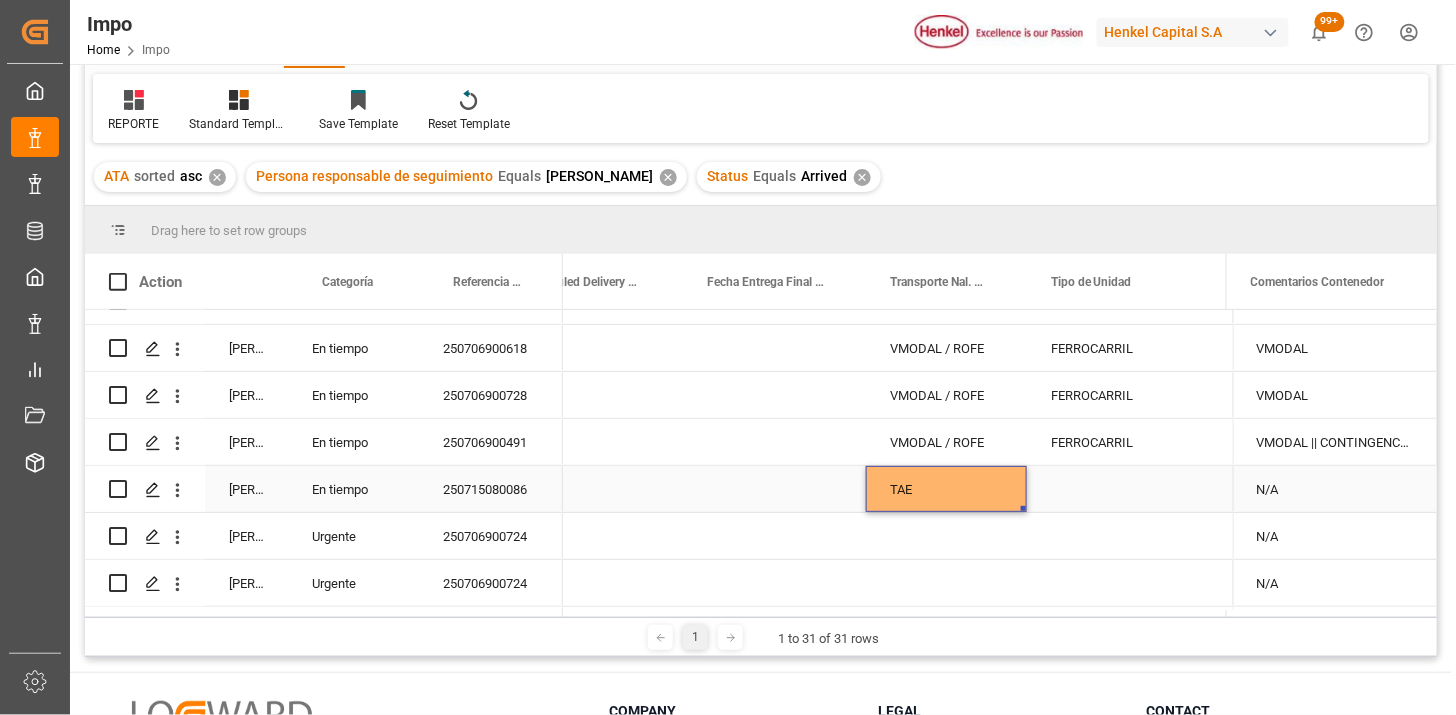 click at bounding box center [1127, 489] 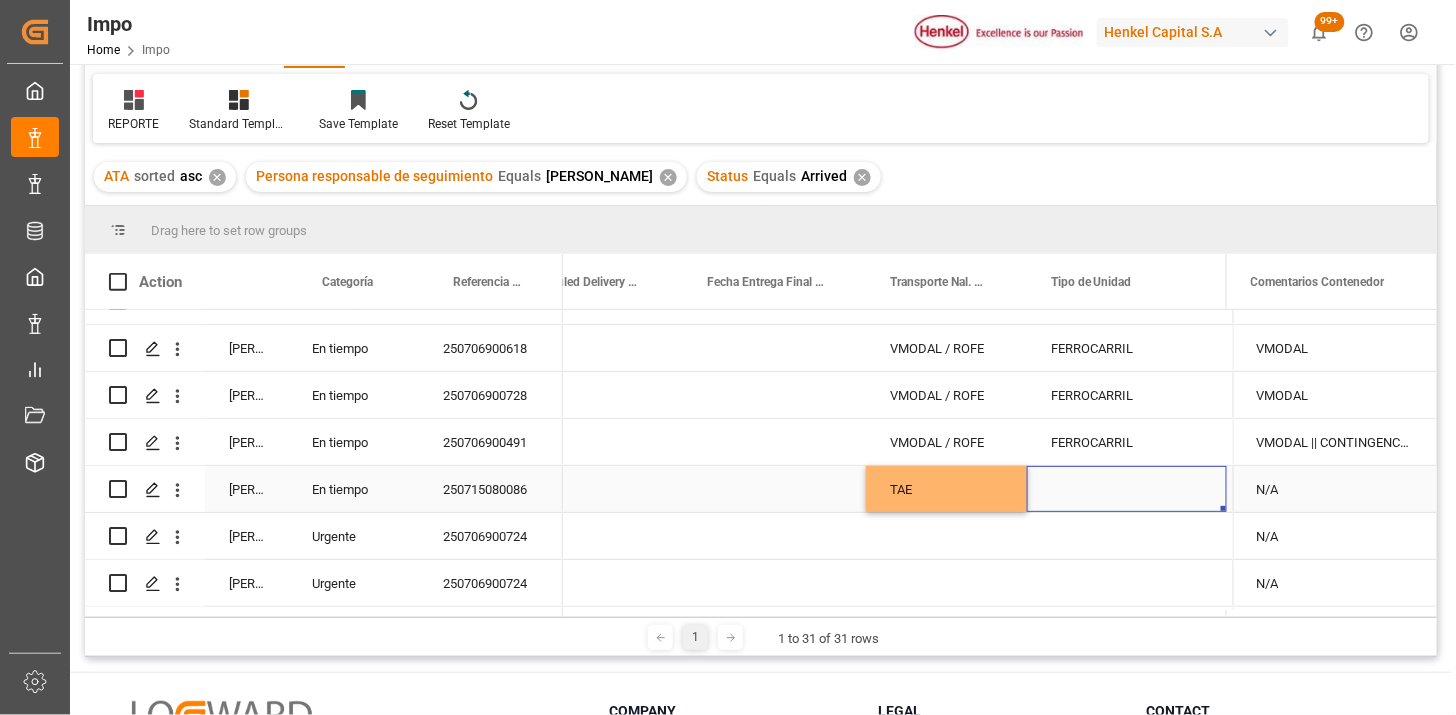 click at bounding box center [1127, 489] 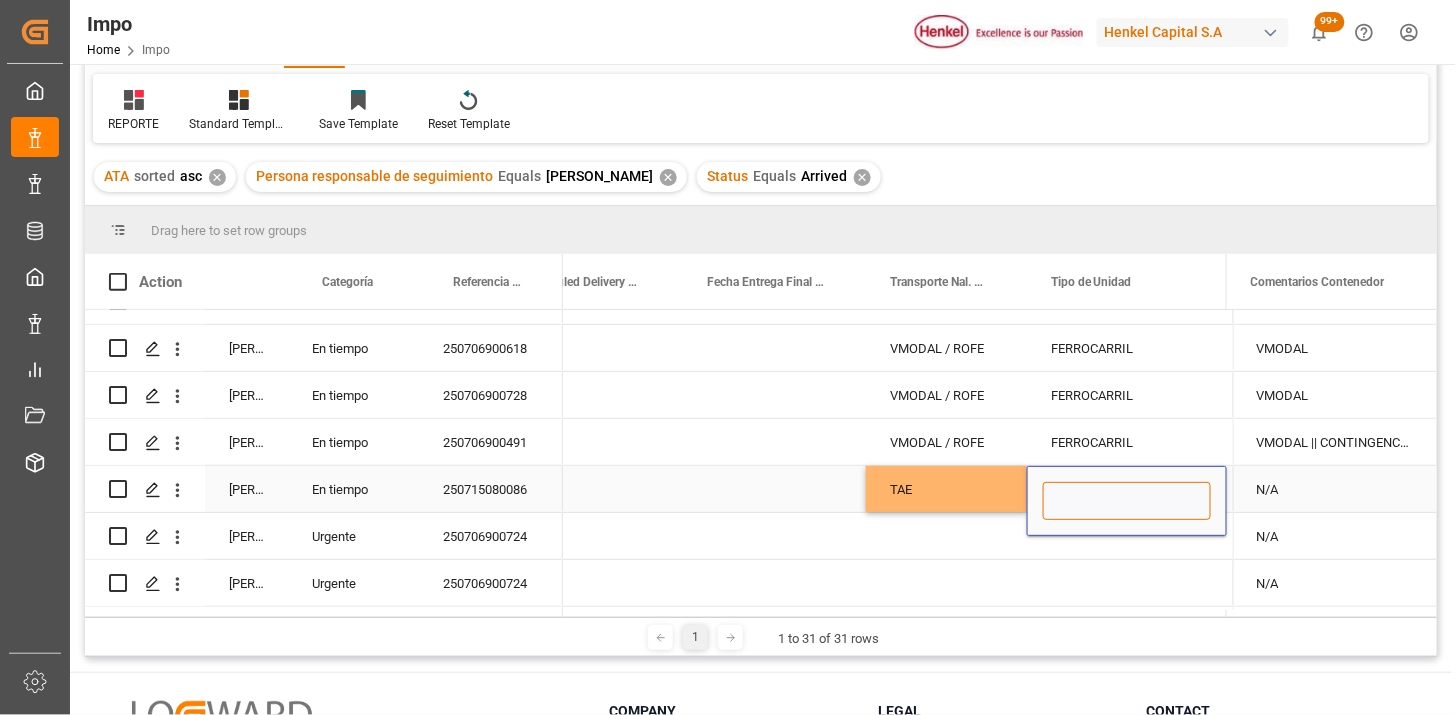 click at bounding box center [1127, 501] 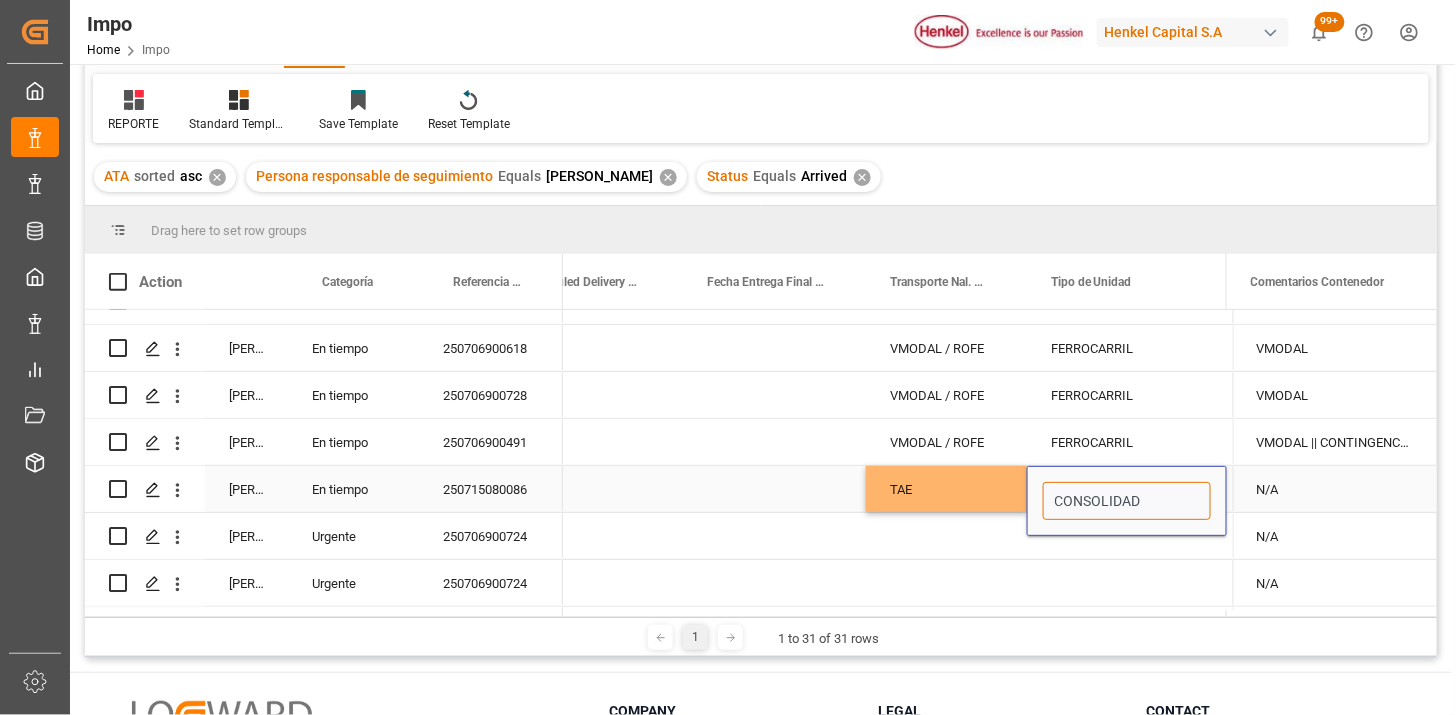 type on "CONSOLIDADO" 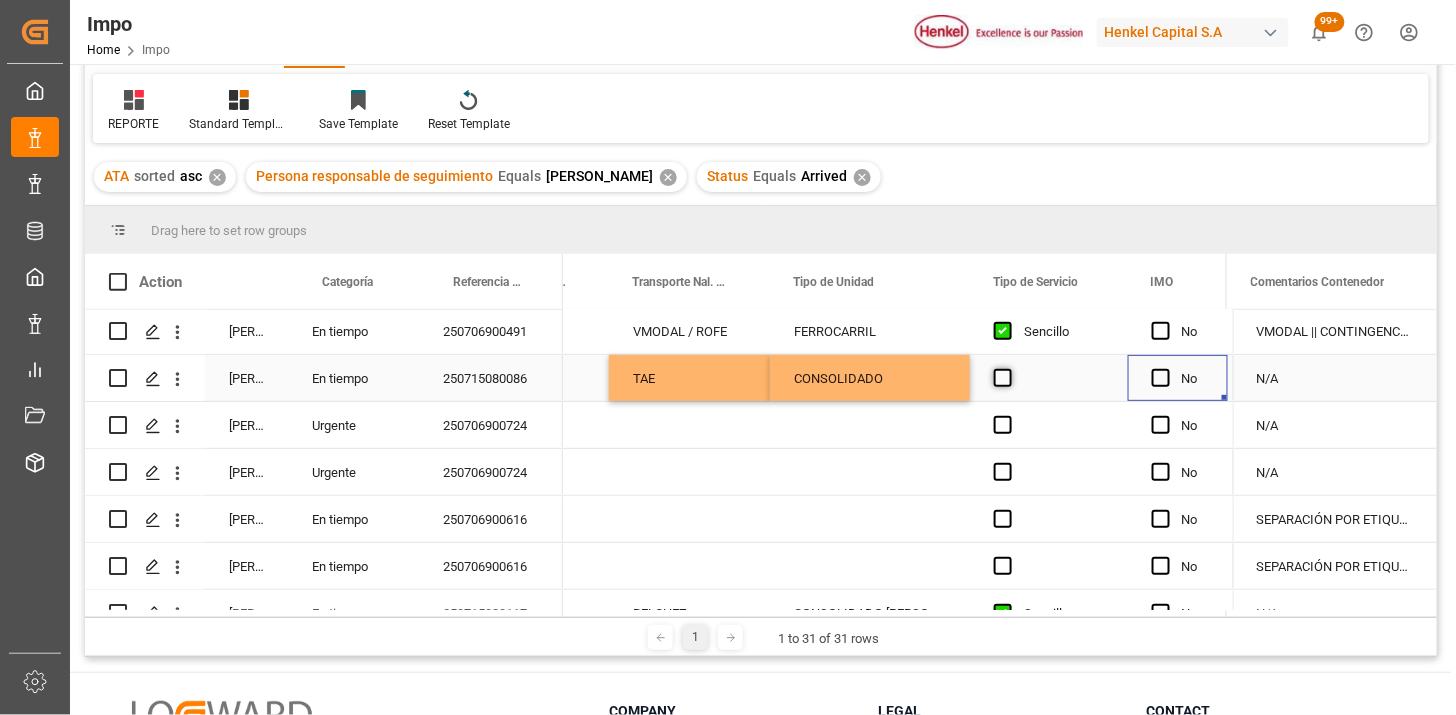 click at bounding box center (1003, 378) 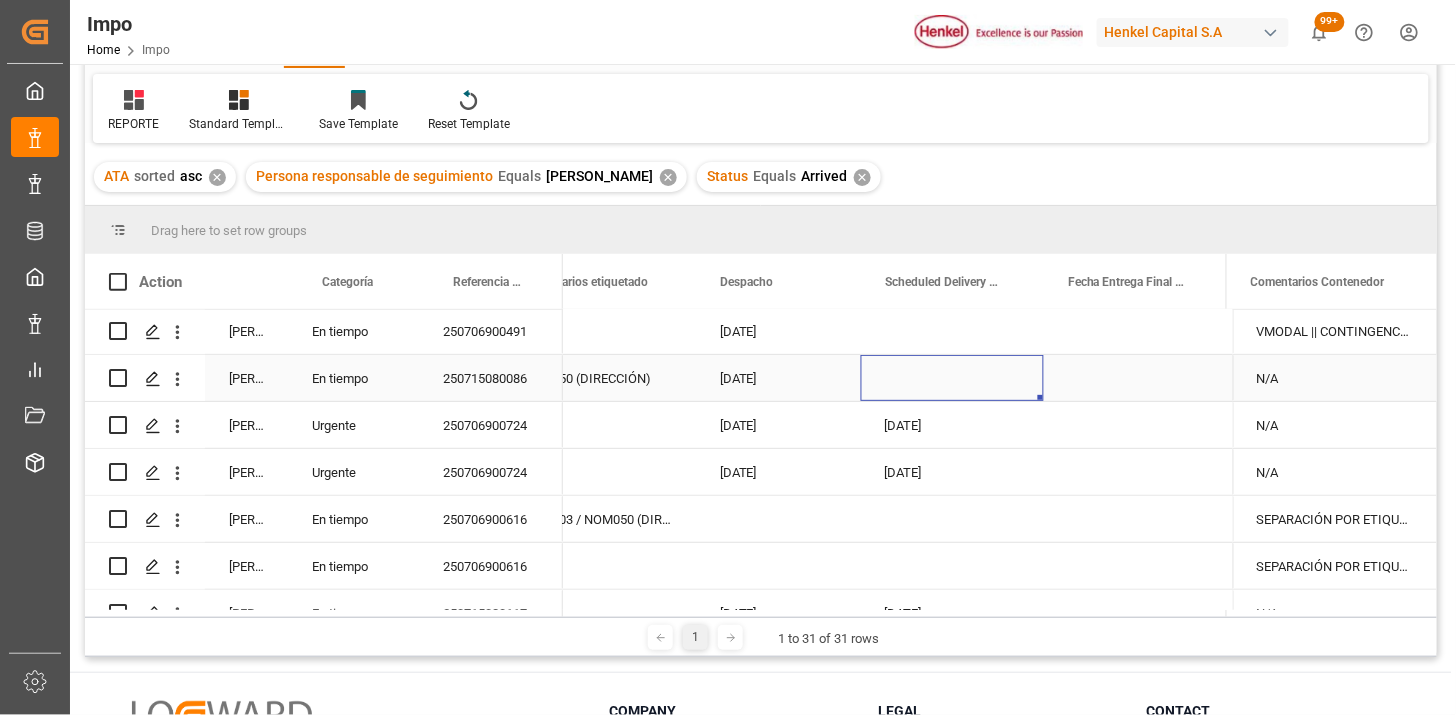 click at bounding box center (952, 378) 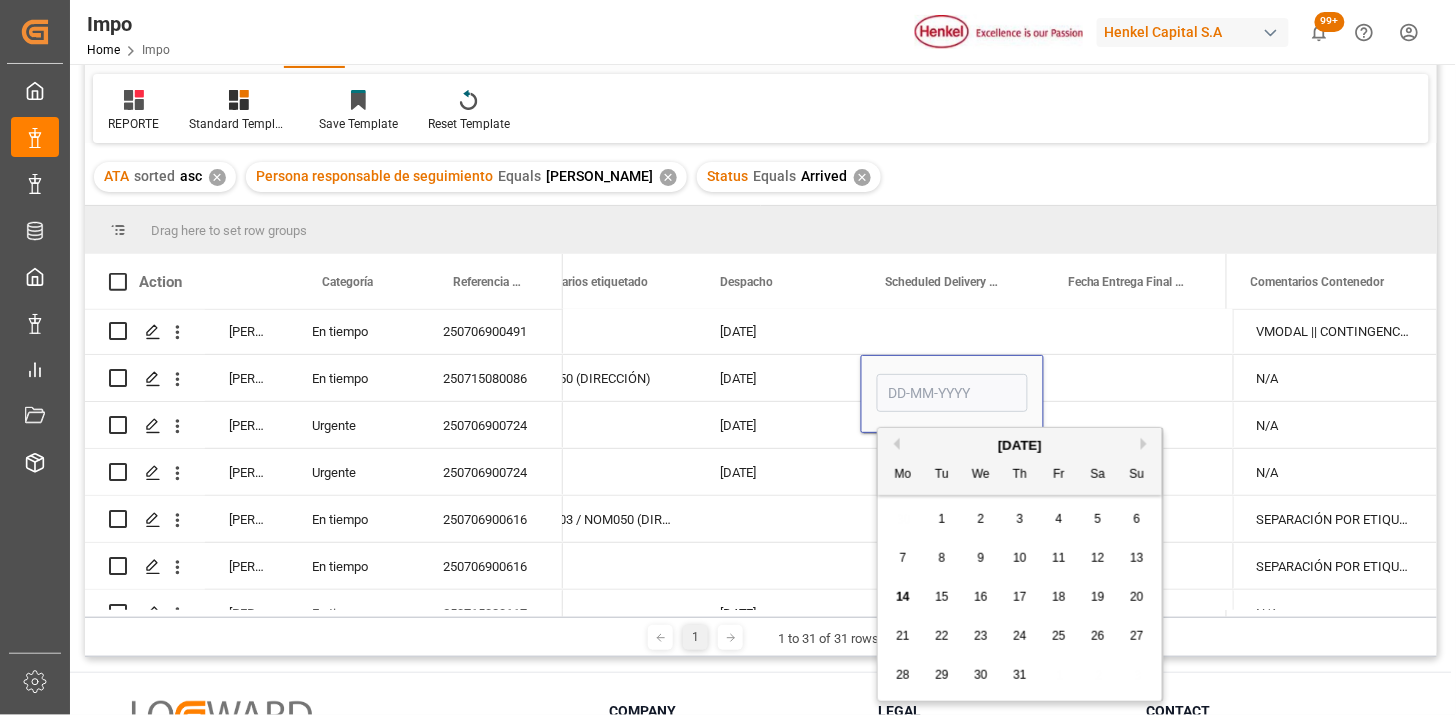 drag, startPoint x: 1024, startPoint y: 598, endPoint x: 886, endPoint y: 515, distance: 161.03726 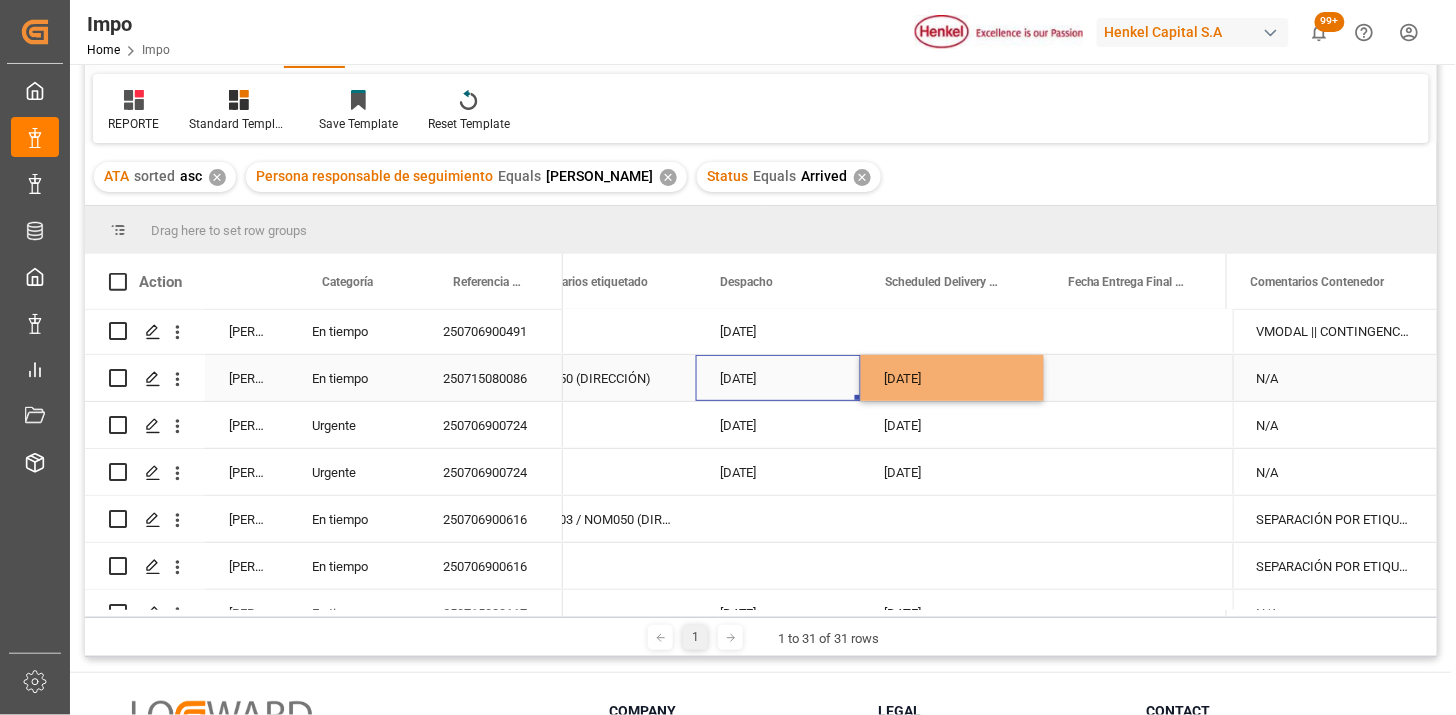 drag, startPoint x: 772, startPoint y: 384, endPoint x: 992, endPoint y: 457, distance: 231.79517 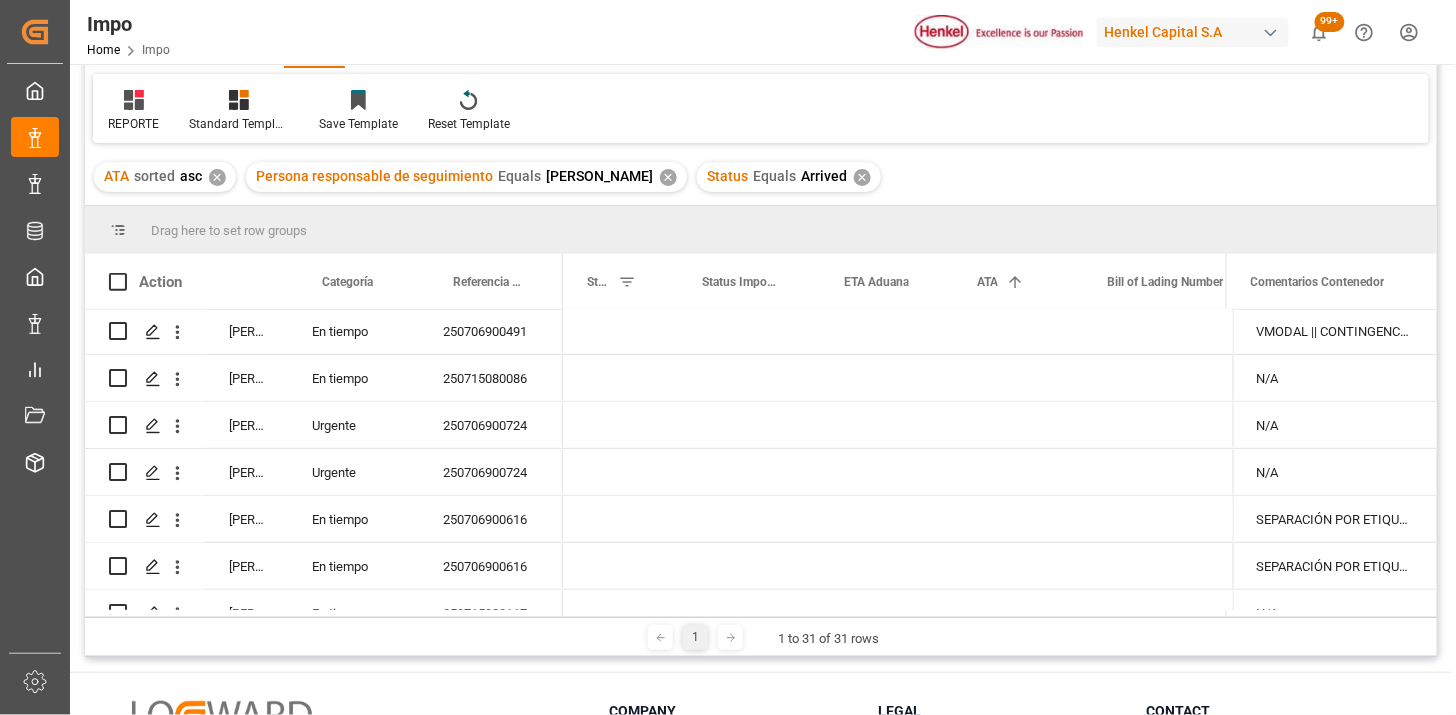 scroll, scrollTop: 0, scrollLeft: 0, axis: both 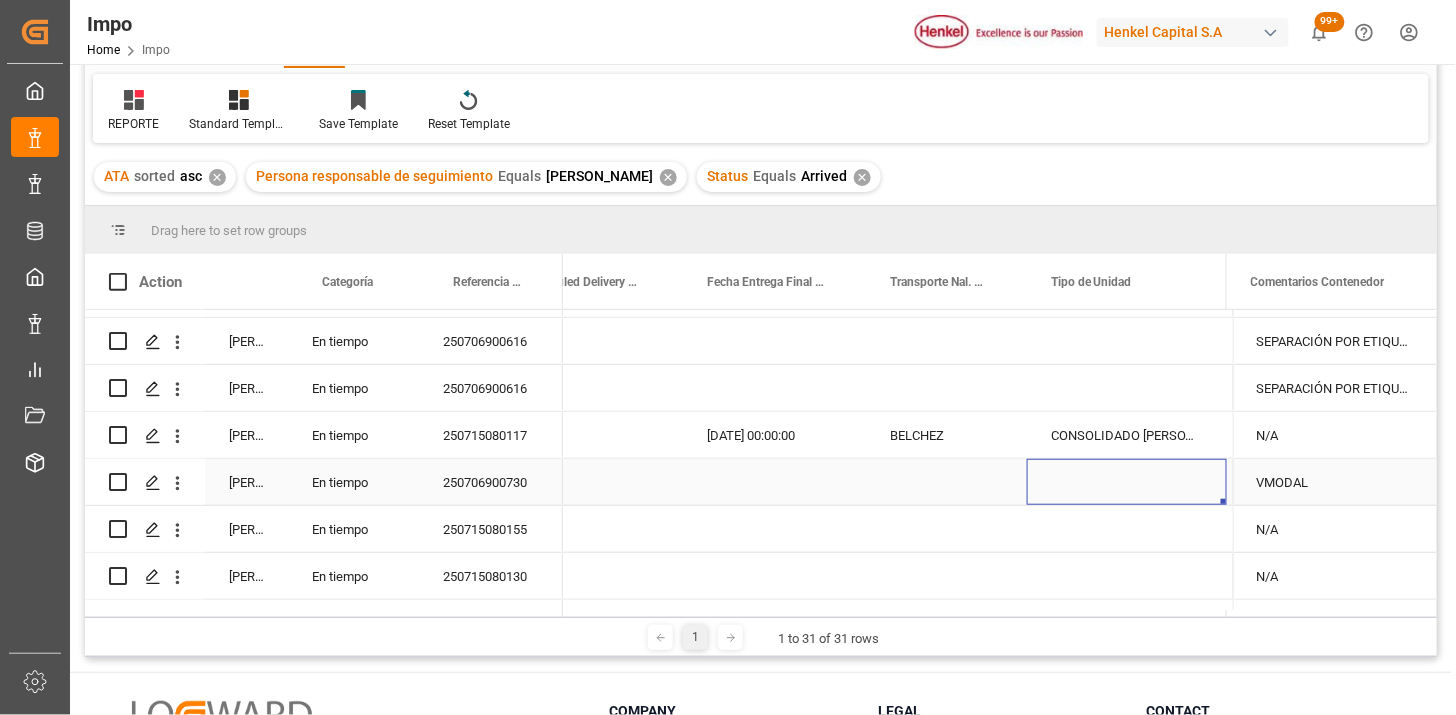 click at bounding box center (946, 482) 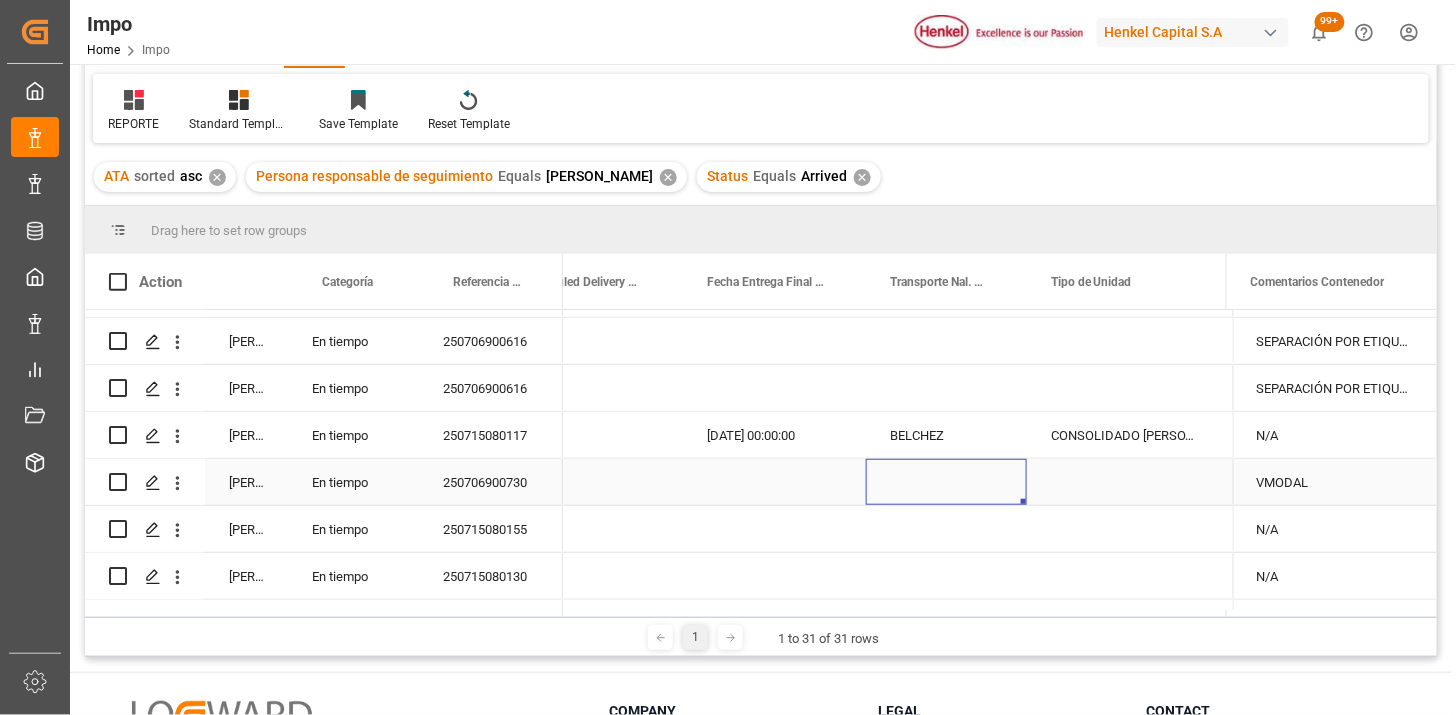 click at bounding box center [946, 482] 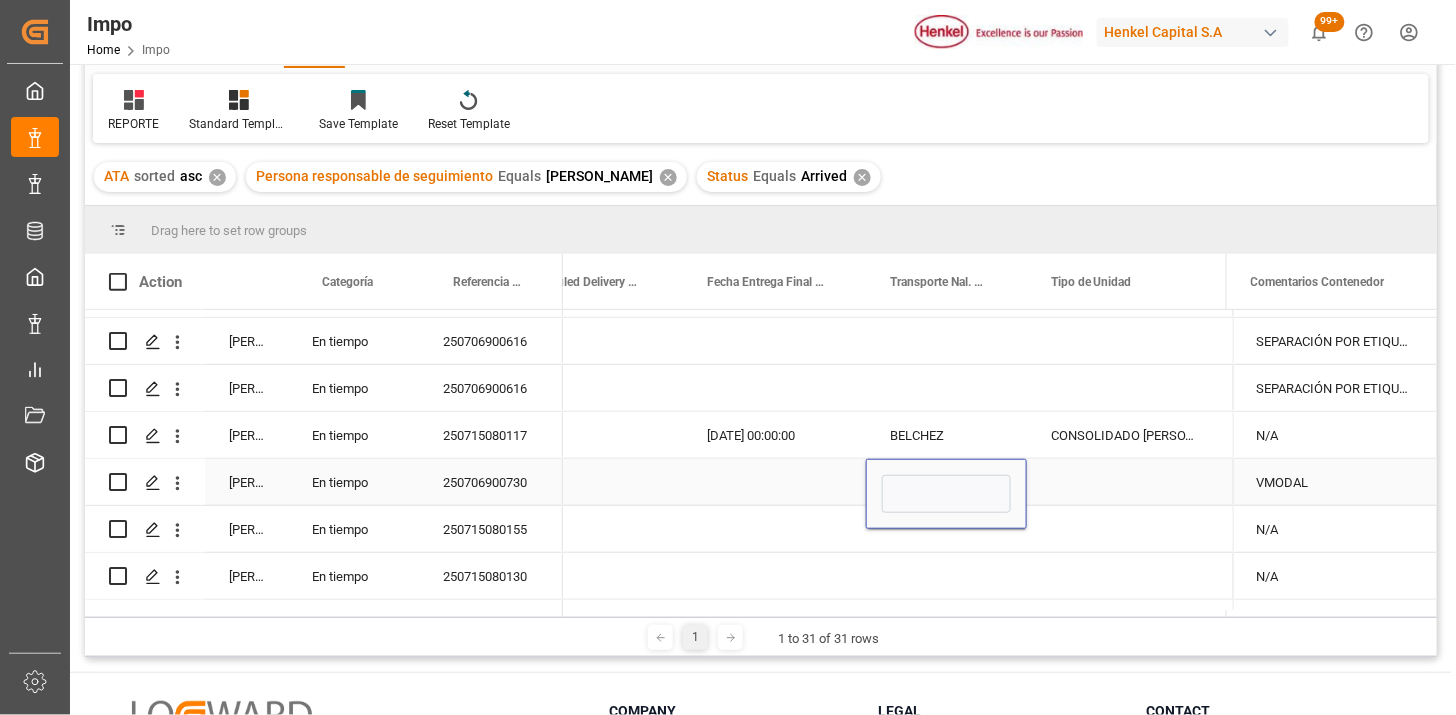 click at bounding box center (946, 494) 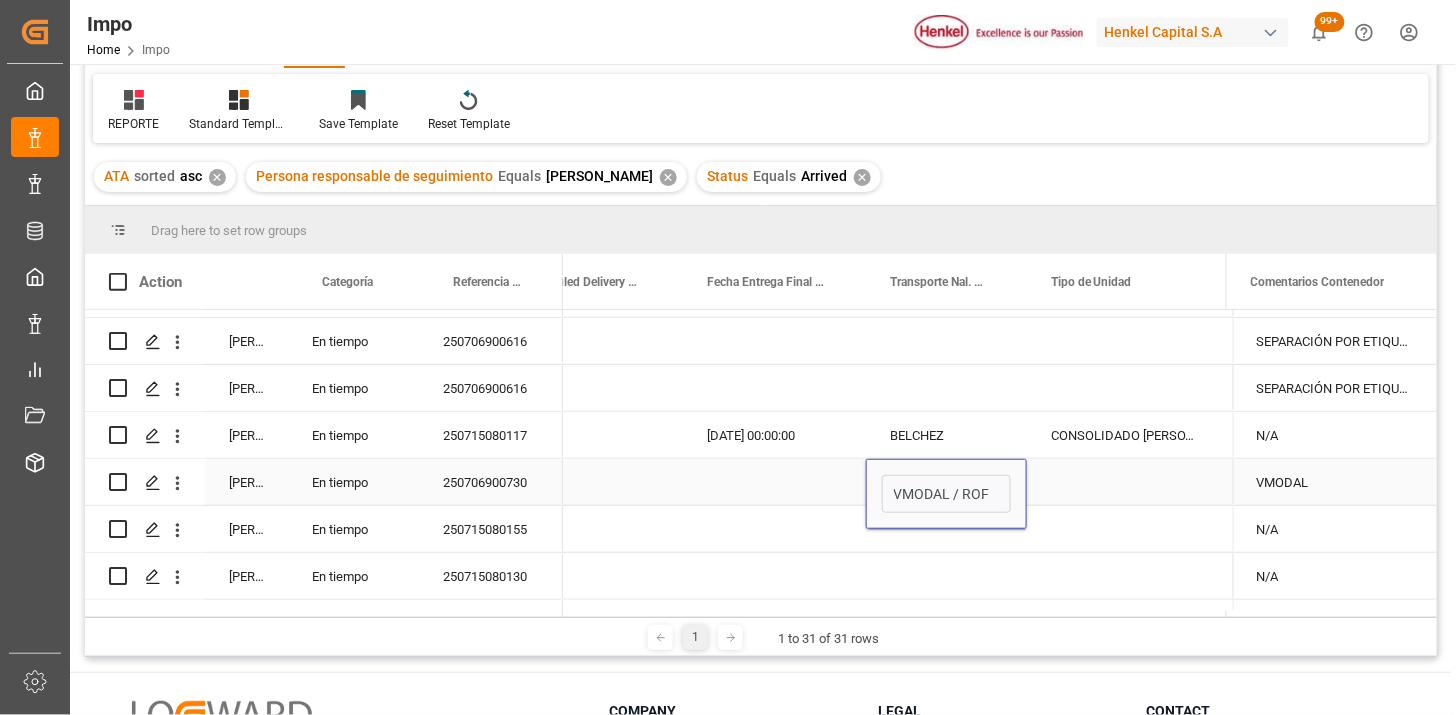 type on "VMODAL / ROFE" 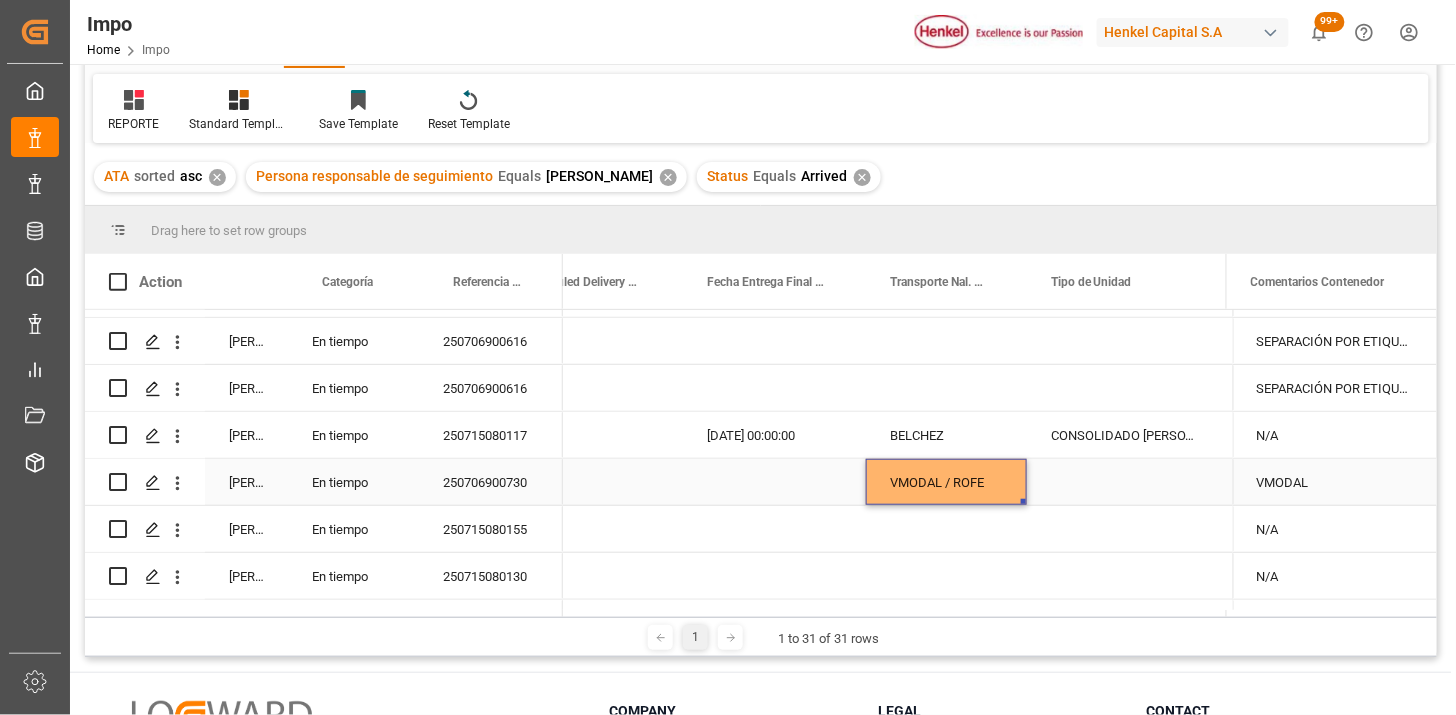 click at bounding box center [1127, 482] 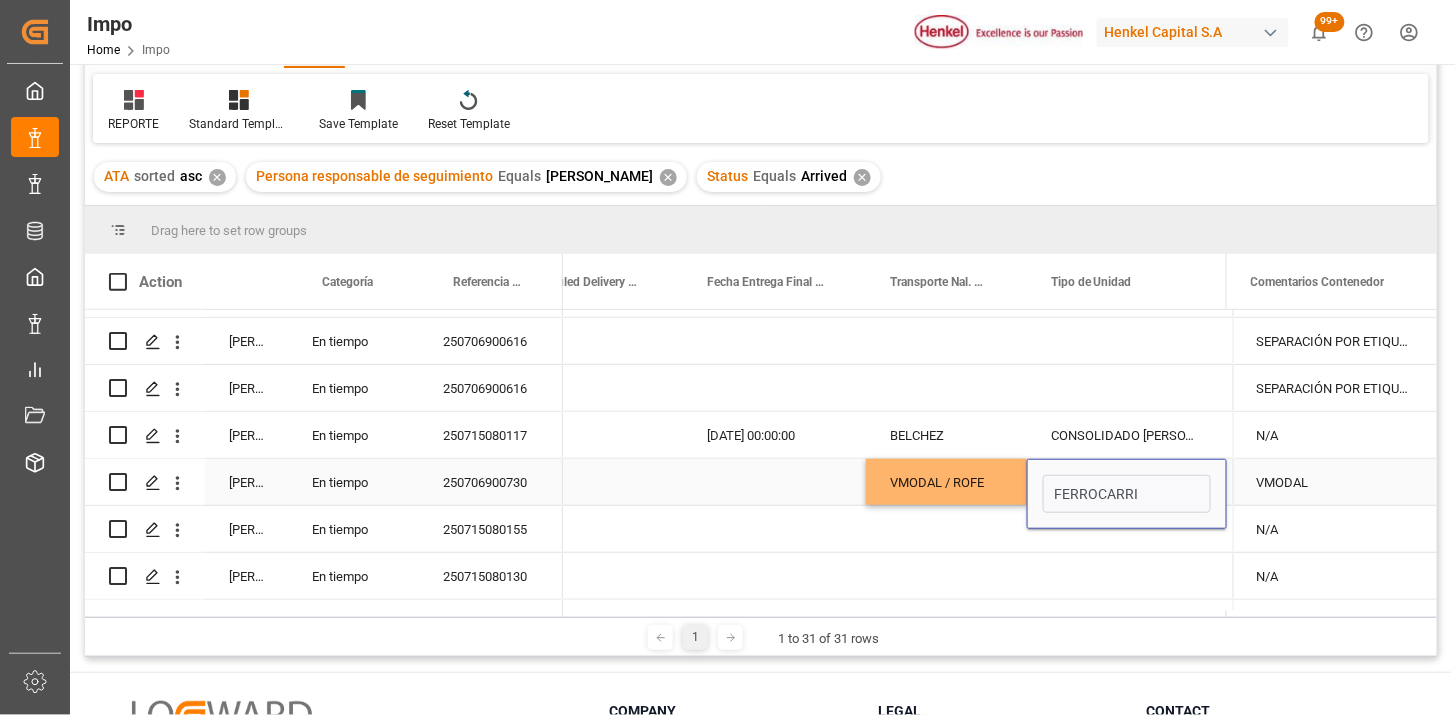 type on "FERROCARRIL" 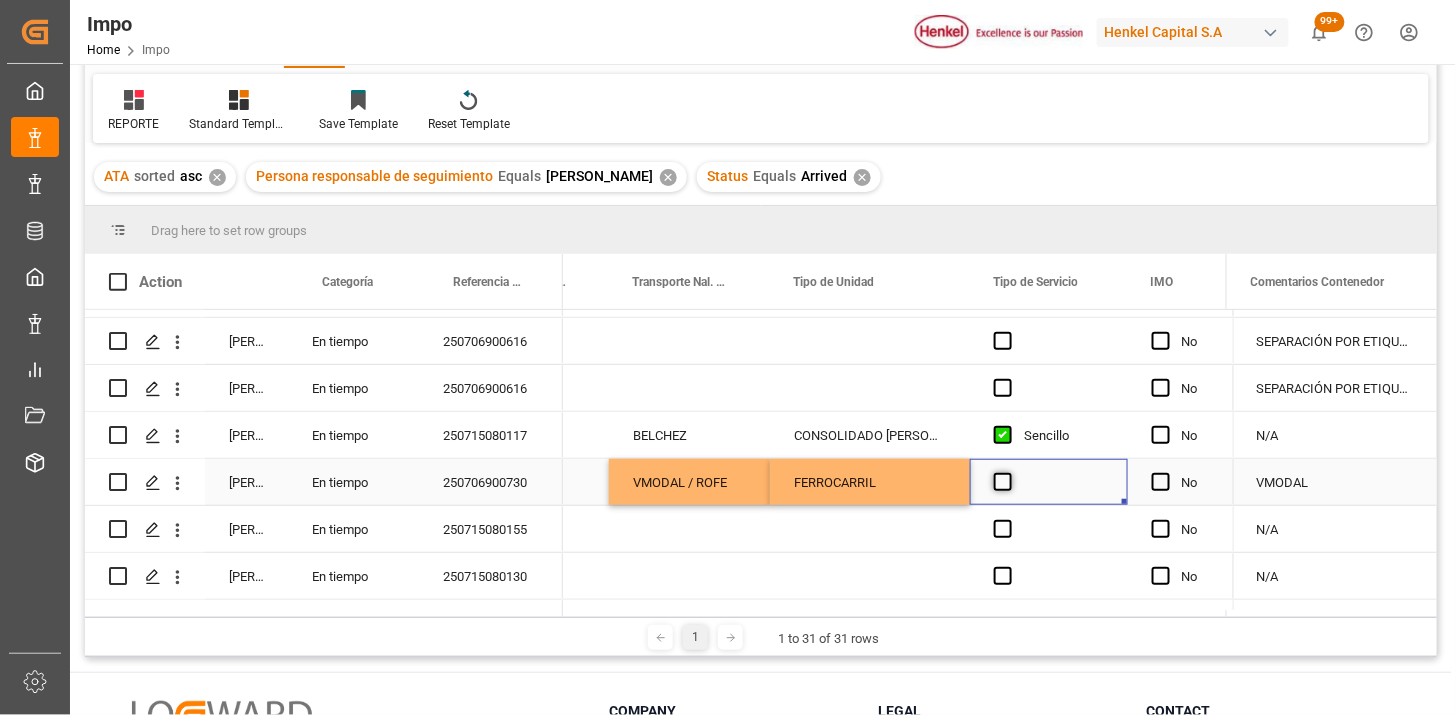 click at bounding box center [1003, 482] 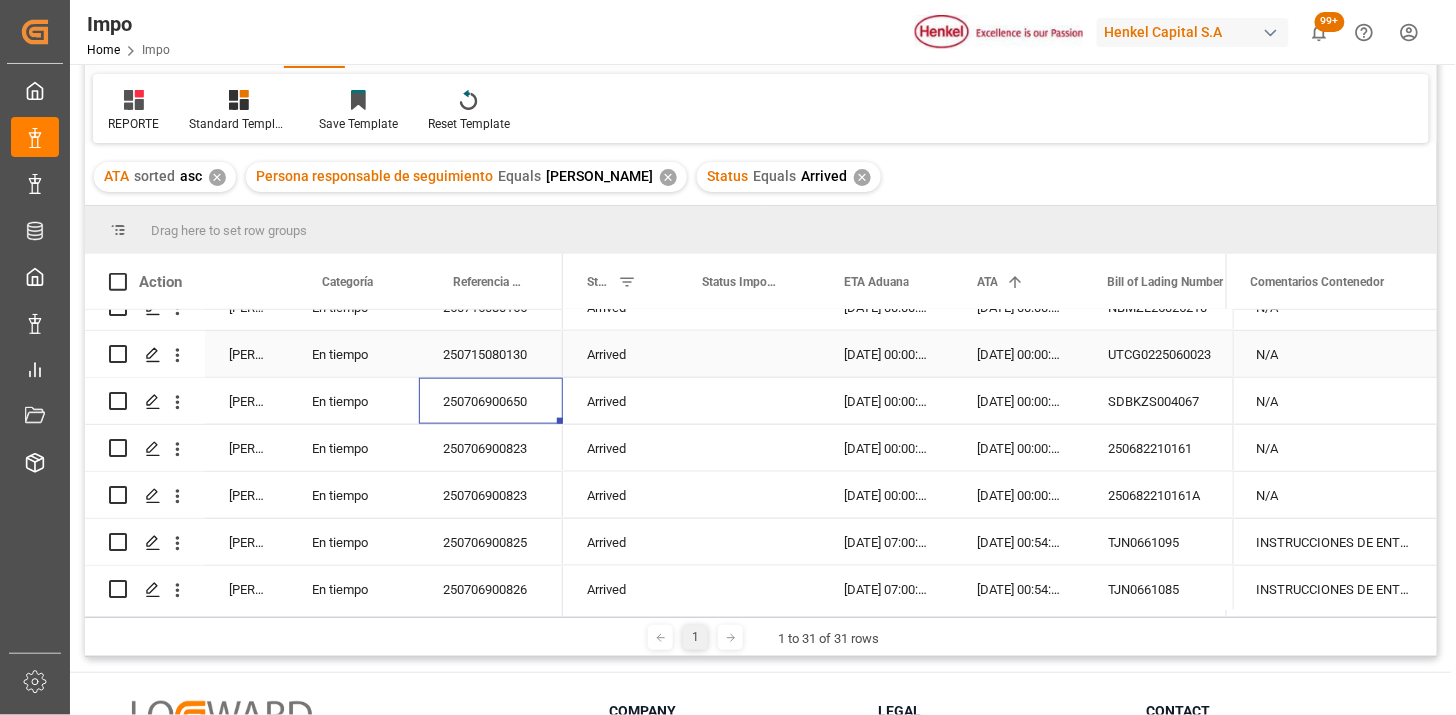 click on "UTCG0225060023" at bounding box center (1184, 354) 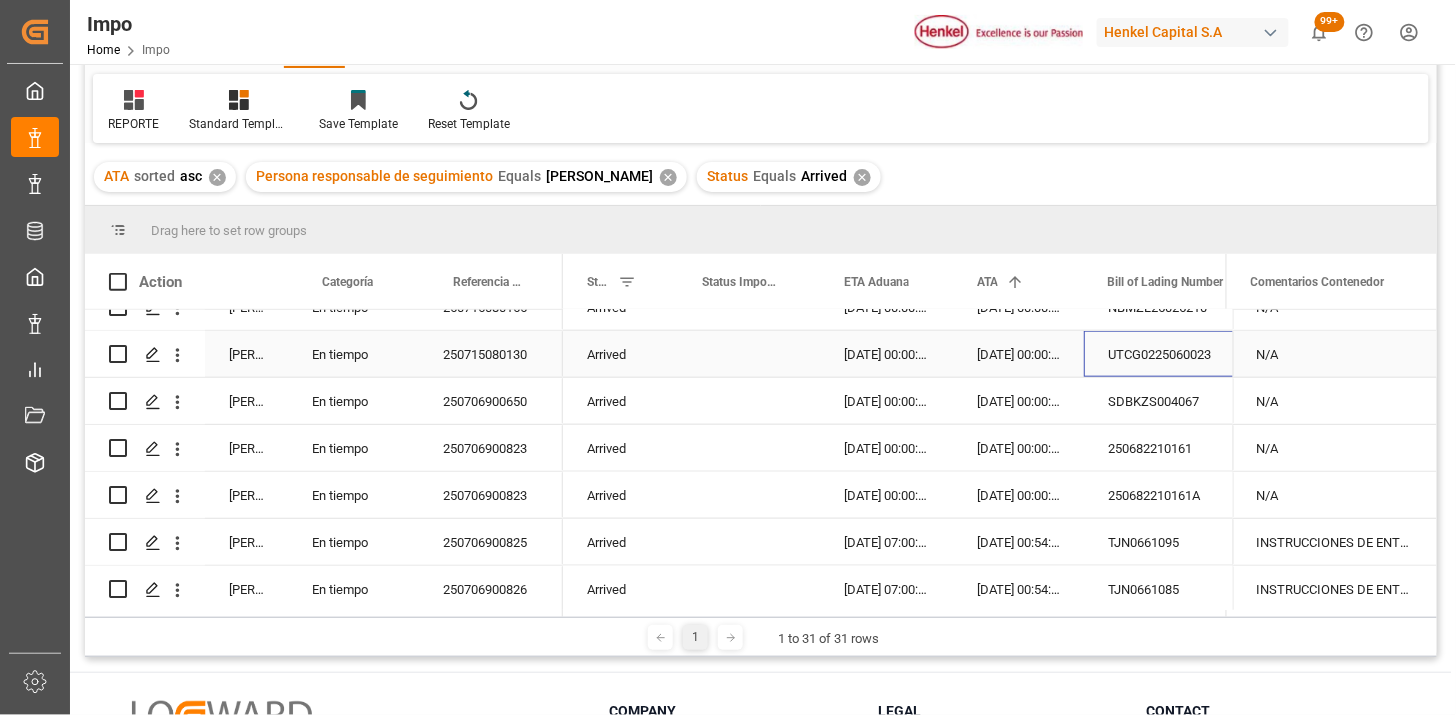 click on "250715080130" at bounding box center [491, 354] 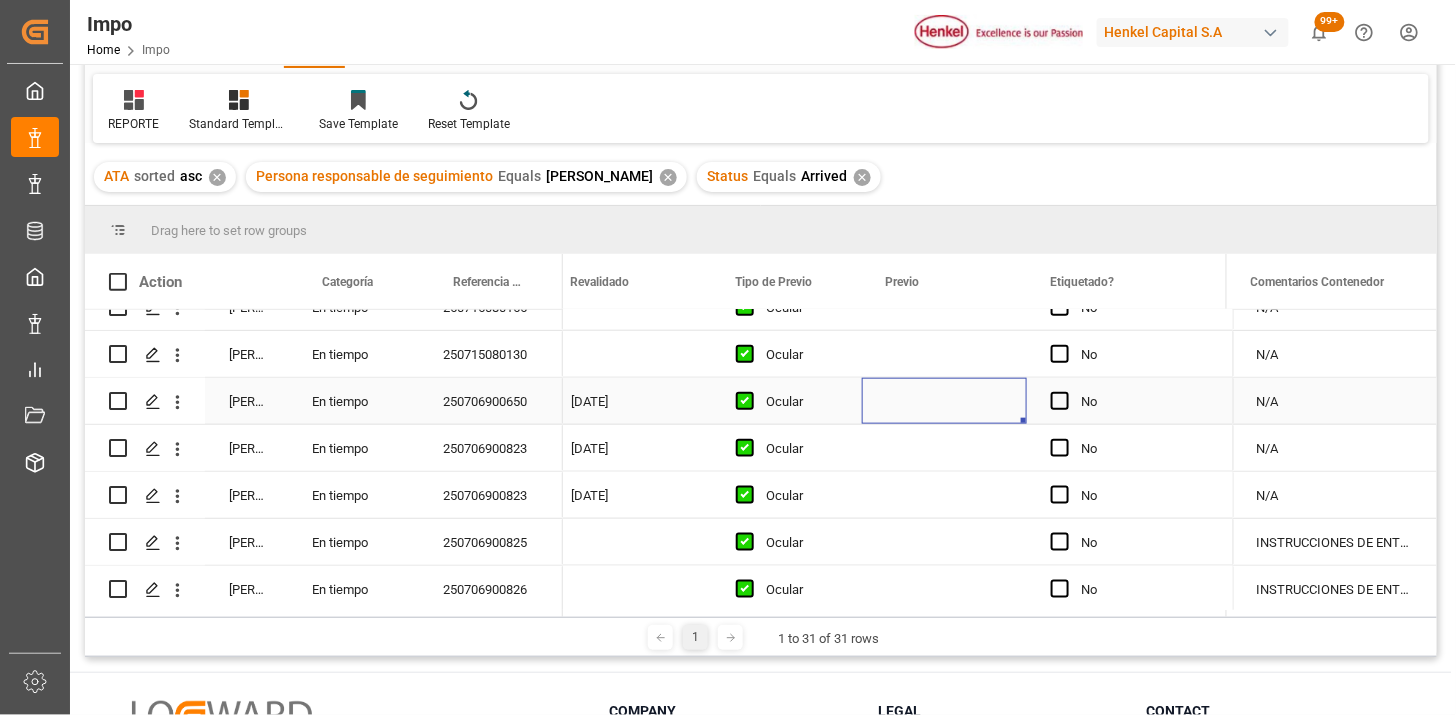 click at bounding box center (944, 401) 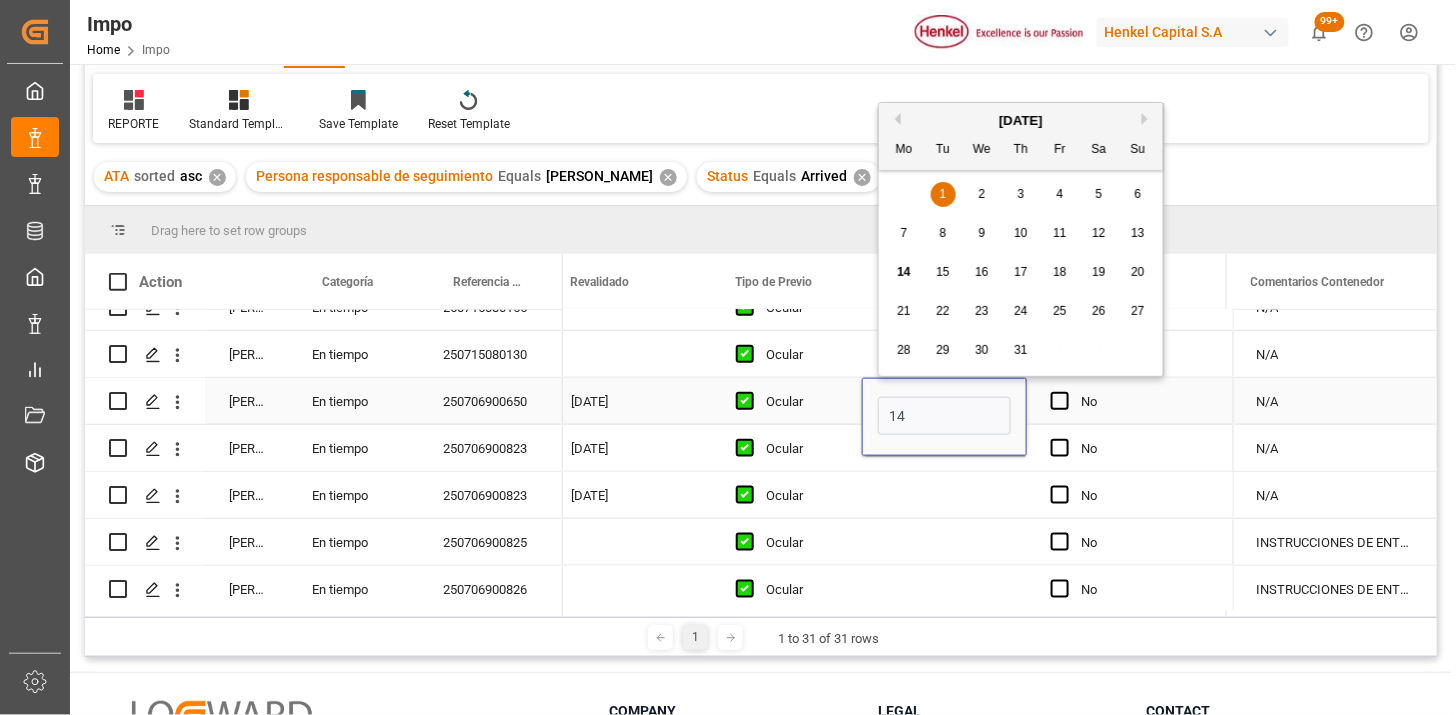 type on "[DATE]" 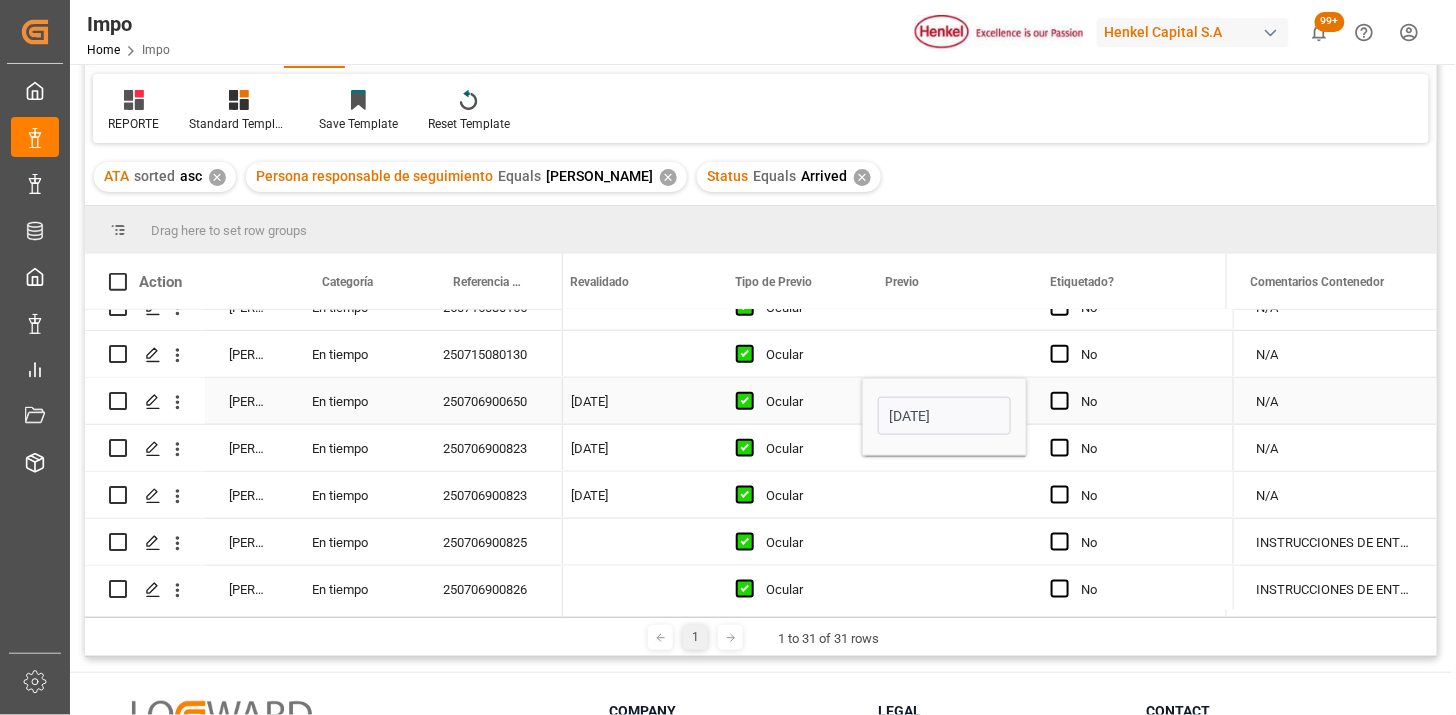 click on "[DATE]" at bounding box center (629, 401) 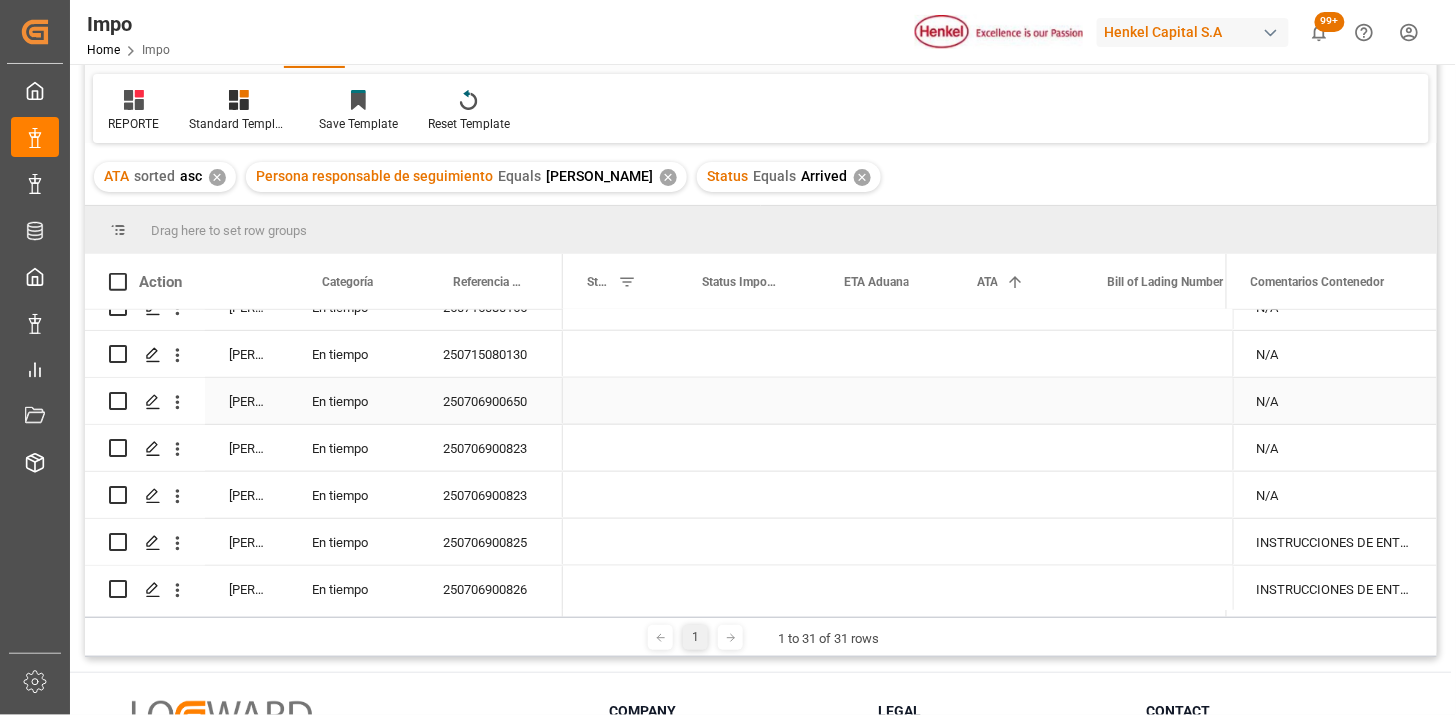 scroll, scrollTop: 0, scrollLeft: 0, axis: both 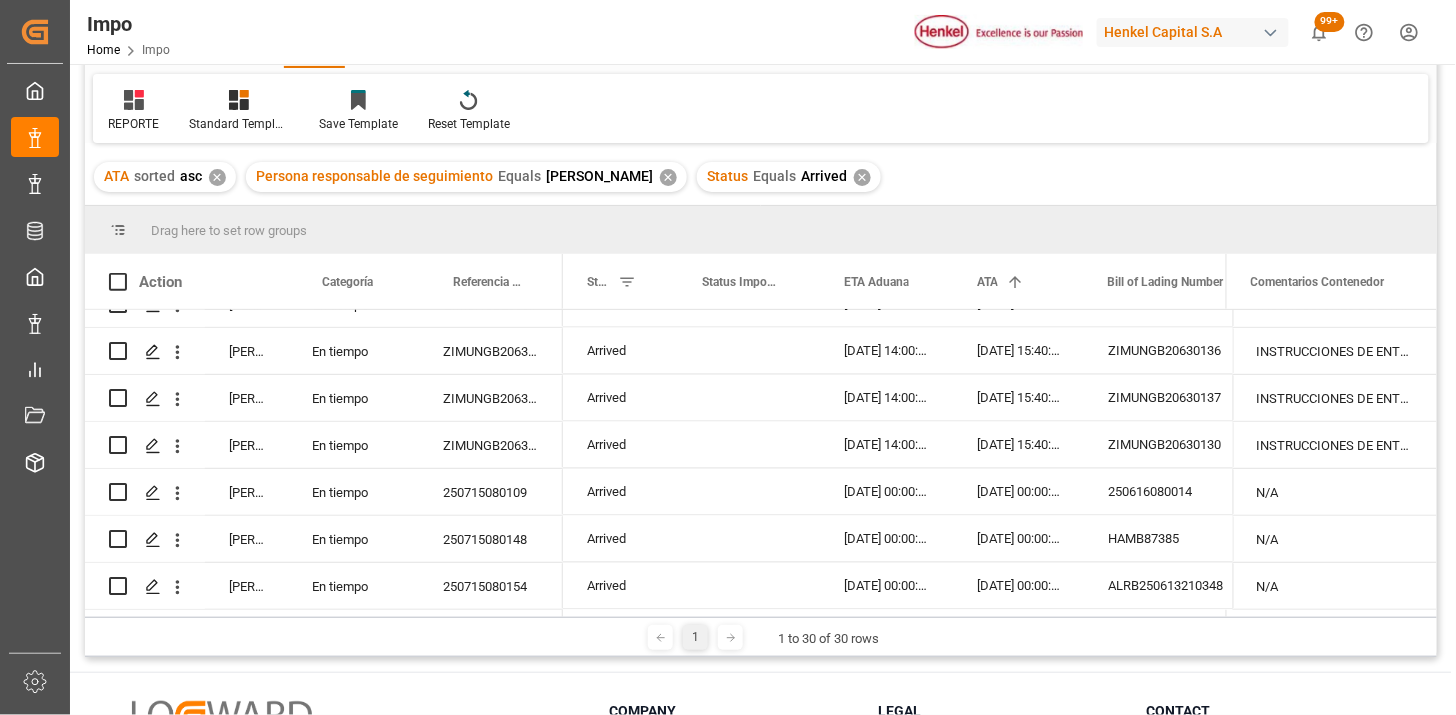 click on "✕" at bounding box center (862, 177) 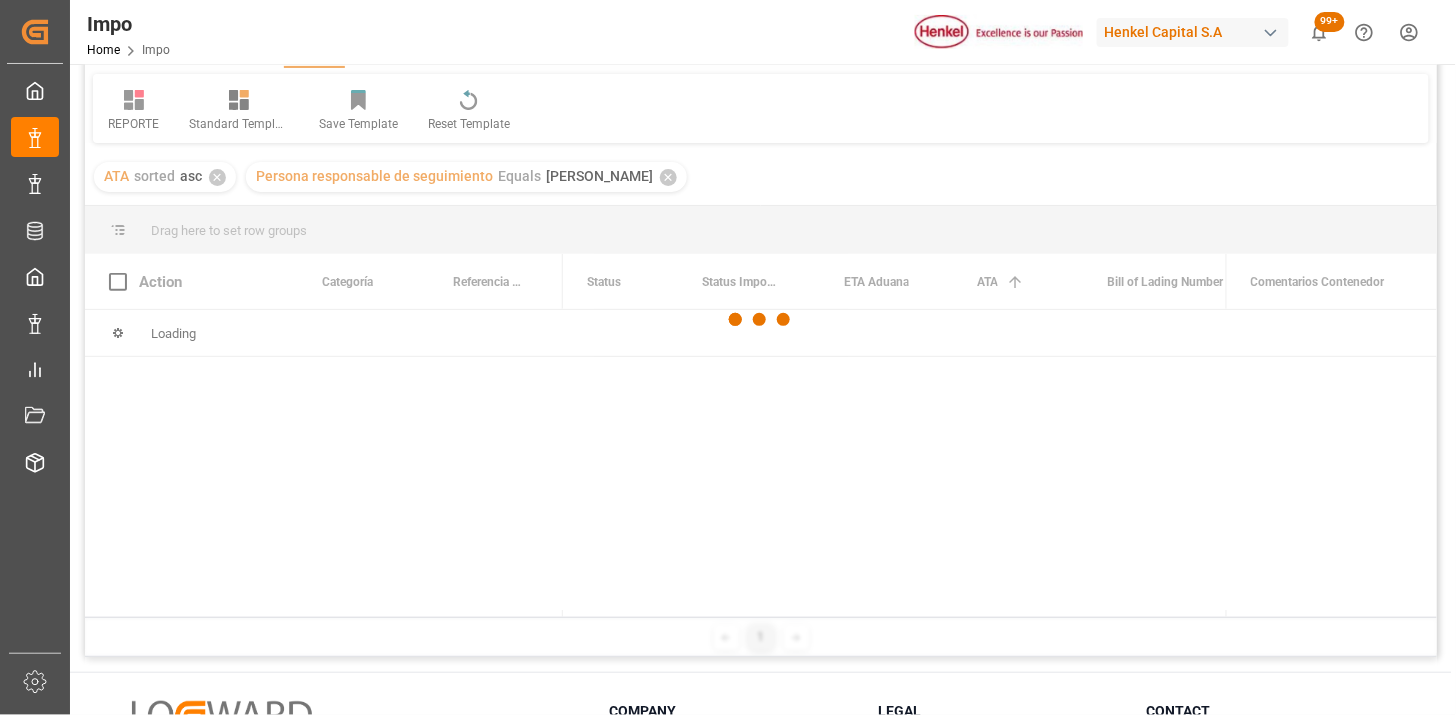 scroll, scrollTop: 0, scrollLeft: 0, axis: both 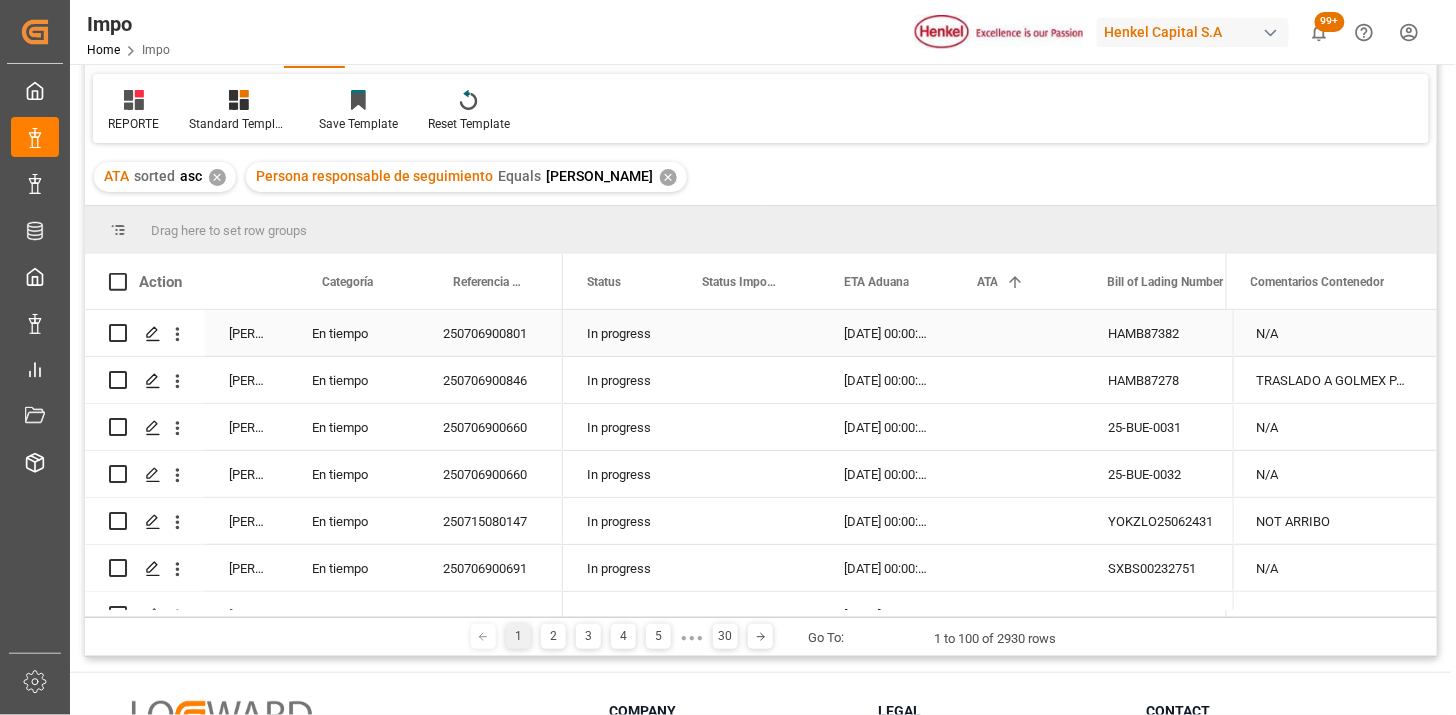 click on "In progress" at bounding box center [620, 333] 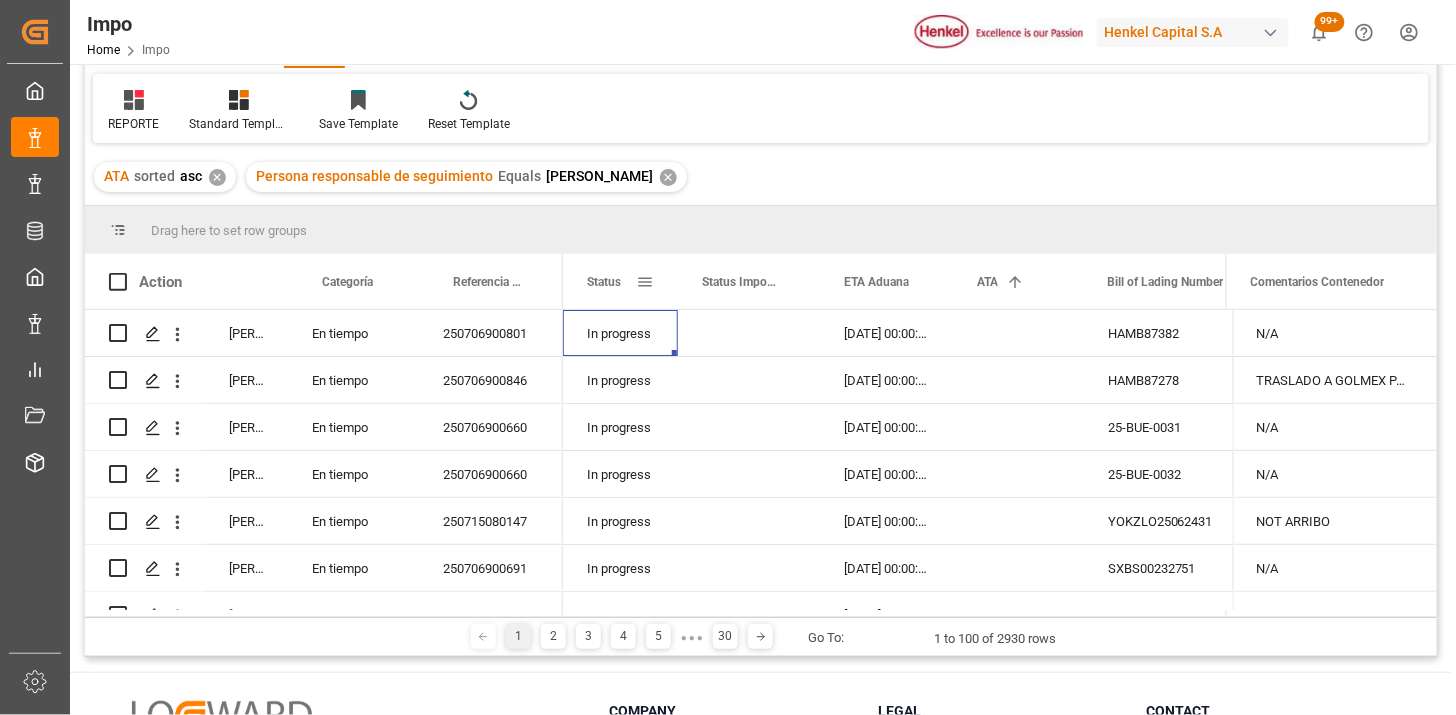 click at bounding box center [645, 282] 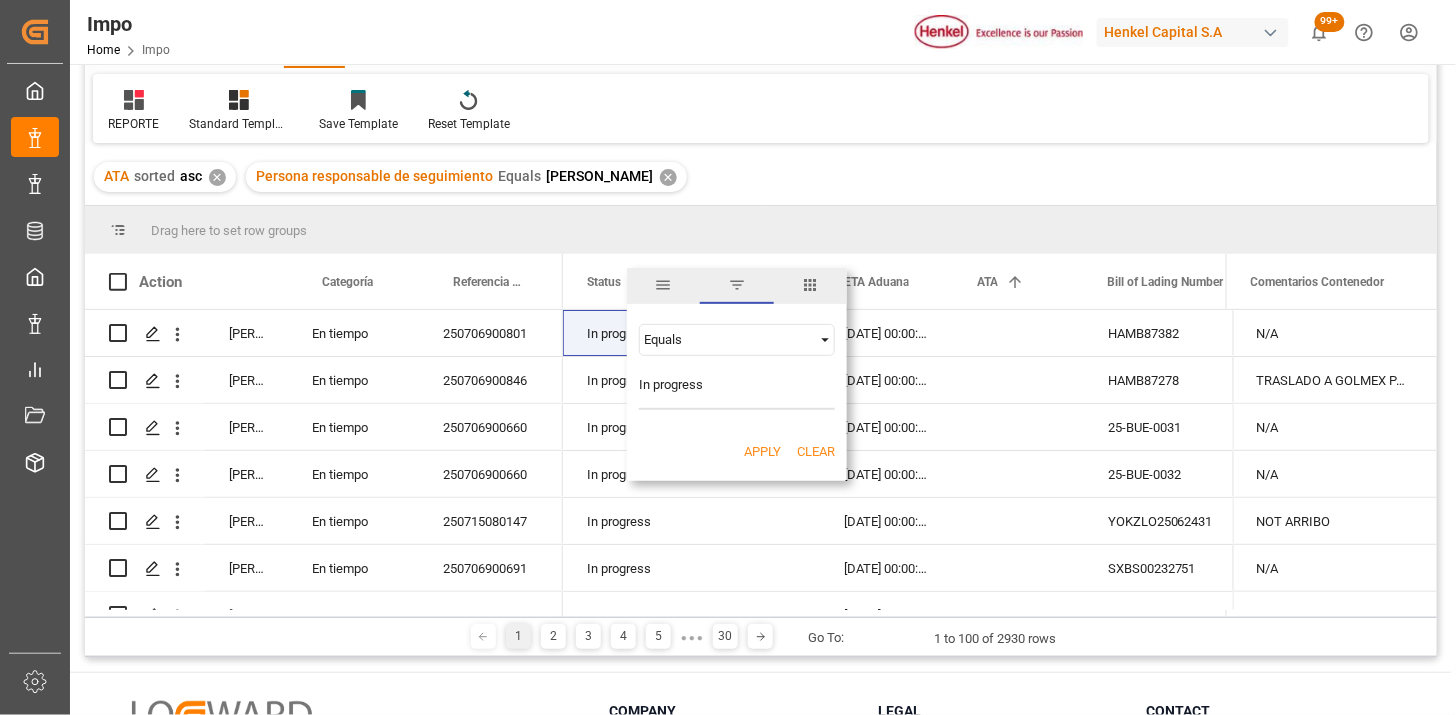 type on "In progress" 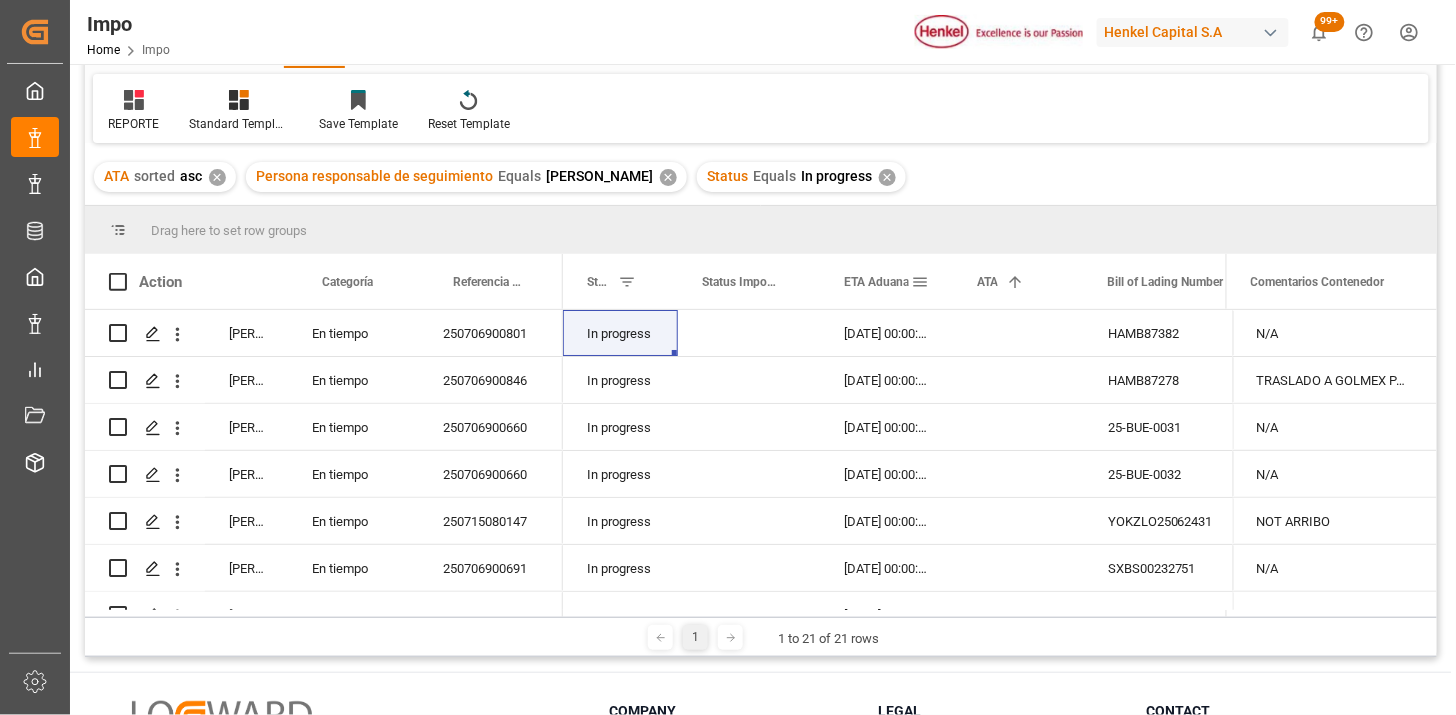 click on "ETA Aduana" at bounding box center (877, 281) 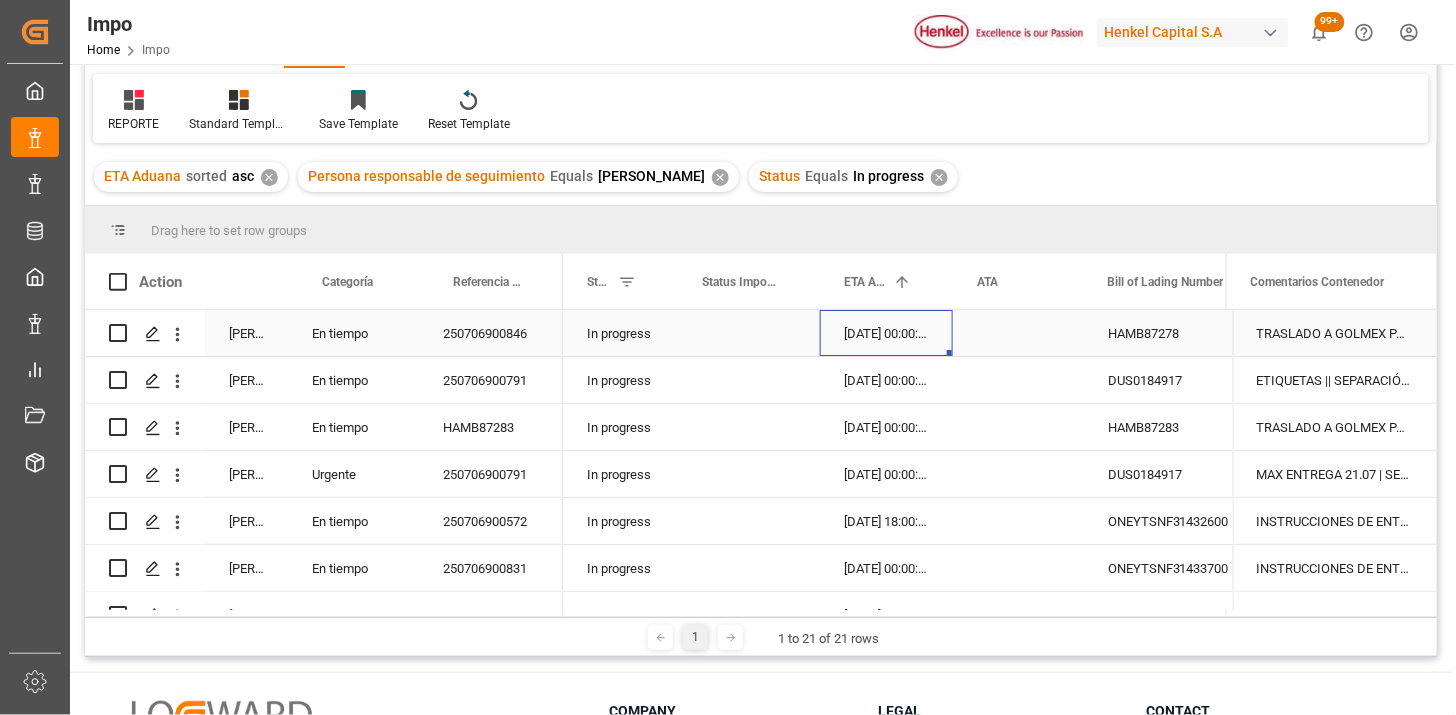 click on "[DATE] 00:00:00" at bounding box center (886, 333) 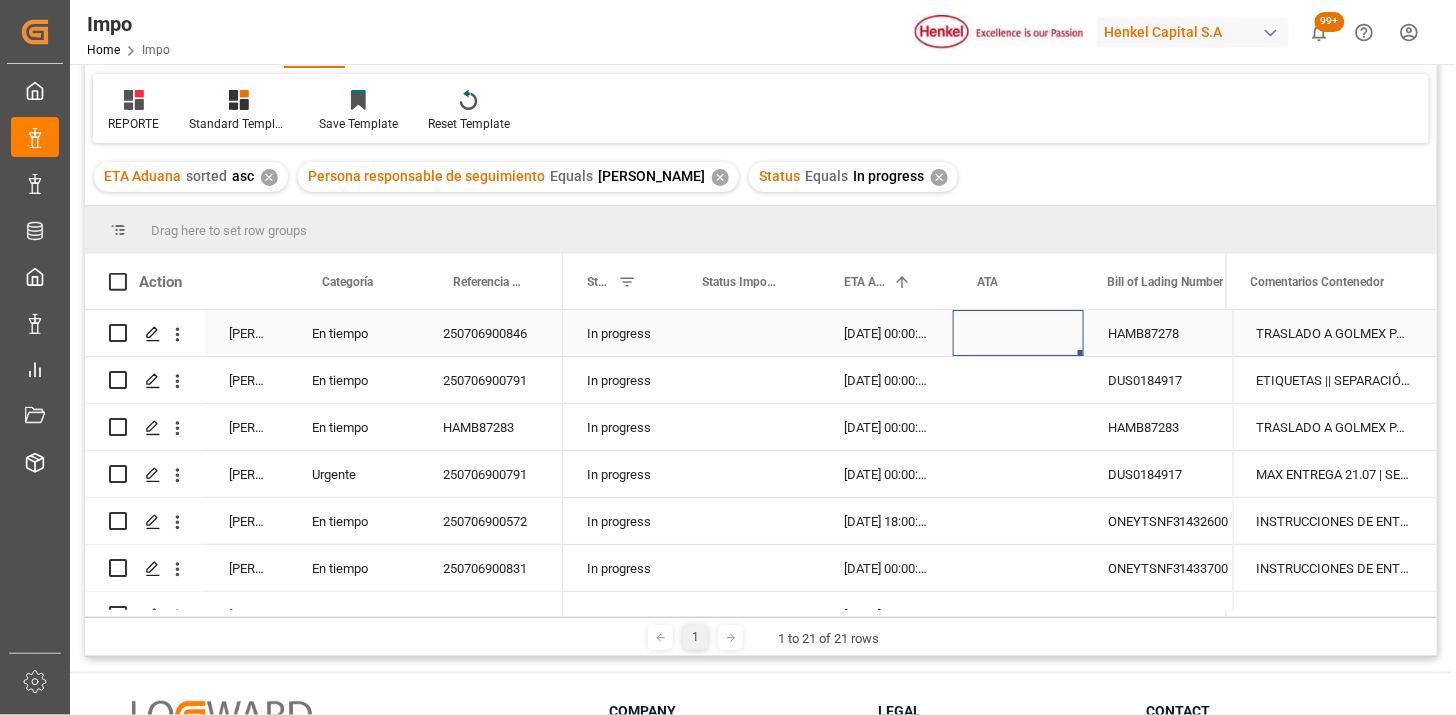 scroll, scrollTop: 0, scrollLeft: 56, axis: horizontal 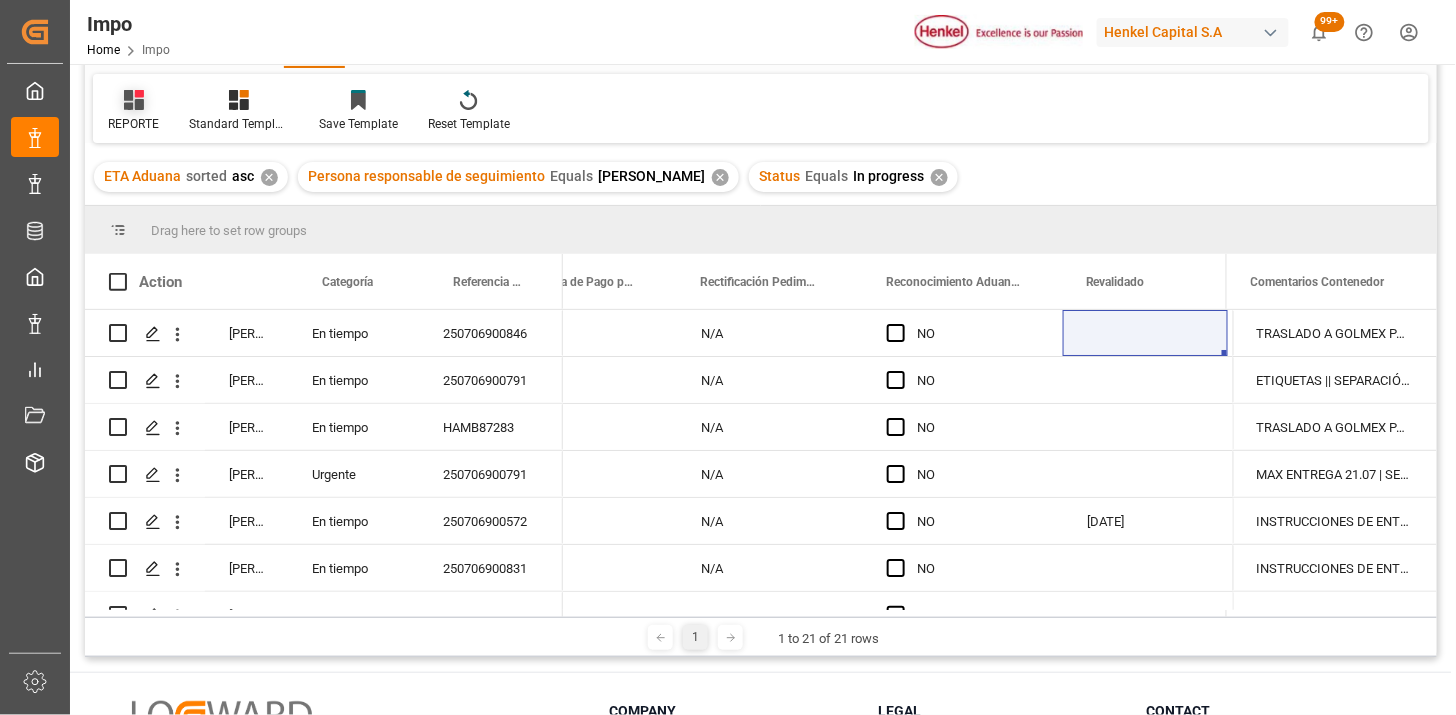 drag, startPoint x: 150, startPoint y: 113, endPoint x: 165, endPoint y: 134, distance: 25.806976 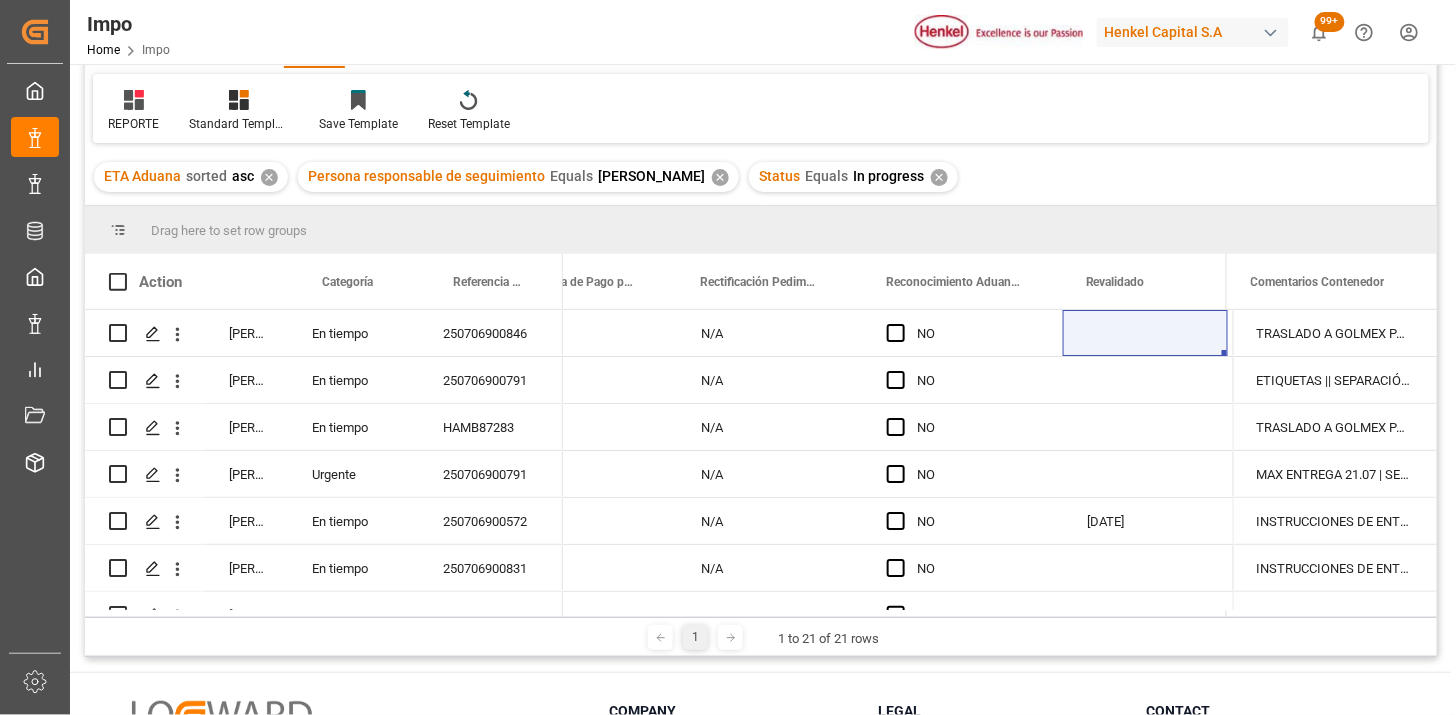 click on "REPORTE" at bounding box center (133, 111) 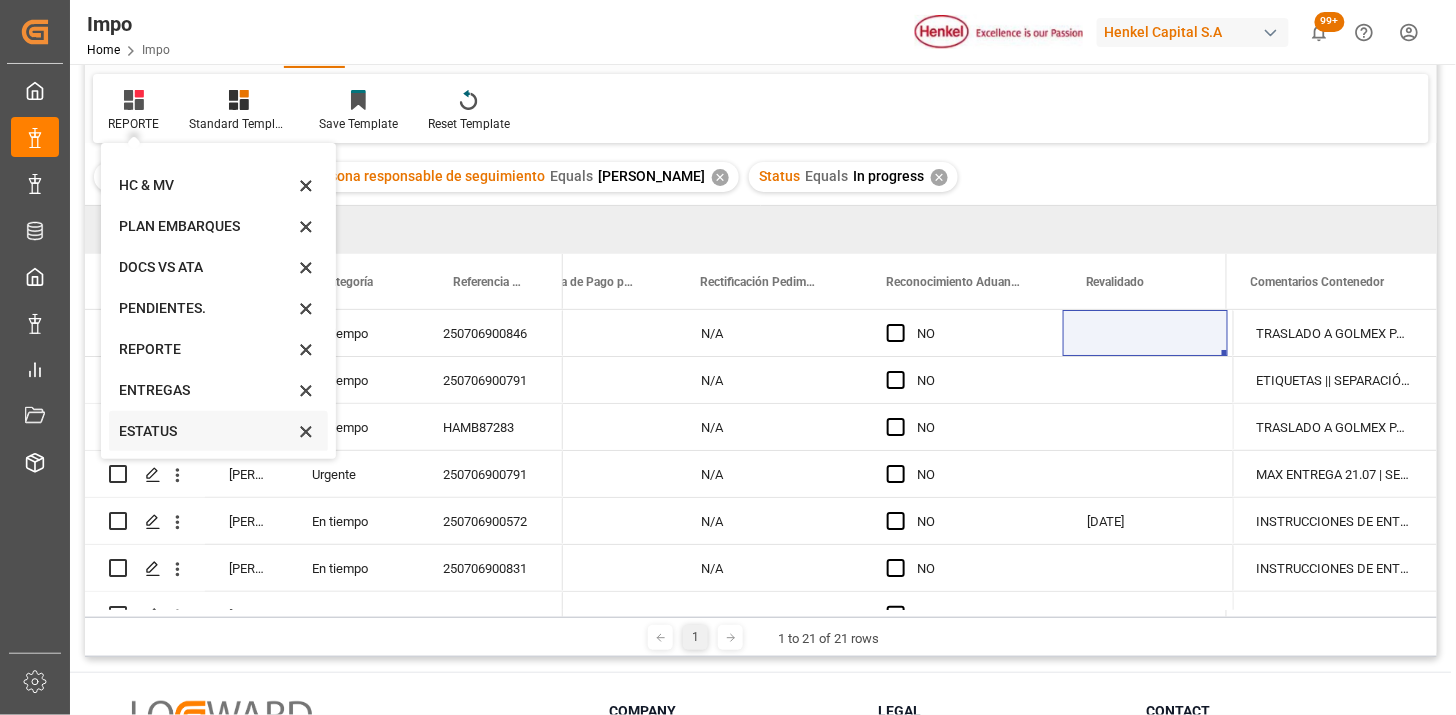 click on "ESTATUS" at bounding box center (206, 431) 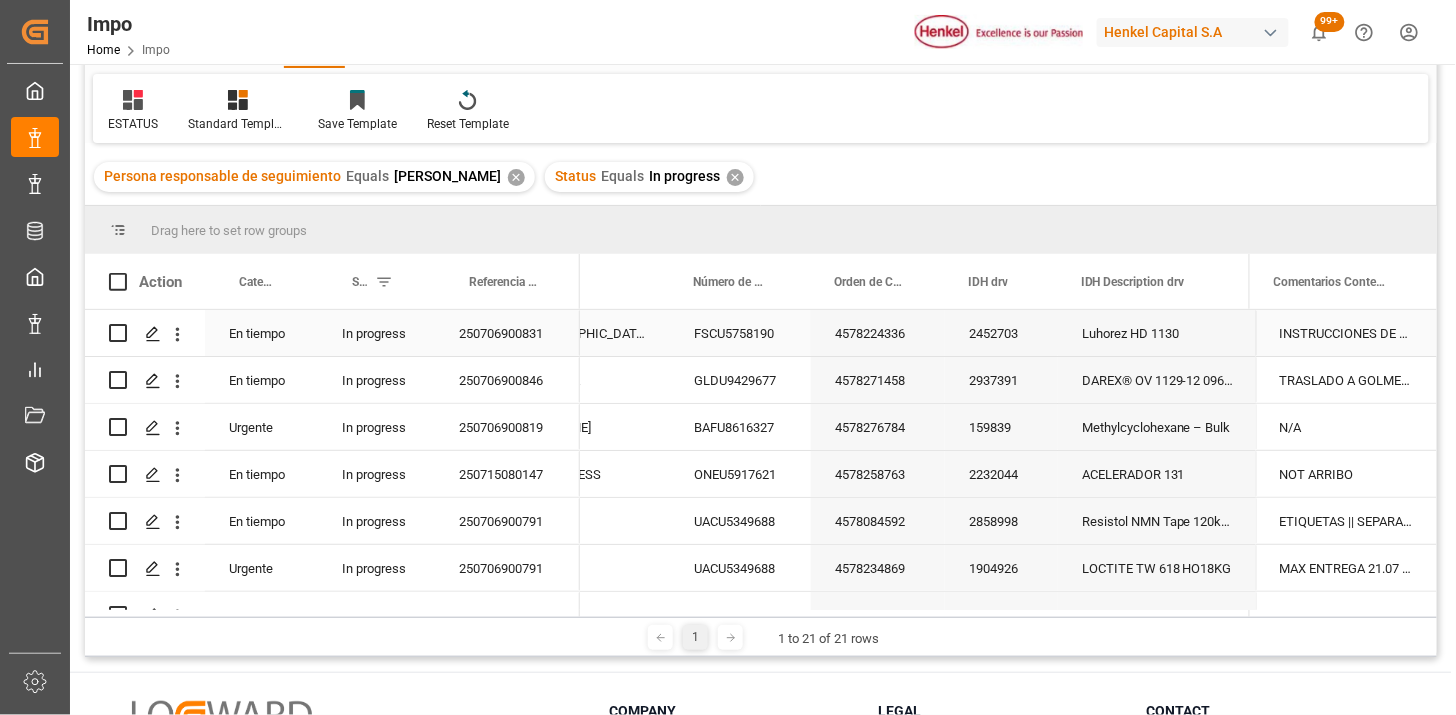 click on "FSCU5758190" at bounding box center [740, 333] 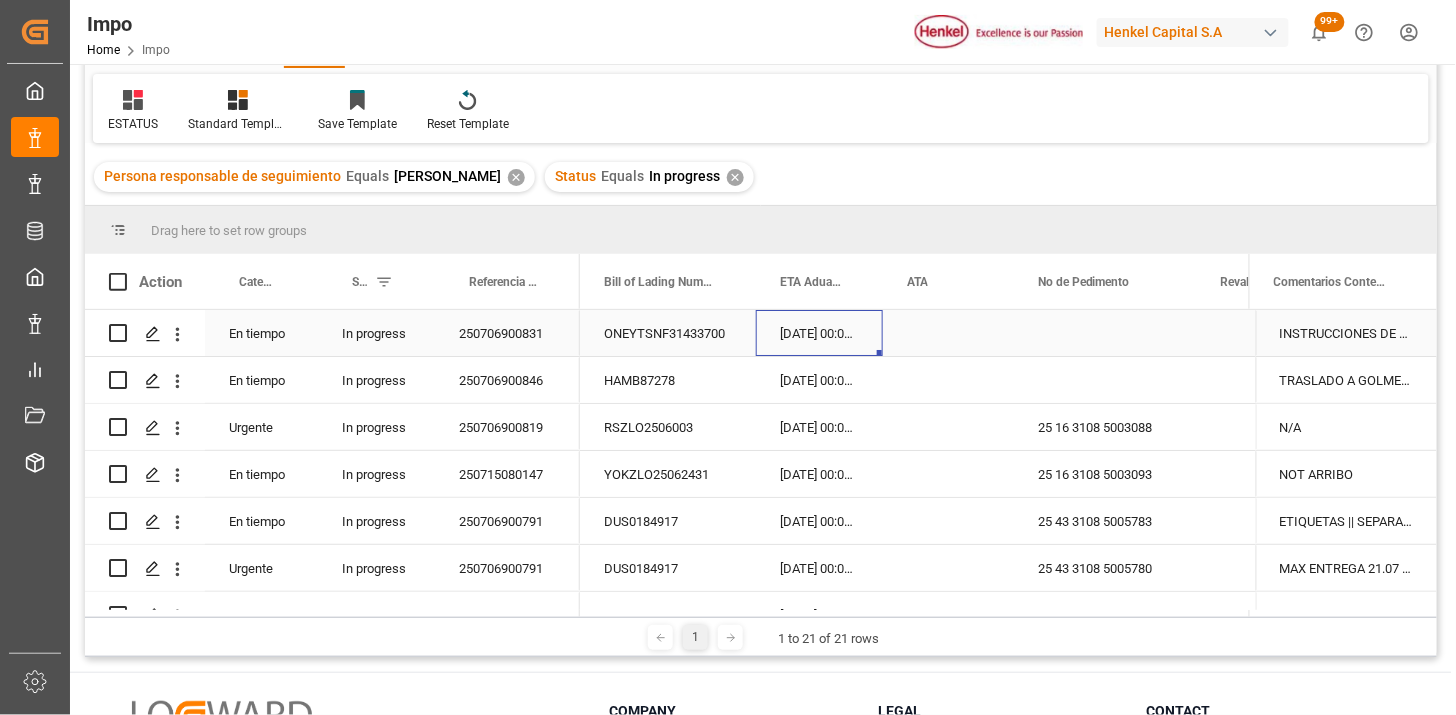 click on "ETA Aduana" at bounding box center [810, 281] 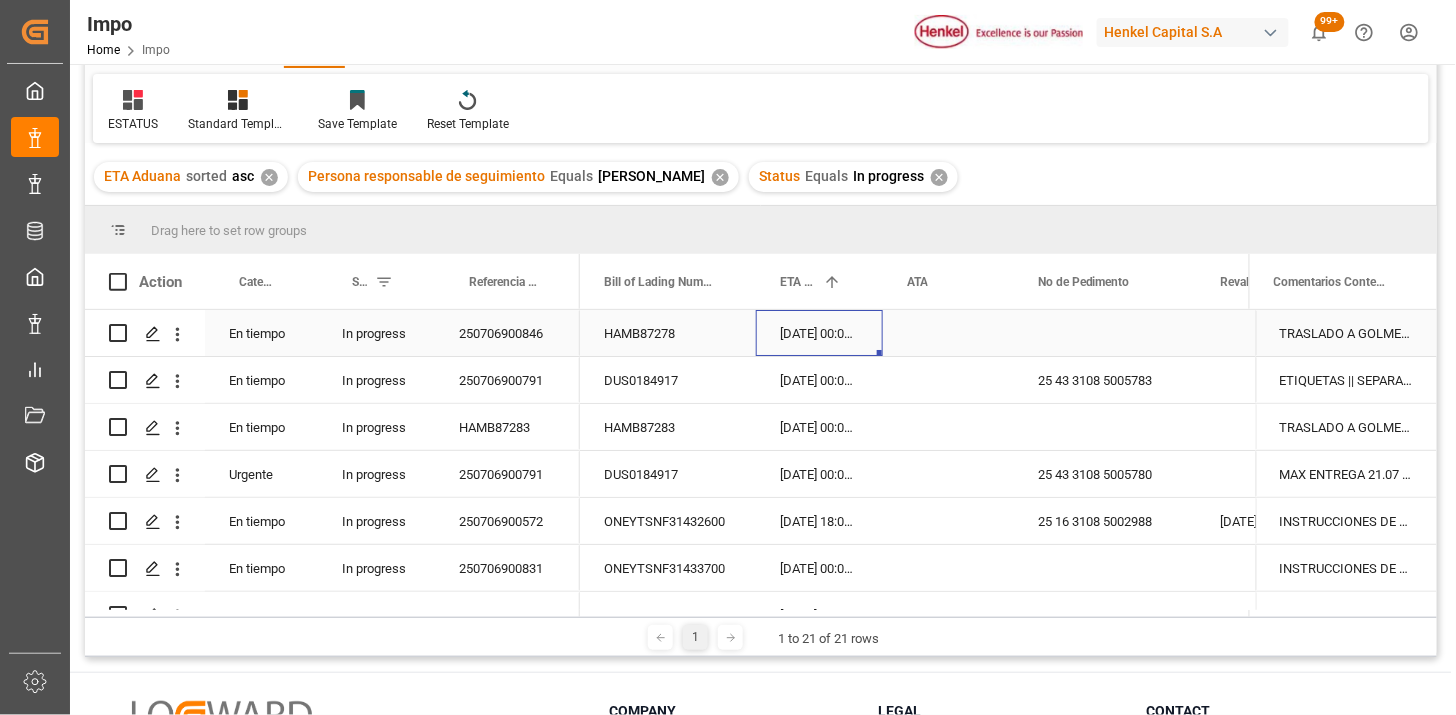 click on "[DATE] 00:00:00" at bounding box center [819, 333] 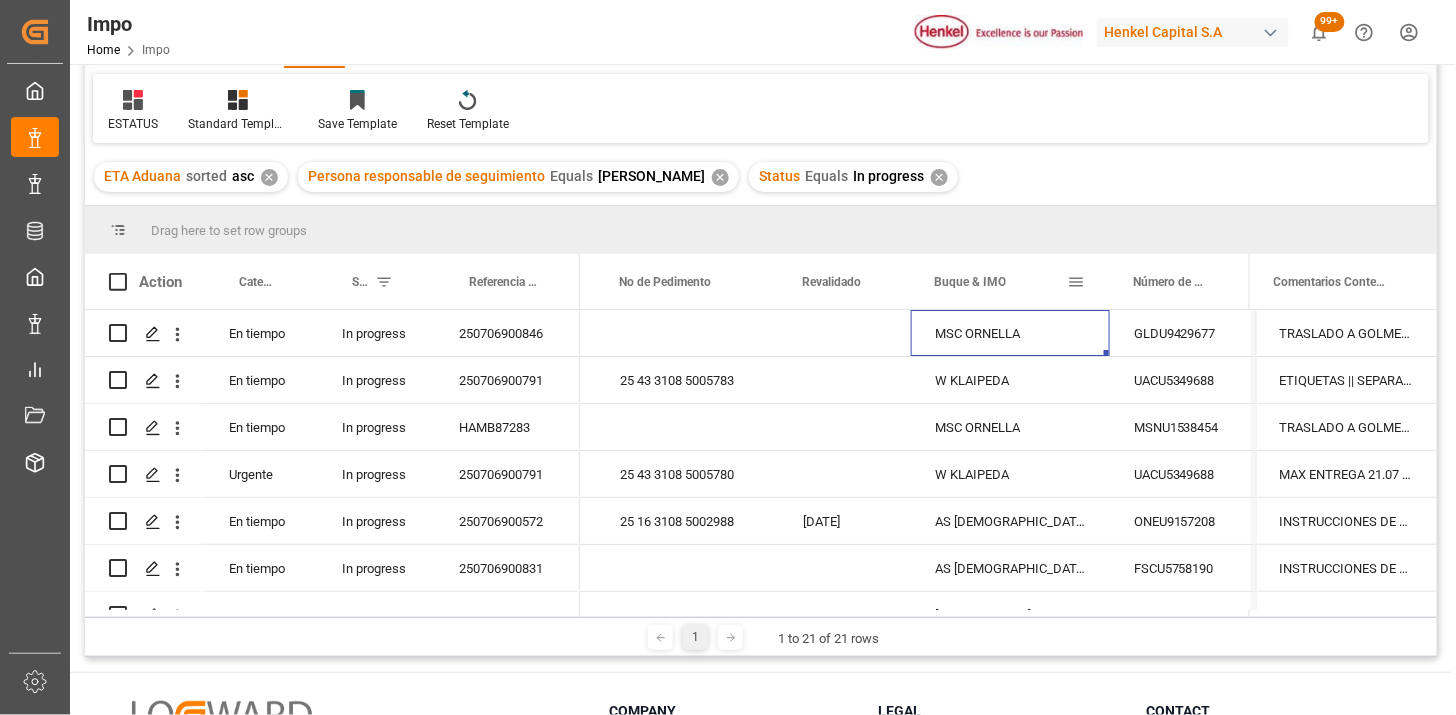 click at bounding box center [1076, 282] 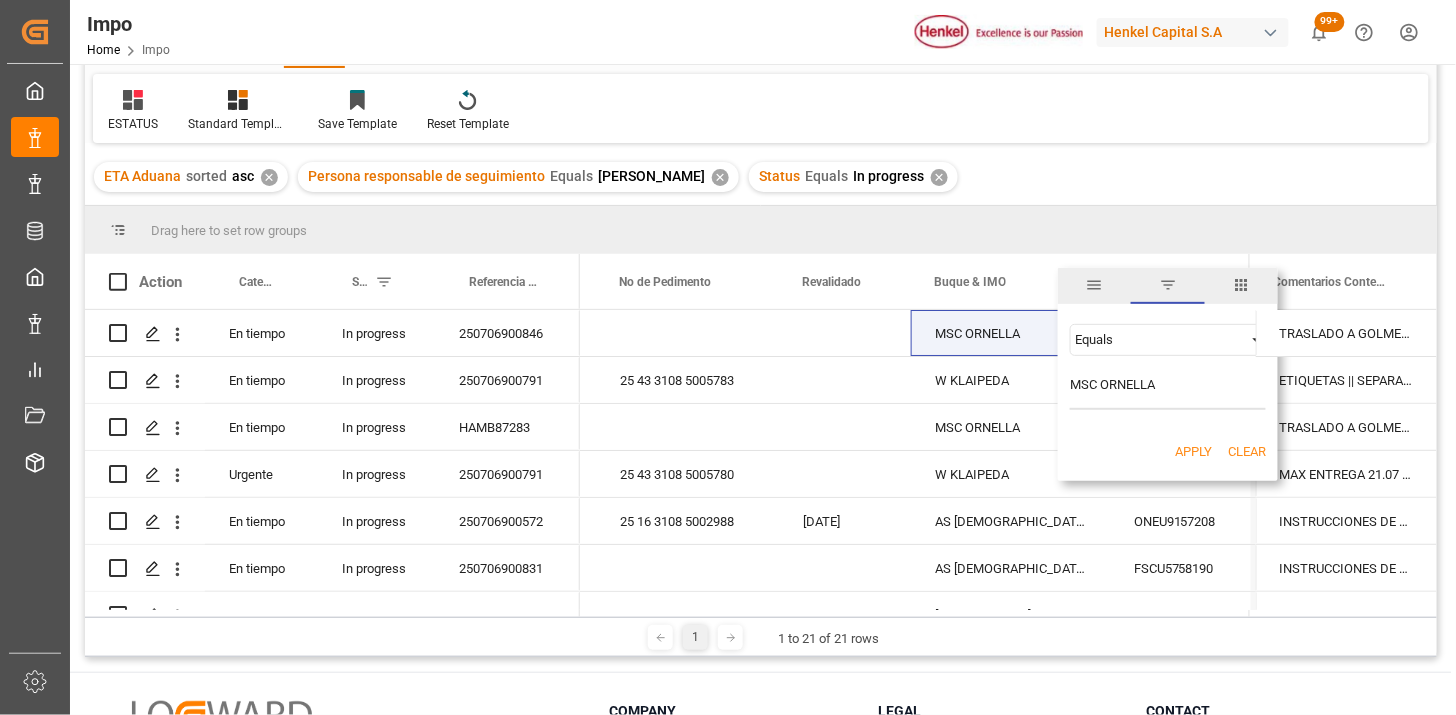 type on "MSC ORNELLA" 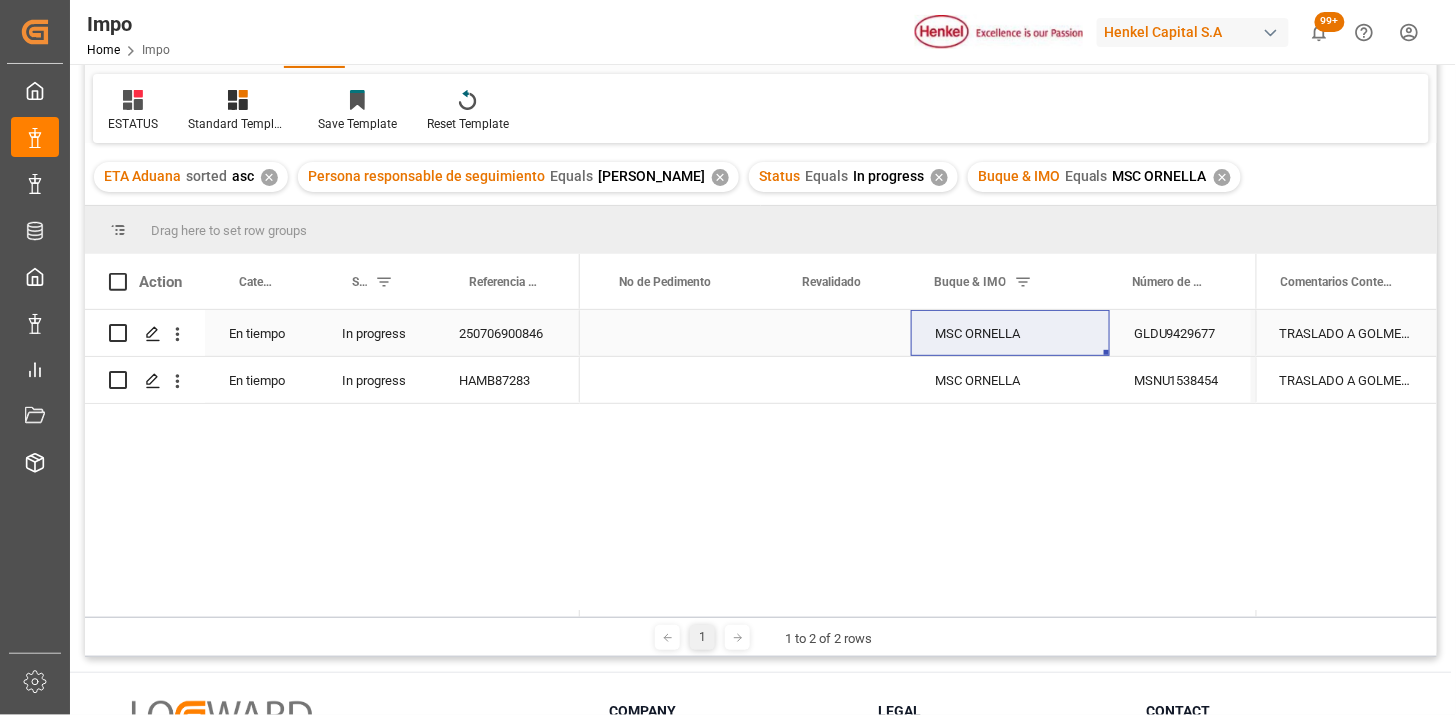 click on "MSC ORNELLA" at bounding box center [1010, 333] 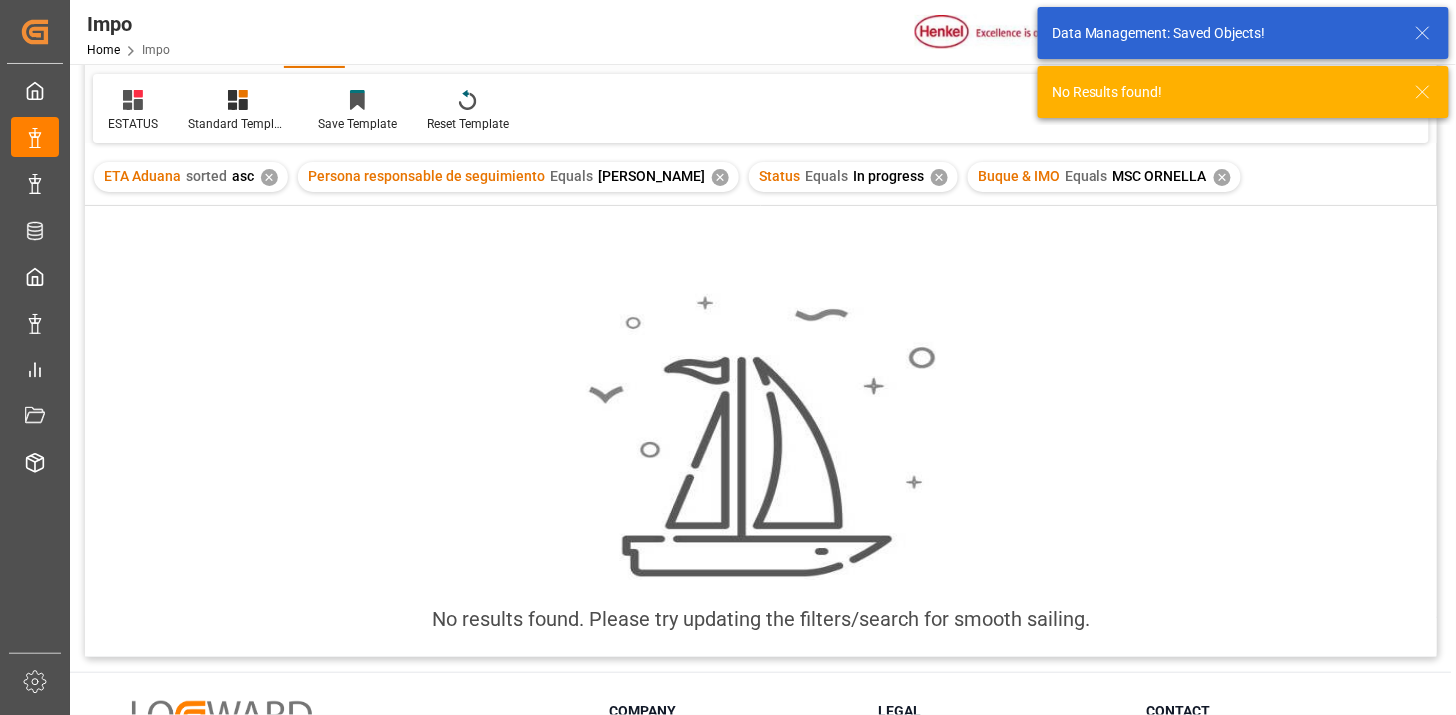 click on "✕" at bounding box center (1222, 177) 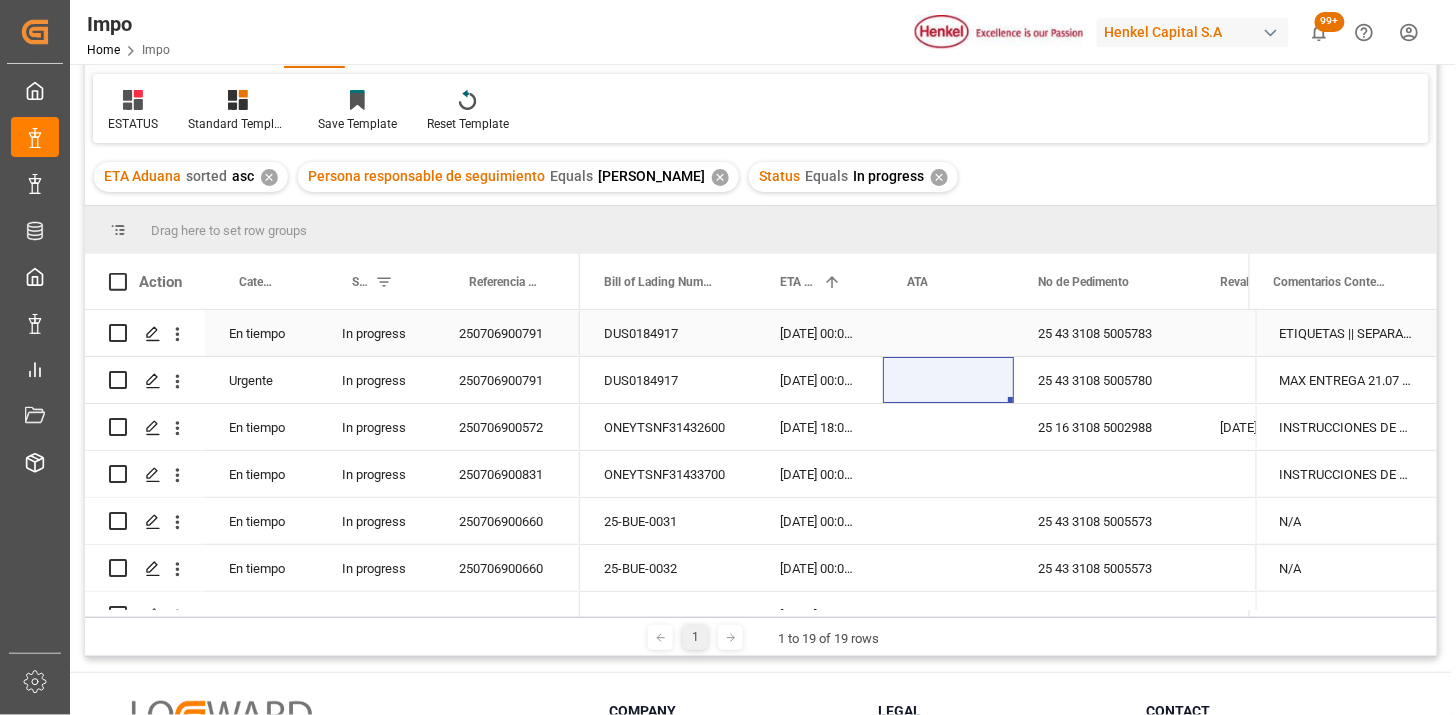 click on "25 43 3108 5005783" at bounding box center [1105, 333] 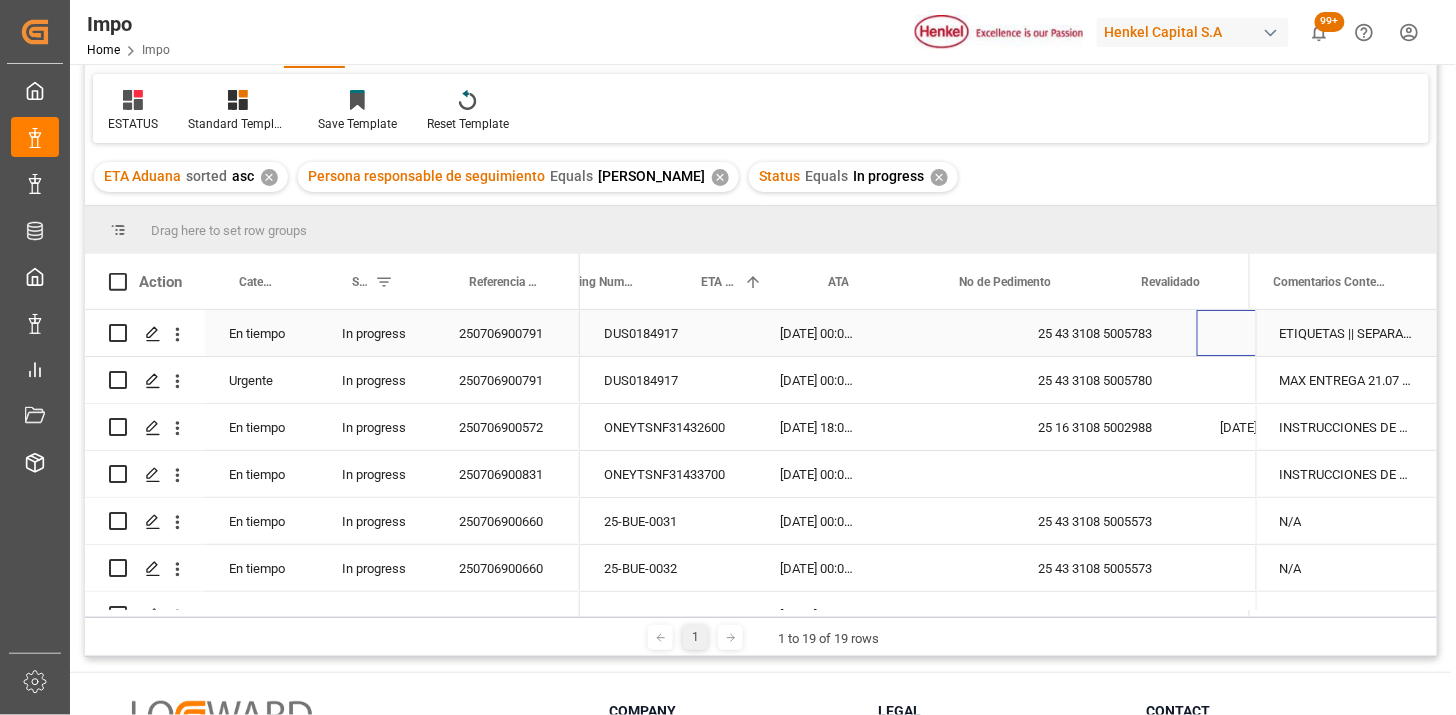 scroll, scrollTop: 0, scrollLeft: 78, axis: horizontal 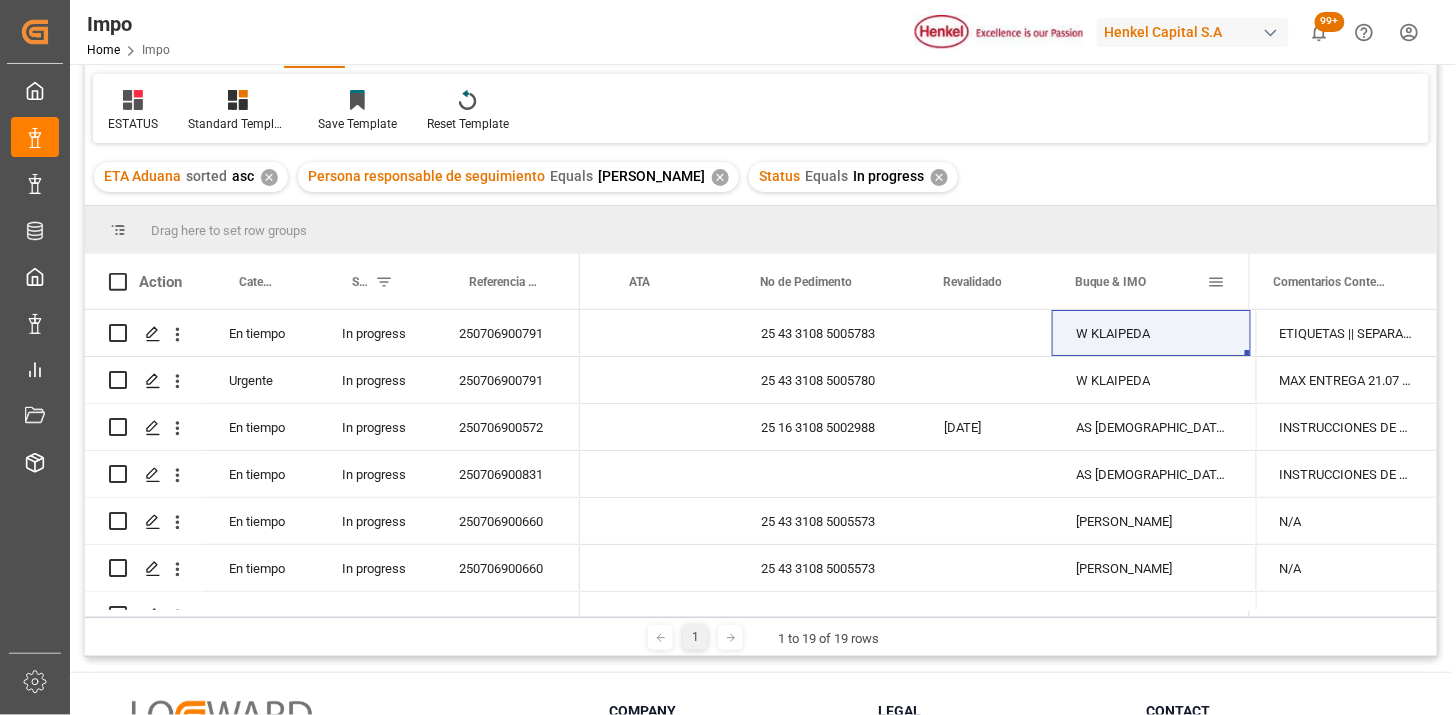 click at bounding box center [1217, 282] 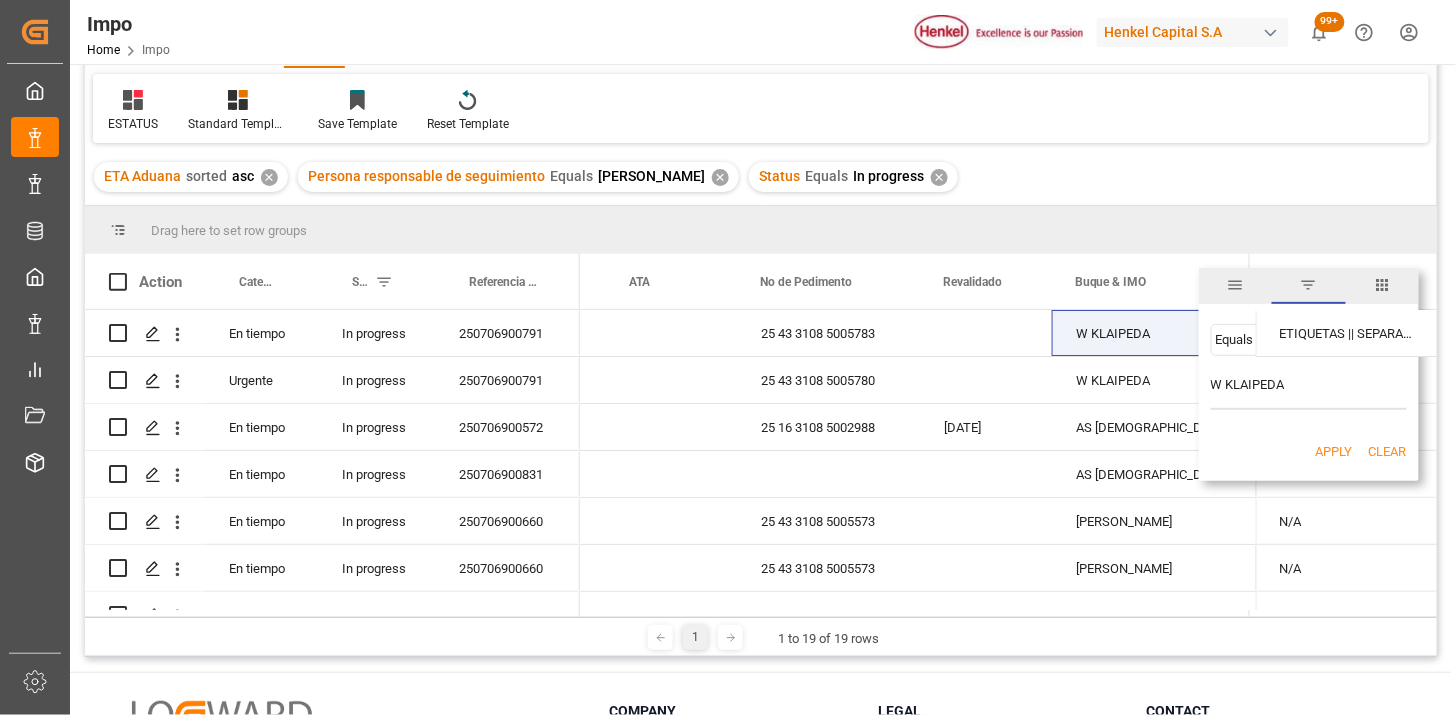 type on "W KLAIPEDA" 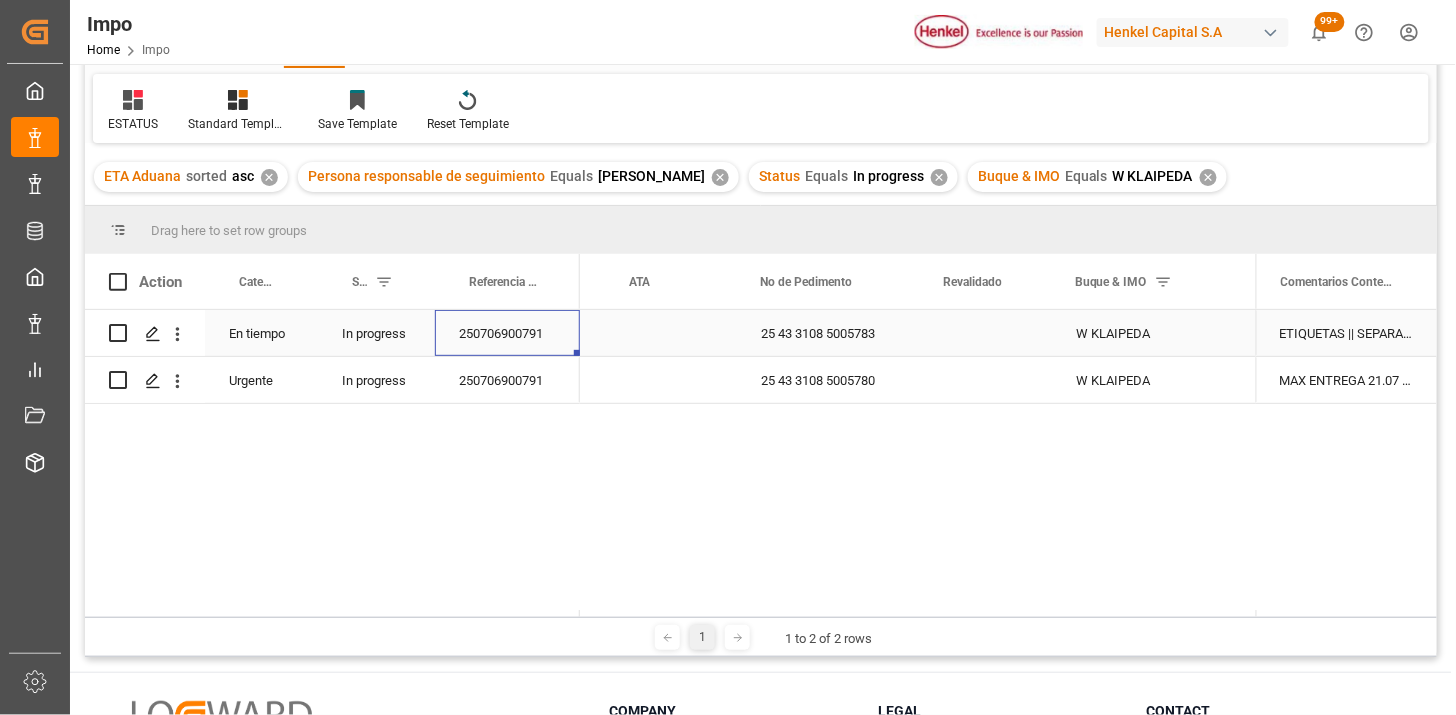 click on "250706900791" at bounding box center [507, 333] 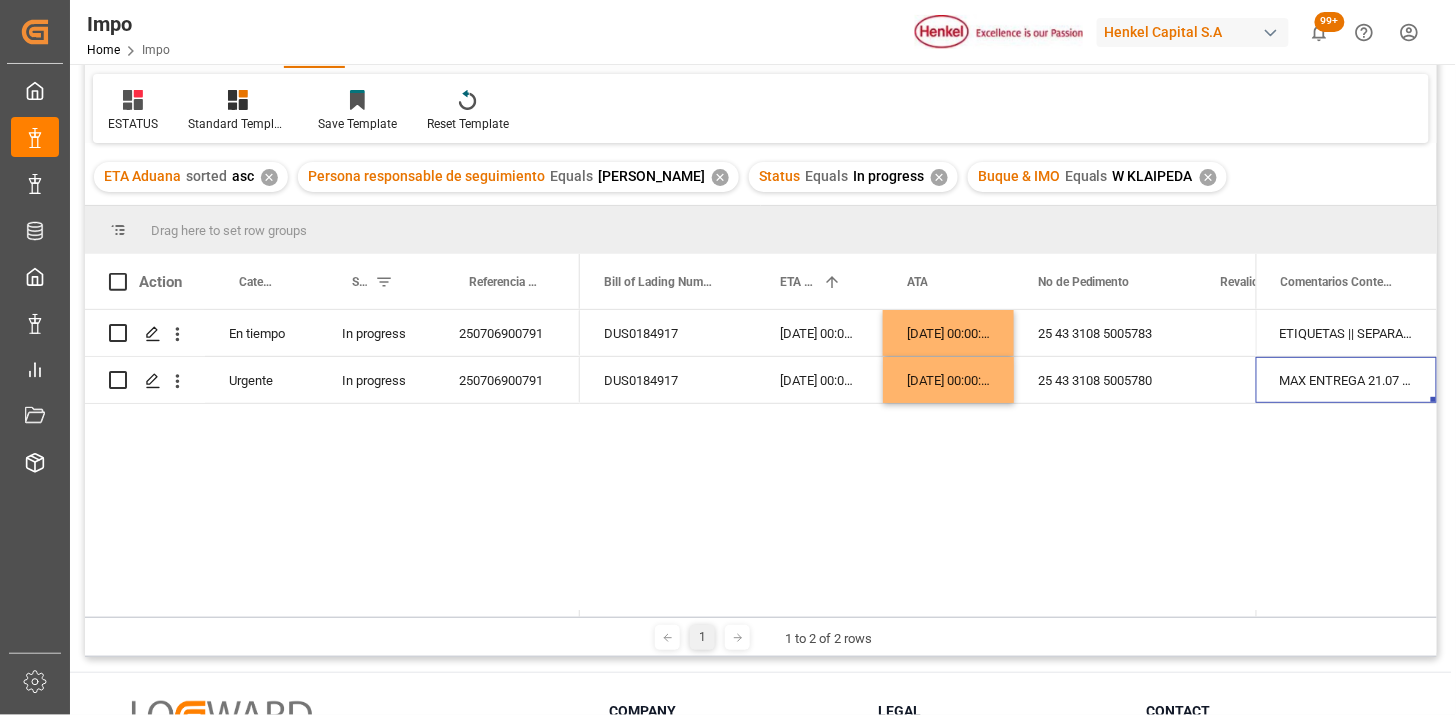 scroll, scrollTop: 0, scrollLeft: 865, axis: horizontal 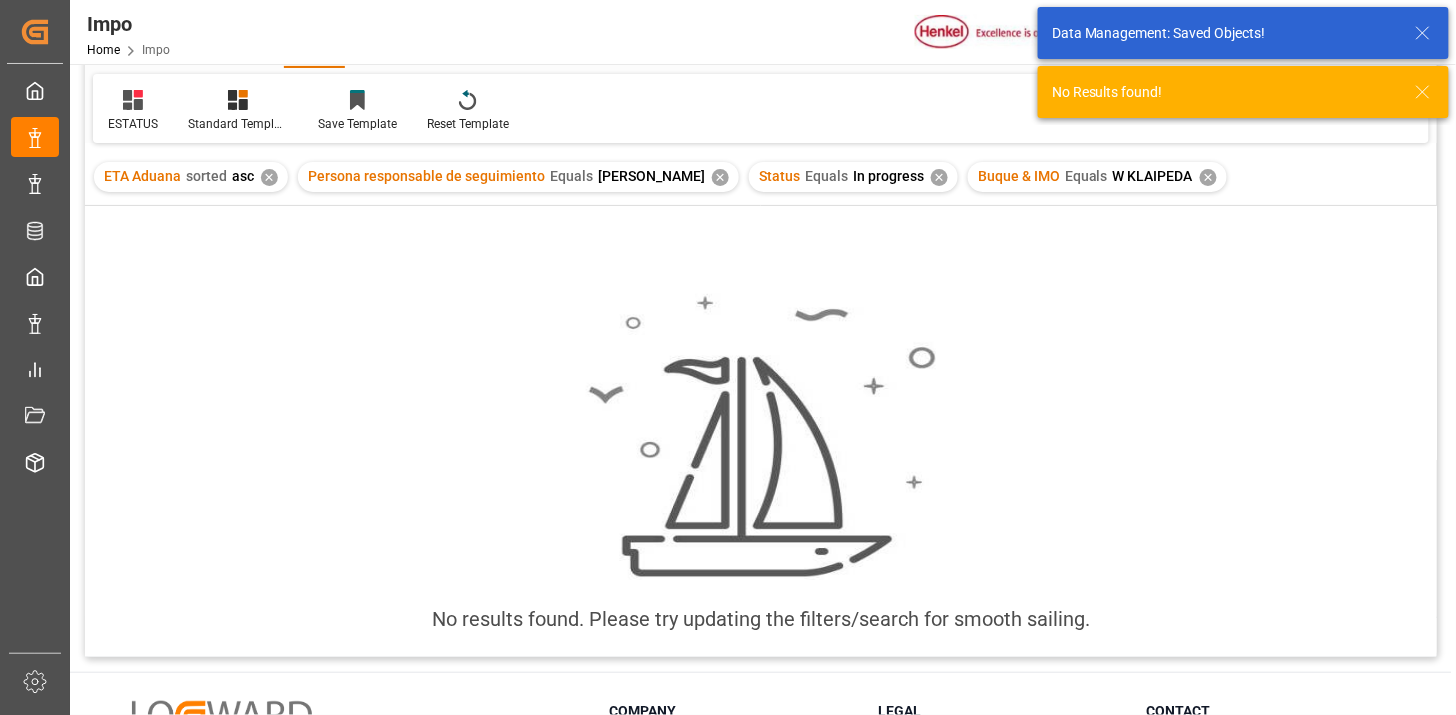 click on "✕" at bounding box center [1208, 177] 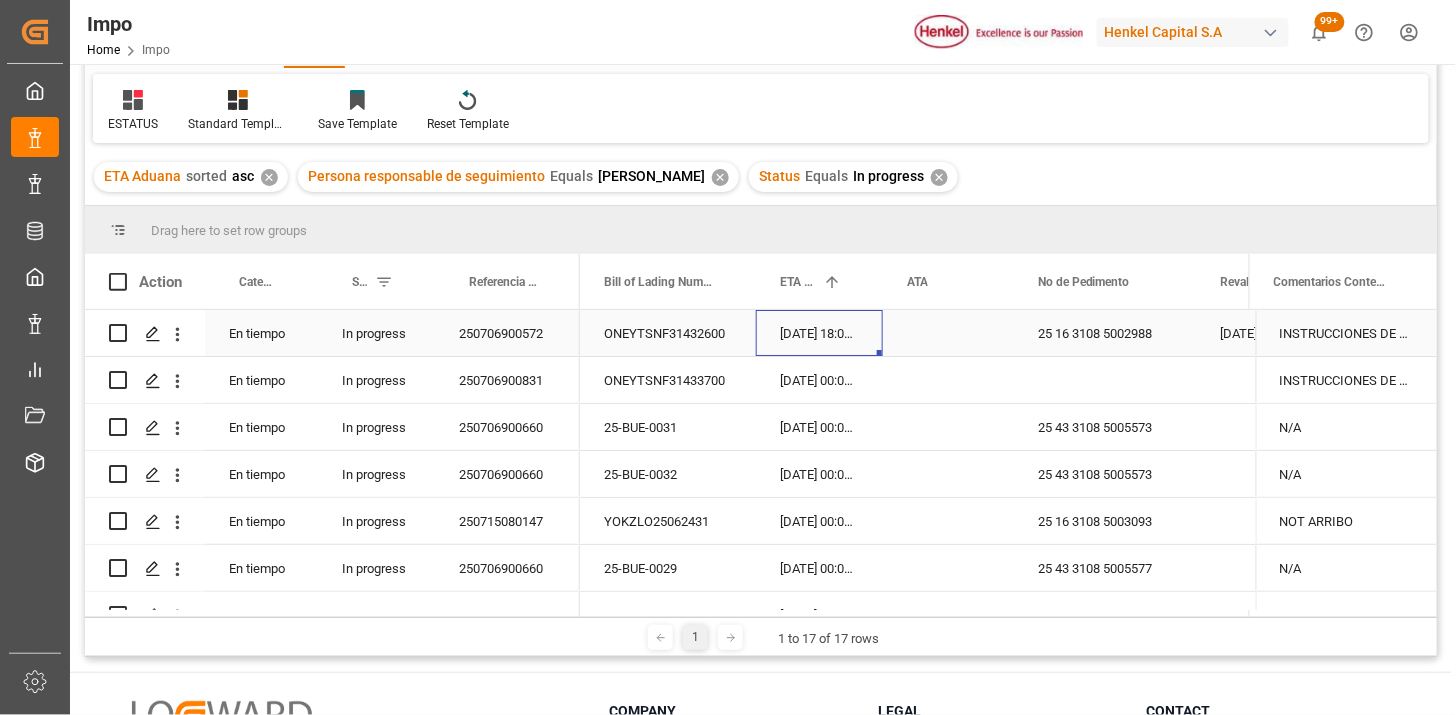 click on "[DATE] 18:00:00" at bounding box center [819, 333] 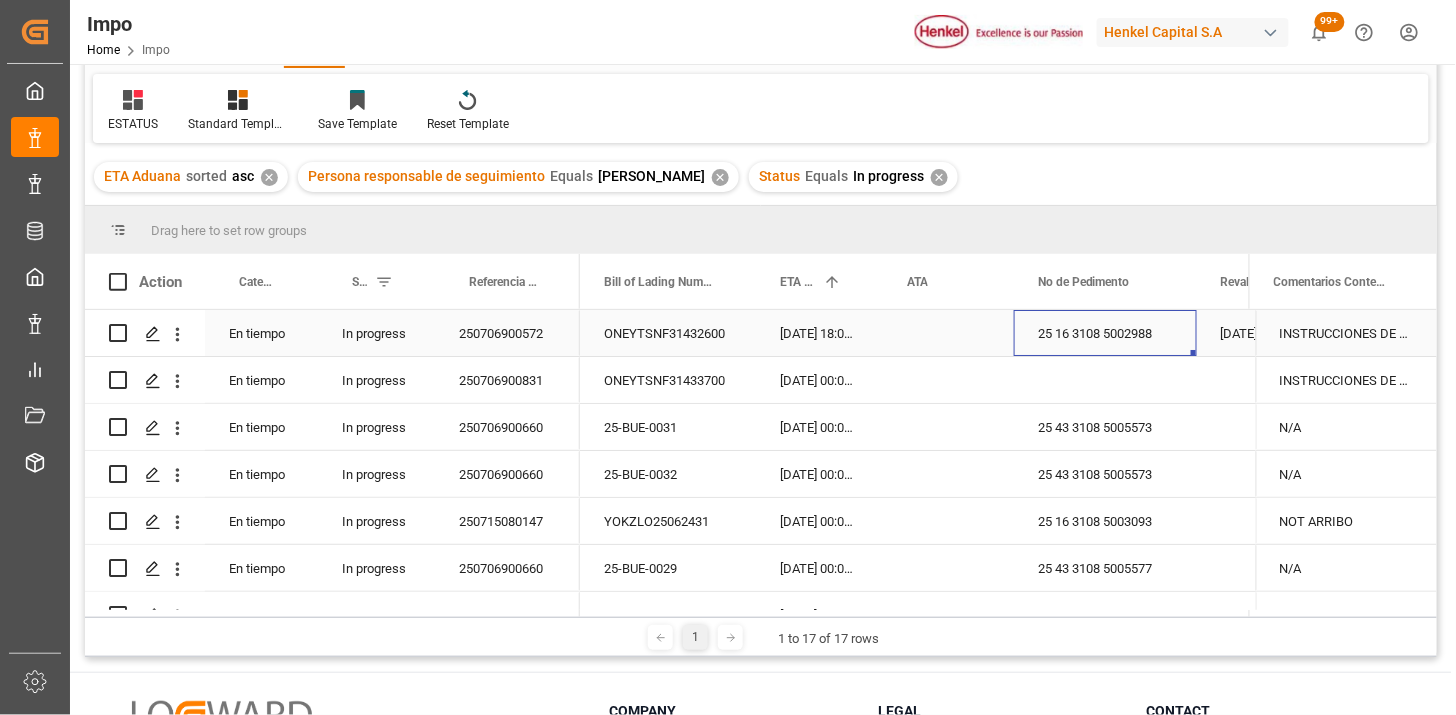 scroll, scrollTop: 0, scrollLeft: 78, axis: horizontal 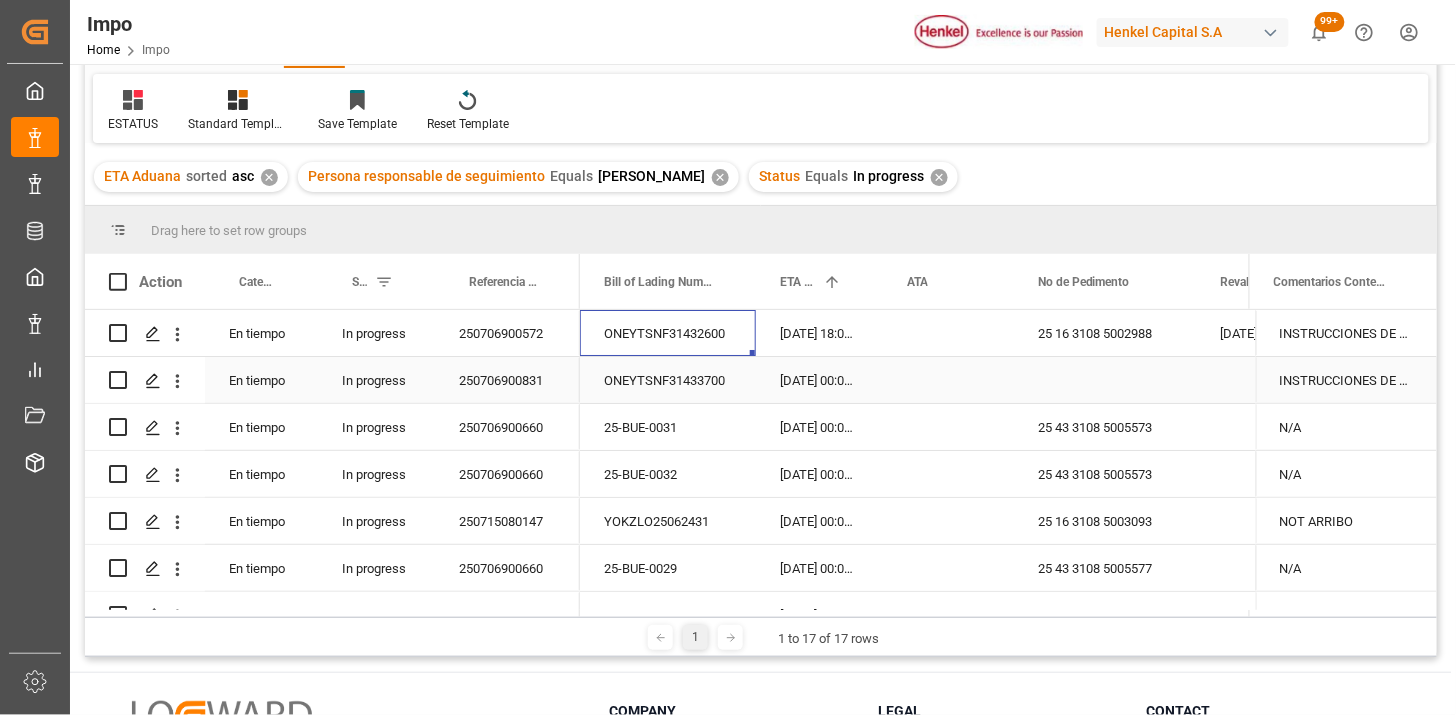 click on "250706900572" at bounding box center (507, 333) 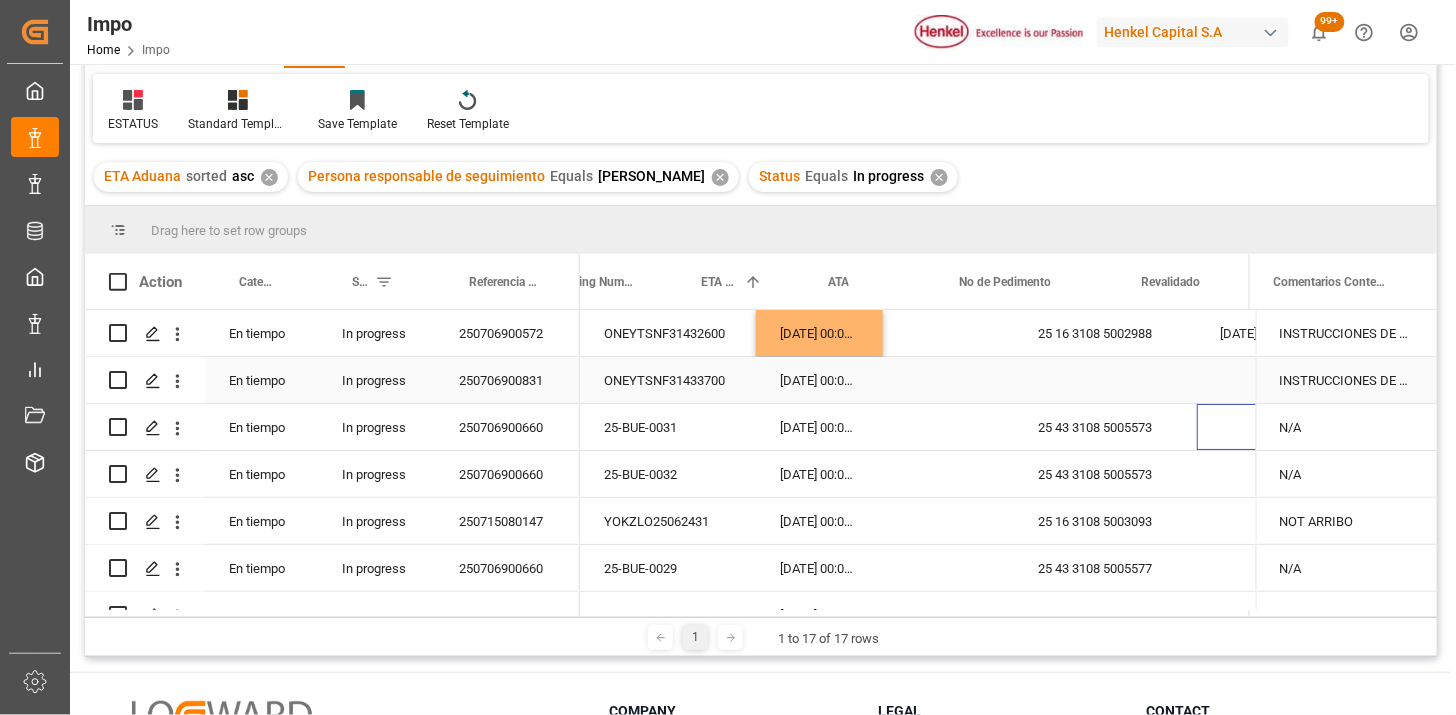 scroll, scrollTop: 0, scrollLeft: 78, axis: horizontal 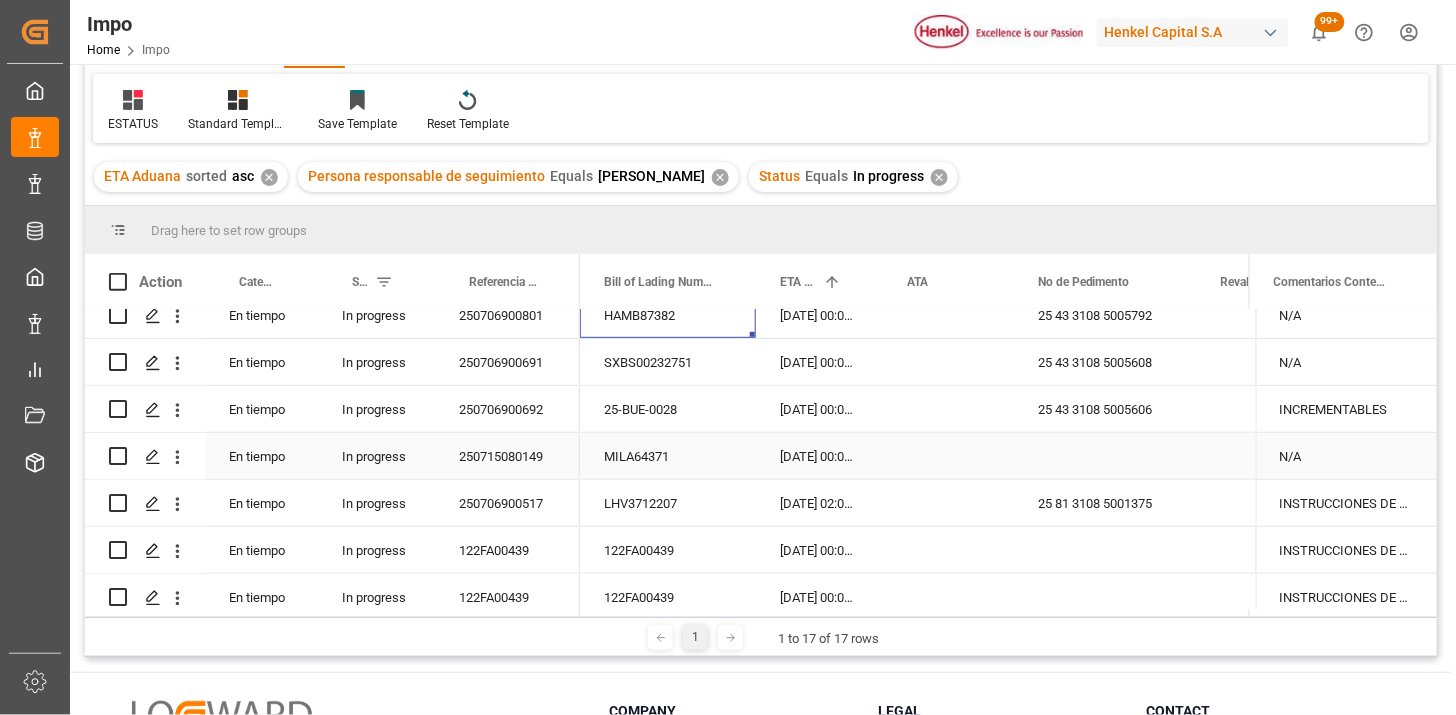 click on "250715080149" at bounding box center [507, 456] 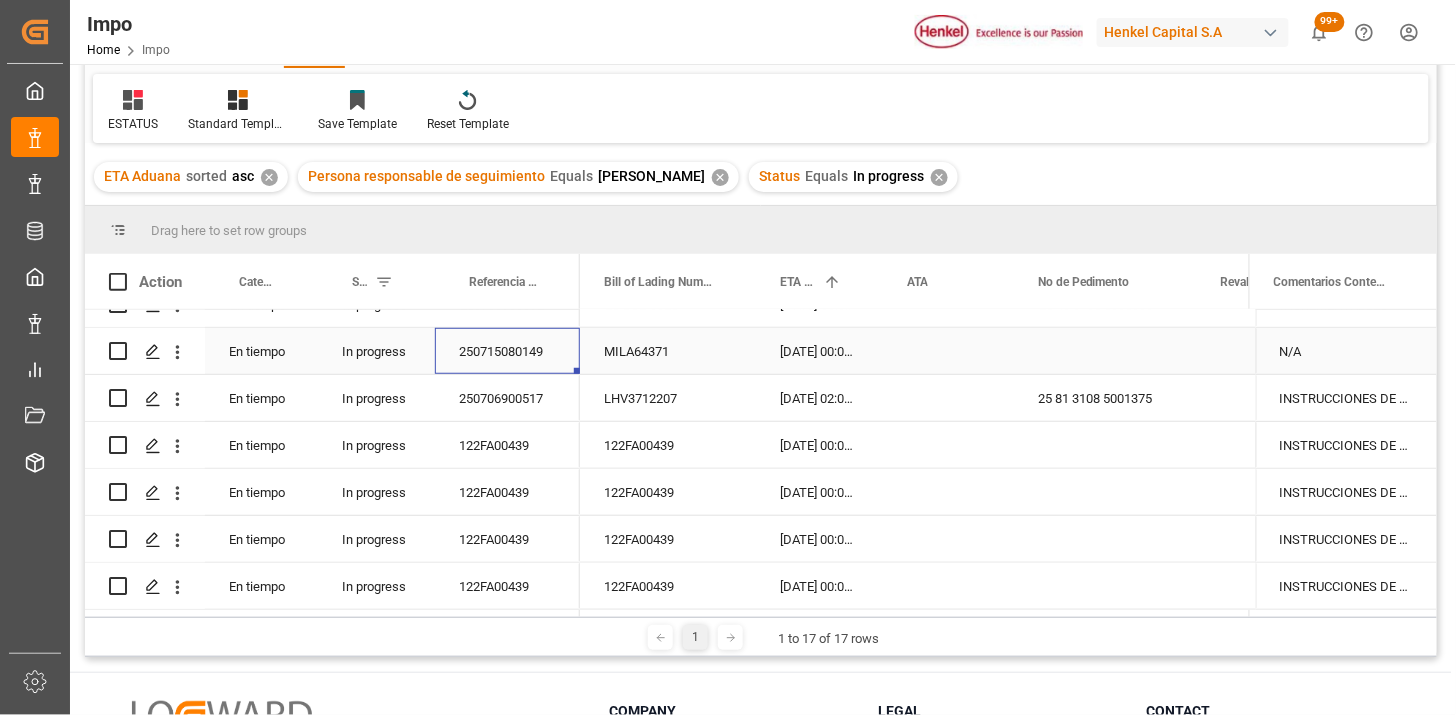 scroll, scrollTop: 0, scrollLeft: 0, axis: both 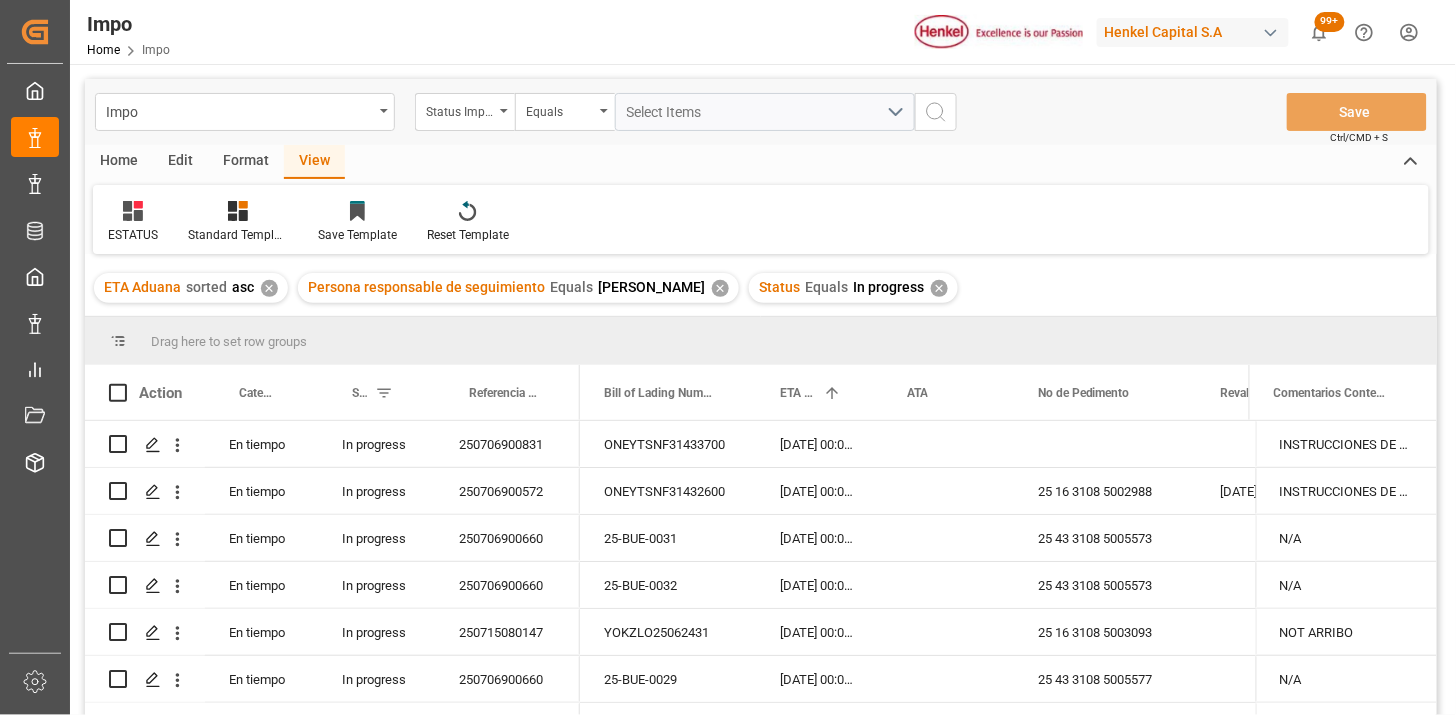 click on "✕" at bounding box center (939, 288) 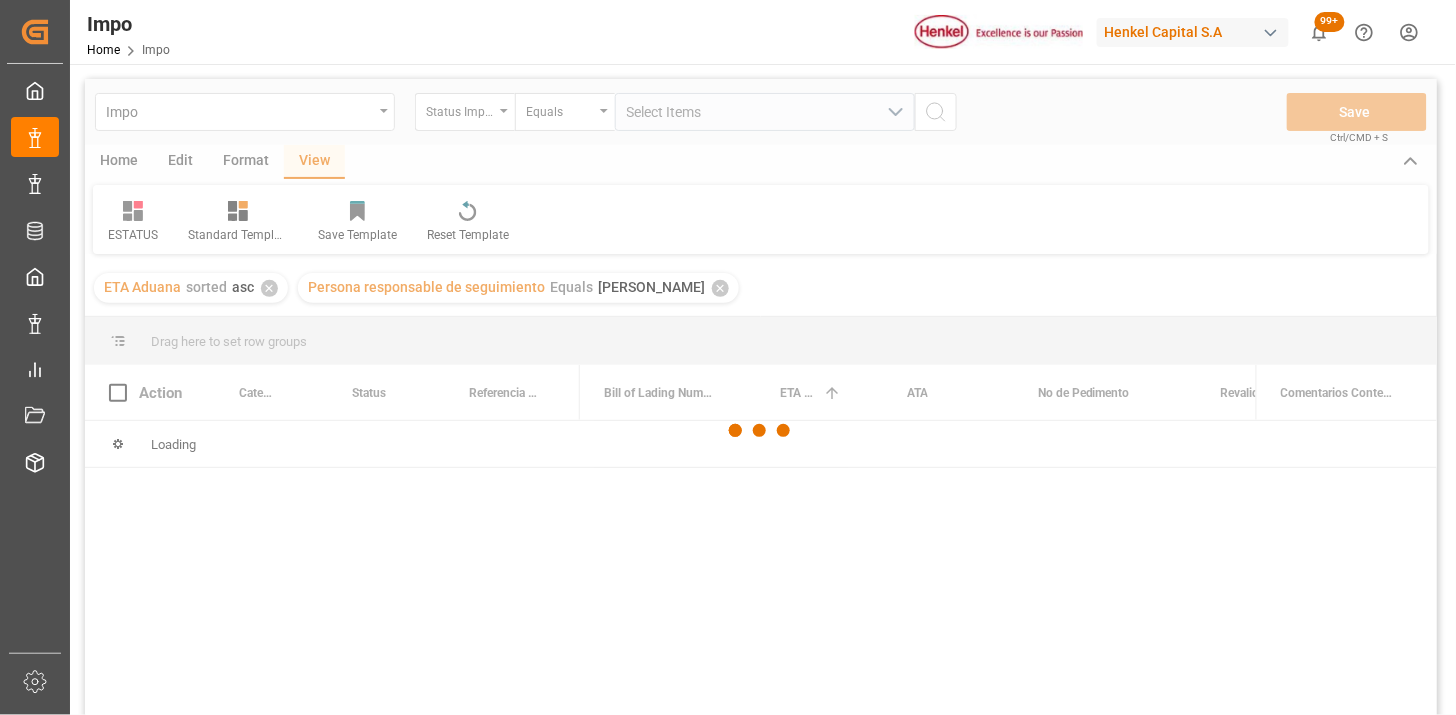 scroll, scrollTop: 111, scrollLeft: 0, axis: vertical 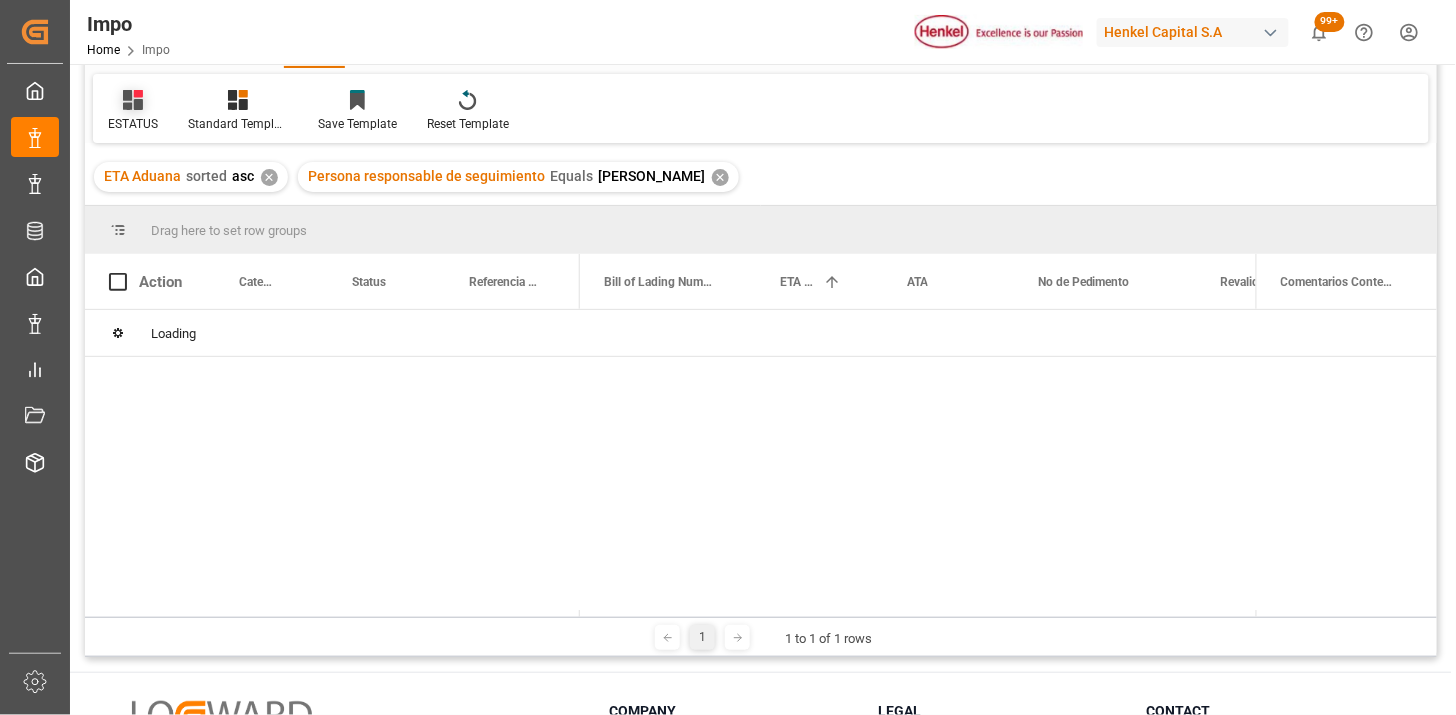 click 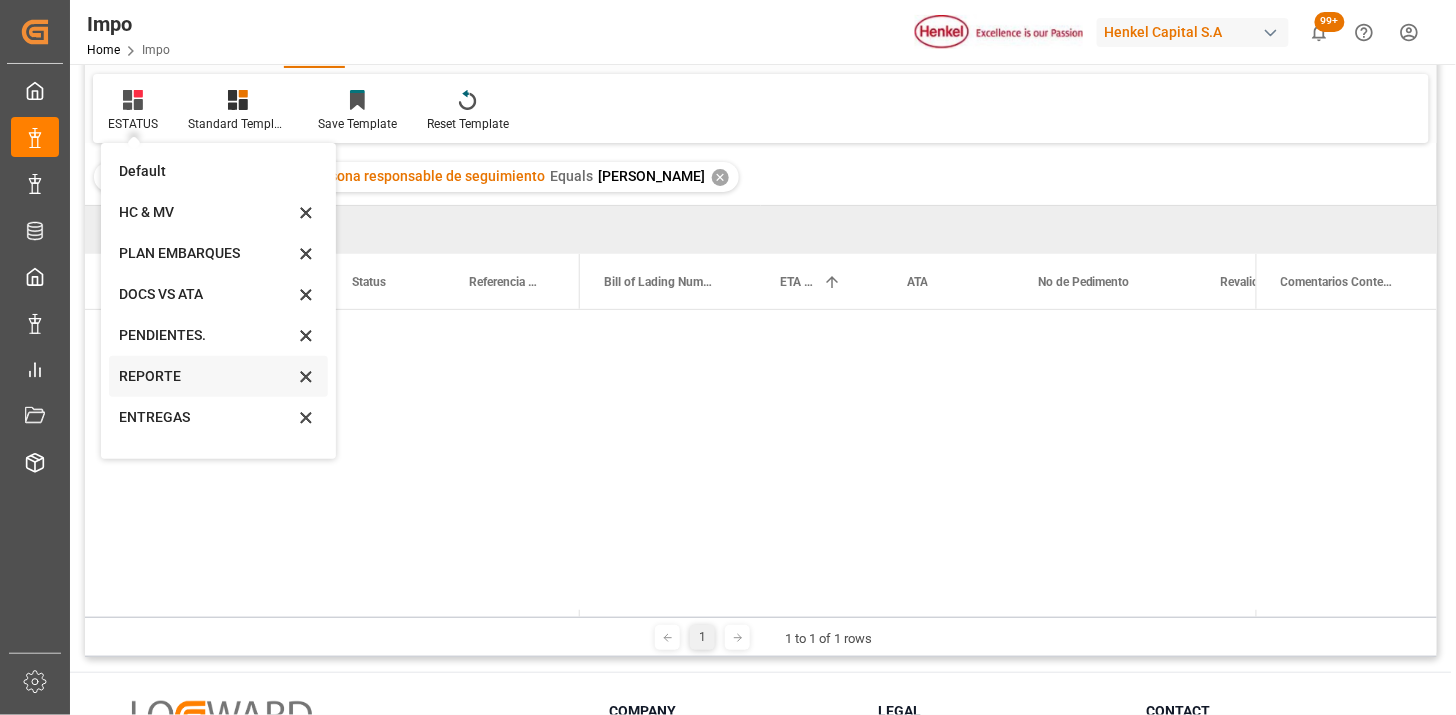 click on "REPORTE" at bounding box center [206, 376] 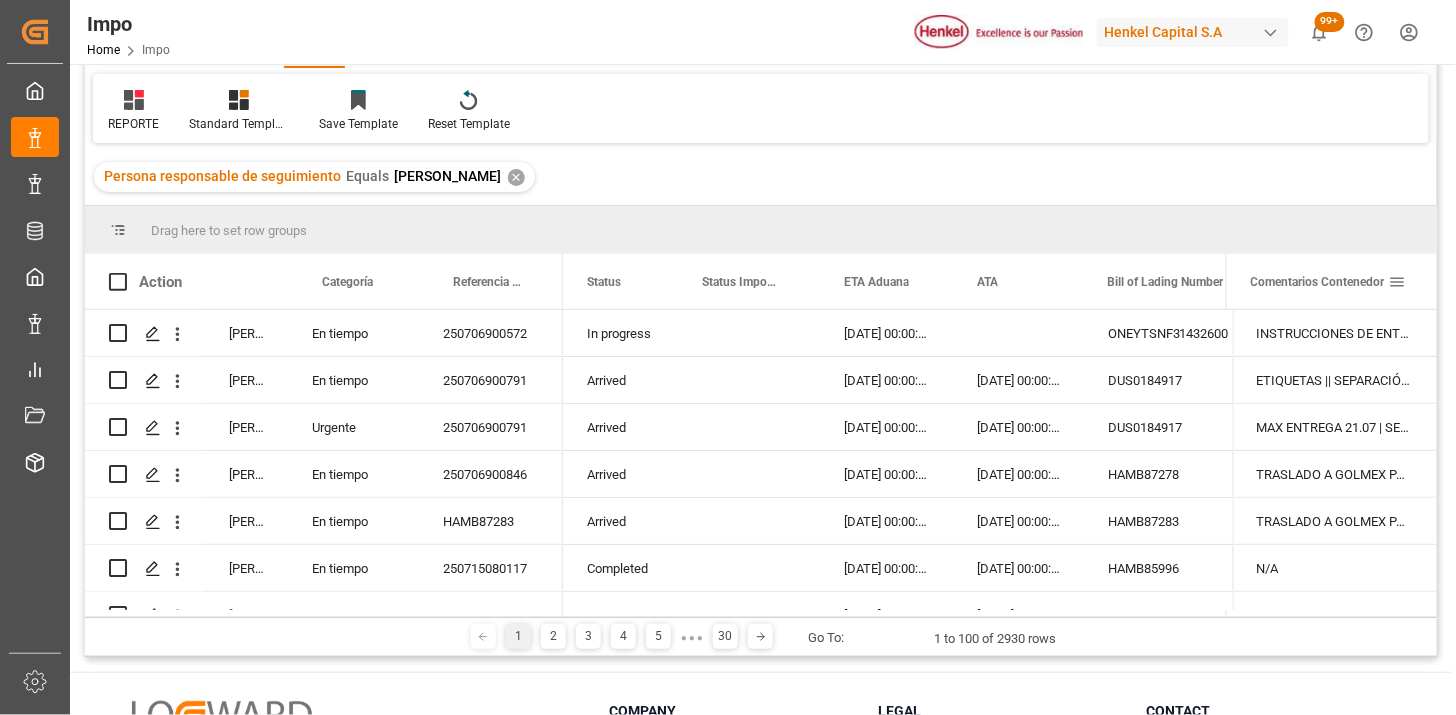 click at bounding box center (1398, 282) 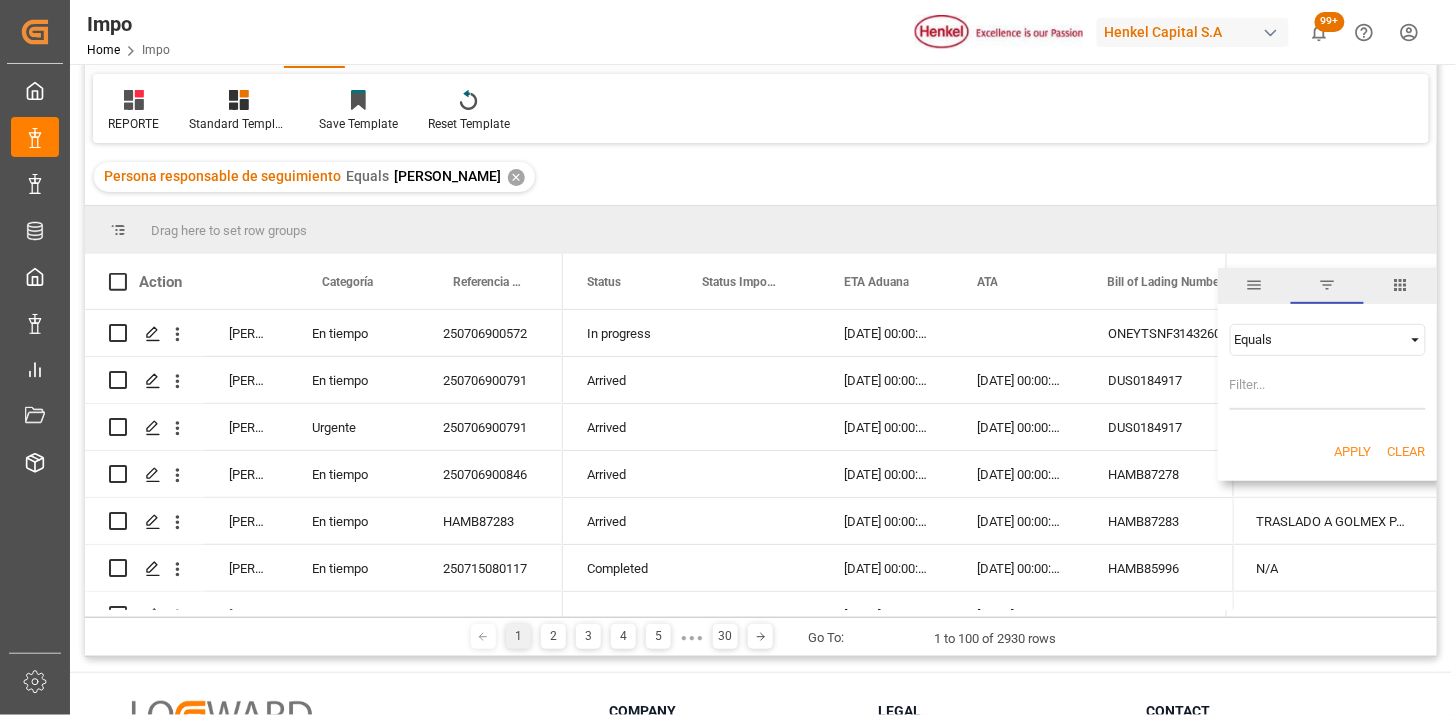 click at bounding box center [1416, 340] 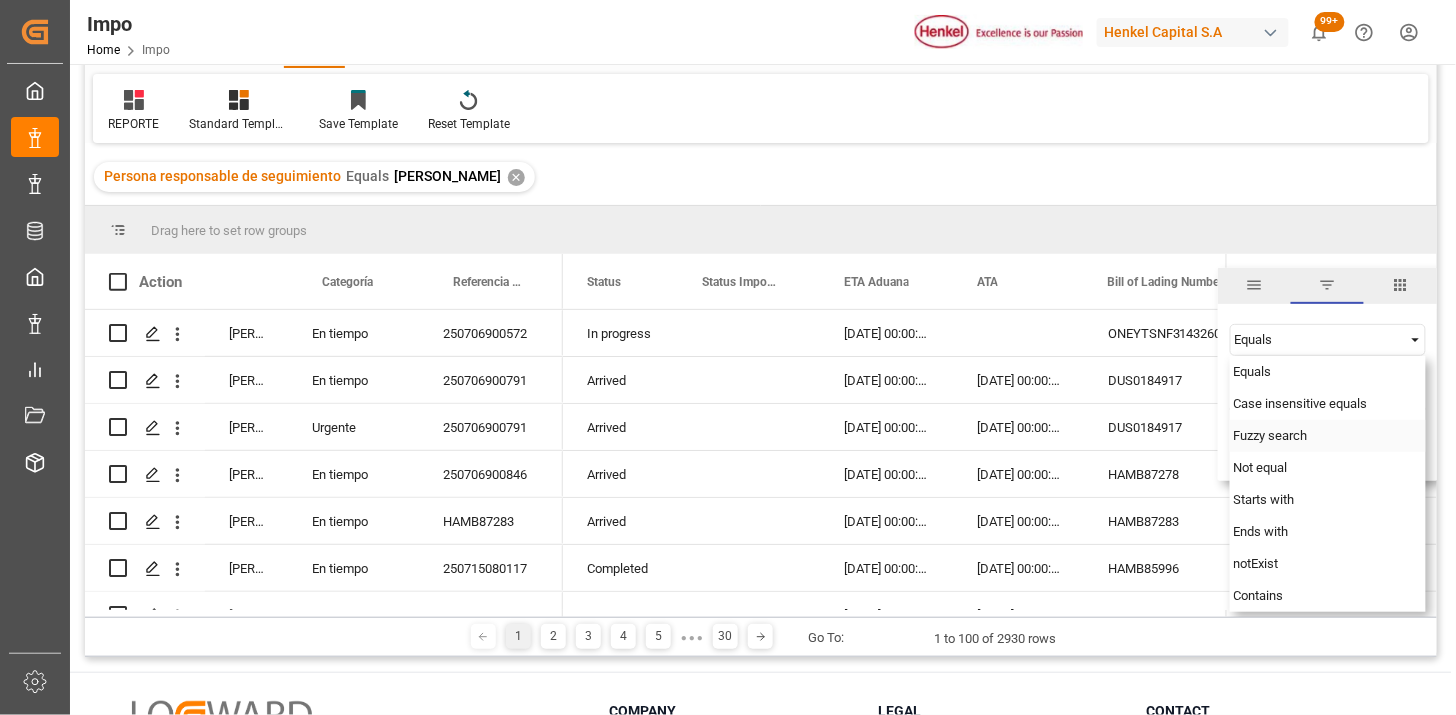 click on "Fuzzy search" at bounding box center (1271, 435) 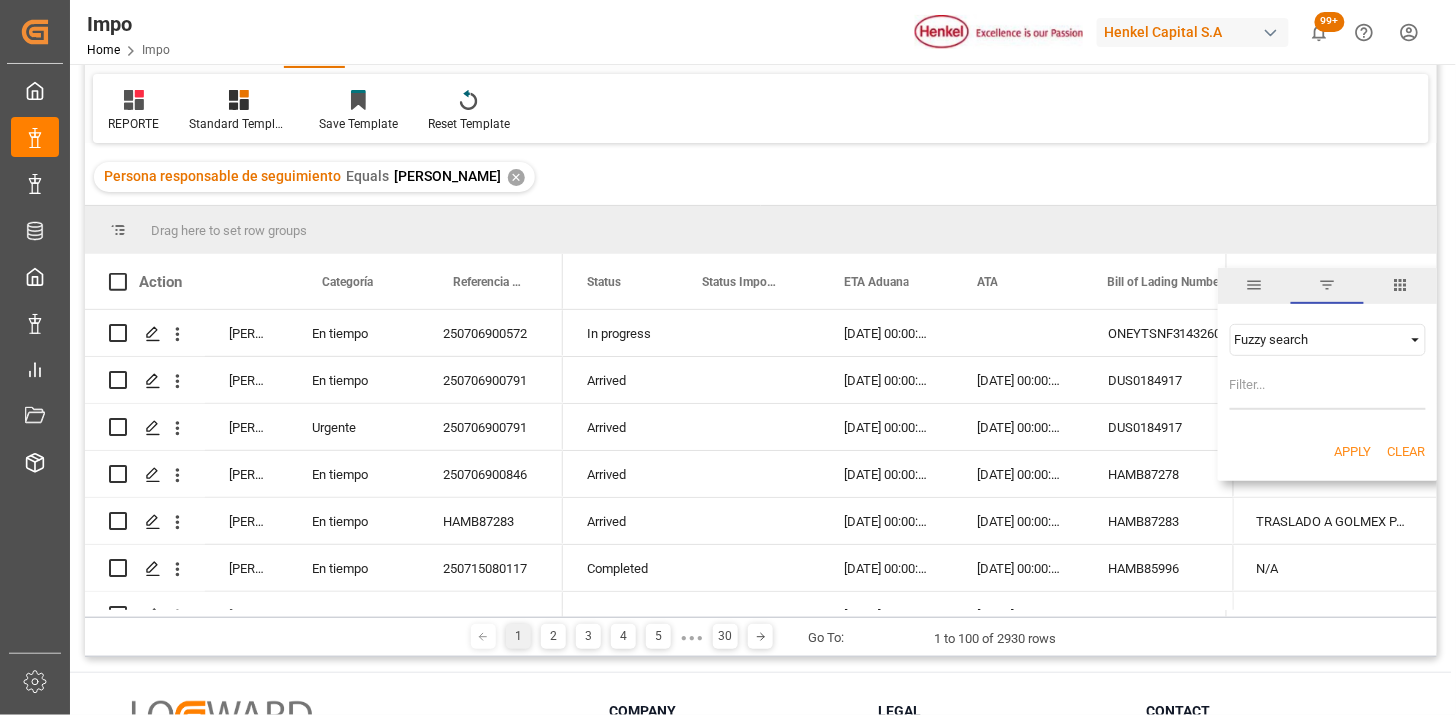 click at bounding box center [1328, 390] 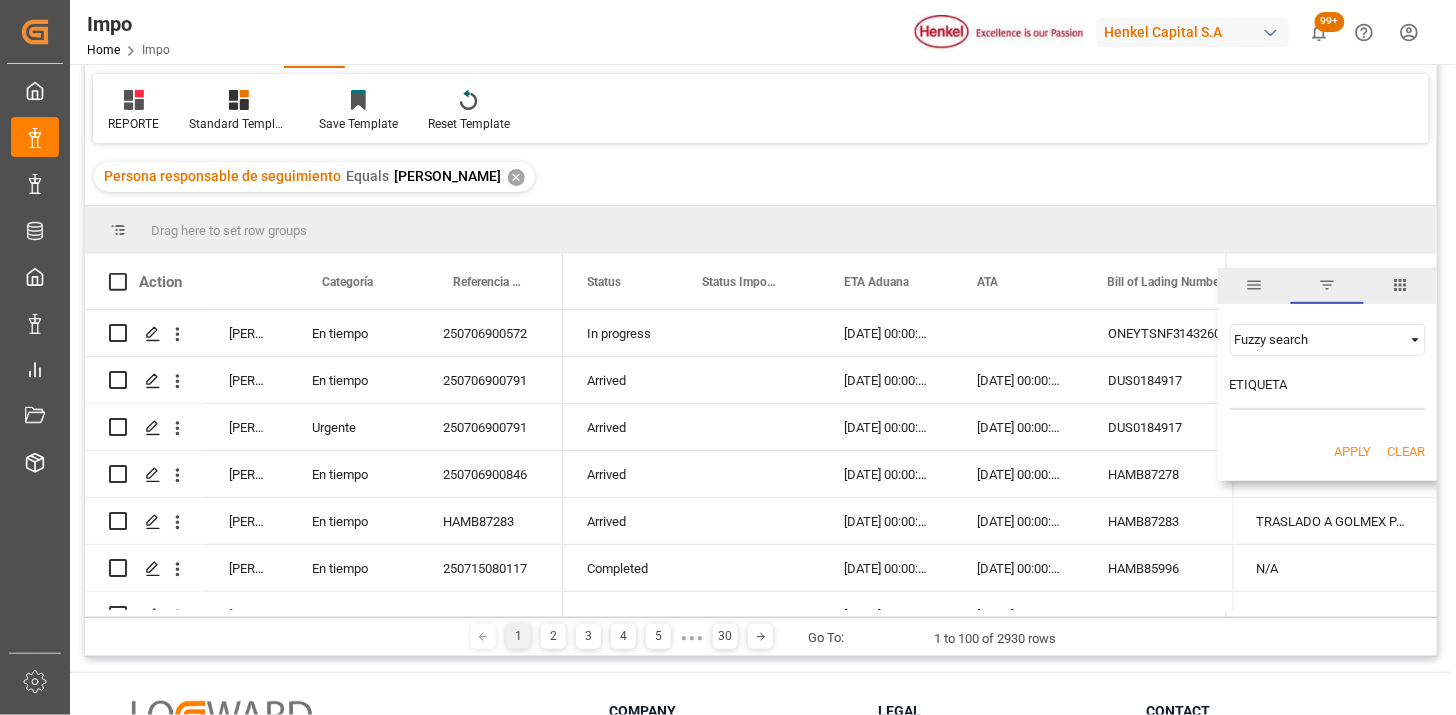 type on "ETIQUETAS" 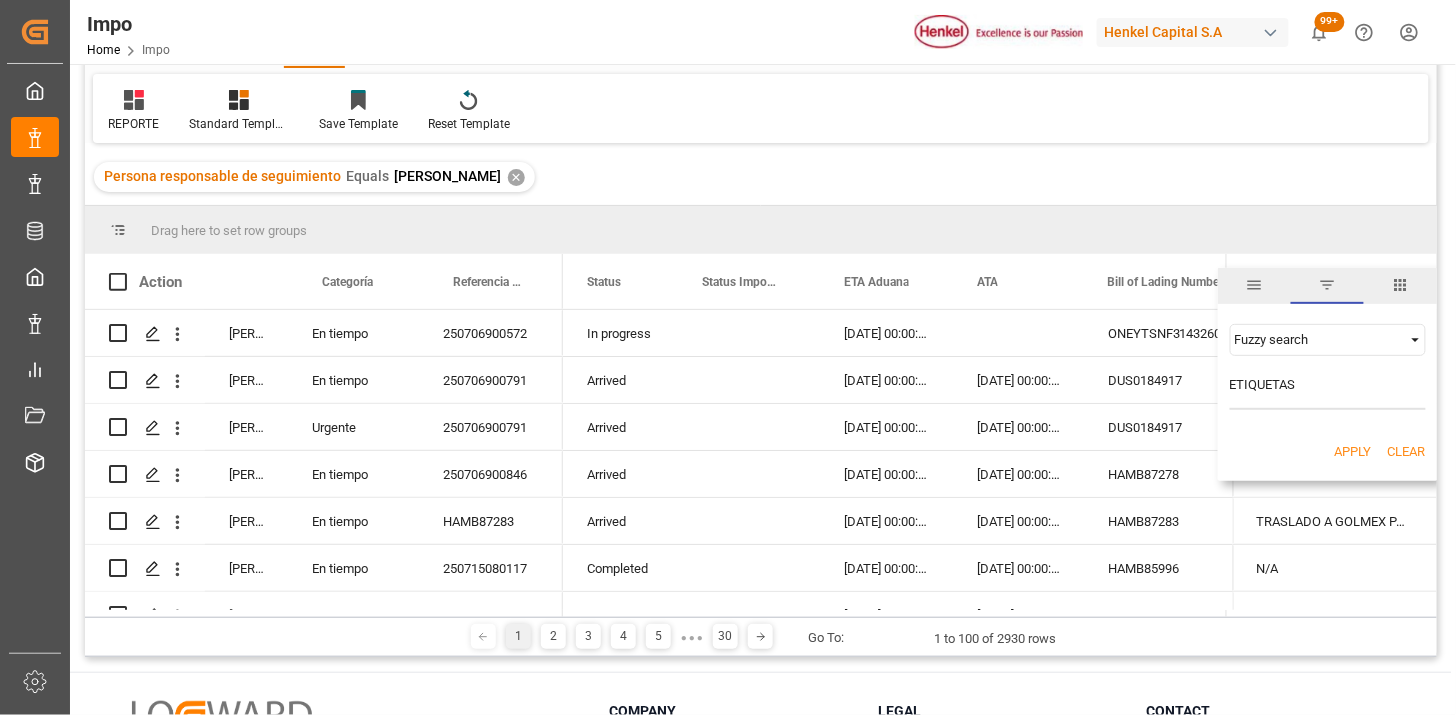 scroll, scrollTop: 0, scrollLeft: 0, axis: both 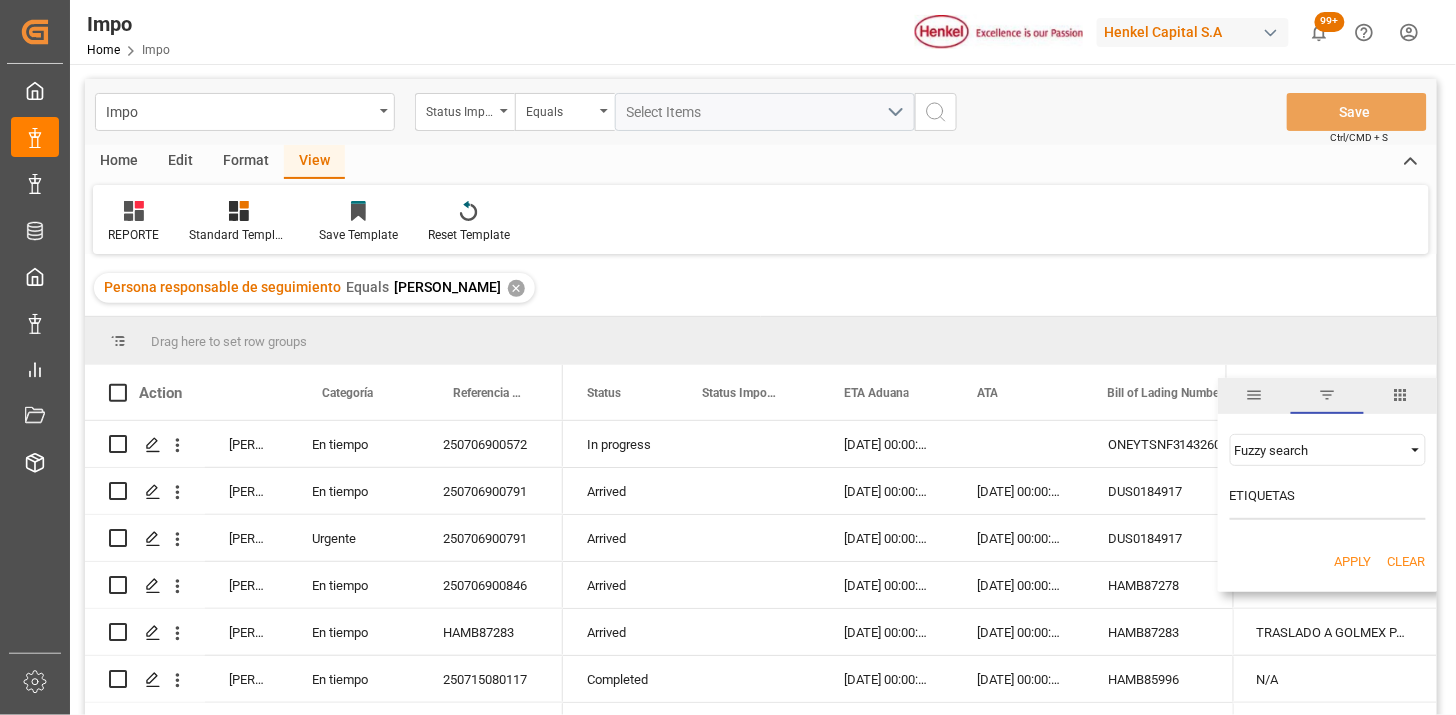 click on "Apply" at bounding box center (1353, 562) 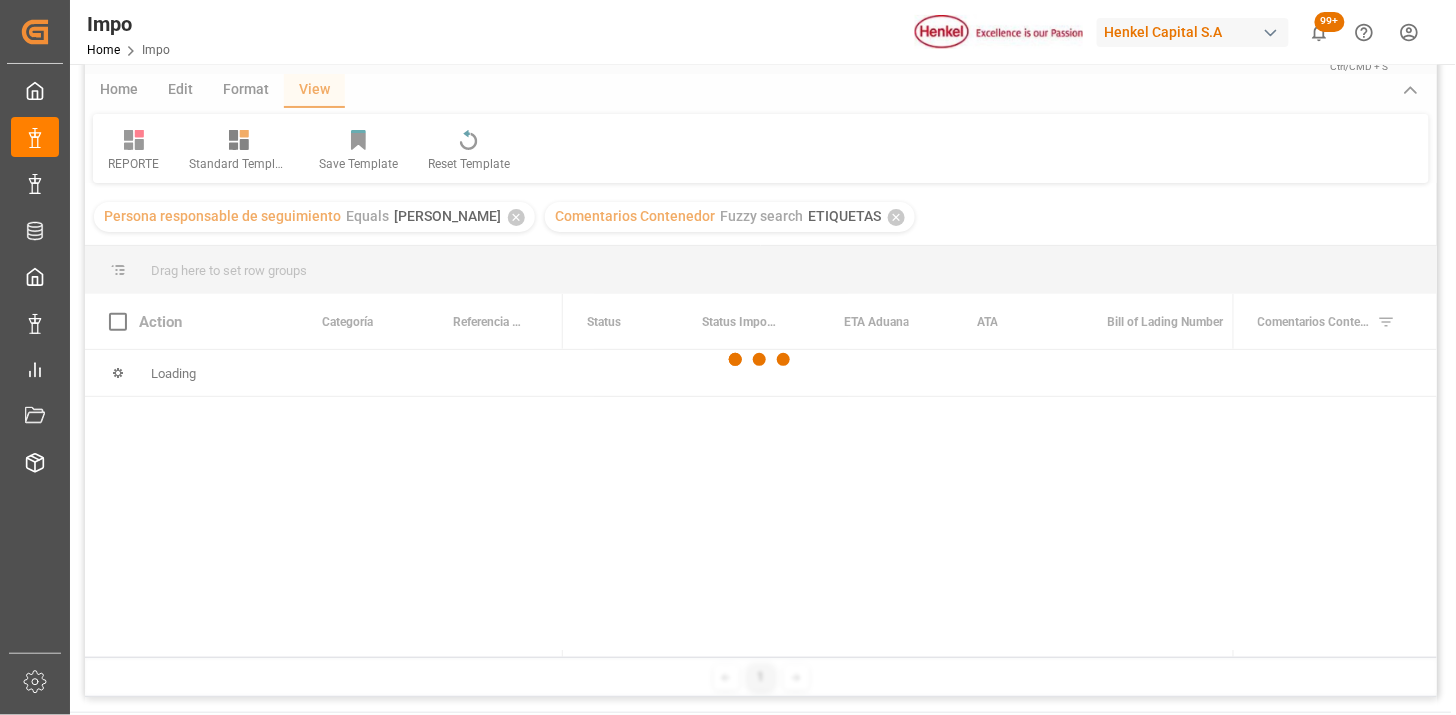 scroll, scrollTop: 111, scrollLeft: 0, axis: vertical 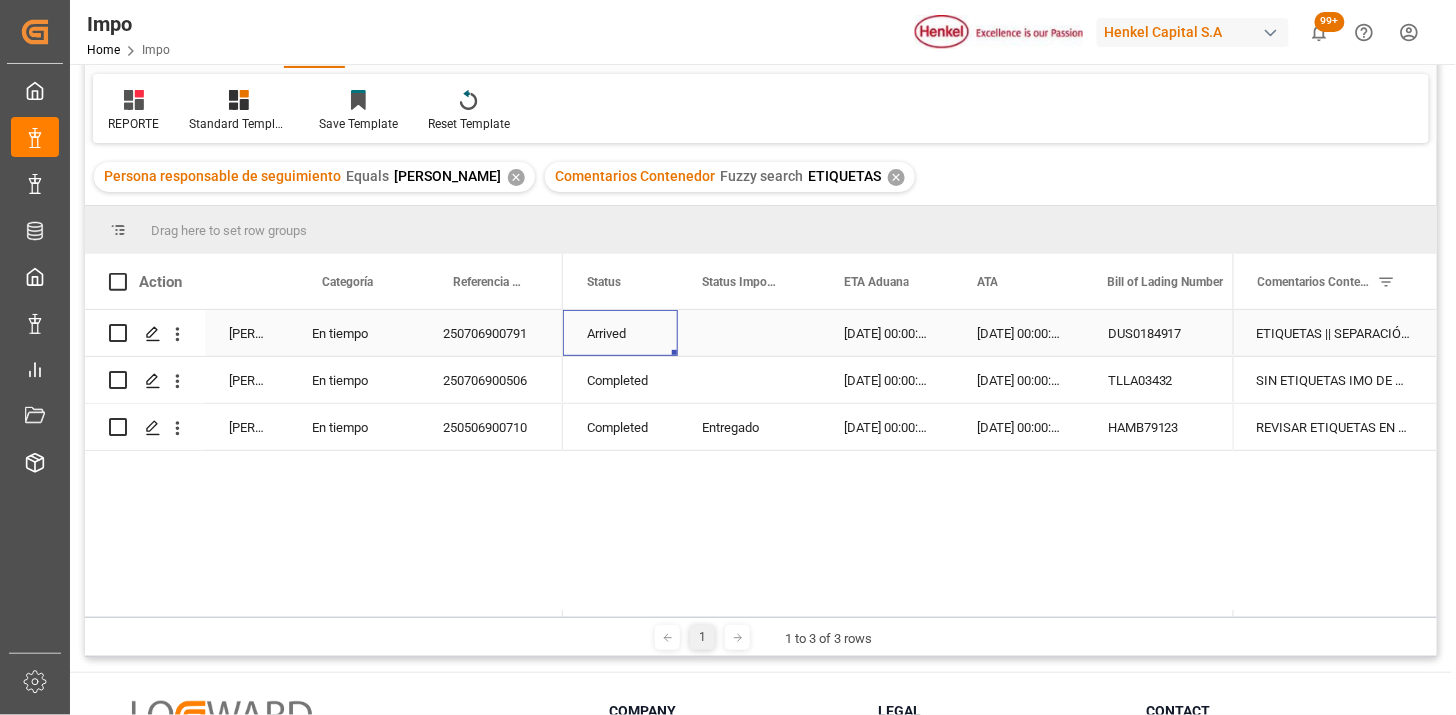 click on "Arrived" at bounding box center (620, 333) 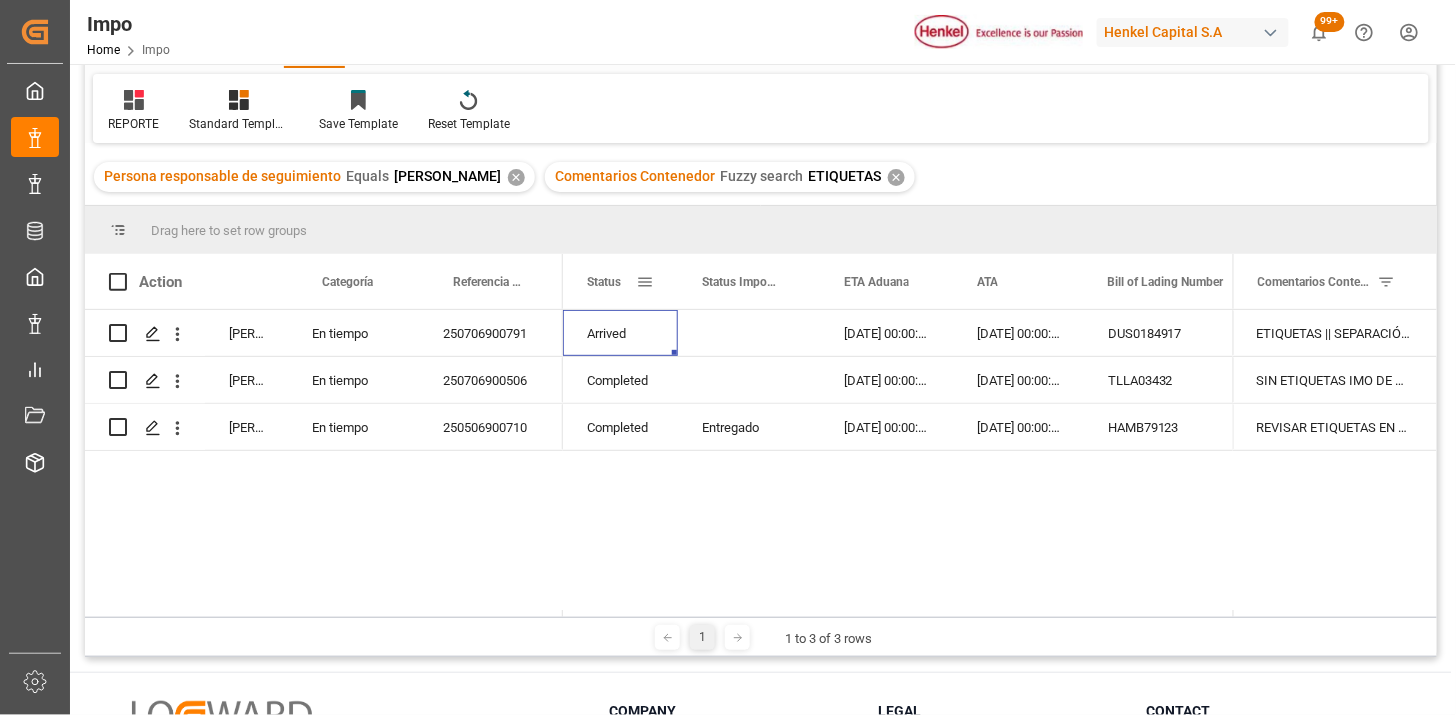 click at bounding box center (645, 282) 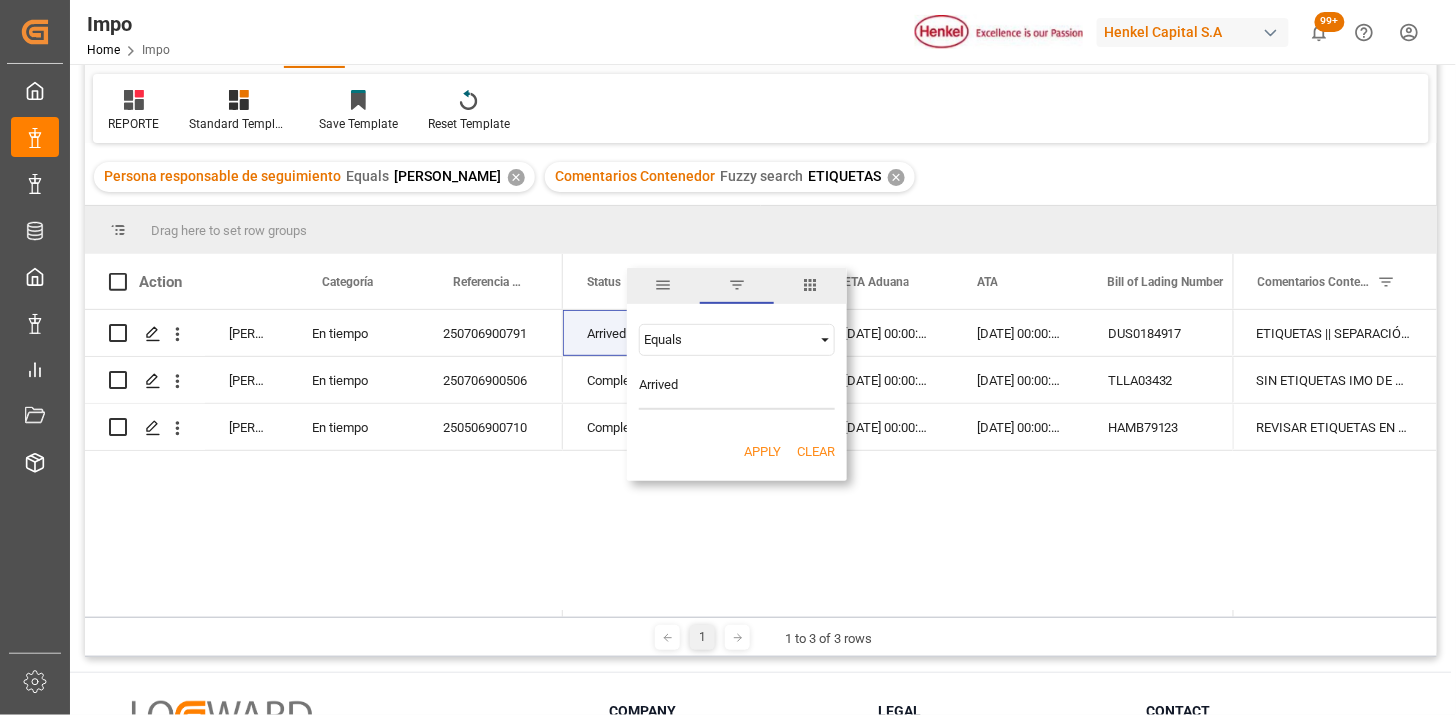 type on "Arrived" 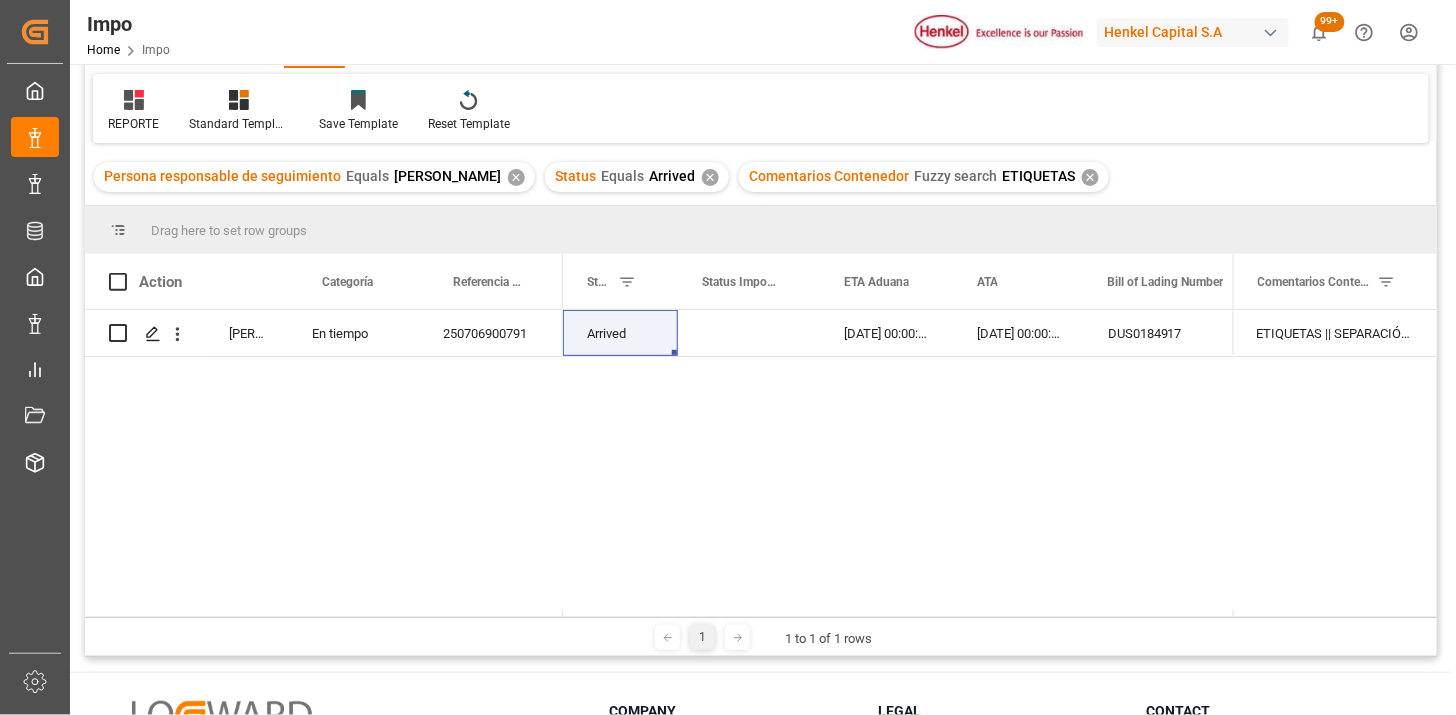 click on "✕" at bounding box center (1090, 177) 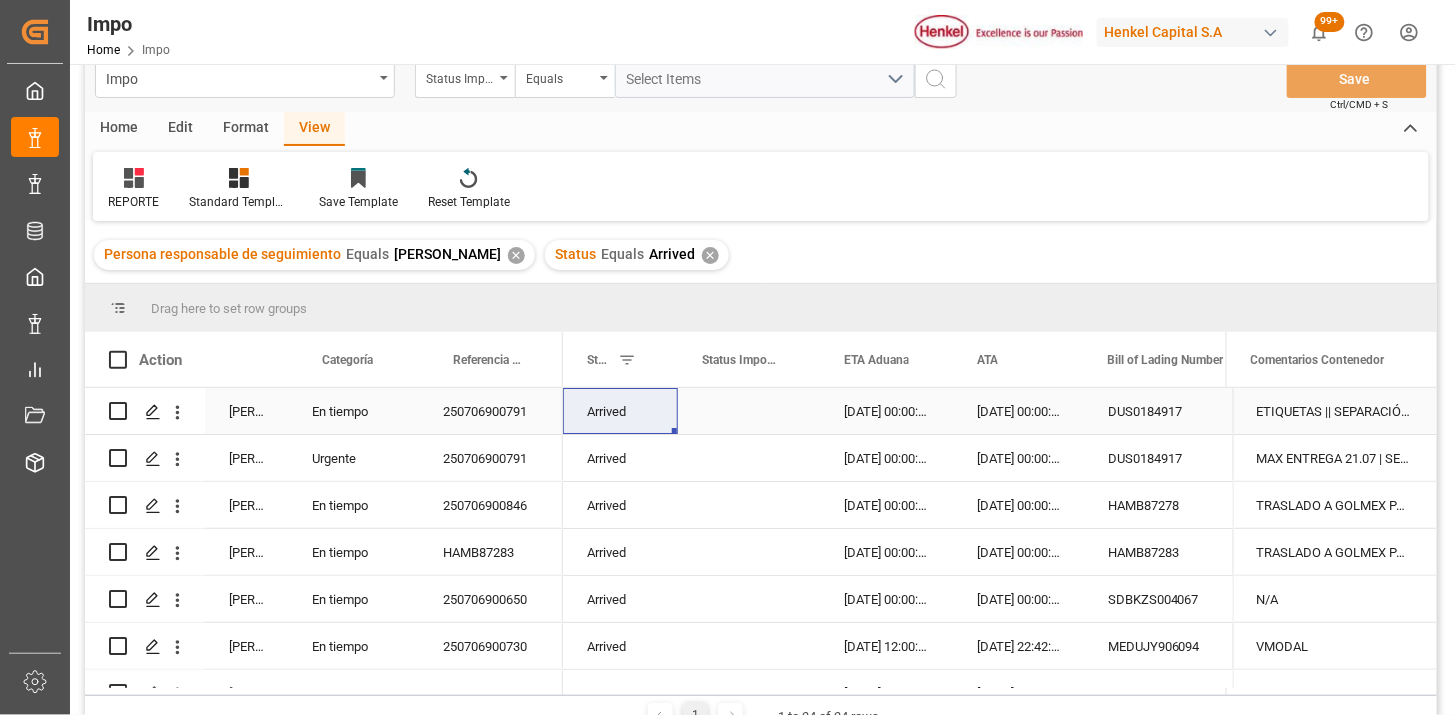 scroll, scrollTop: 0, scrollLeft: 0, axis: both 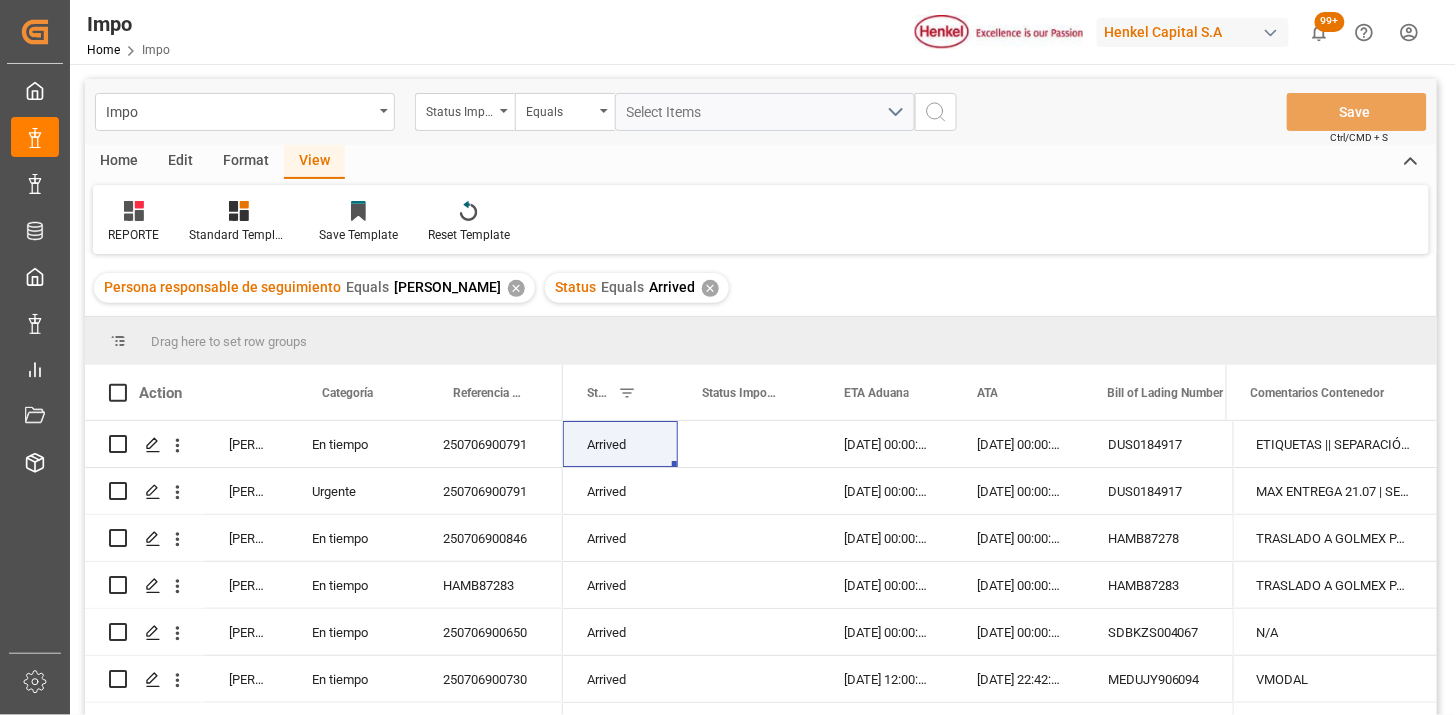 click on "Format" at bounding box center (246, 162) 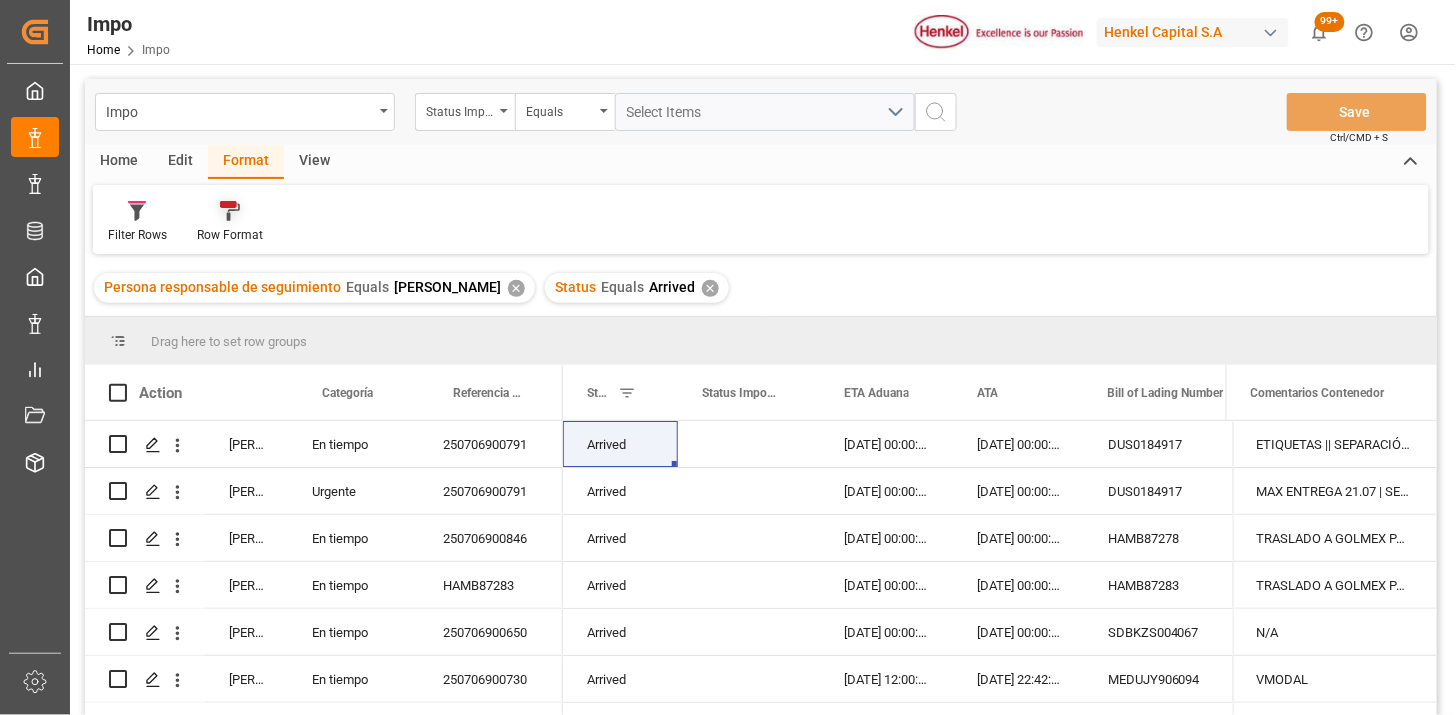 click on "Row Format" at bounding box center [230, 222] 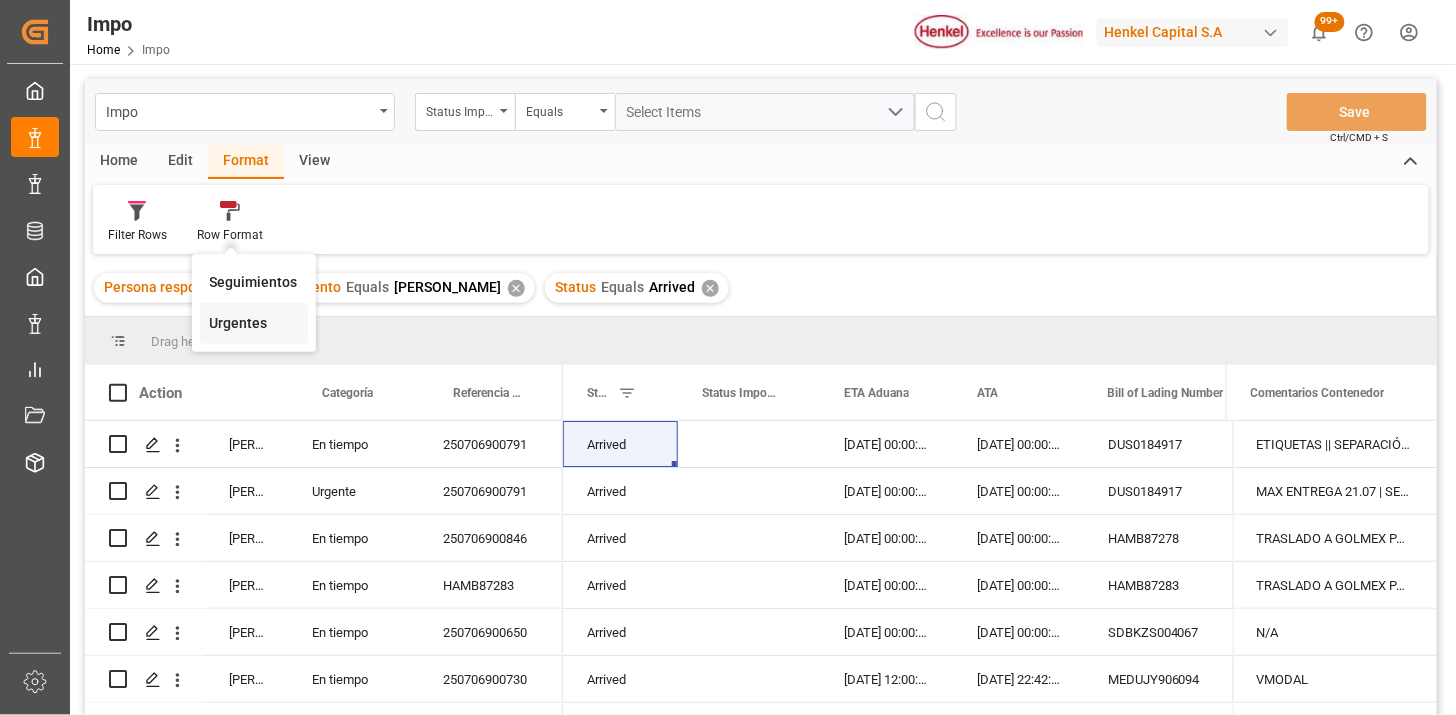 click on "Impo Status Importación Equals Select Items Save Ctrl/CMD + S Home Edit Format View Filter Rows Row Format Seguimientos Urgentes Persona responsable de seguimiento Equals [PERSON_NAME] ✕ Status Equals Arrived ✕
Drag here to set row groups Drag here to set column labels
Action
Persona responsable de seguimiento
Categoría
ATA" at bounding box center [761, 423] 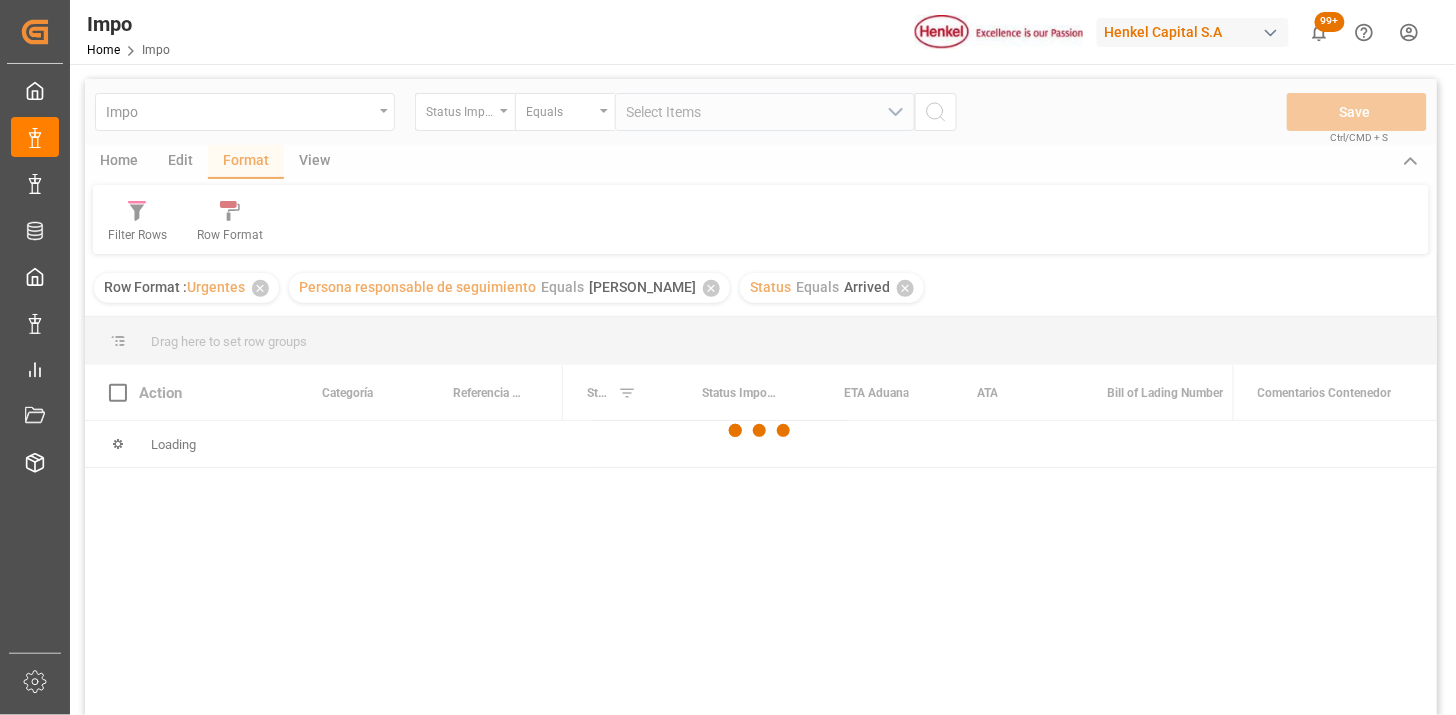 scroll, scrollTop: 111, scrollLeft: 0, axis: vertical 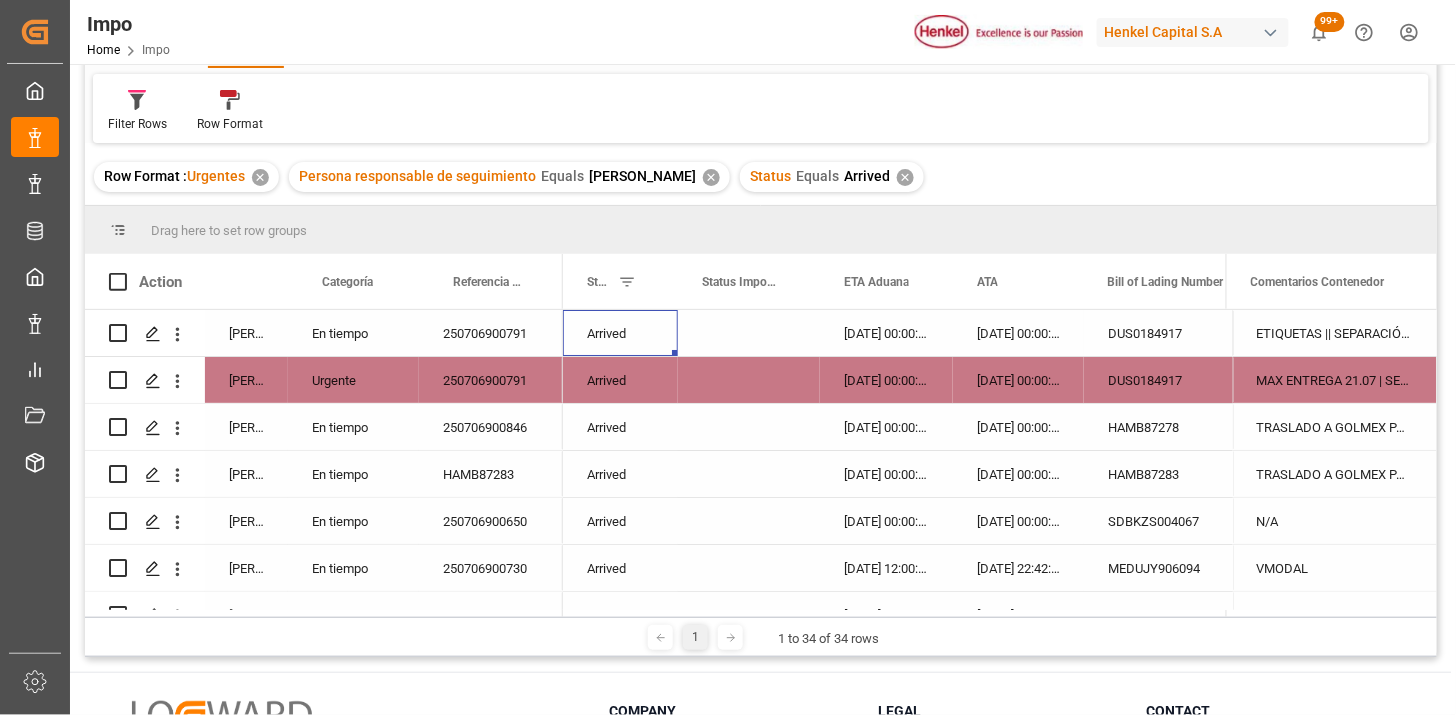 click on "[DATE] 00:00:00" at bounding box center [886, 333] 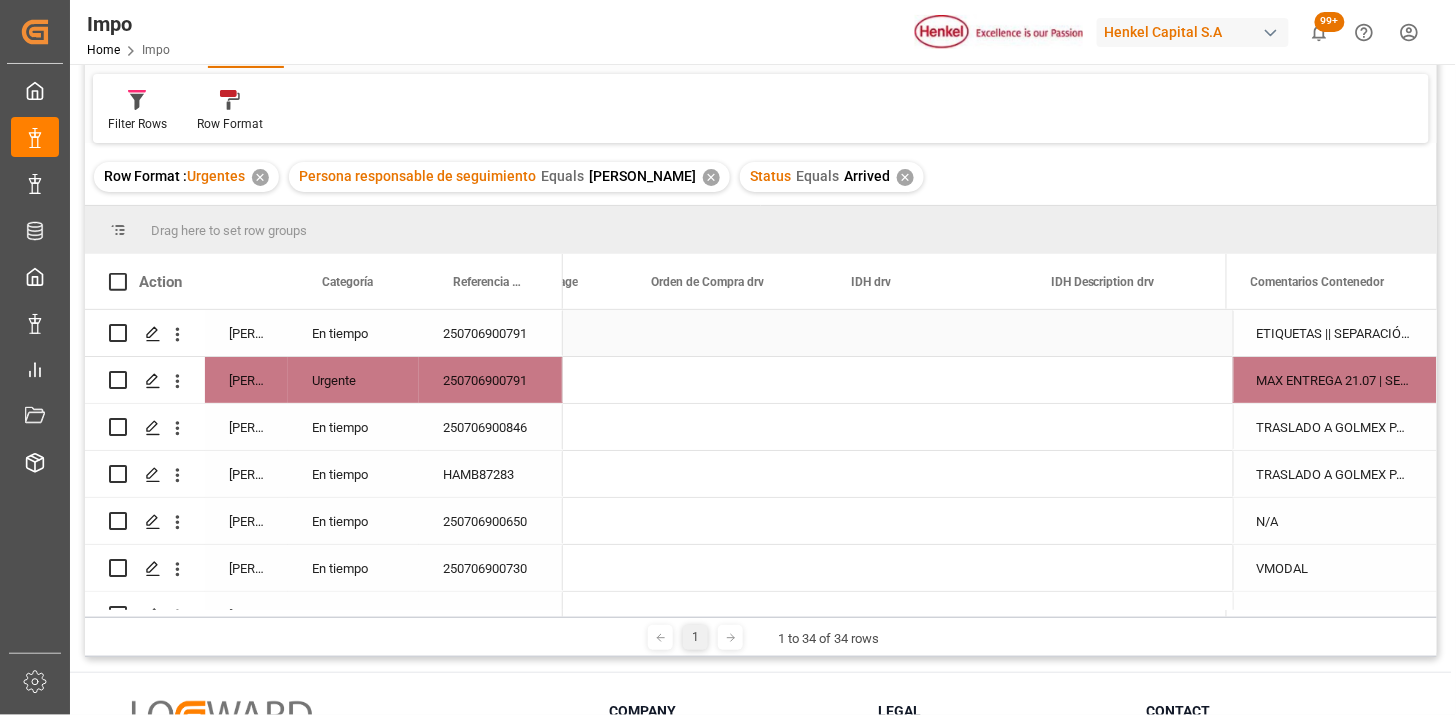 scroll, scrollTop: 0, scrollLeft: 5116, axis: horizontal 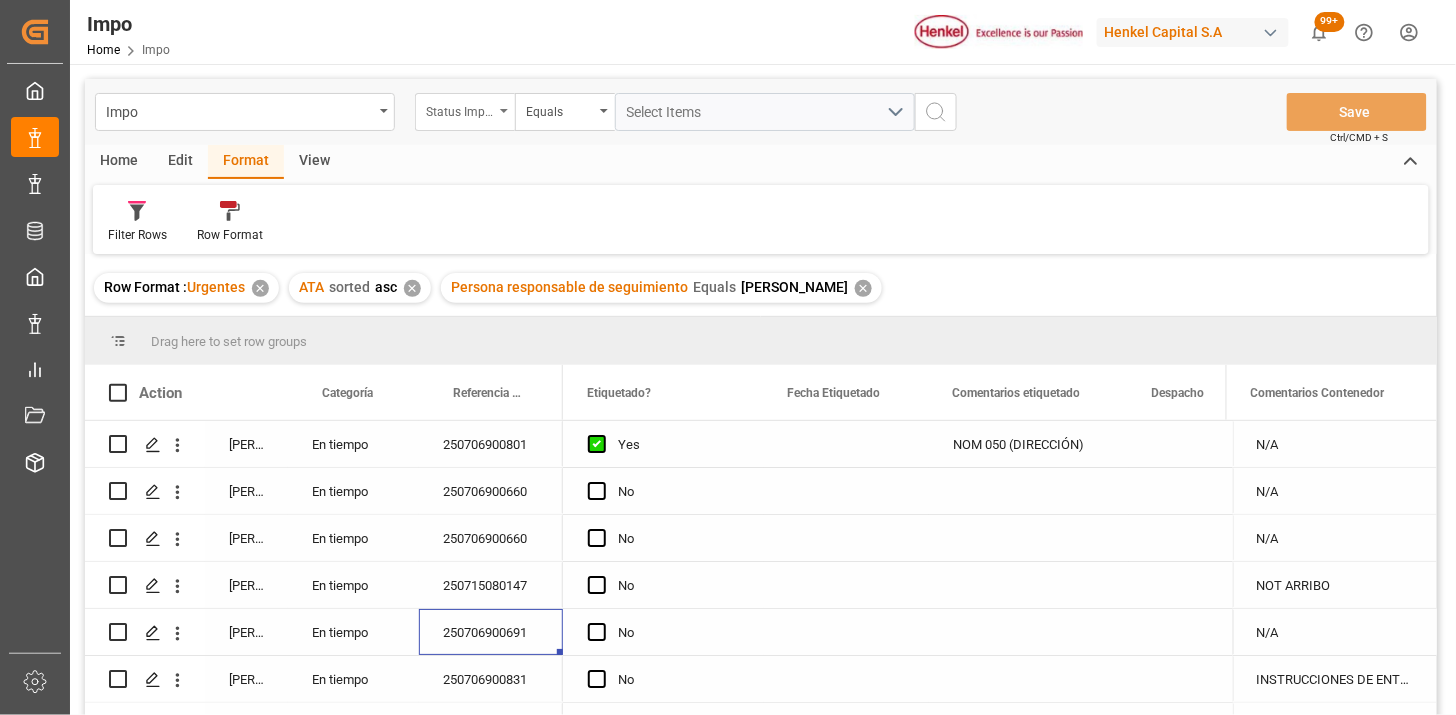 click on "Status Importación" at bounding box center (460, 109) 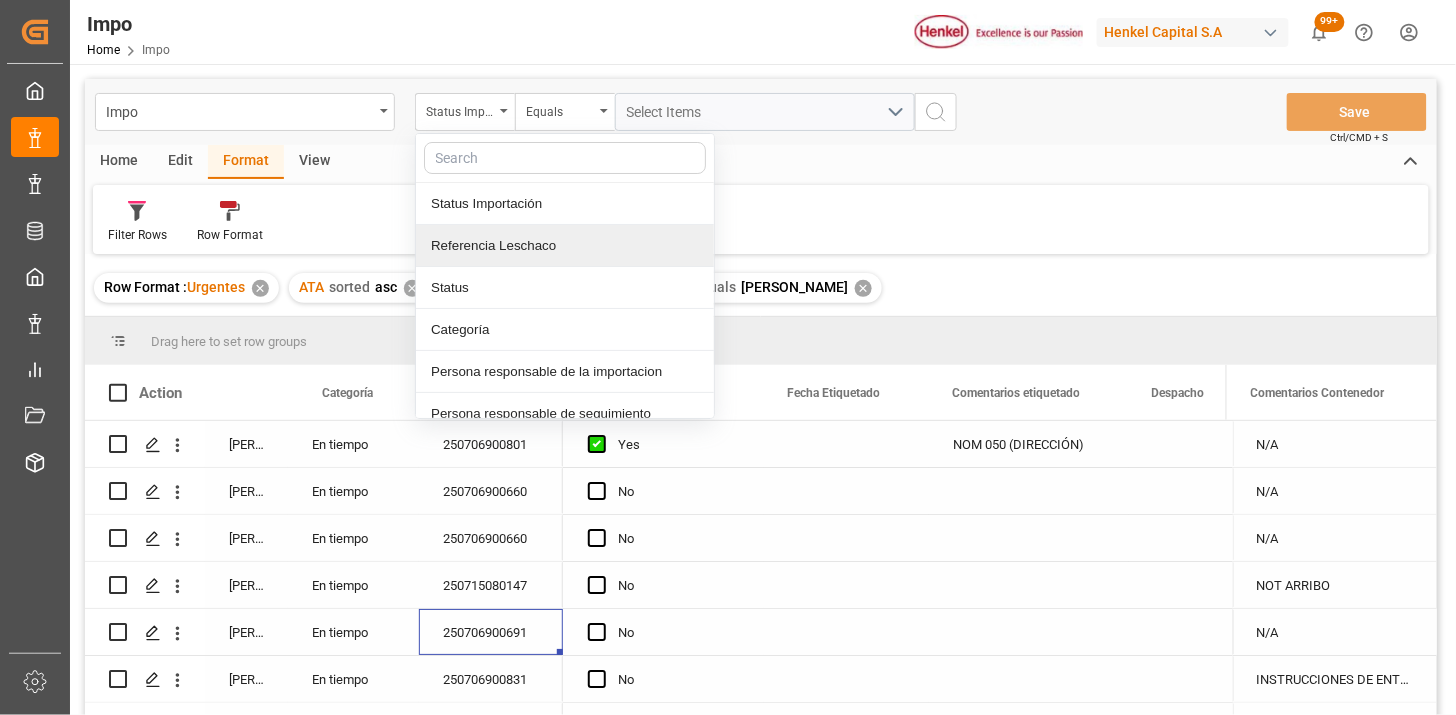 drag, startPoint x: 470, startPoint y: 183, endPoint x: 596, endPoint y: 208, distance: 128.45622 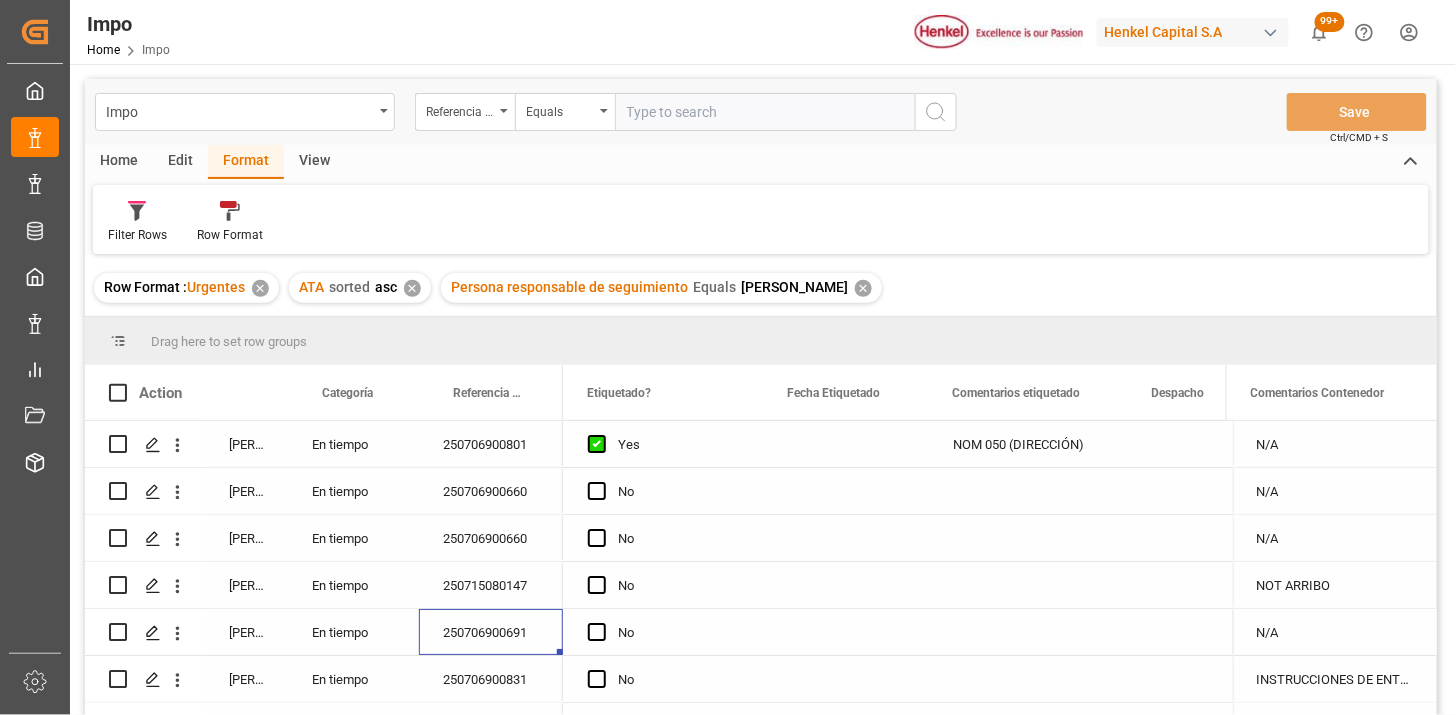 type on "250706900485" 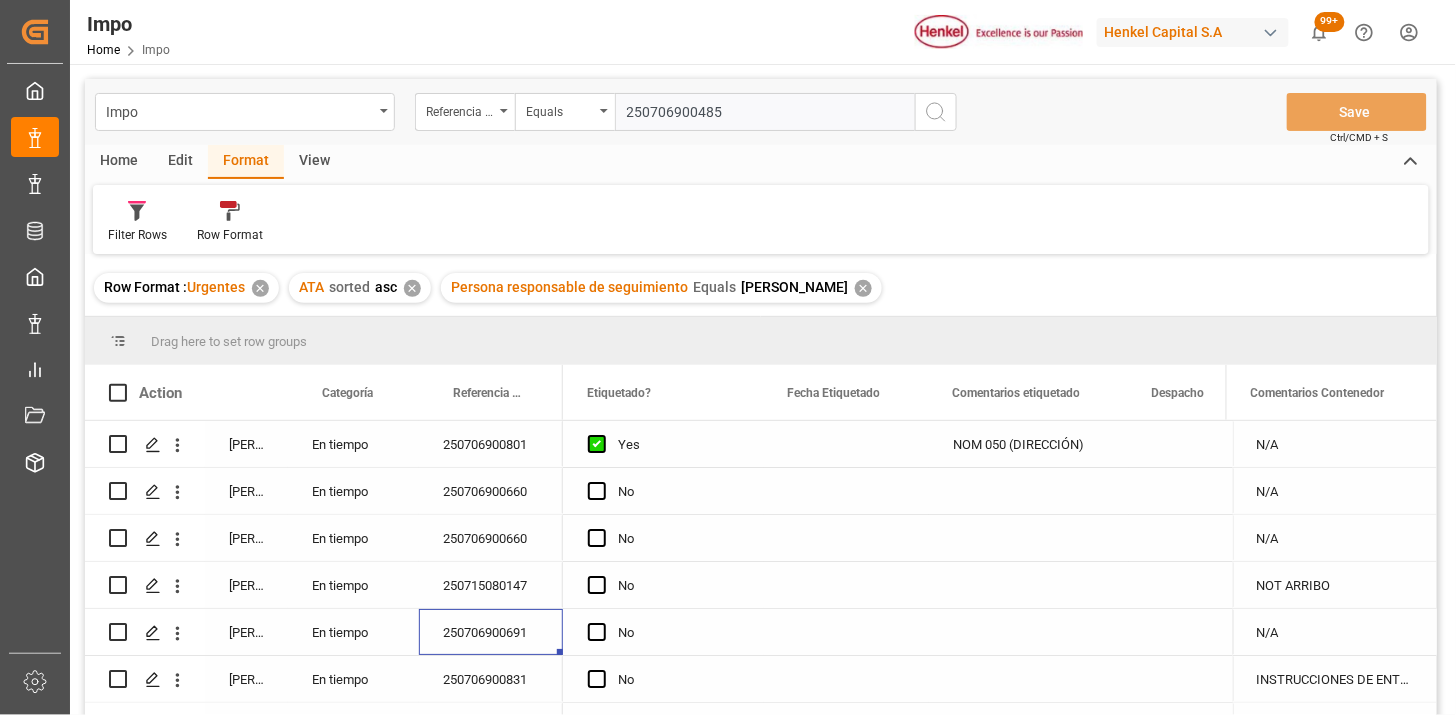 type 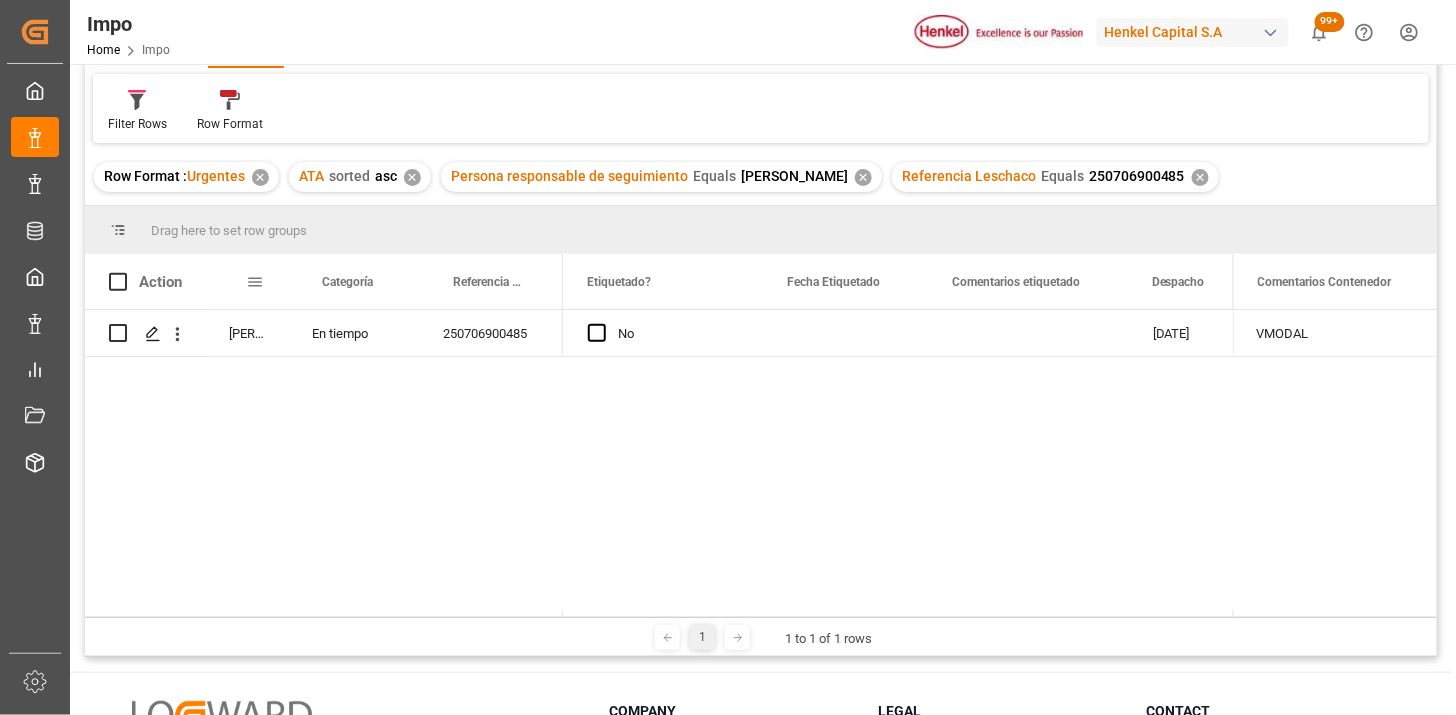 scroll, scrollTop: 0, scrollLeft: 0, axis: both 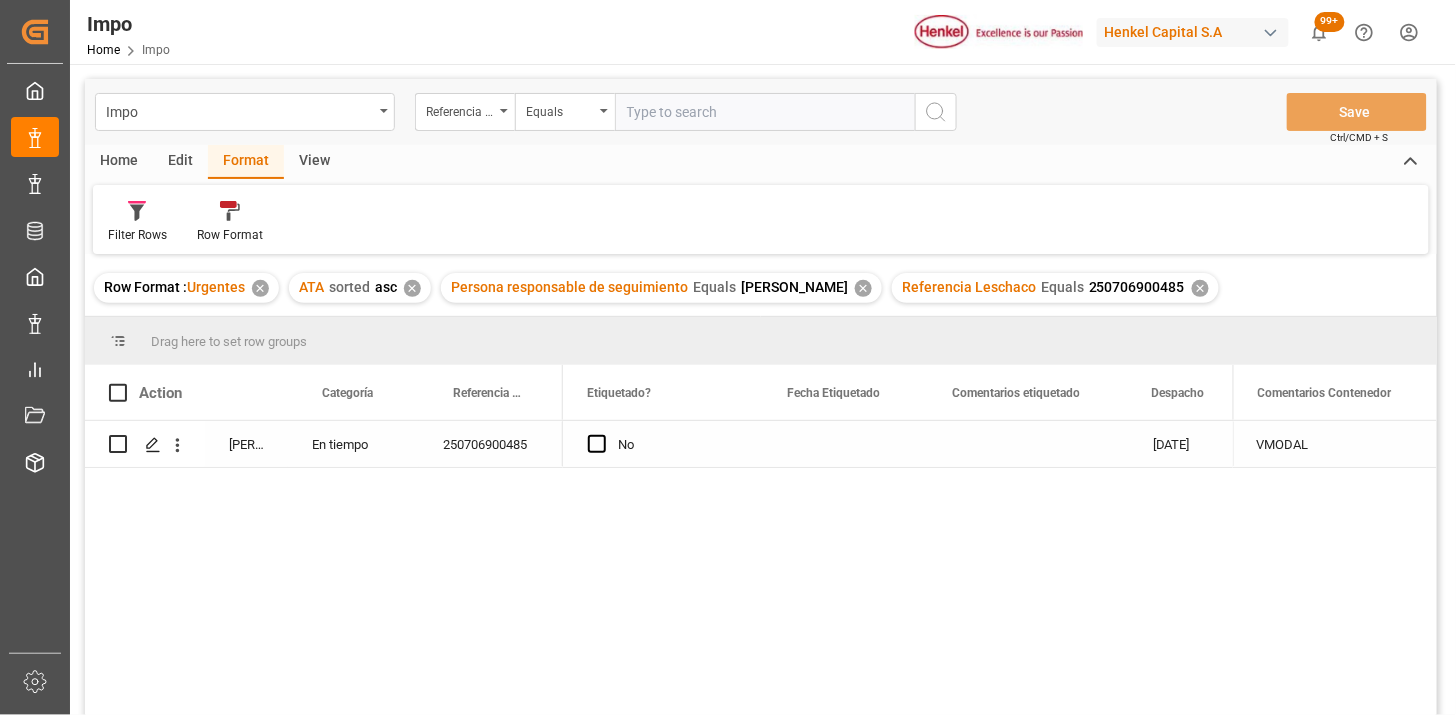 click on "View" at bounding box center [314, 162] 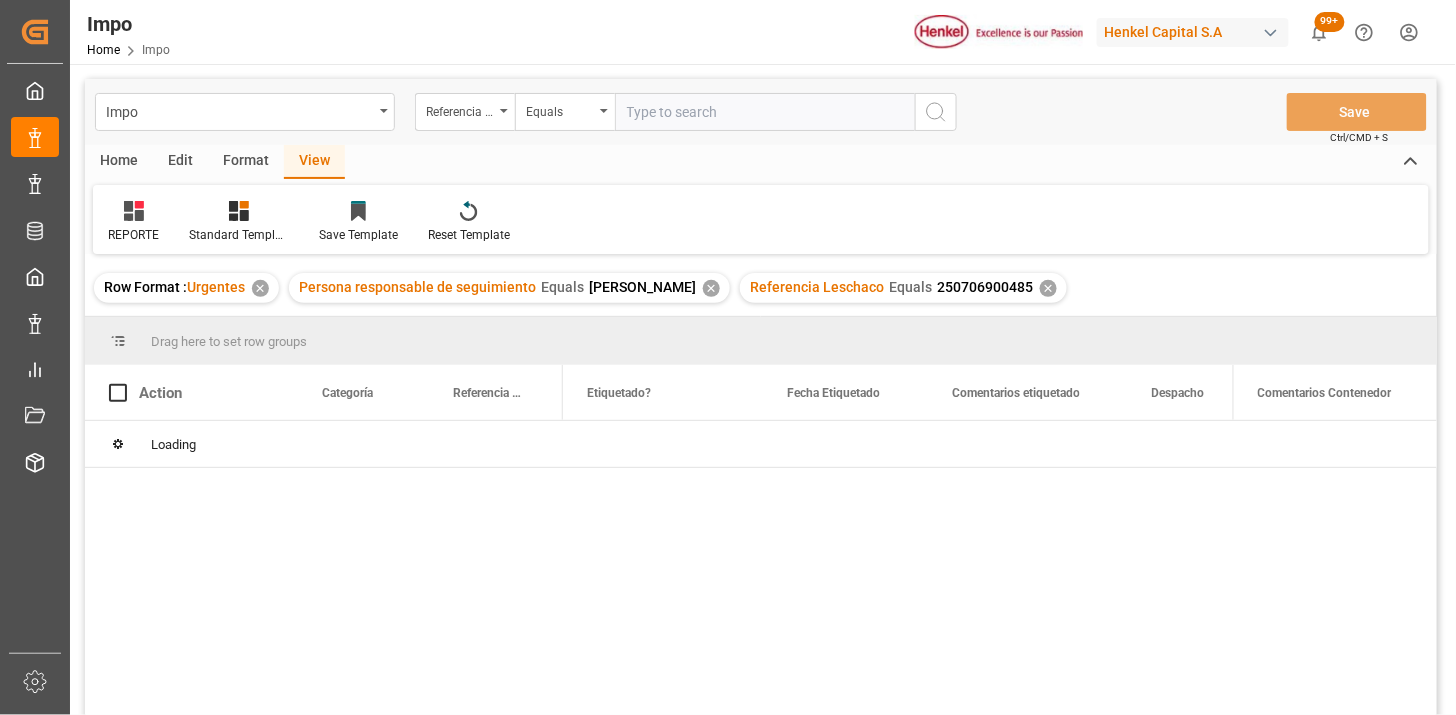 scroll, scrollTop: 111, scrollLeft: 0, axis: vertical 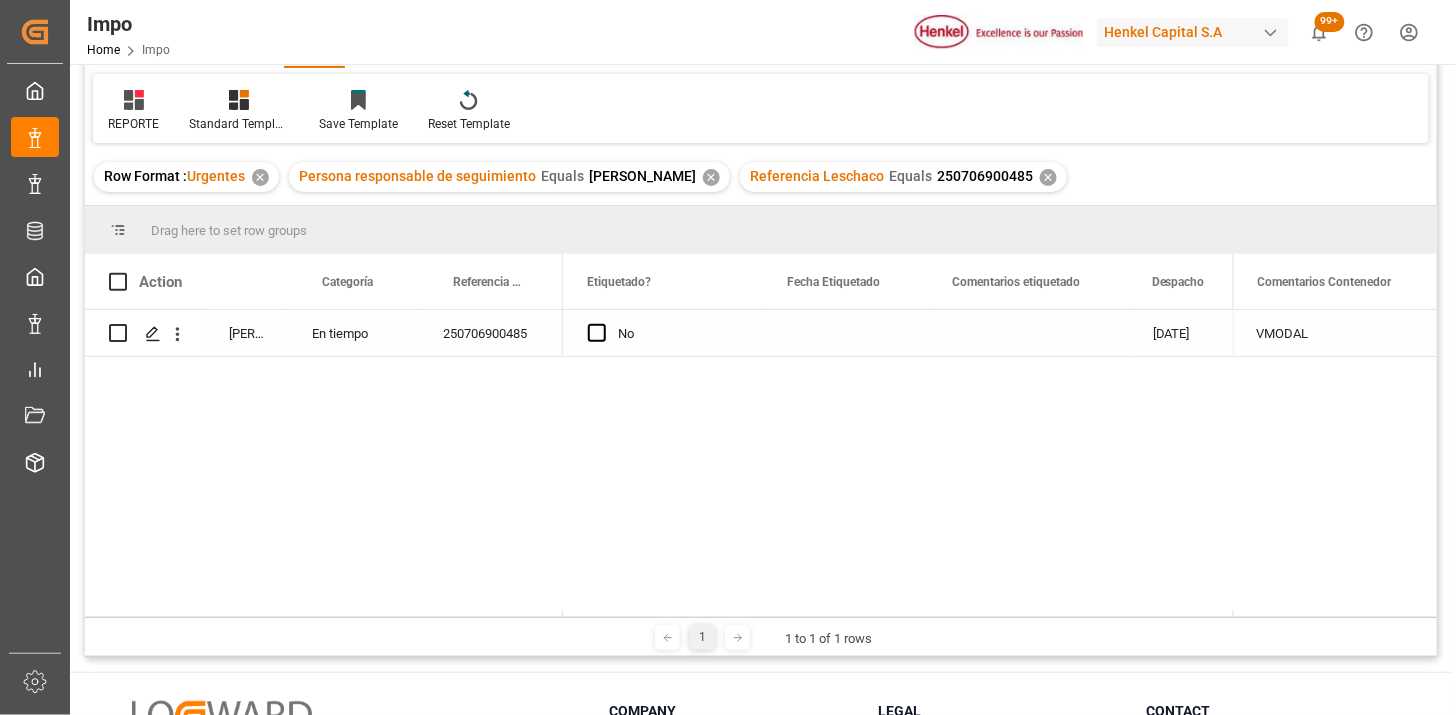 click on "En tiempo" at bounding box center (353, 333) 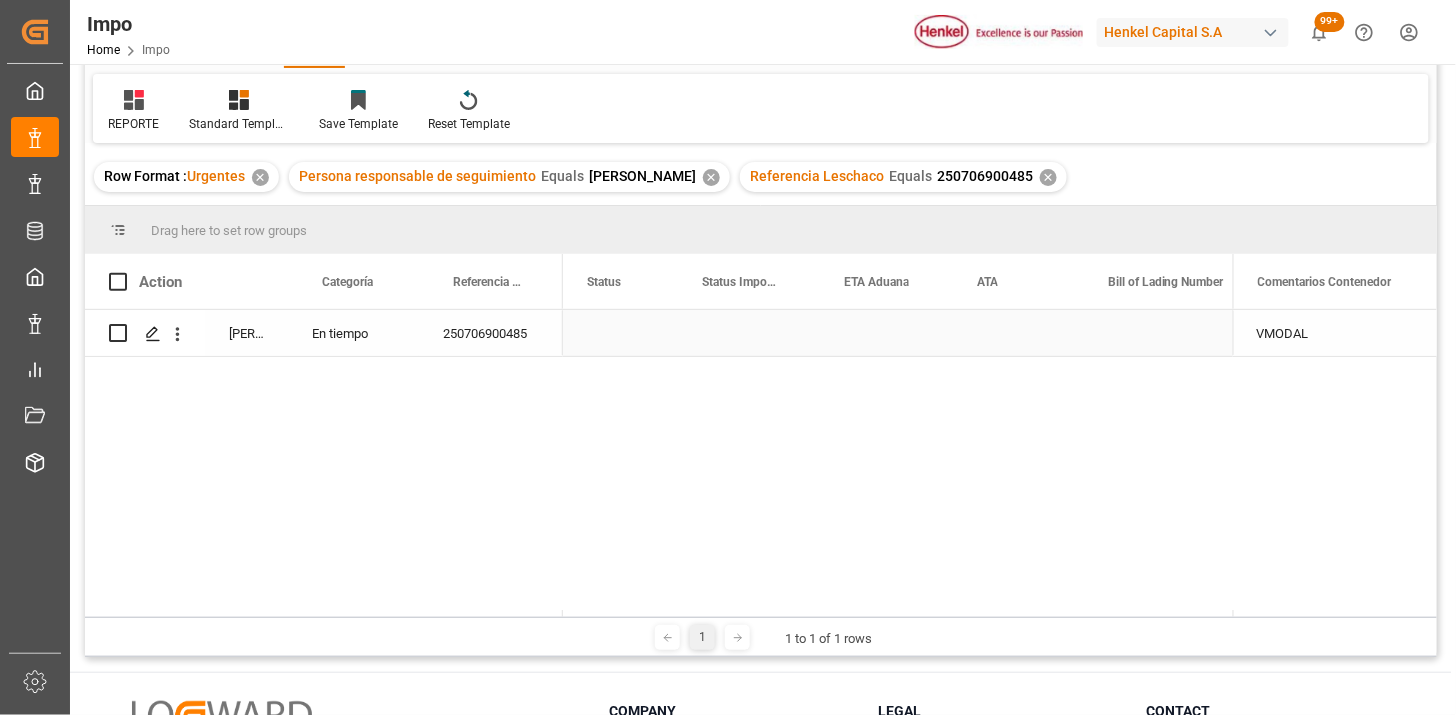 scroll, scrollTop: 0, scrollLeft: 0, axis: both 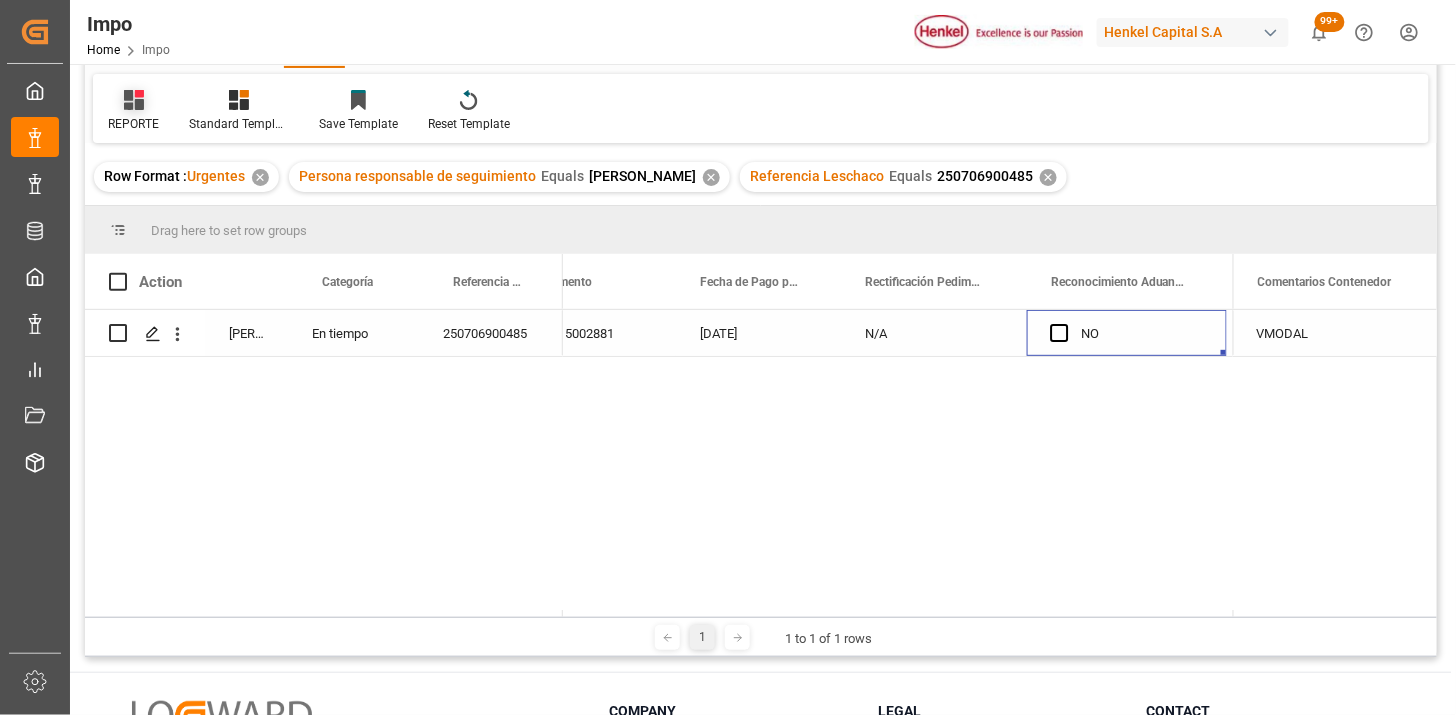 click 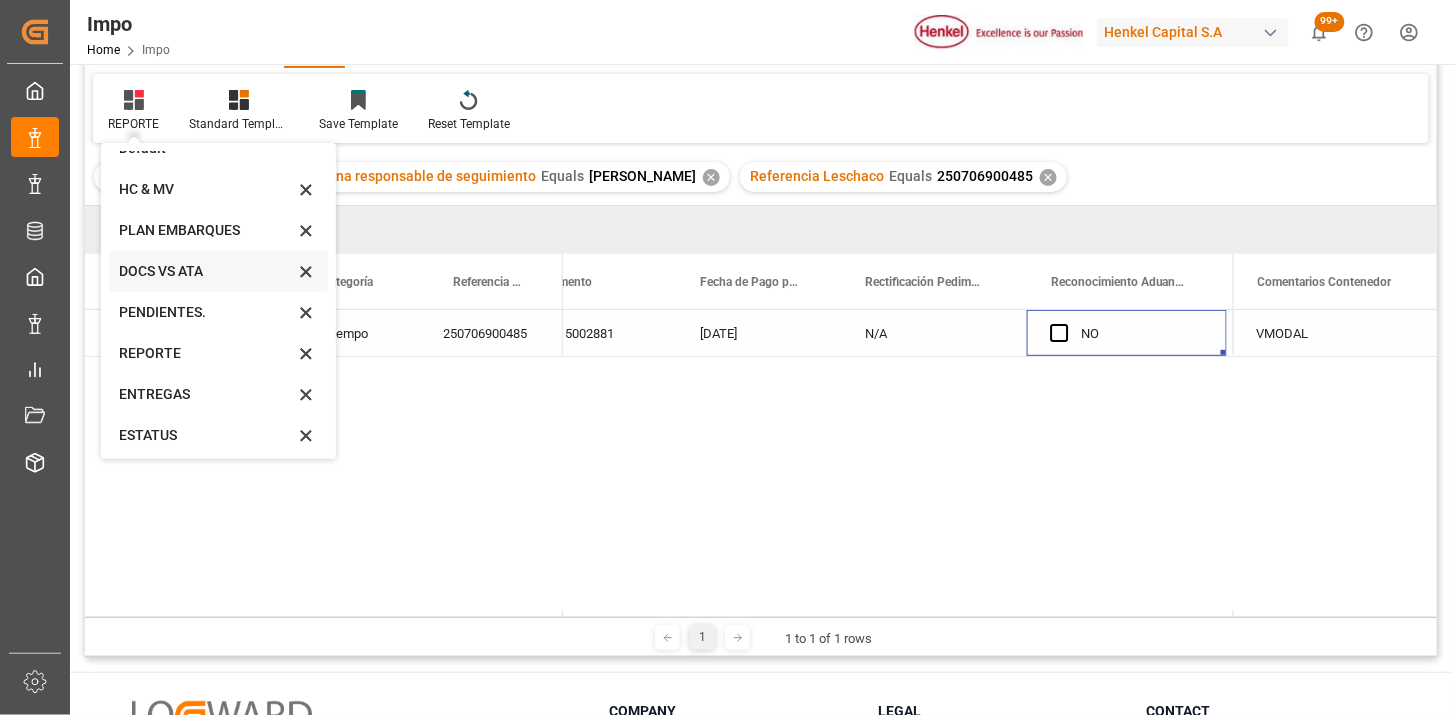 scroll, scrollTop: 27, scrollLeft: 0, axis: vertical 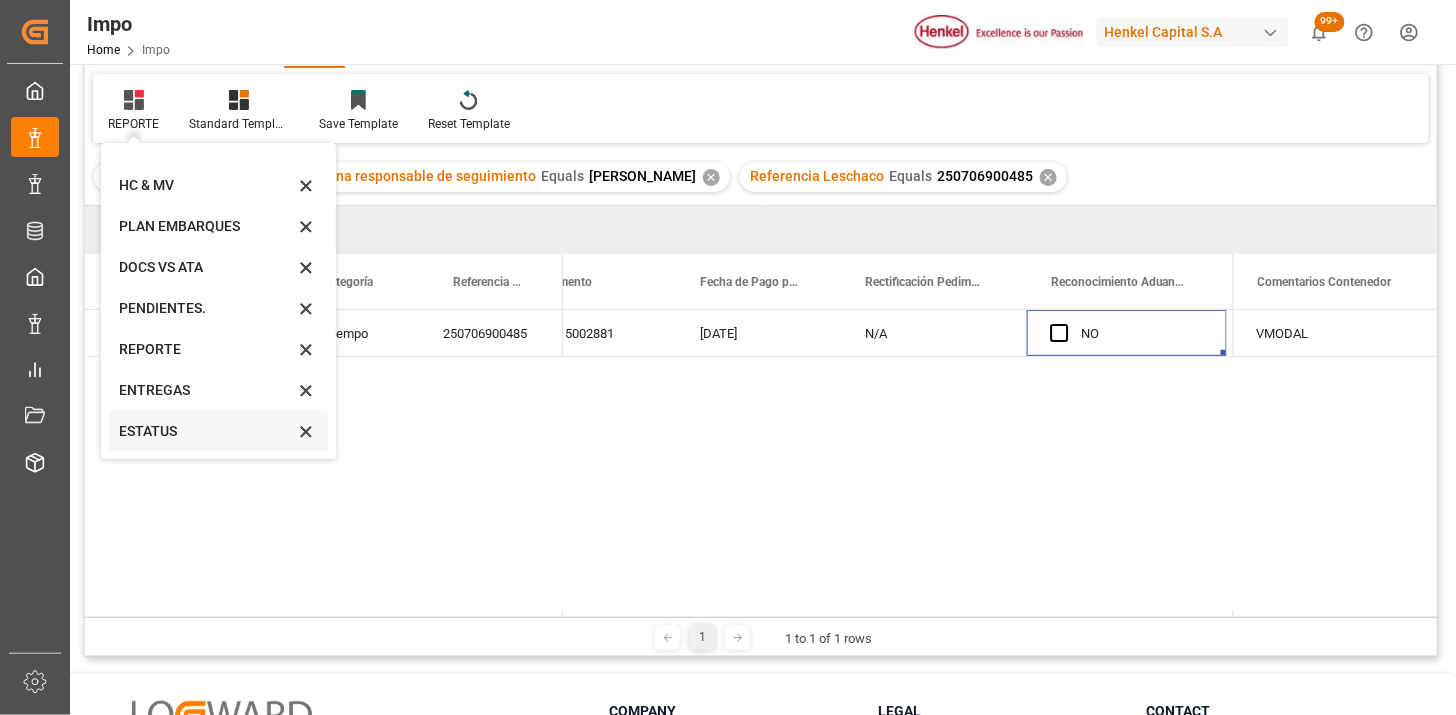 click on "ESTATUS" at bounding box center [206, 431] 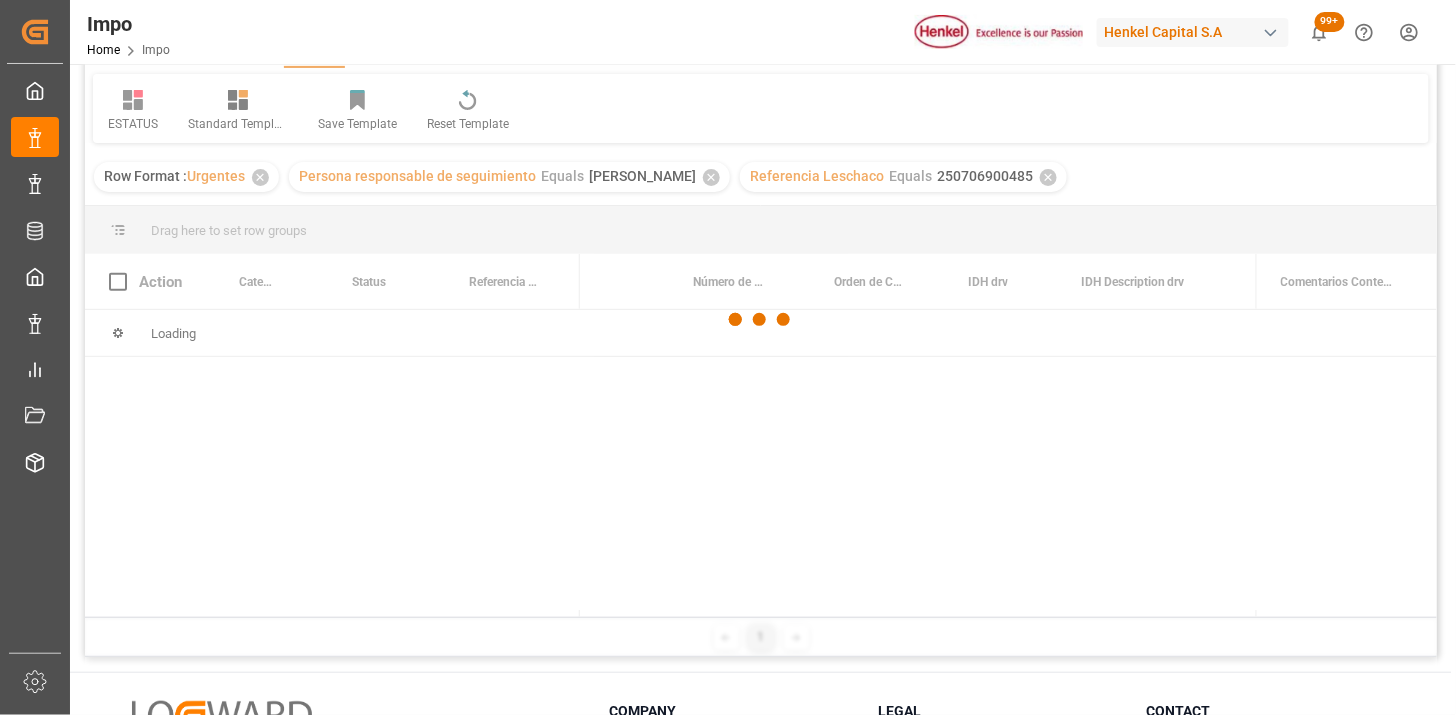 scroll, scrollTop: 0, scrollLeft: 858, axis: horizontal 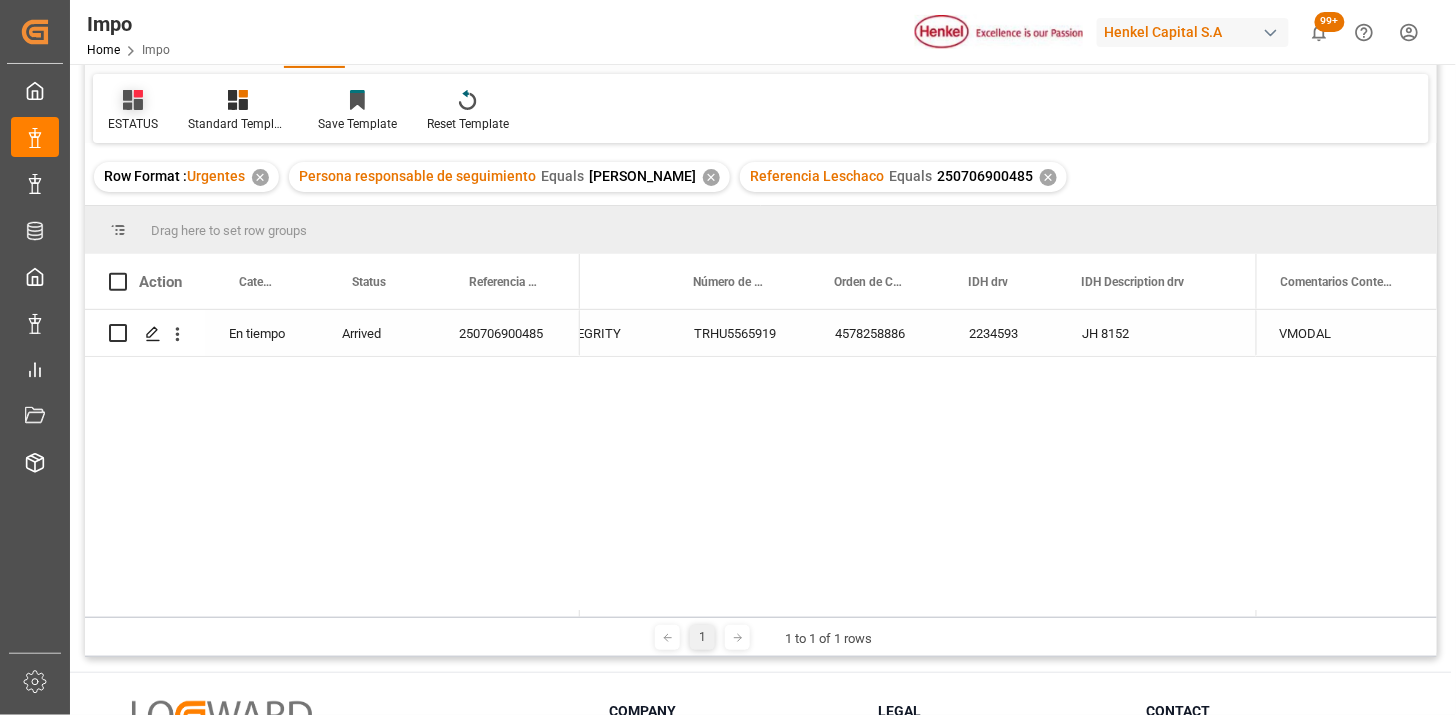 click 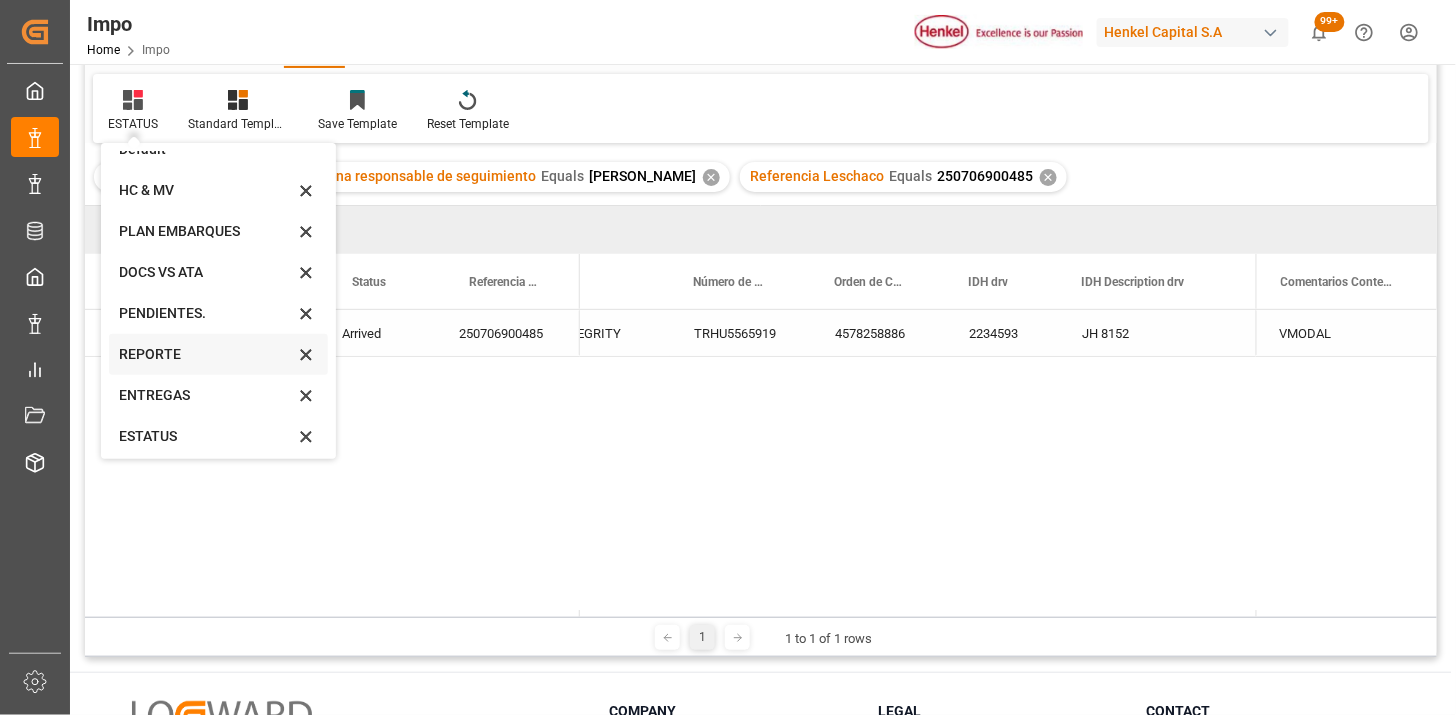 scroll, scrollTop: 27, scrollLeft: 0, axis: vertical 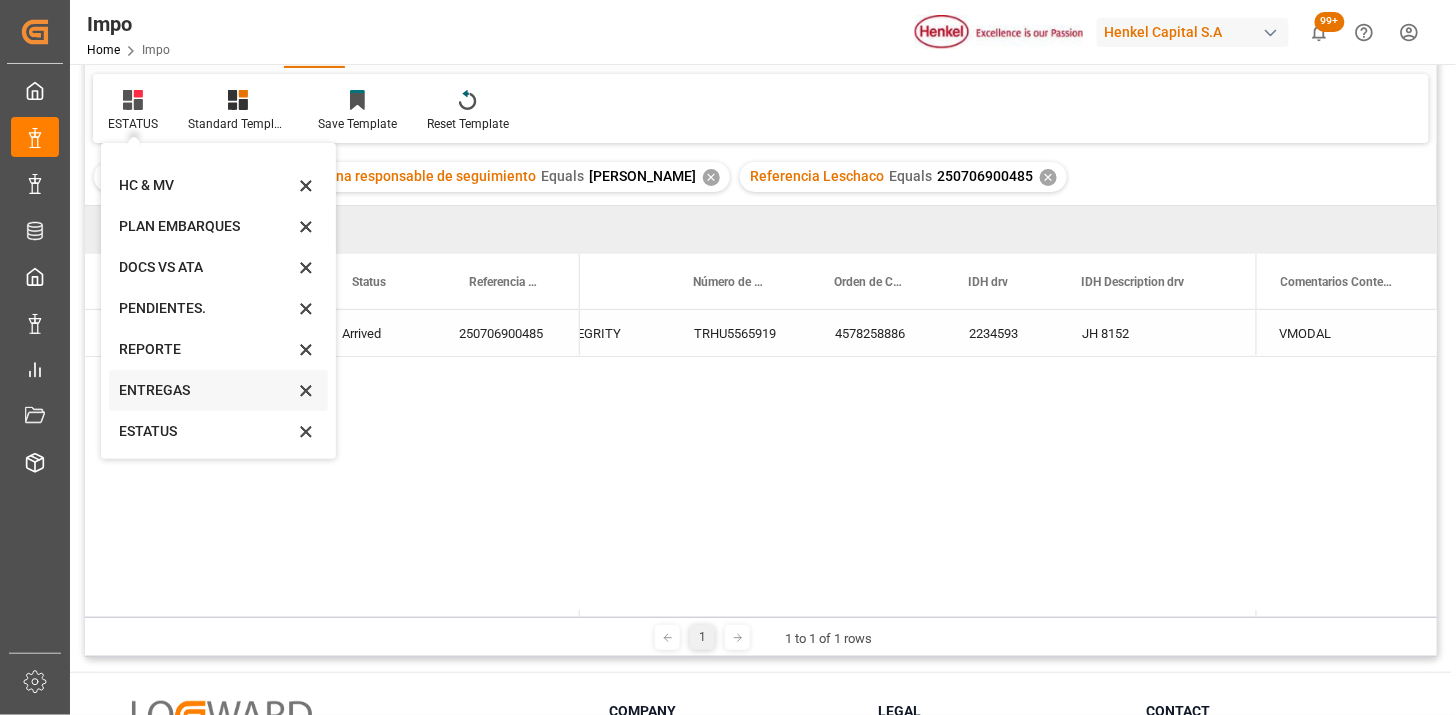 click on "ENTREGAS" at bounding box center [218, 390] 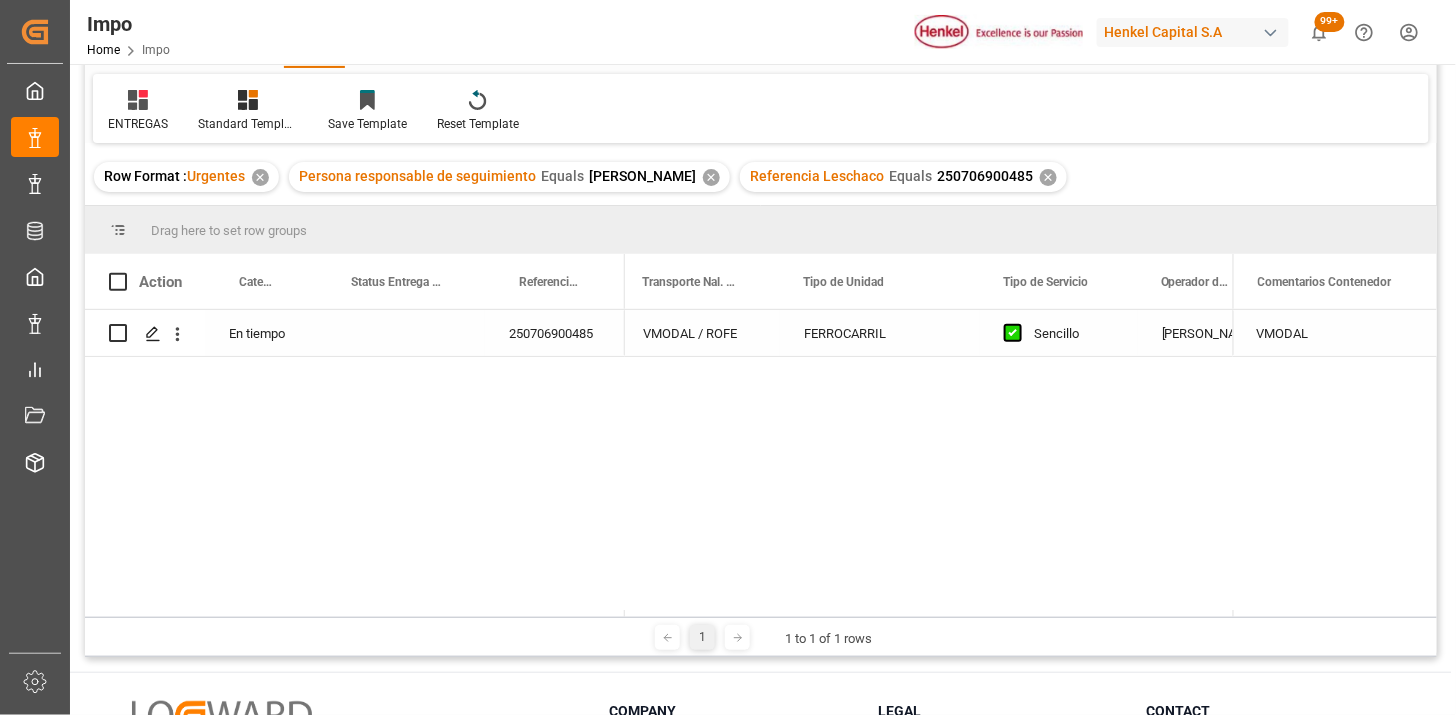 click on "VMODAL / ROFE" at bounding box center [699, 333] 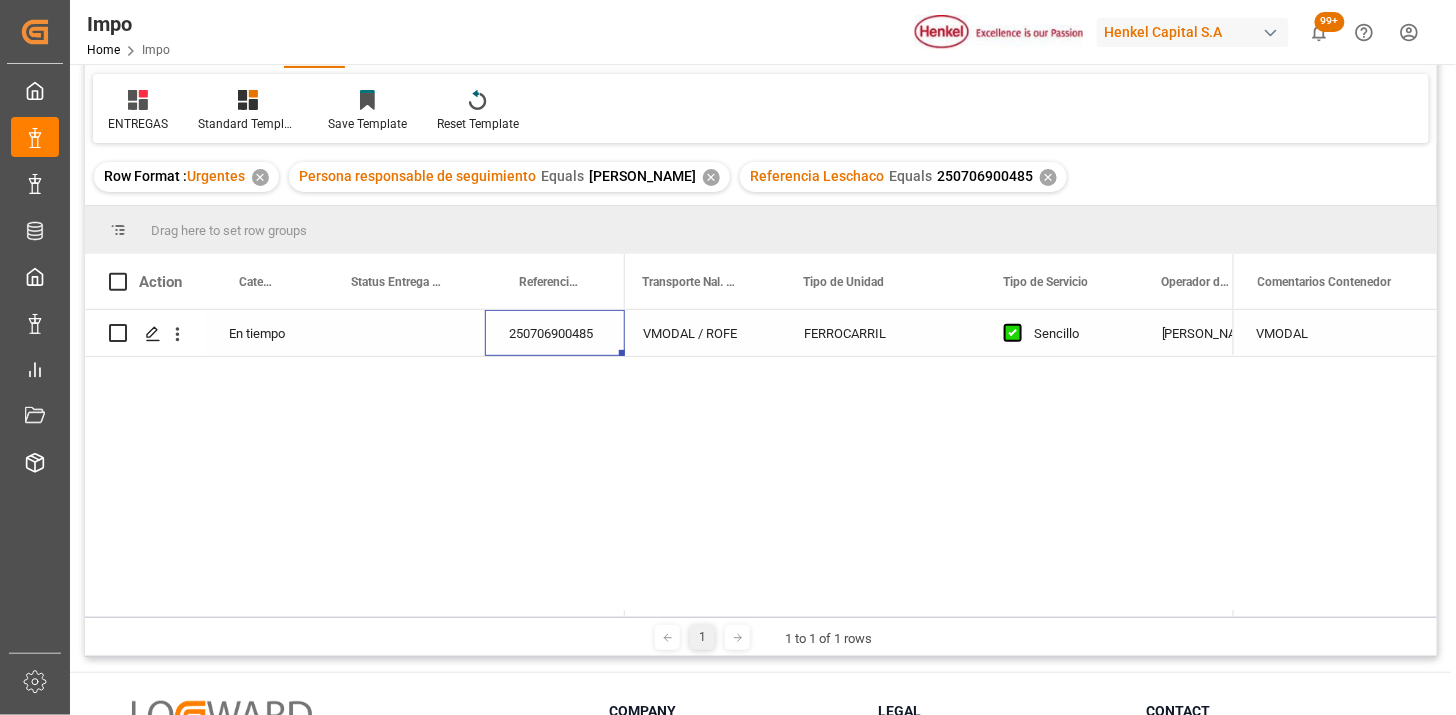 scroll, scrollTop: 0, scrollLeft: 0, axis: both 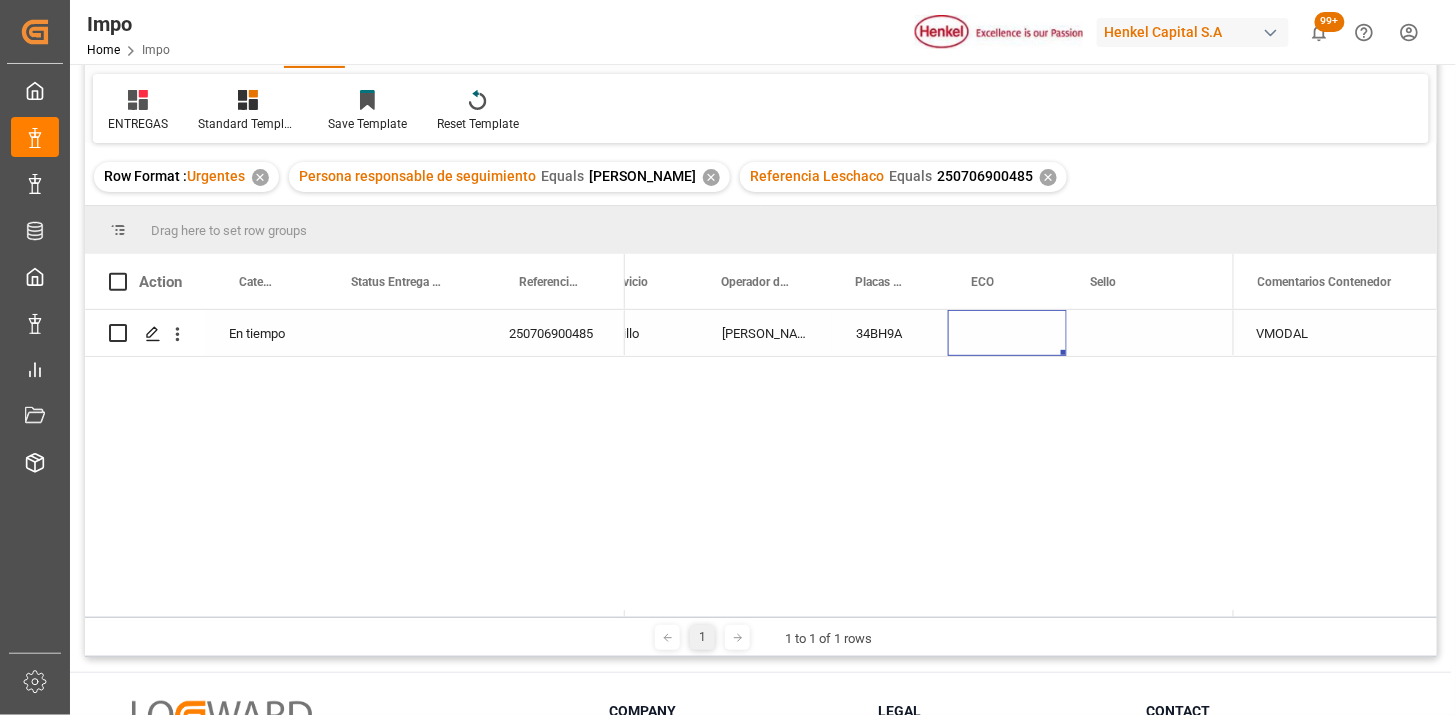 drag, startPoint x: 981, startPoint y: 321, endPoint x: 985, endPoint y: 331, distance: 10.770329 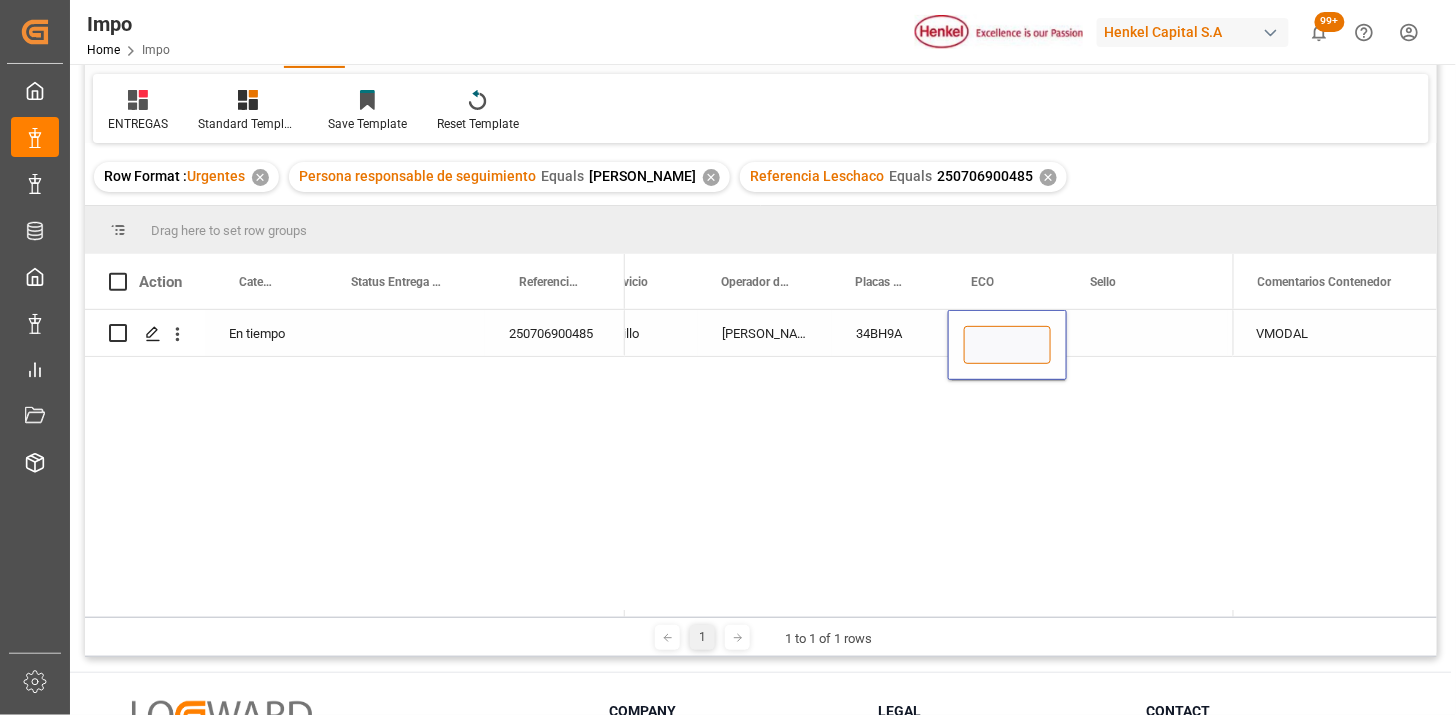 click at bounding box center (1007, 345) 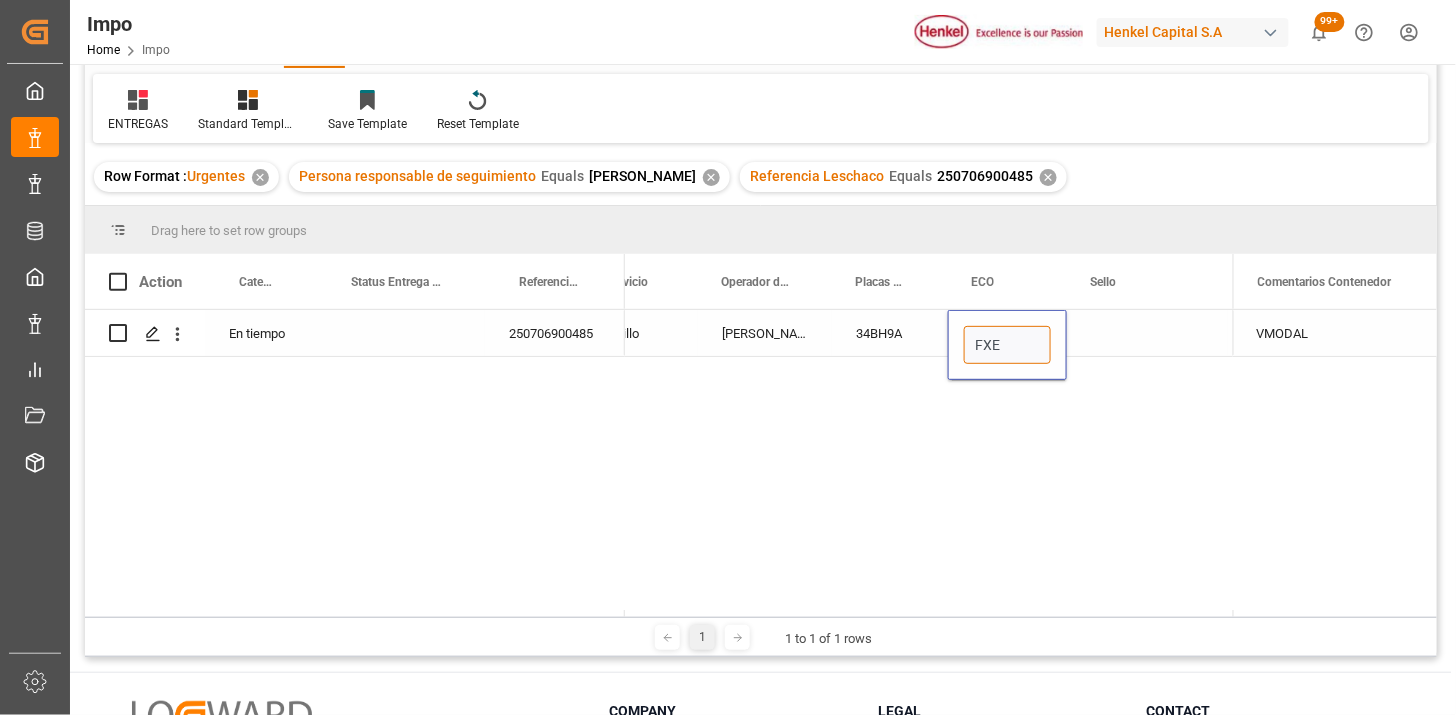 type on "FXEU" 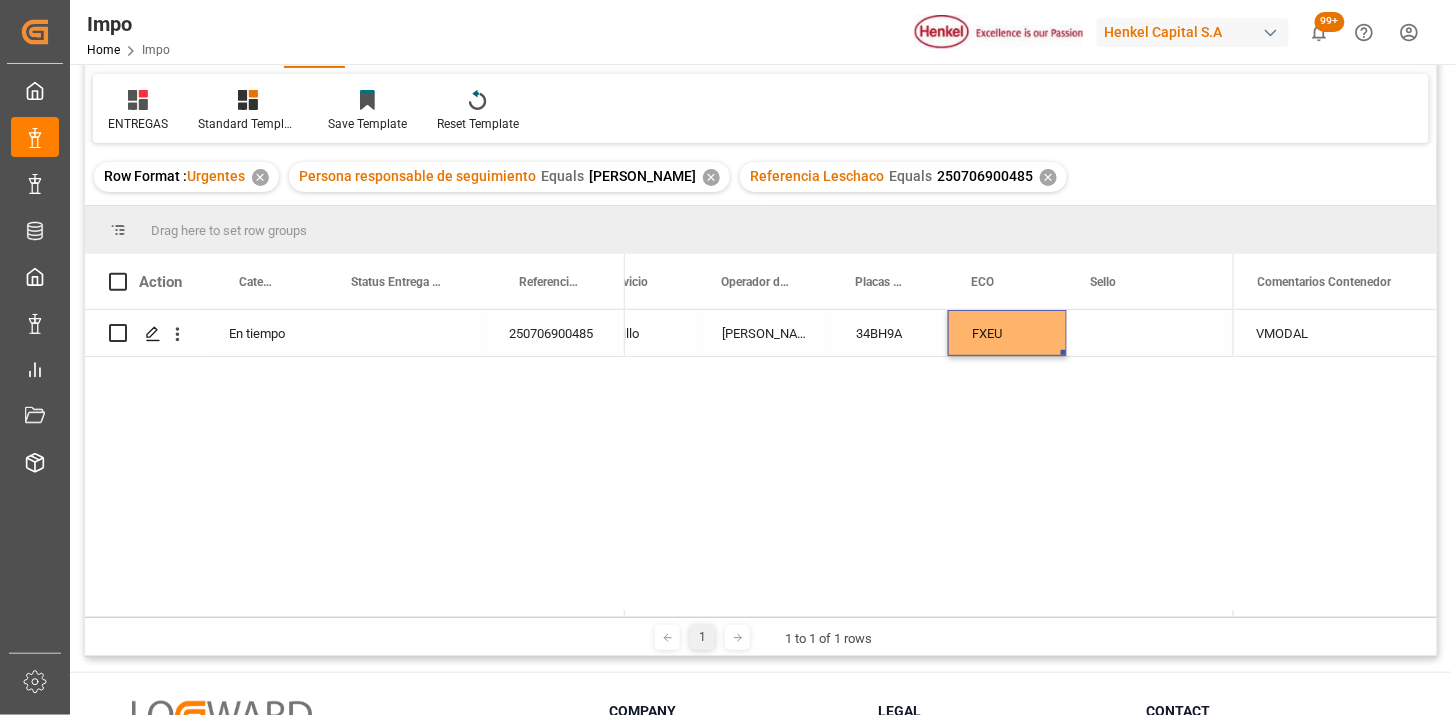 click on "FXEU" at bounding box center (1007, 333) 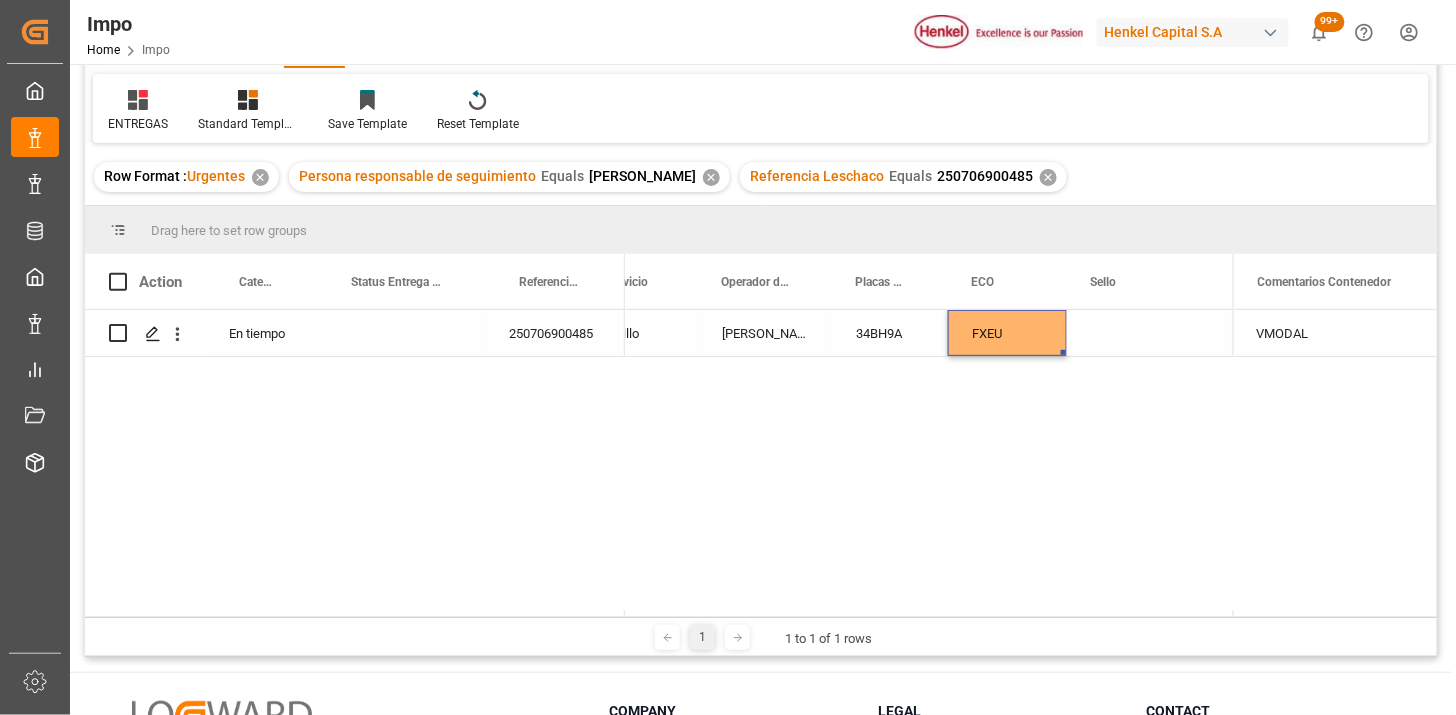 click on "FXEU" at bounding box center (1007, 333) 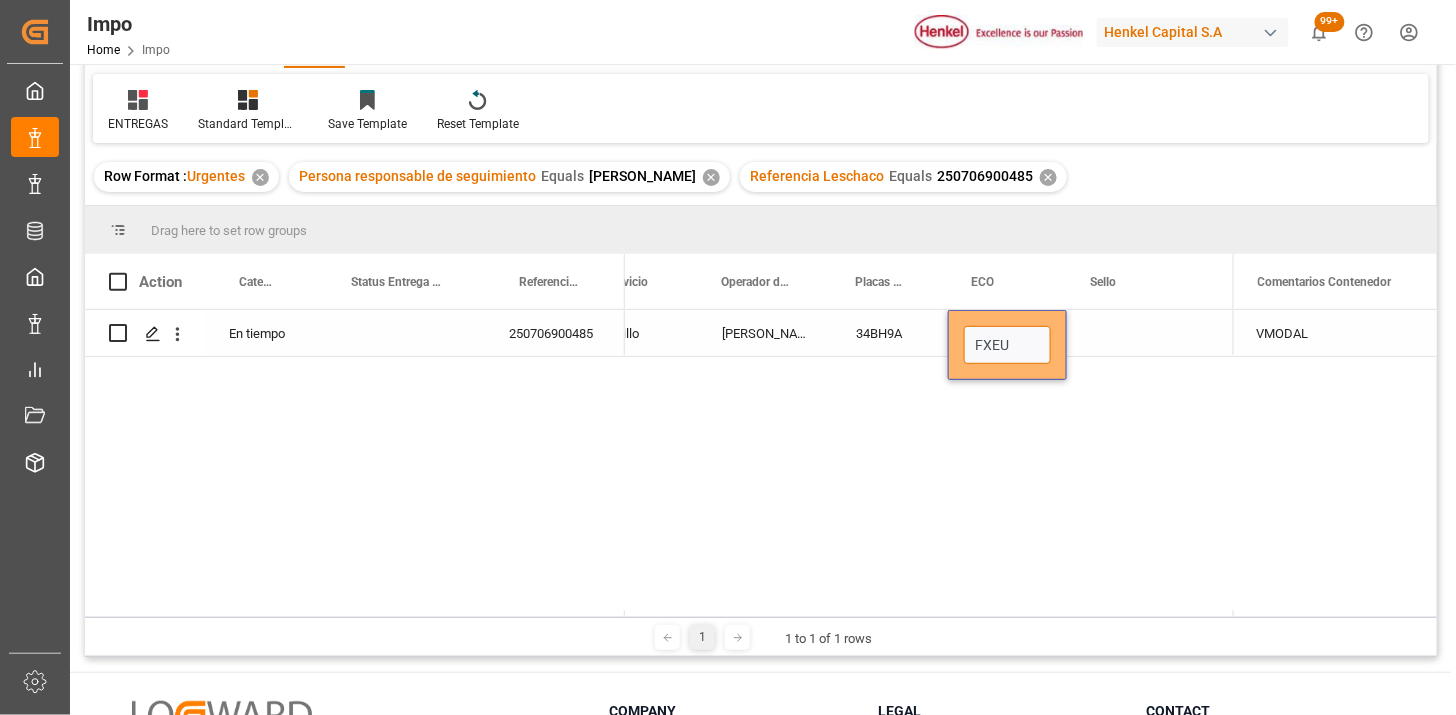 click on "FXEU" at bounding box center [1007, 345] 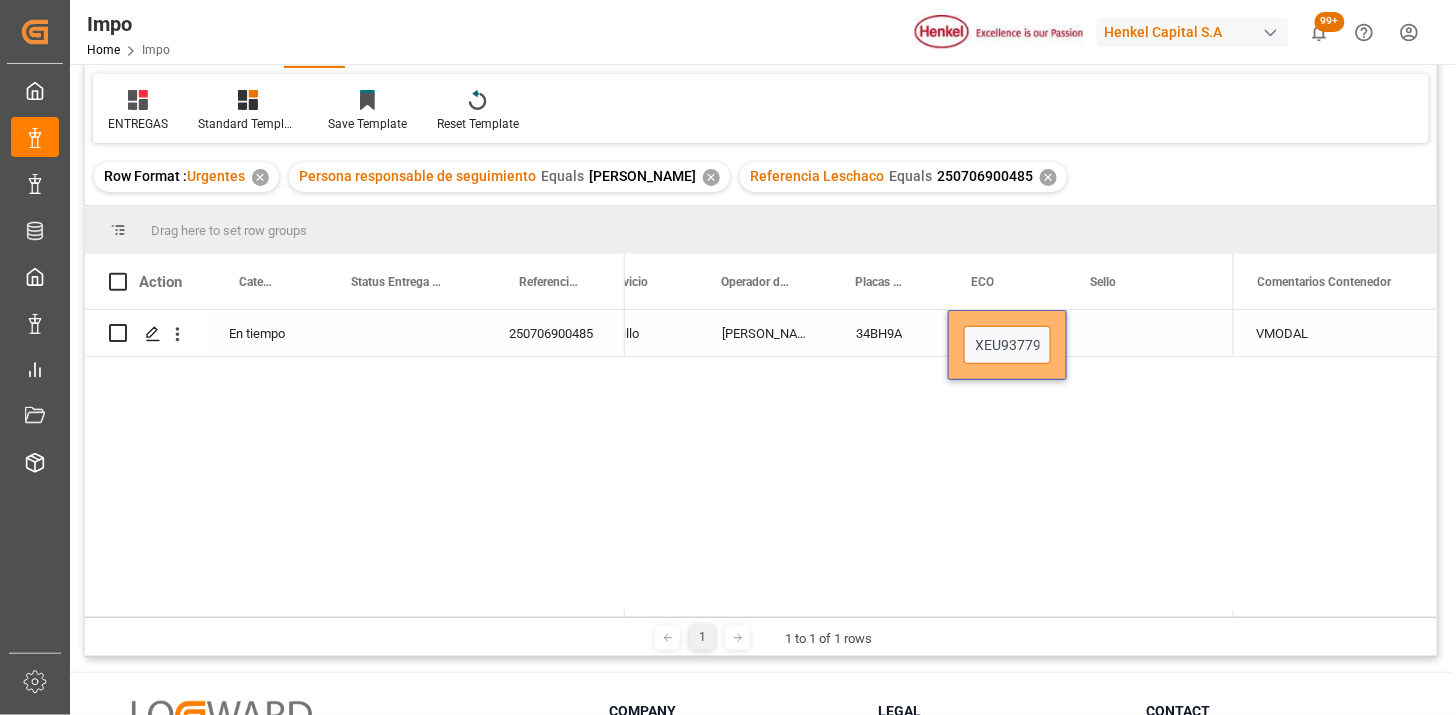 type on "FXEU937791" 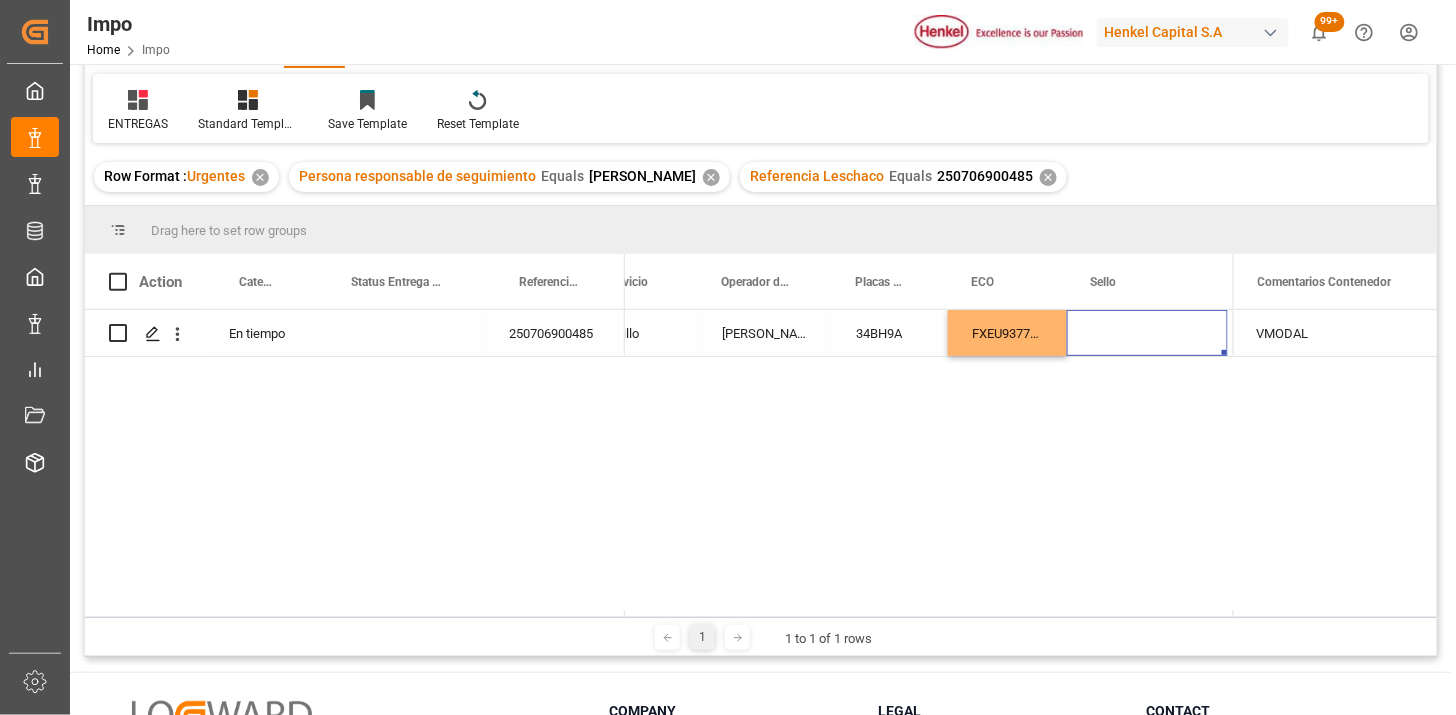 click at bounding box center (1147, 333) 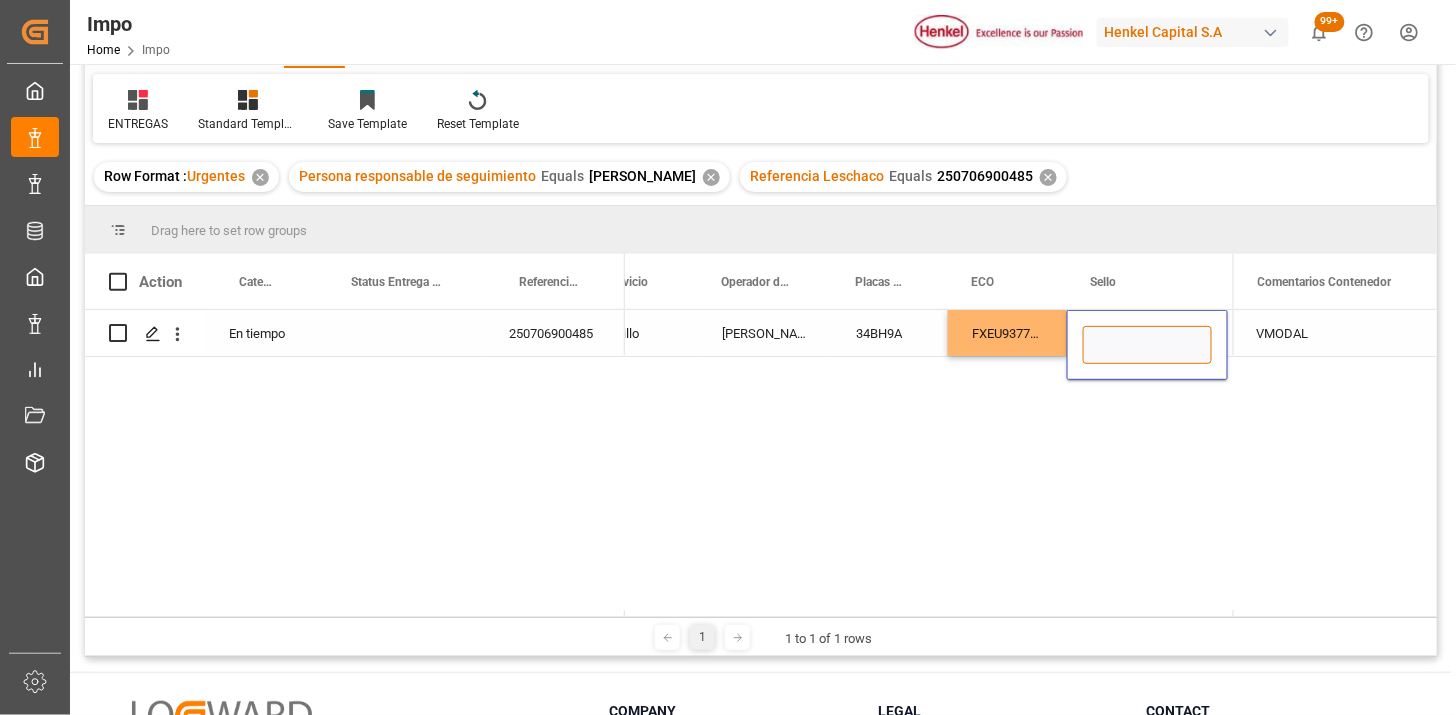 click at bounding box center [1147, 345] 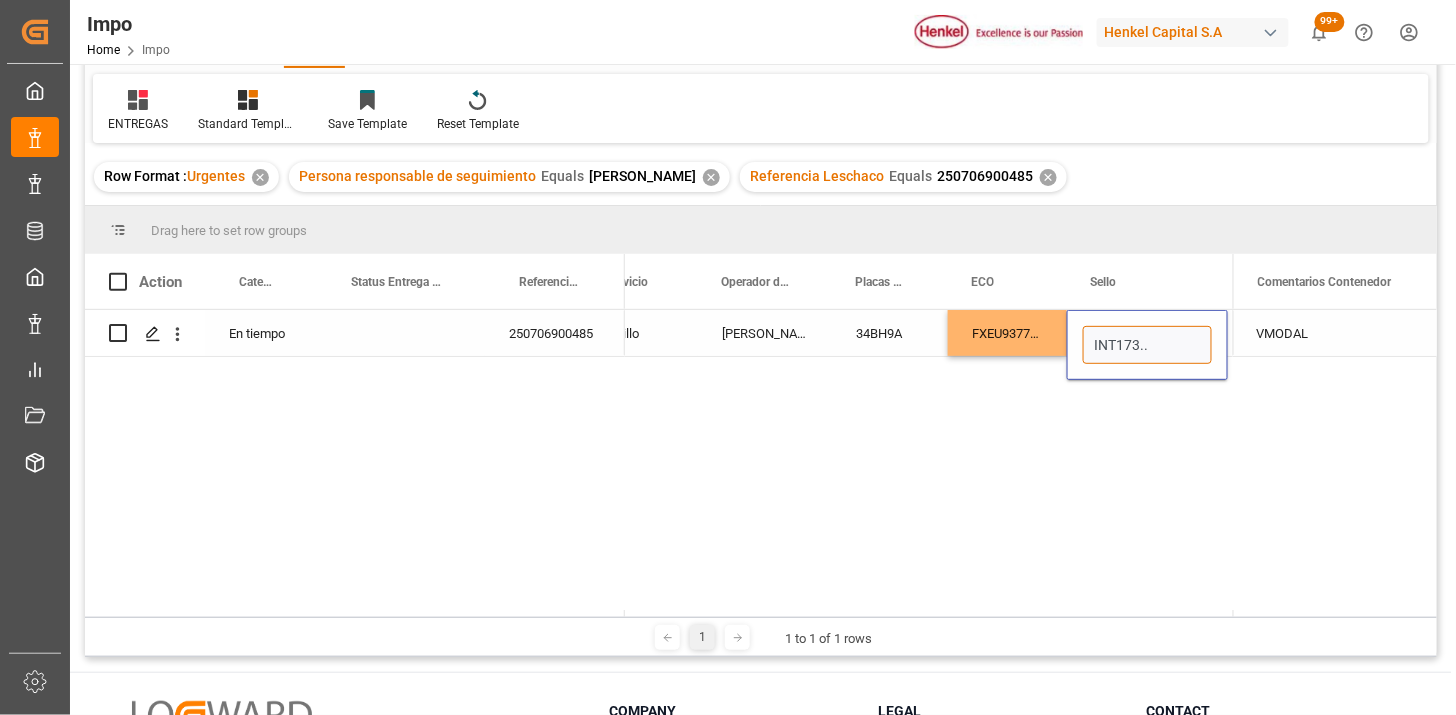 type on "INT173..." 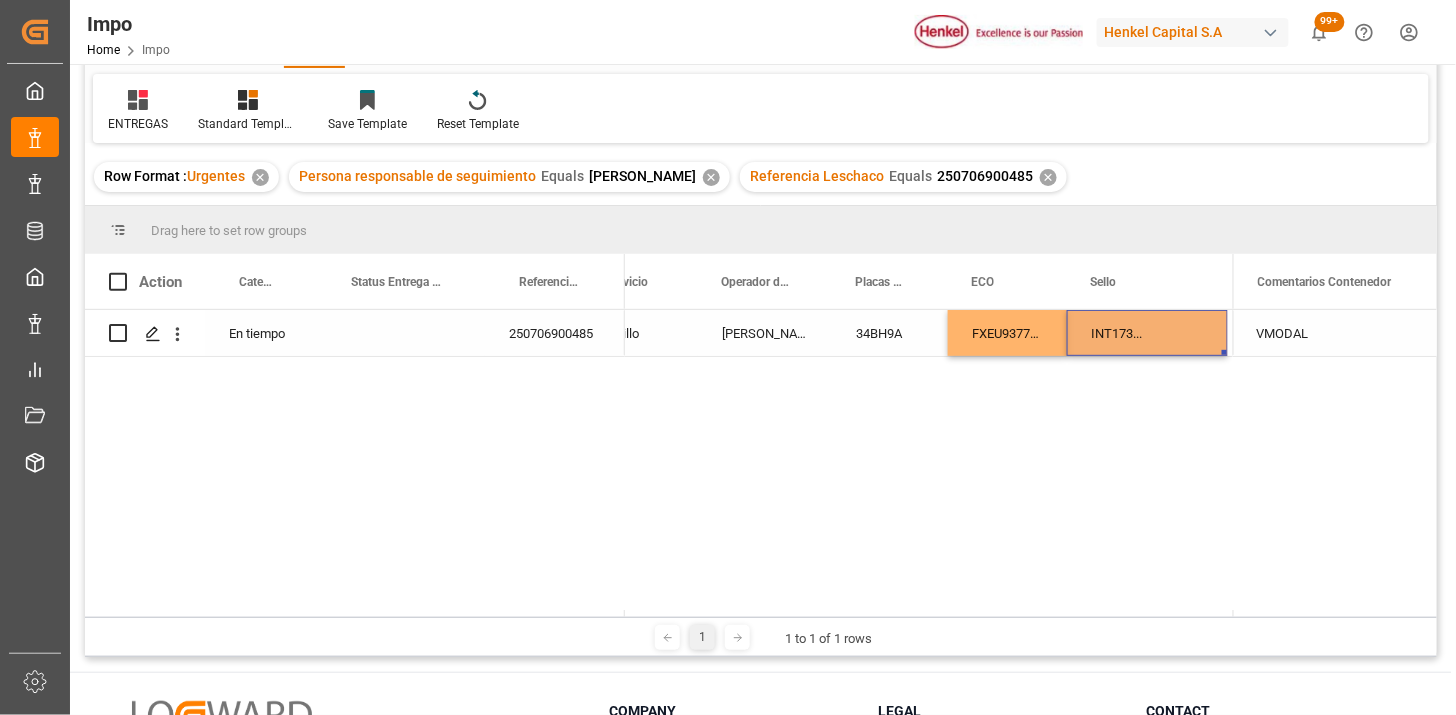 scroll, scrollTop: 0, scrollLeft: 1398, axis: horizontal 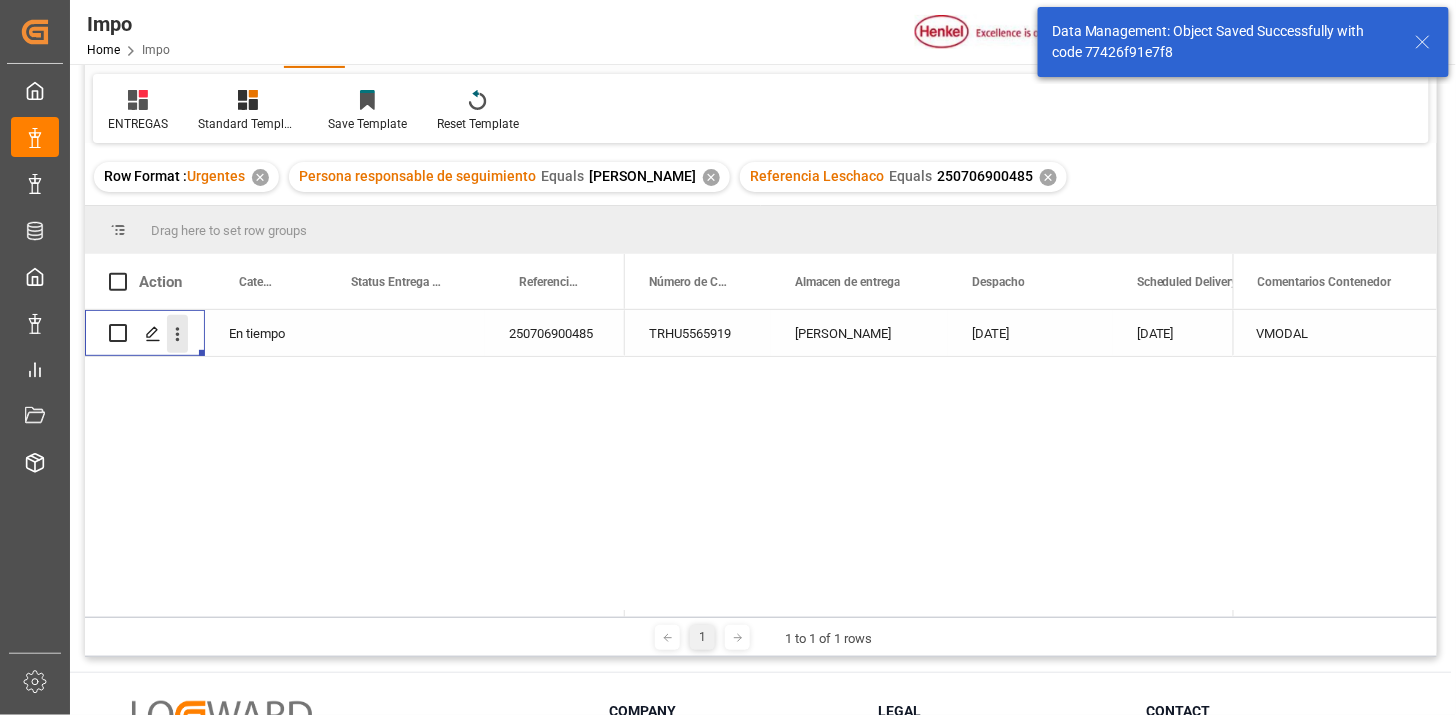 click 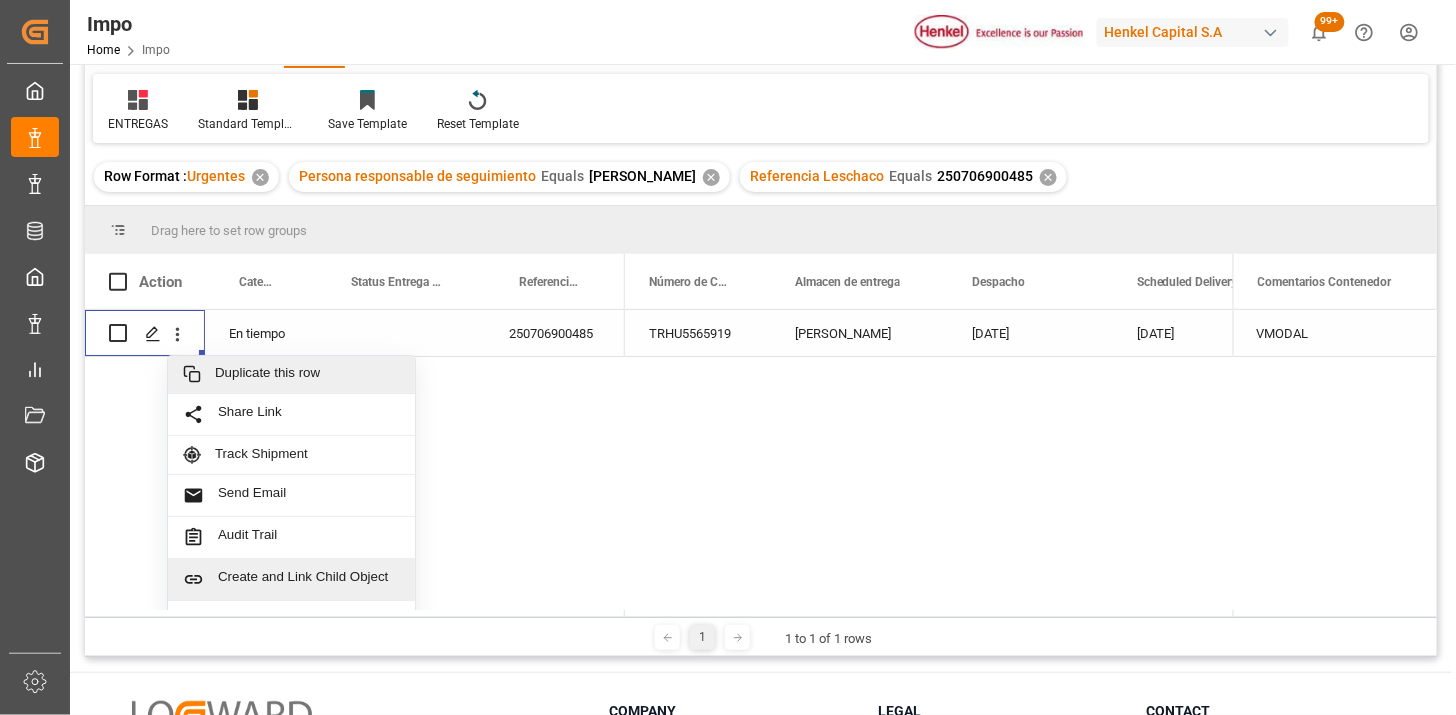 scroll, scrollTop: 0, scrollLeft: 0, axis: both 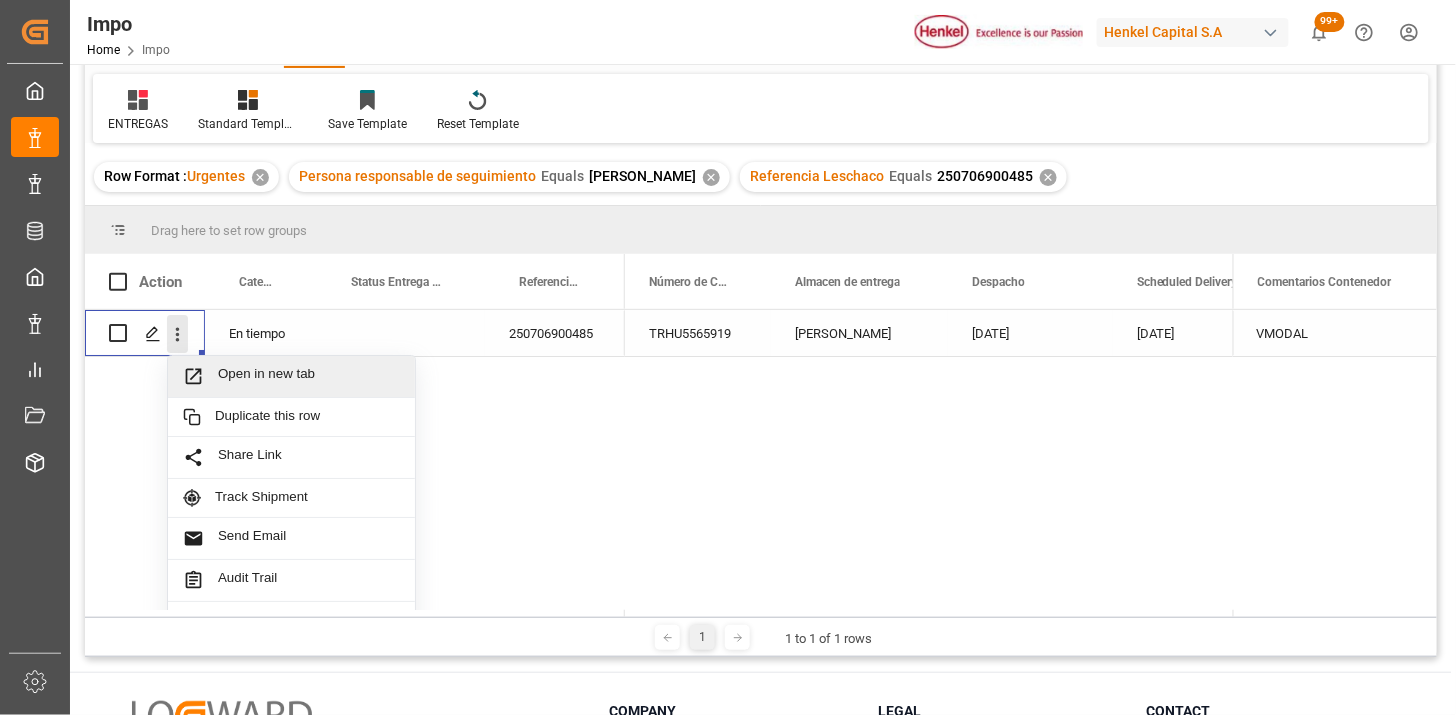 click 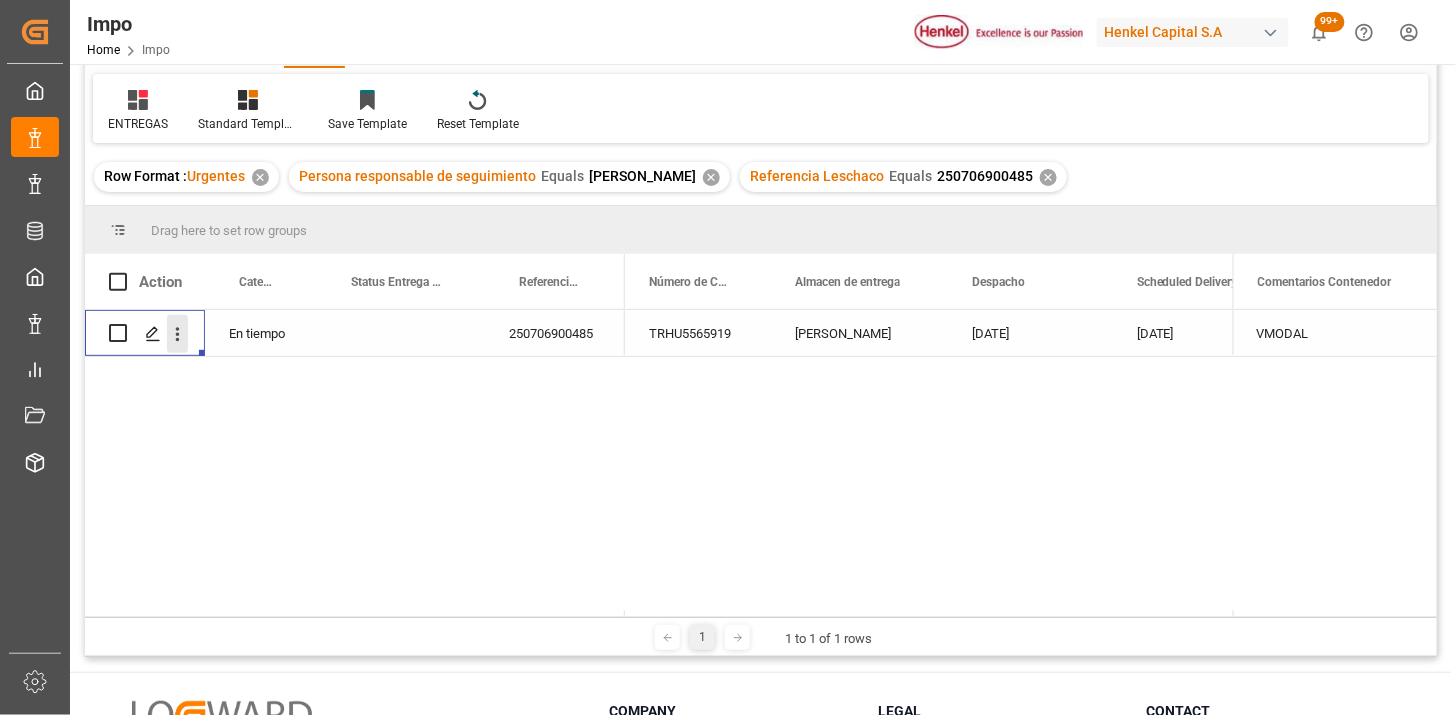 click 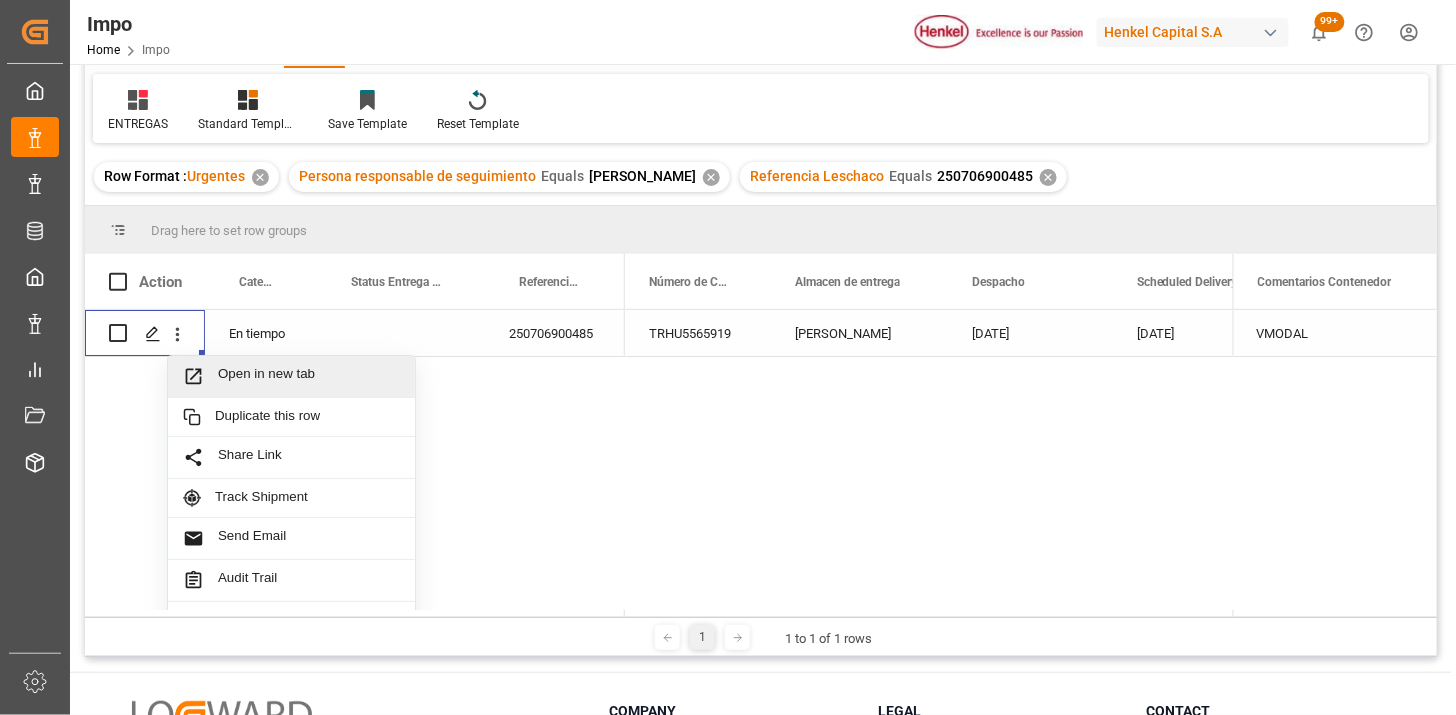 drag, startPoint x: 230, startPoint y: 383, endPoint x: 250, endPoint y: 390, distance: 21.189621 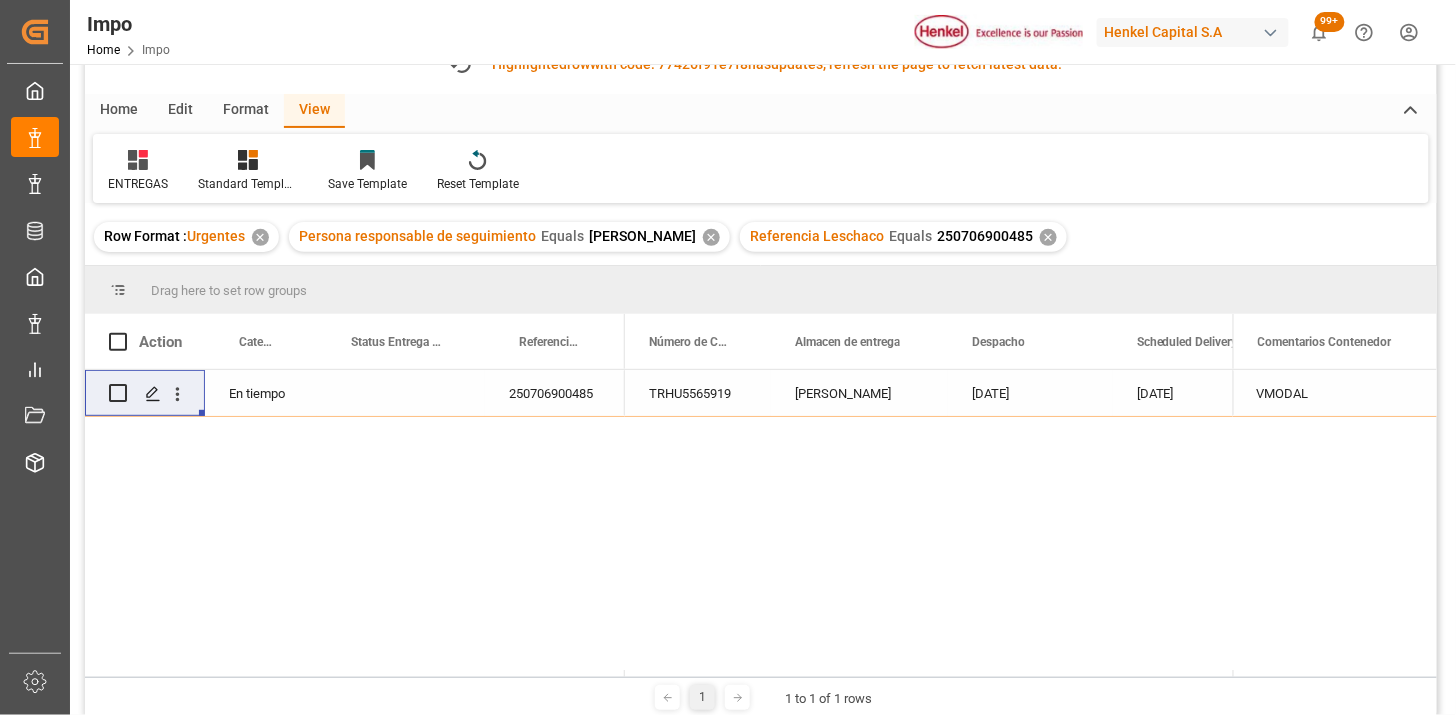 type 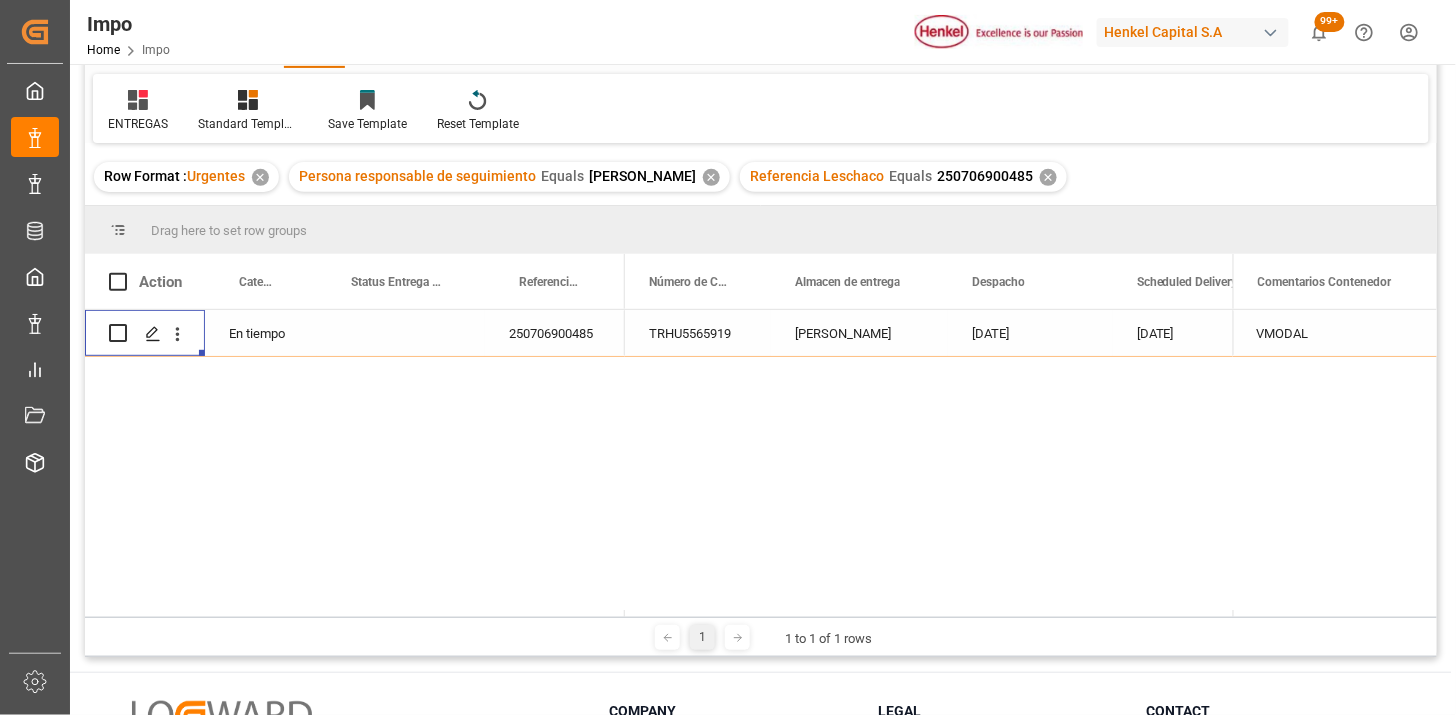 click on "[PERSON_NAME]" at bounding box center (859, 333) 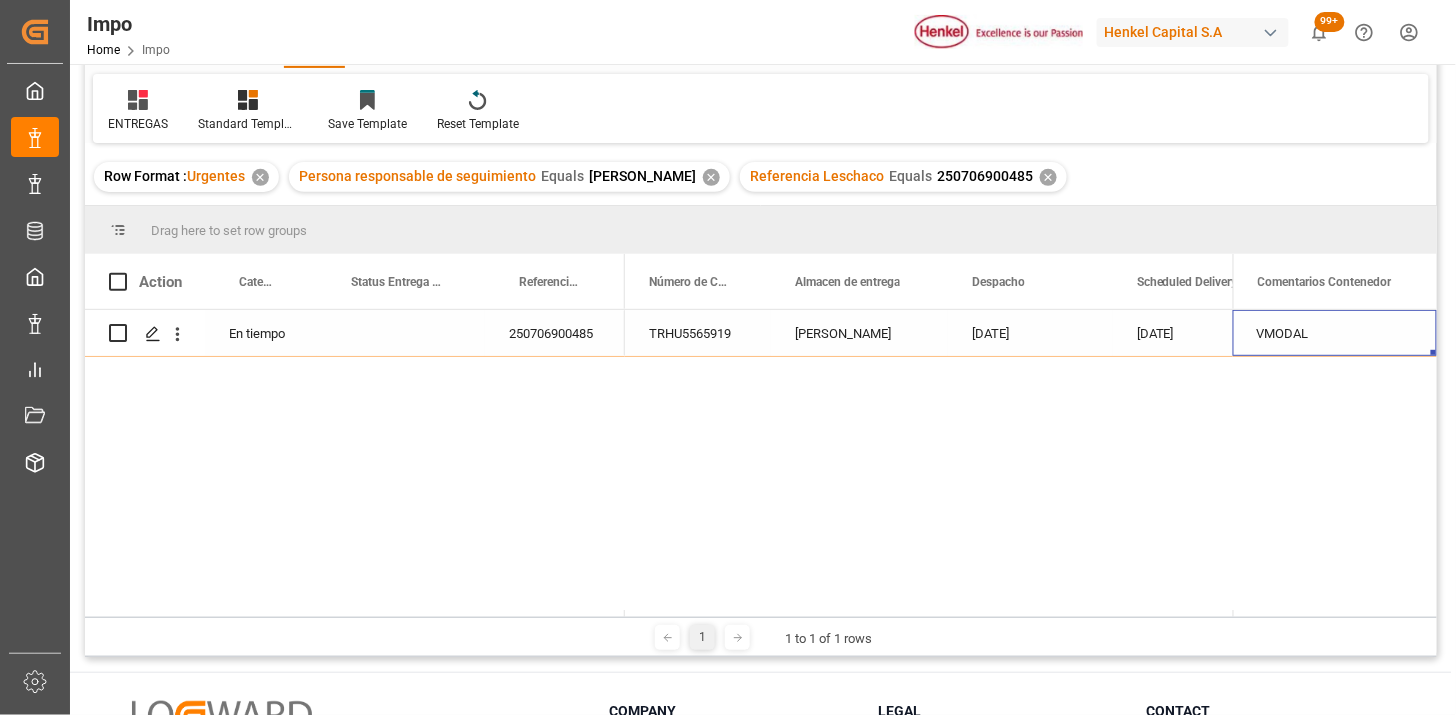 scroll, scrollTop: 0, scrollLeft: 1998, axis: horizontal 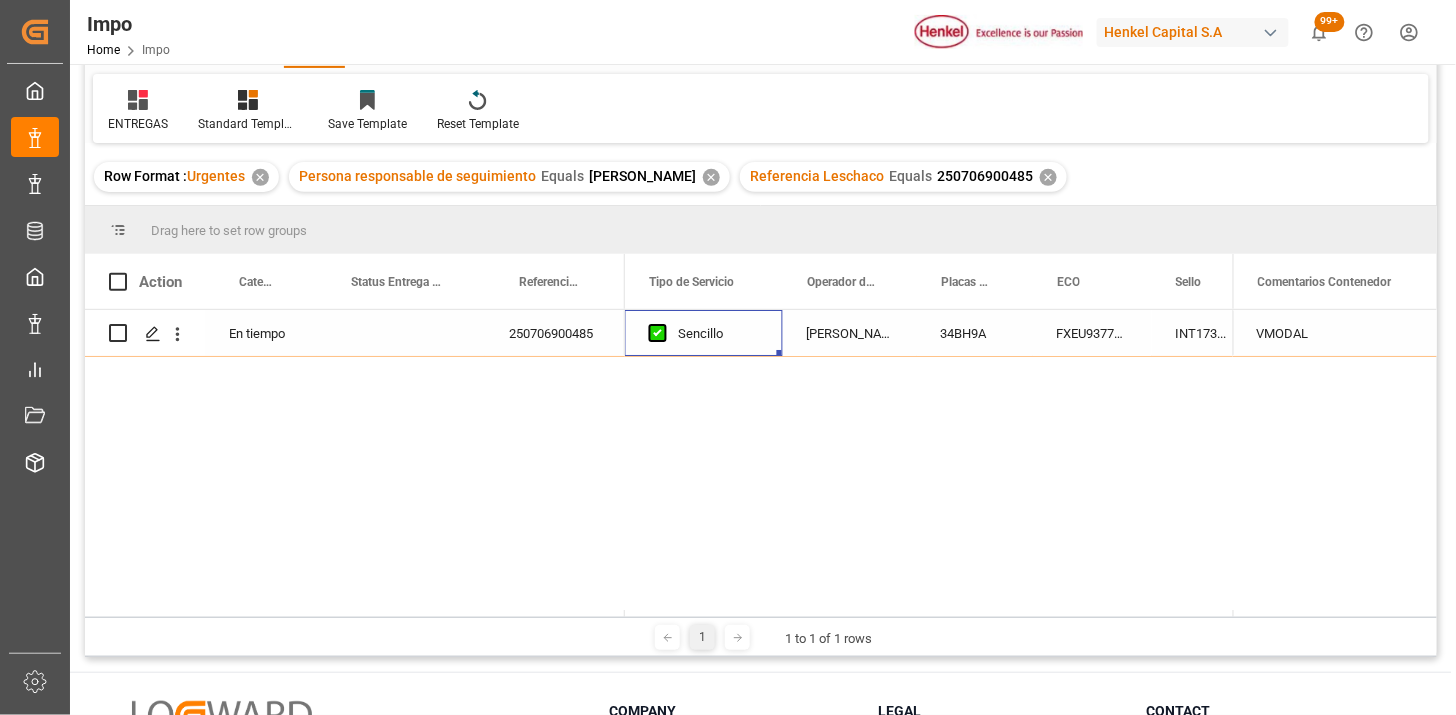 click on "✕" at bounding box center [1048, 177] 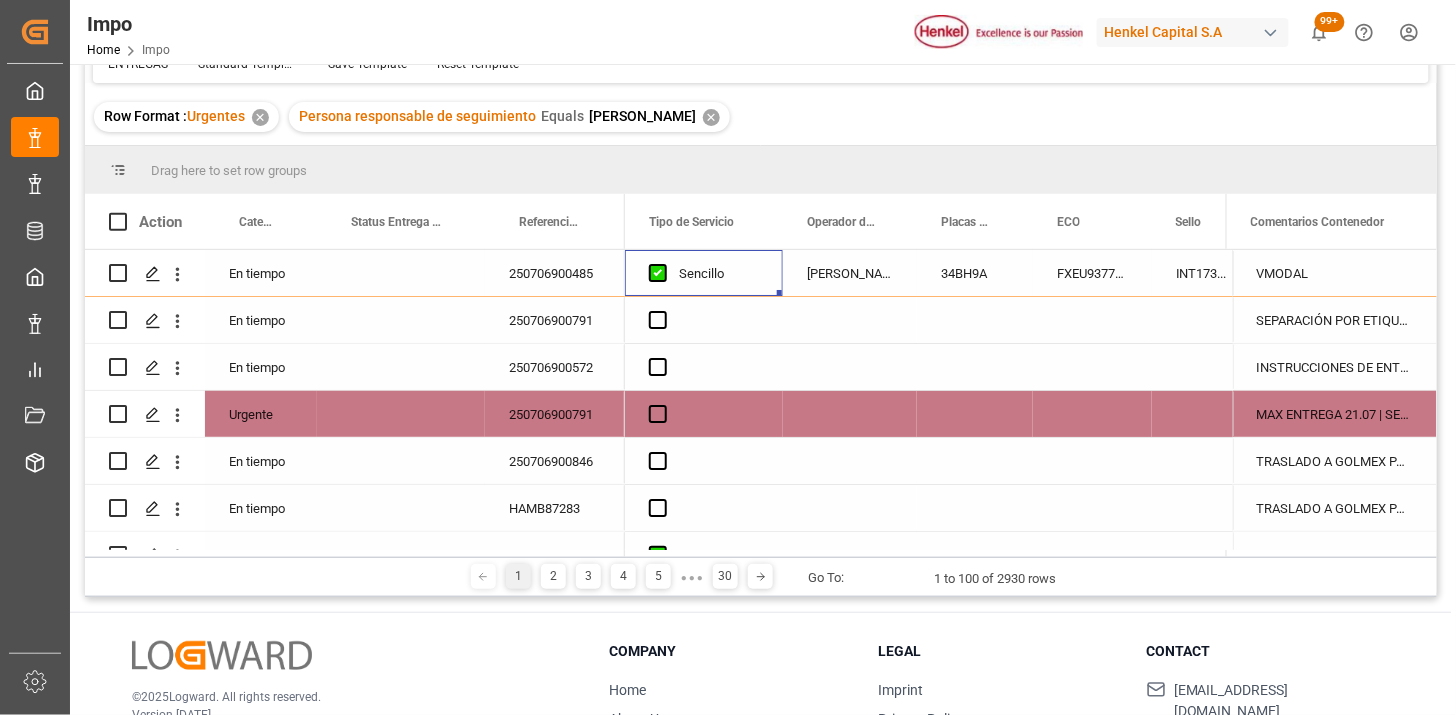 scroll, scrollTop: 111, scrollLeft: 0, axis: vertical 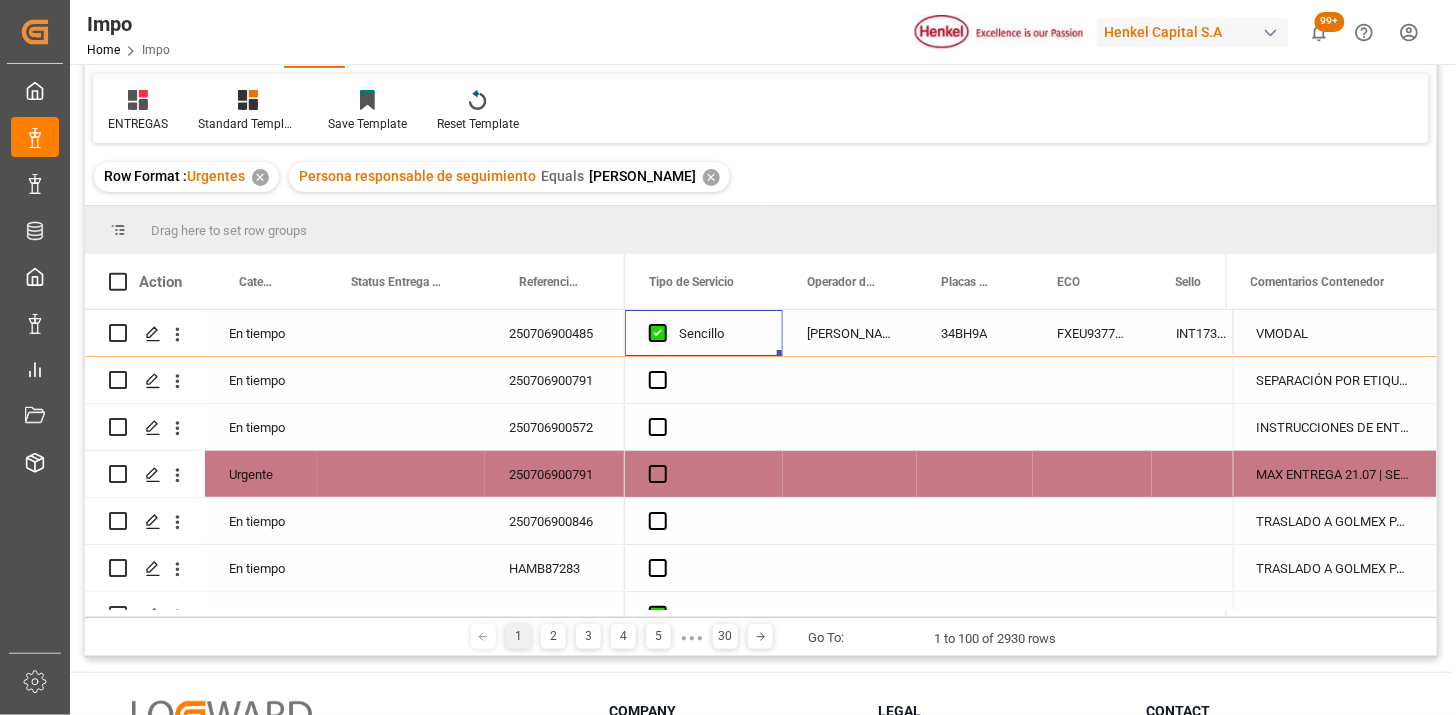 click on "JOSE OTERO" at bounding box center [850, 333] 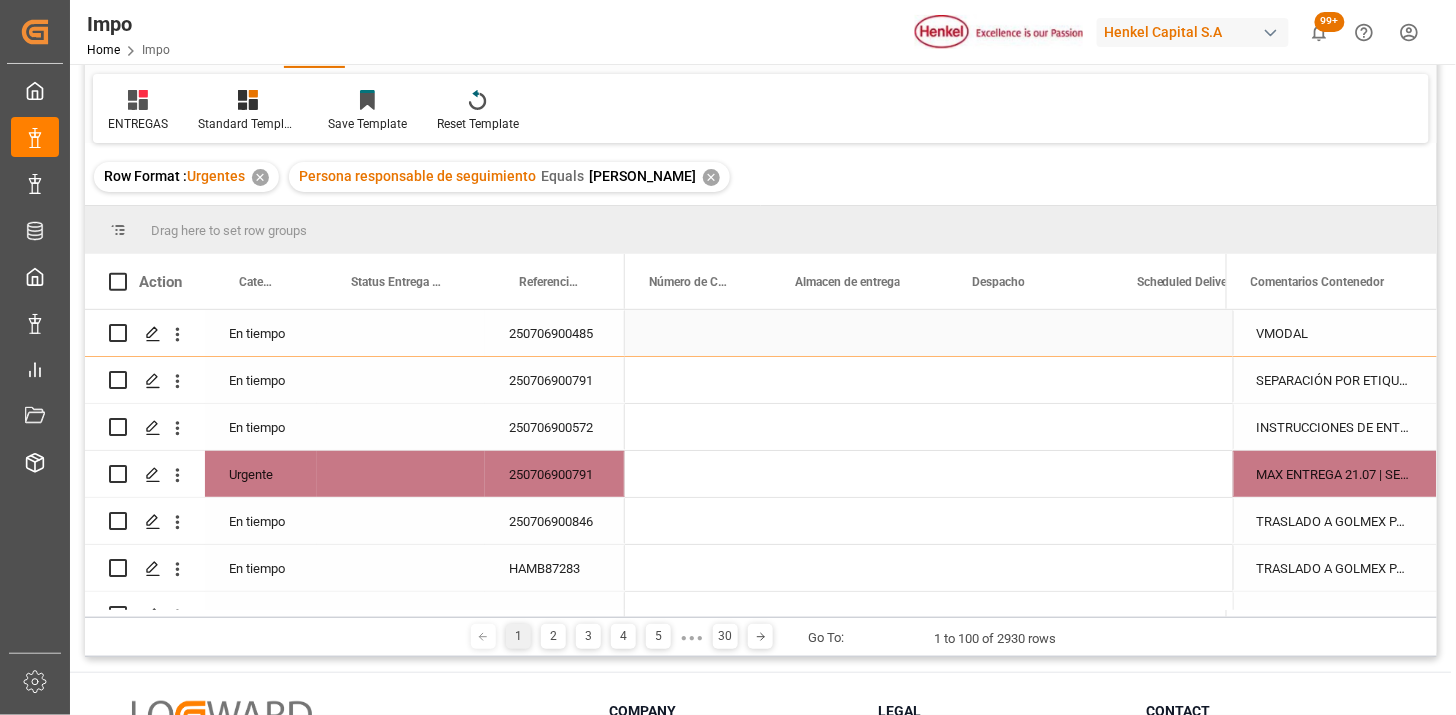 scroll, scrollTop: 0, scrollLeft: 0, axis: both 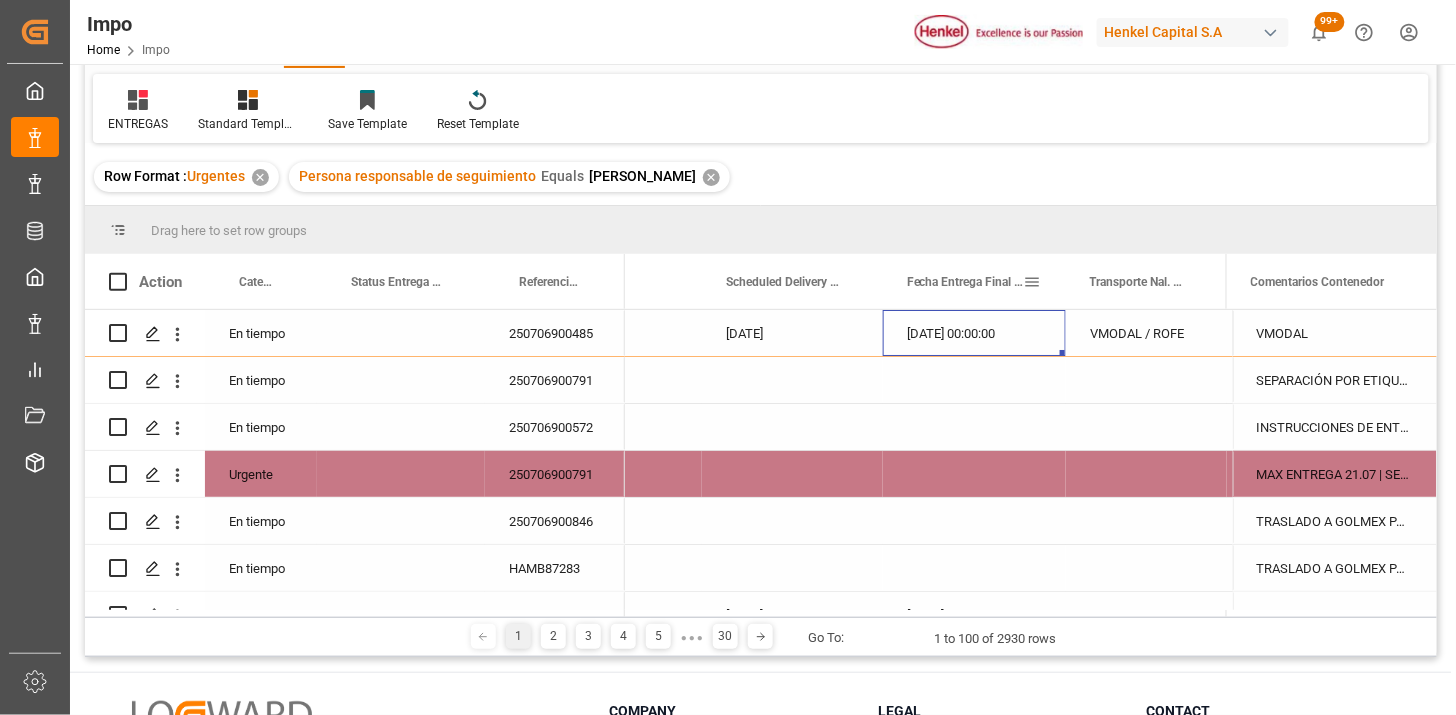 click at bounding box center (1033, 282) 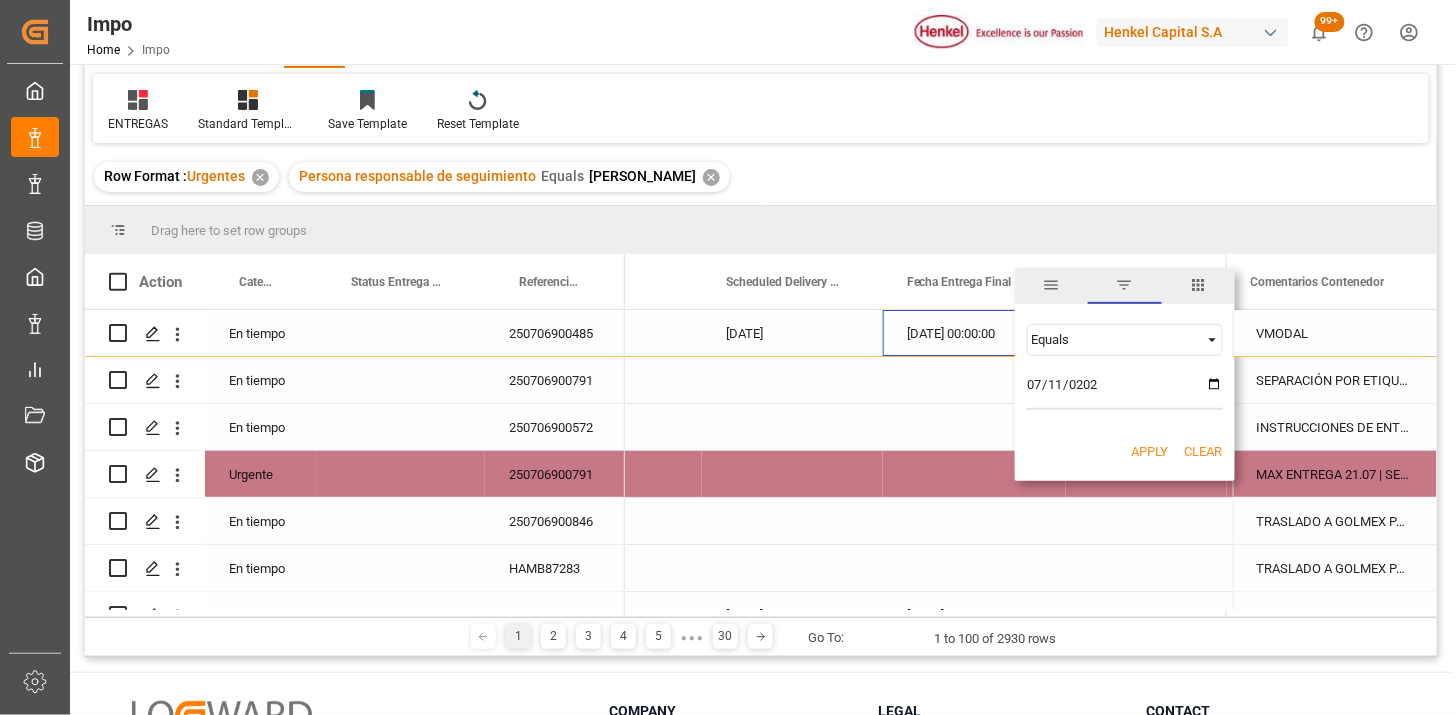 type on "2025-07-11" 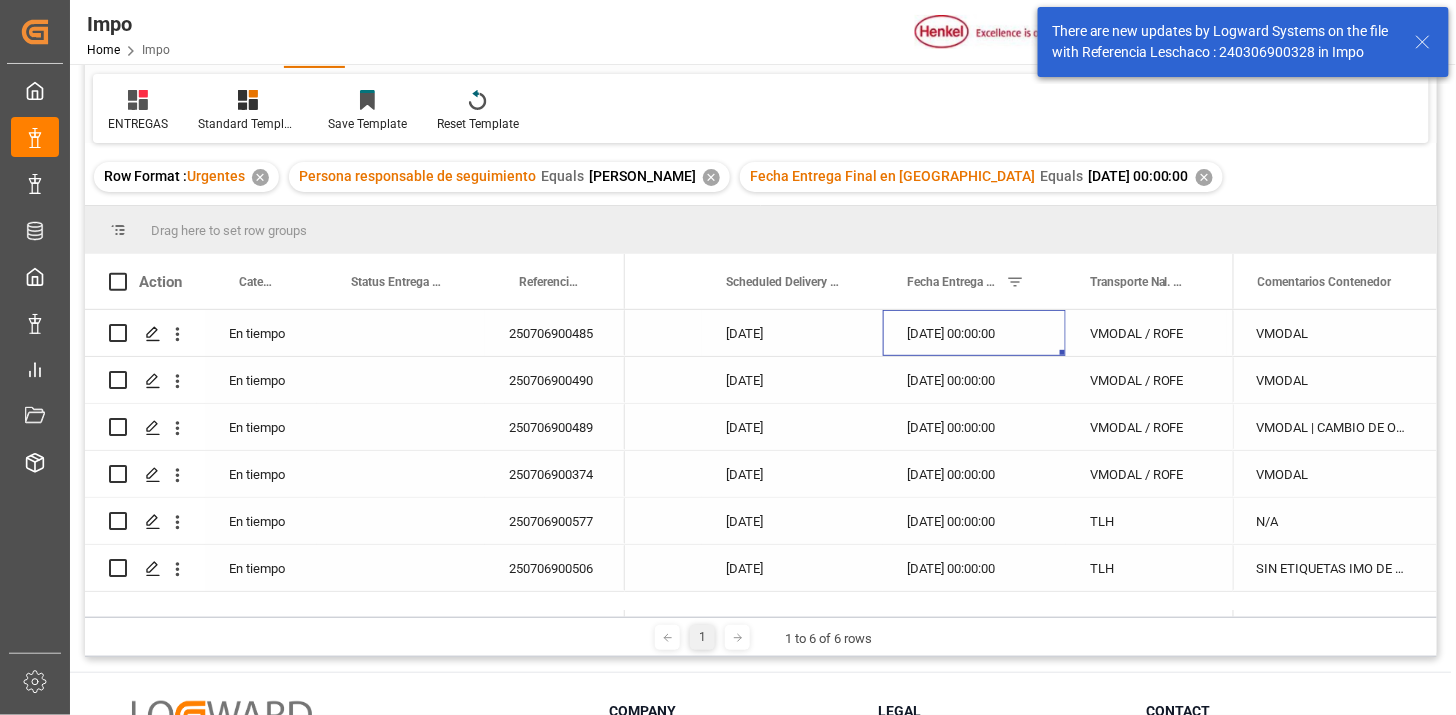 click on "VMODAL / ROFE" at bounding box center (1146, 333) 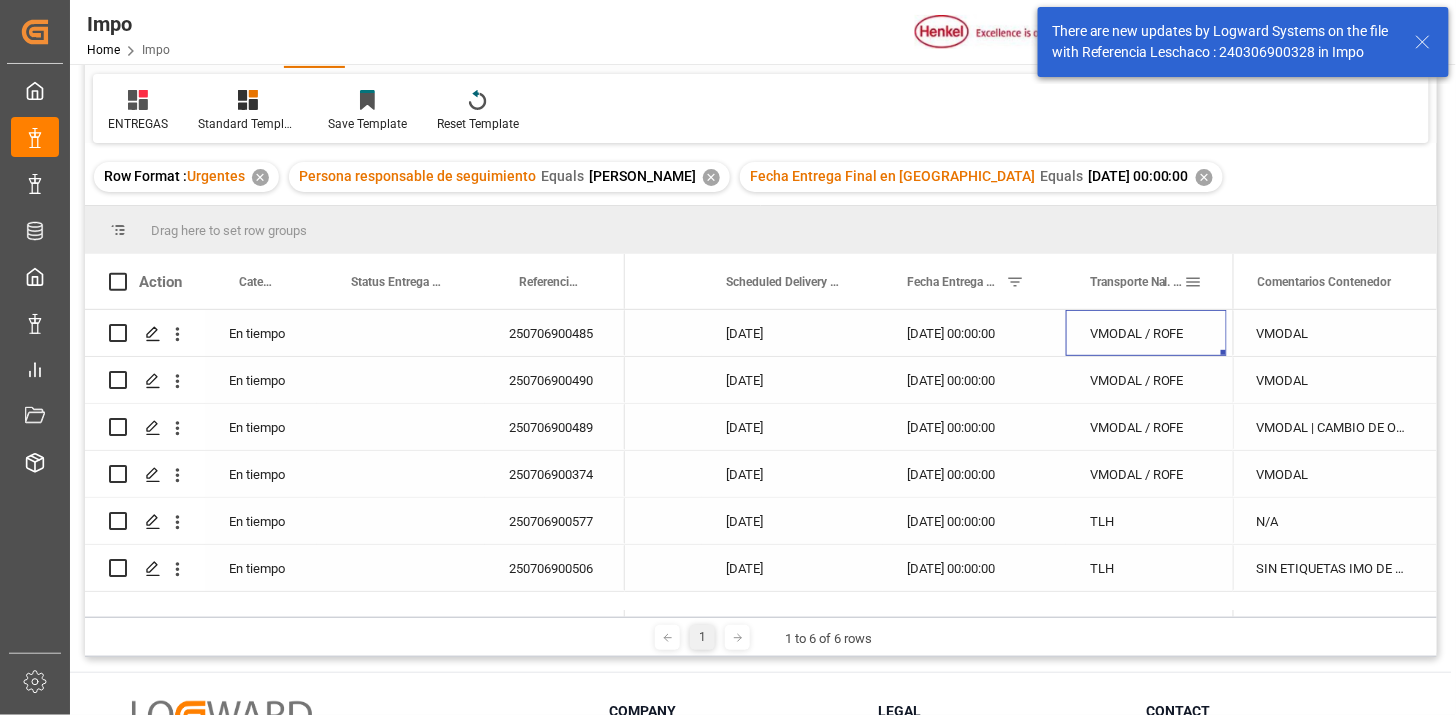 click at bounding box center [1194, 282] 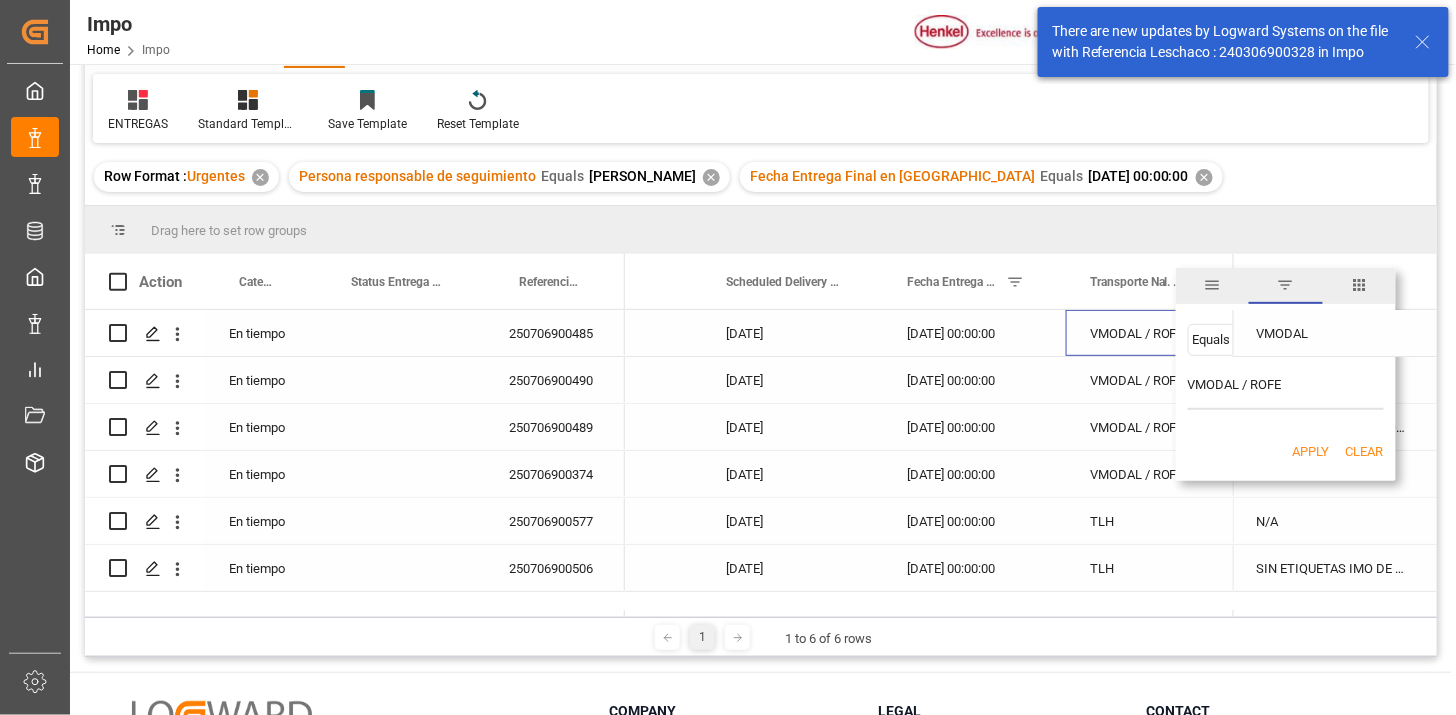 type on "VMODAL / ROFE" 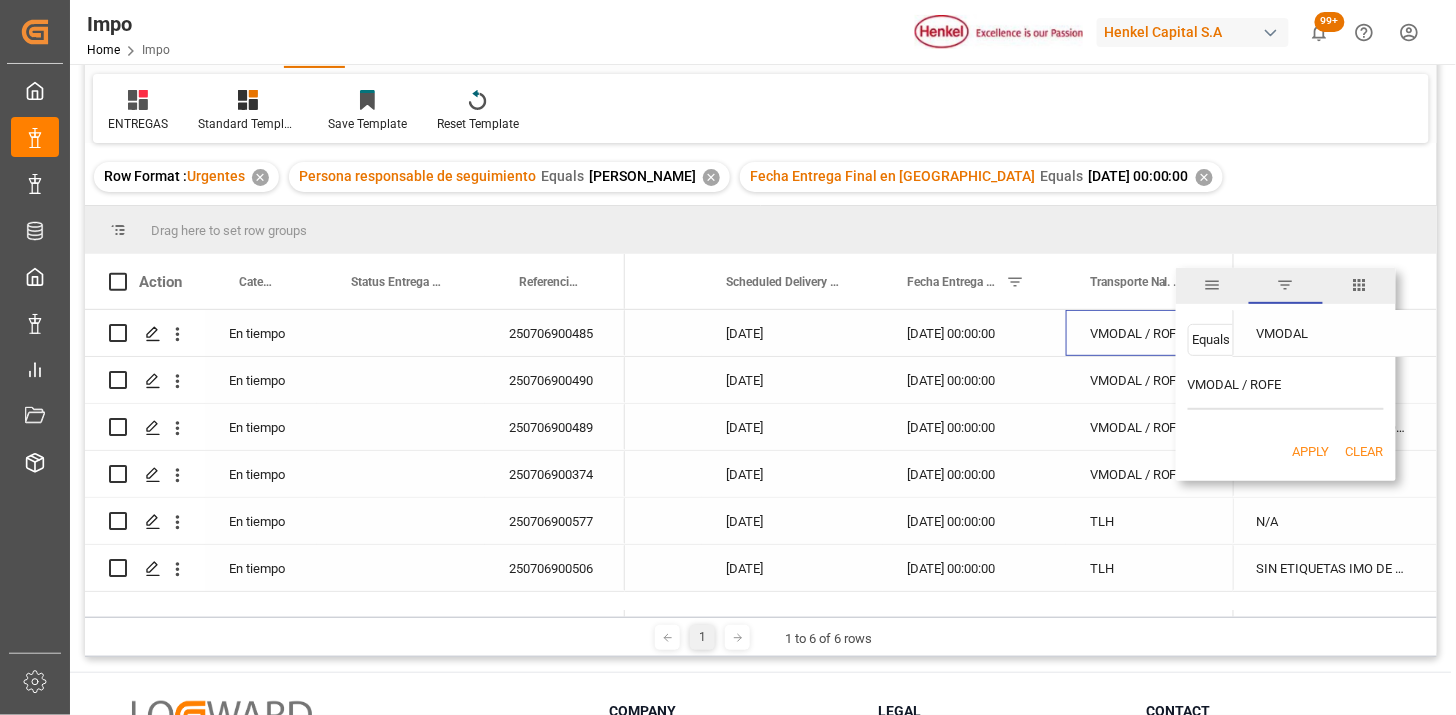 click on "Apply" at bounding box center [1311, 452] 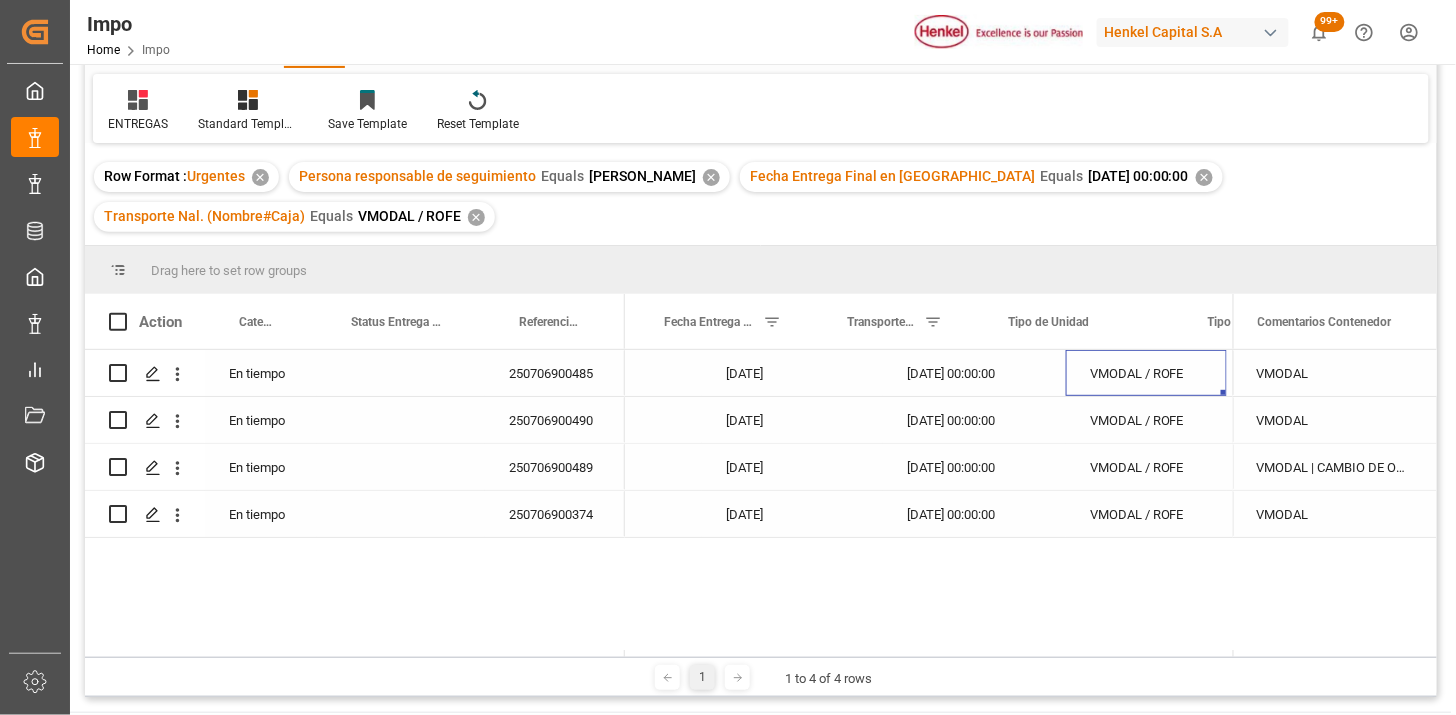 scroll, scrollTop: 0, scrollLeft: 758, axis: horizontal 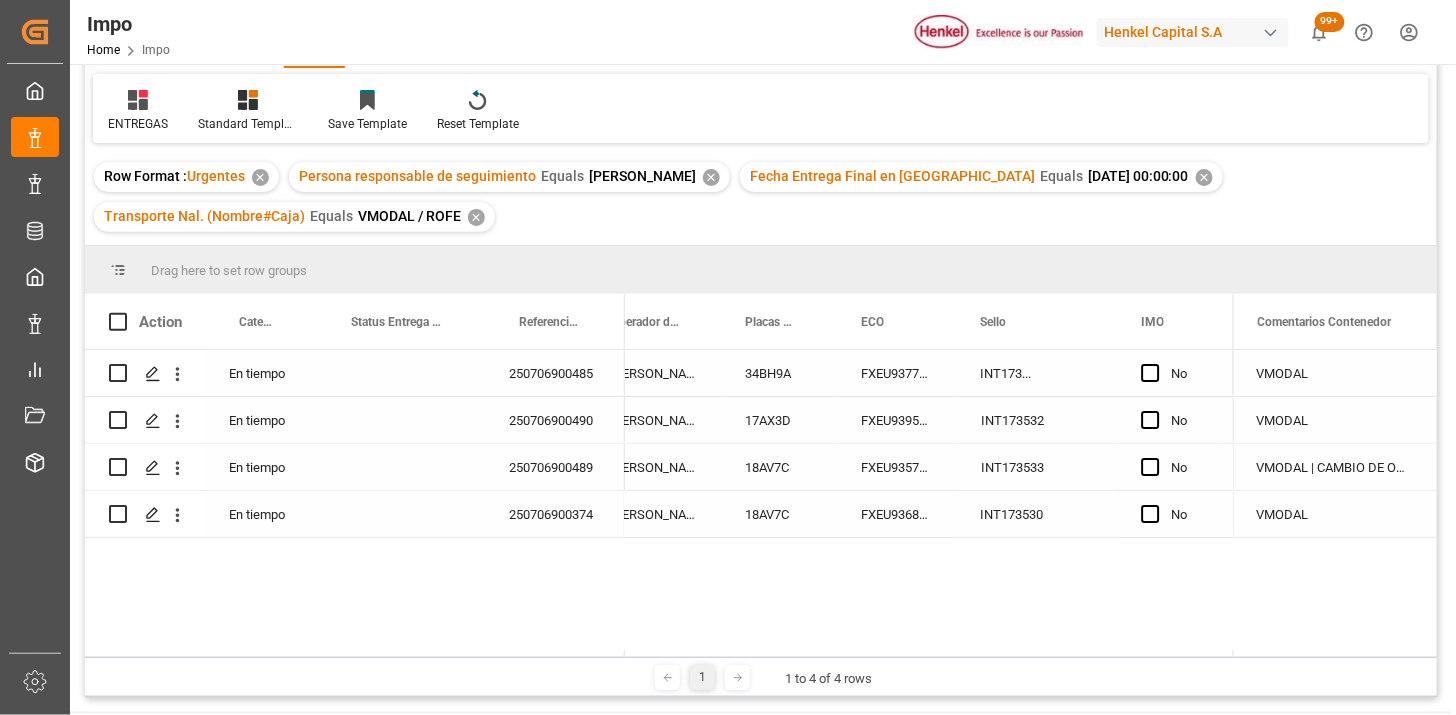 click on "INT173..." at bounding box center [1037, 373] 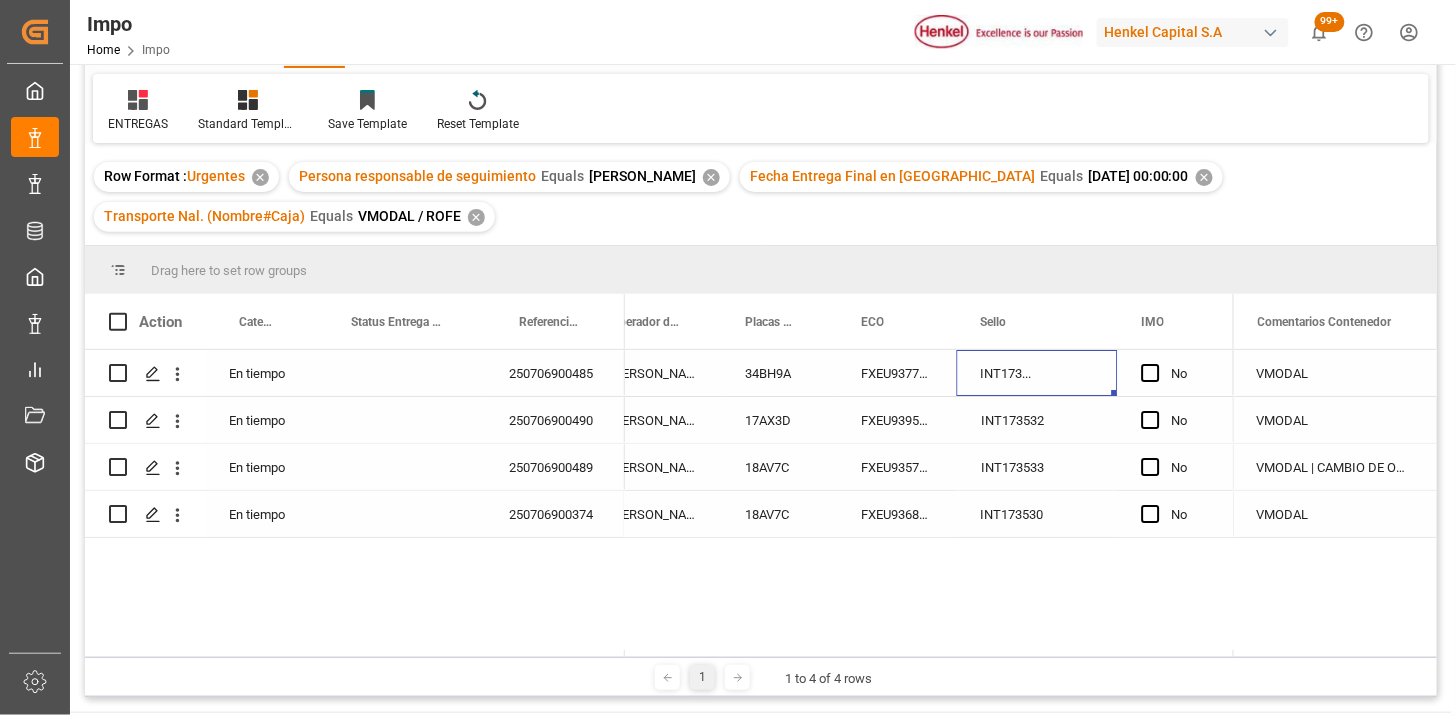 click on "INT173..." at bounding box center (1037, 373) 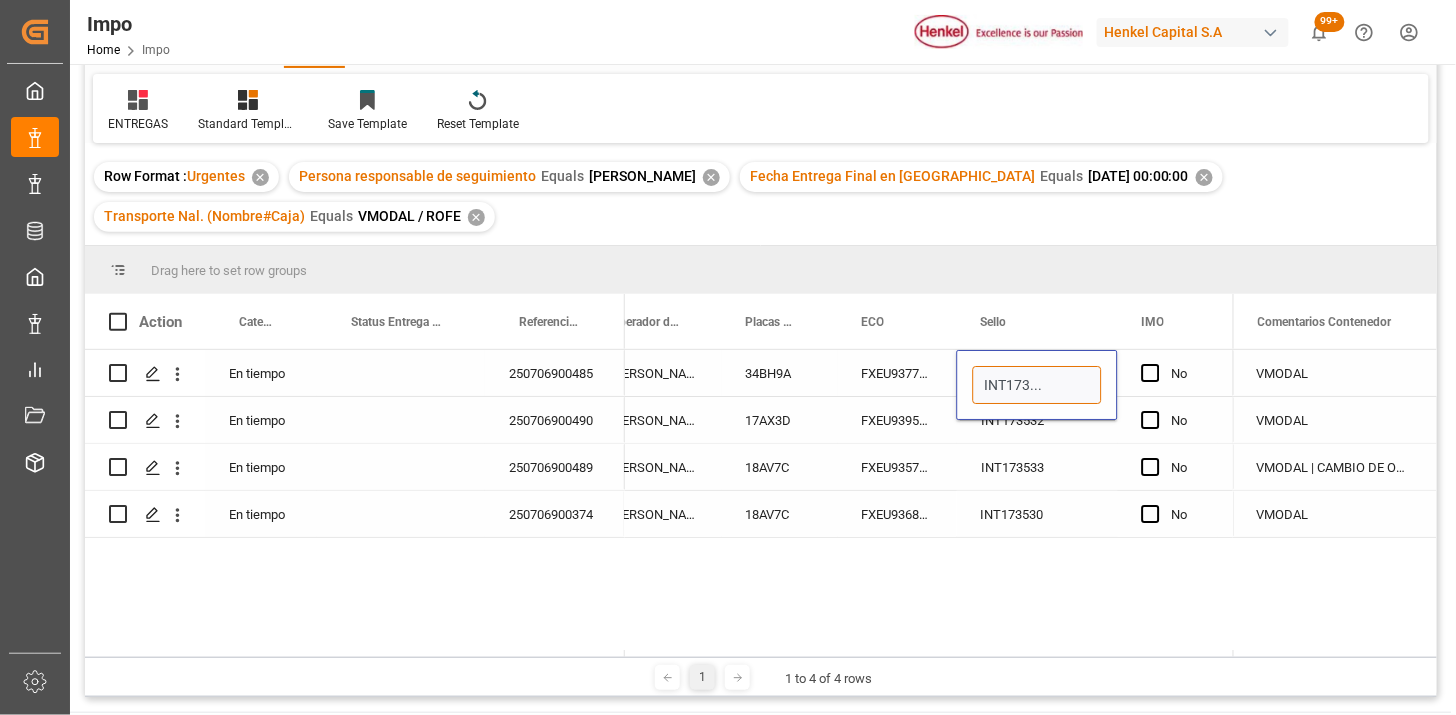 click on "INT173..." at bounding box center [1037, 385] 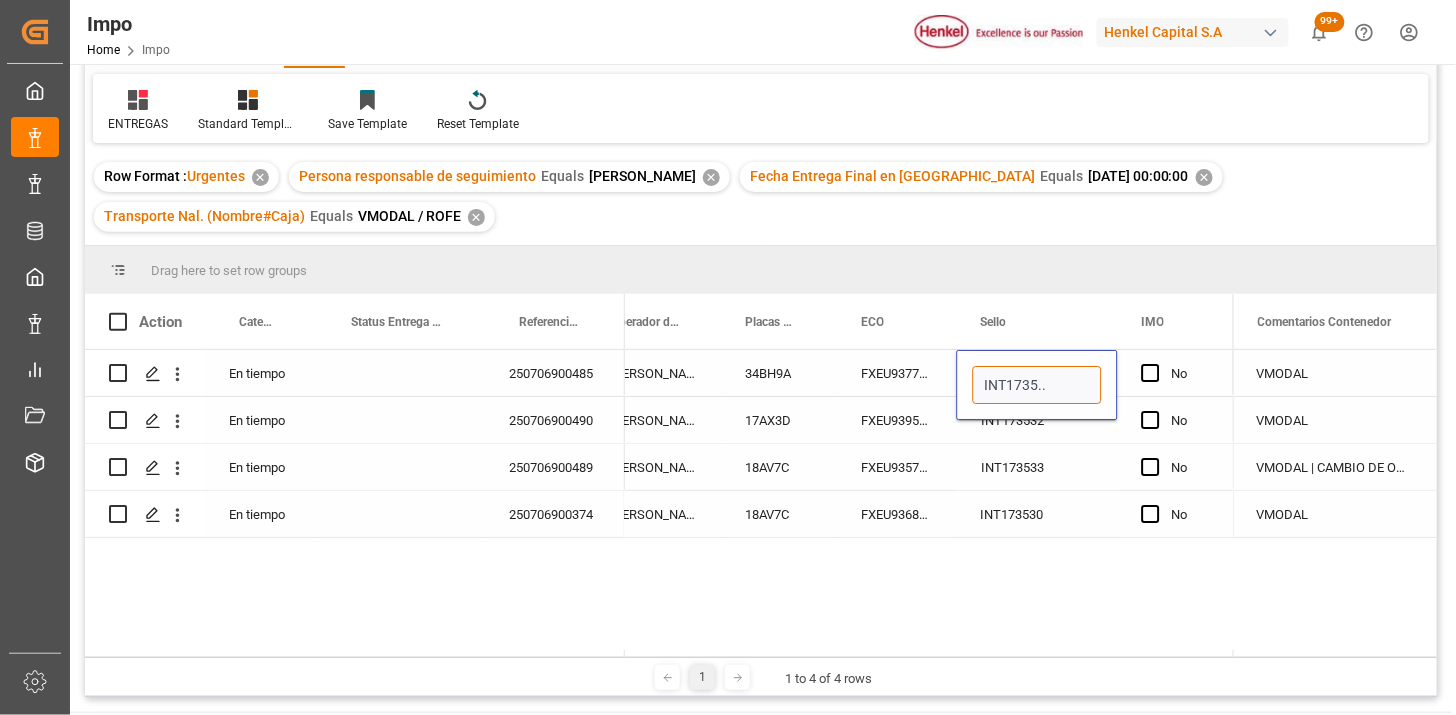 type on "INT1735..." 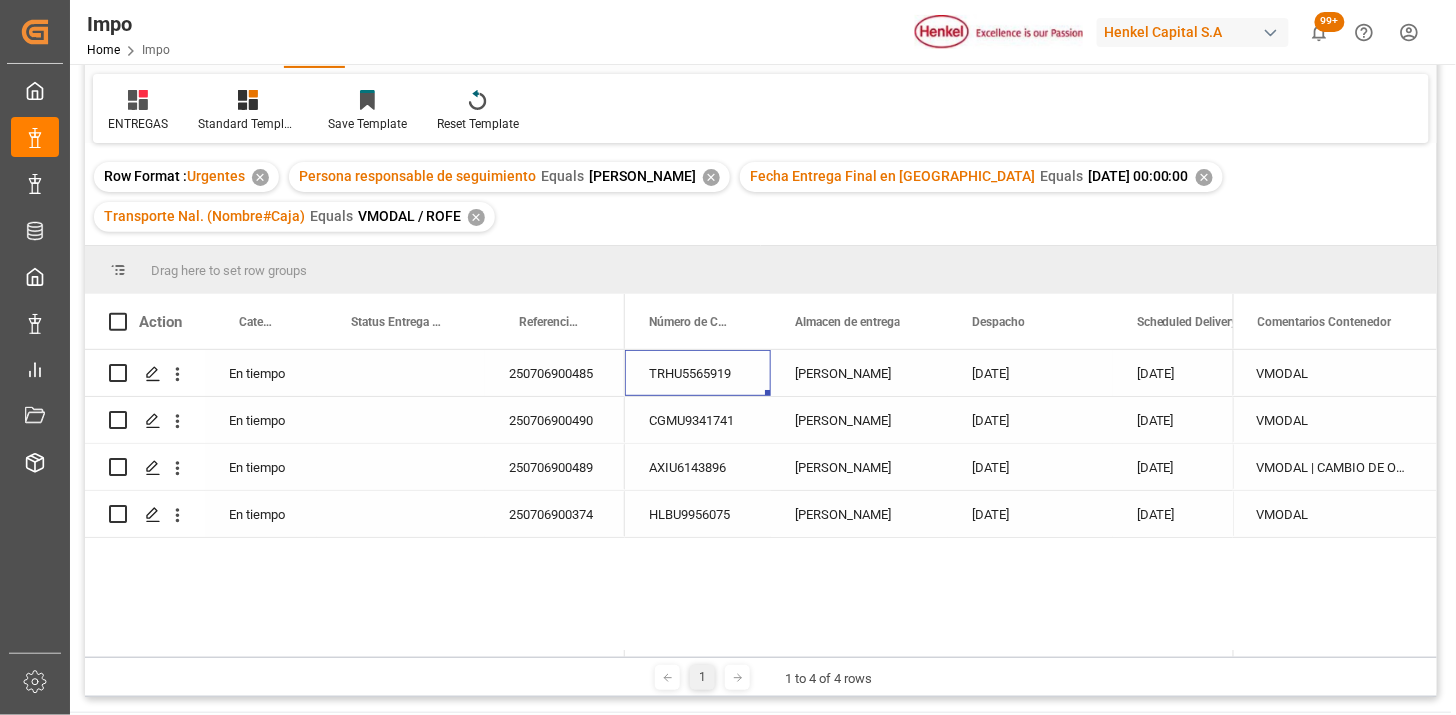 drag, startPoint x: 177, startPoint y: 376, endPoint x: 208, endPoint y: 392, distance: 34.88553 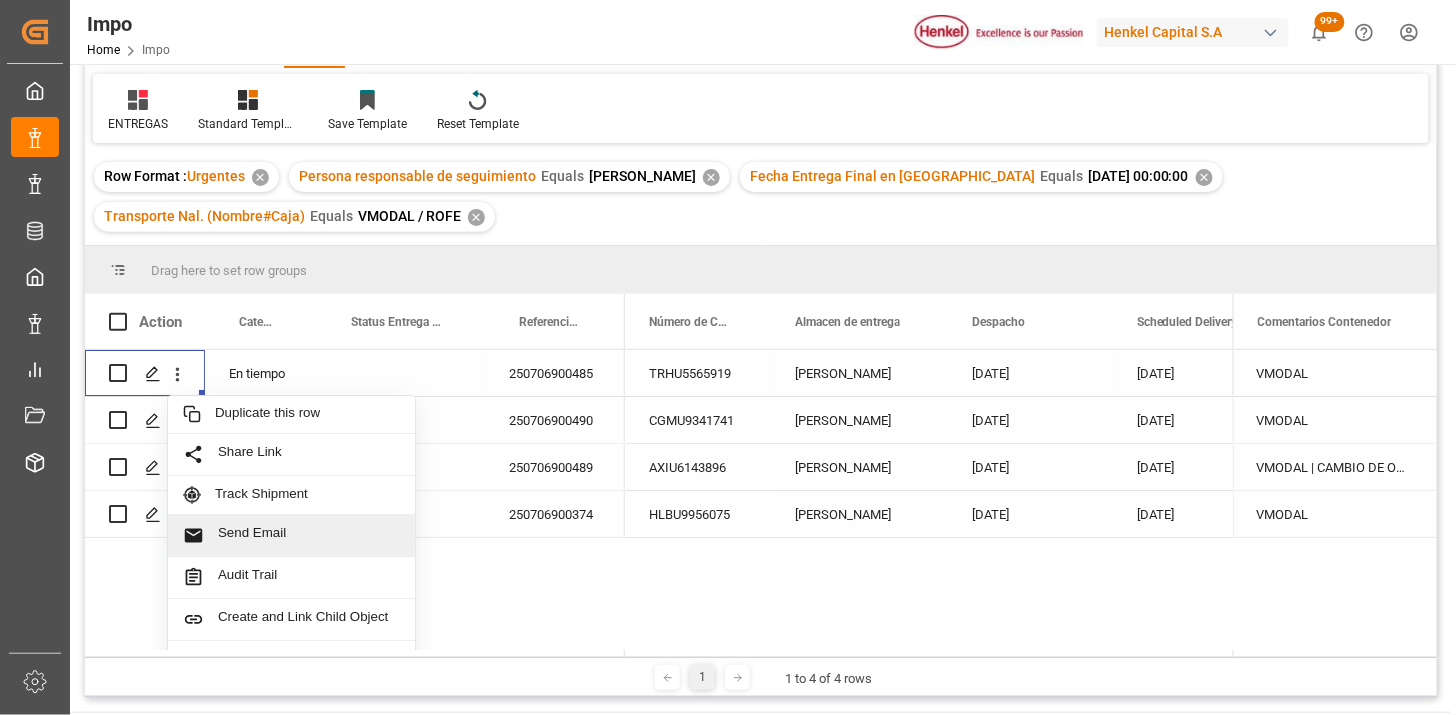 click on "Send Email" at bounding box center (309, 535) 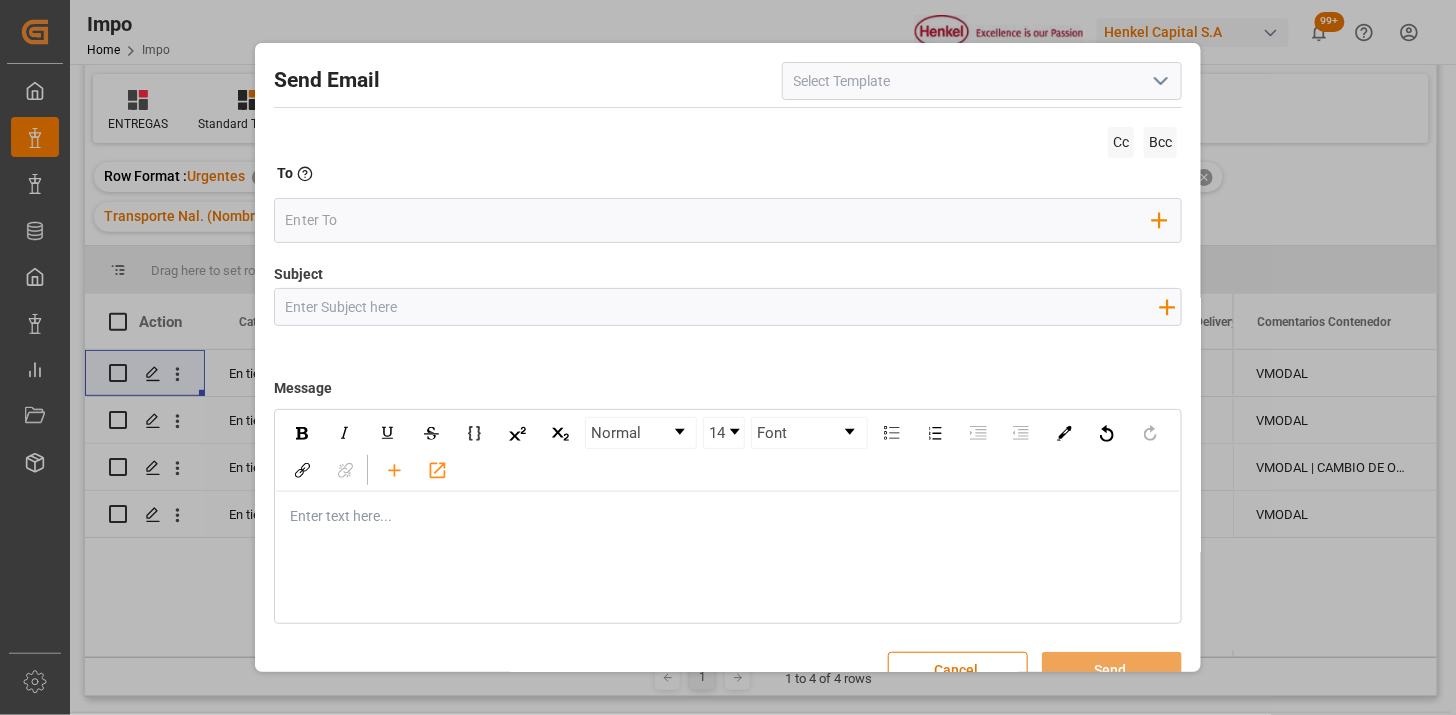 drag, startPoint x: 1158, startPoint y: 82, endPoint x: 1128, endPoint y: 93, distance: 31.95309 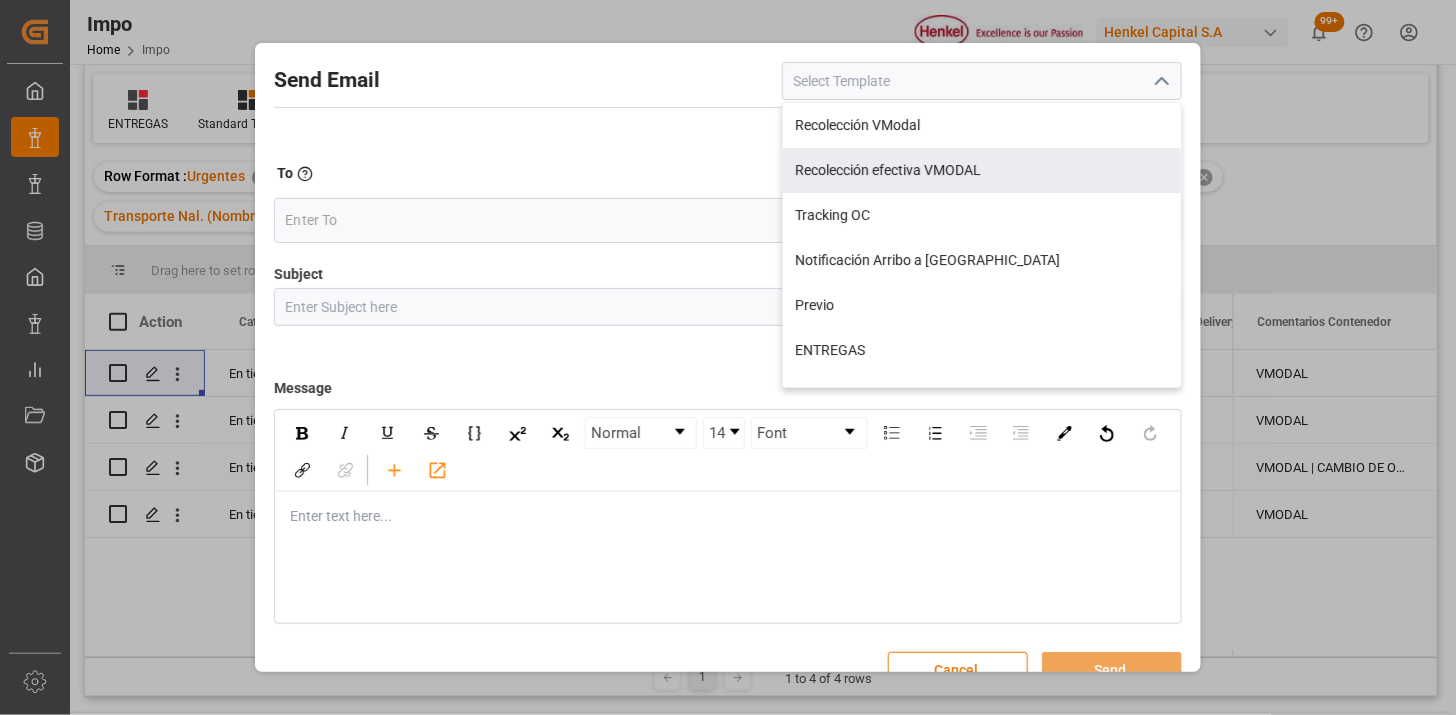 click on "Recolección efectiva VMODAL" at bounding box center (982, 170) 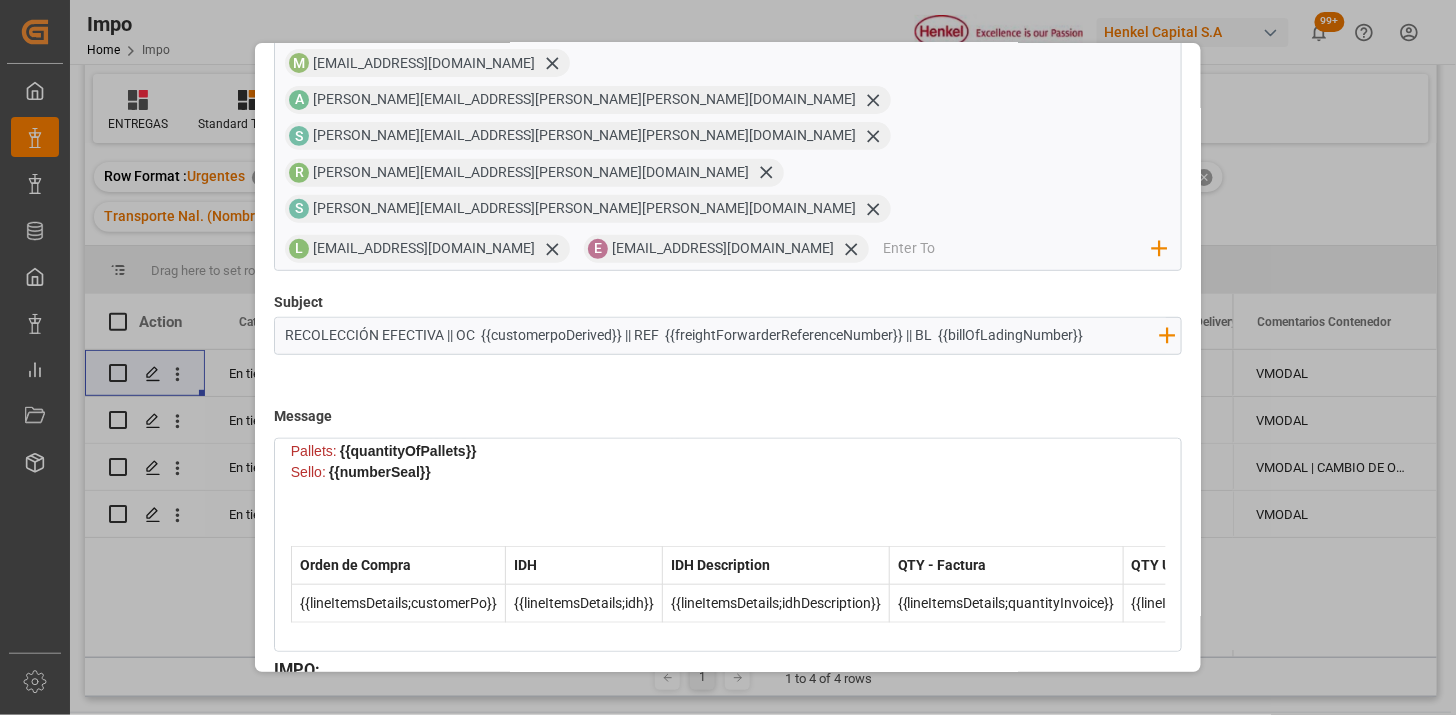 click on "Send" at bounding box center (1112, 780) 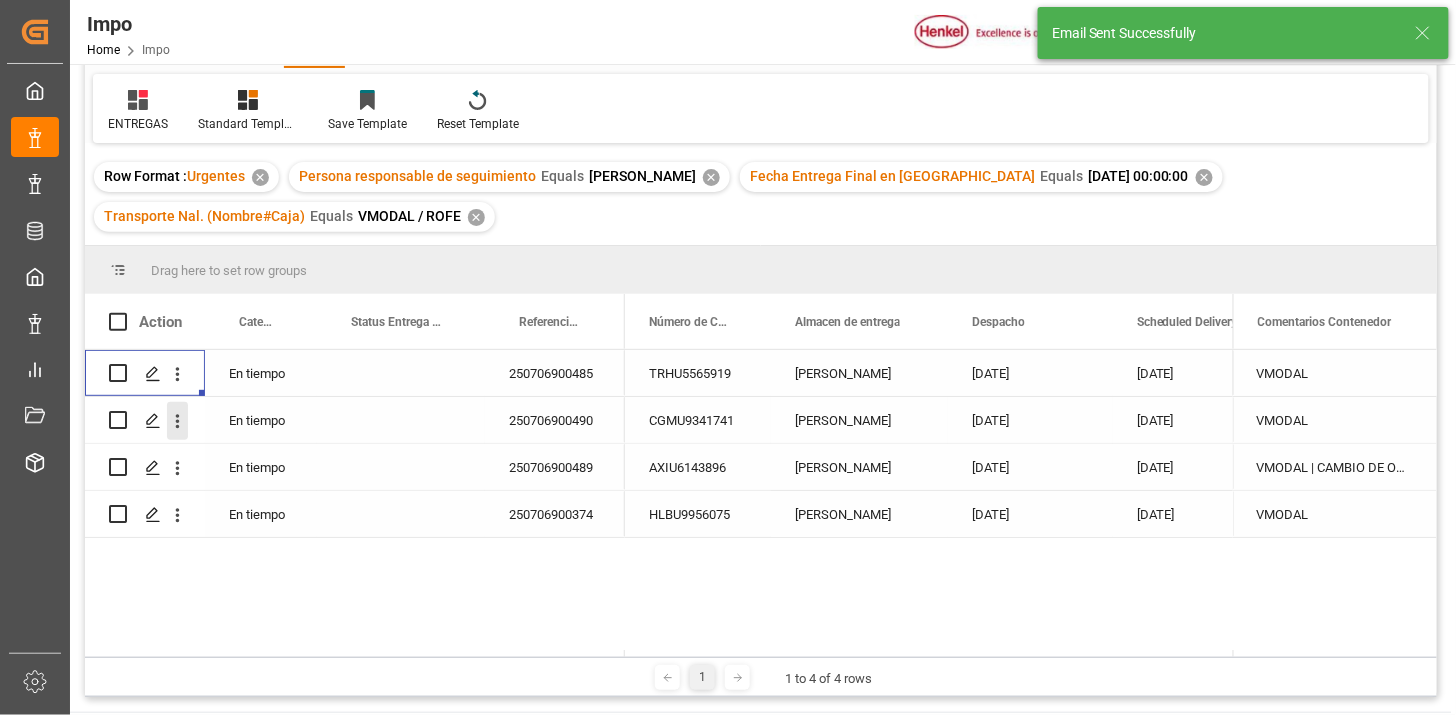 click 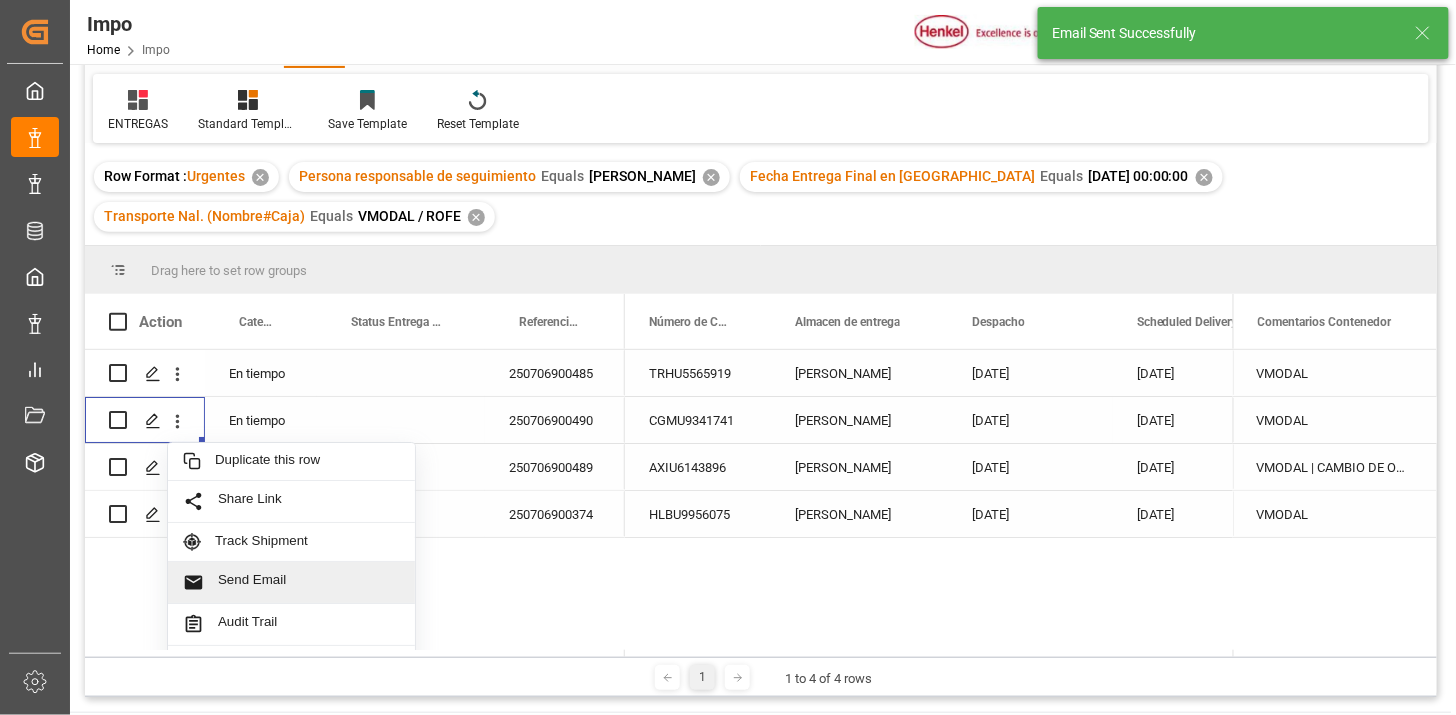 drag, startPoint x: 291, startPoint y: 582, endPoint x: 308, endPoint y: 574, distance: 18.788294 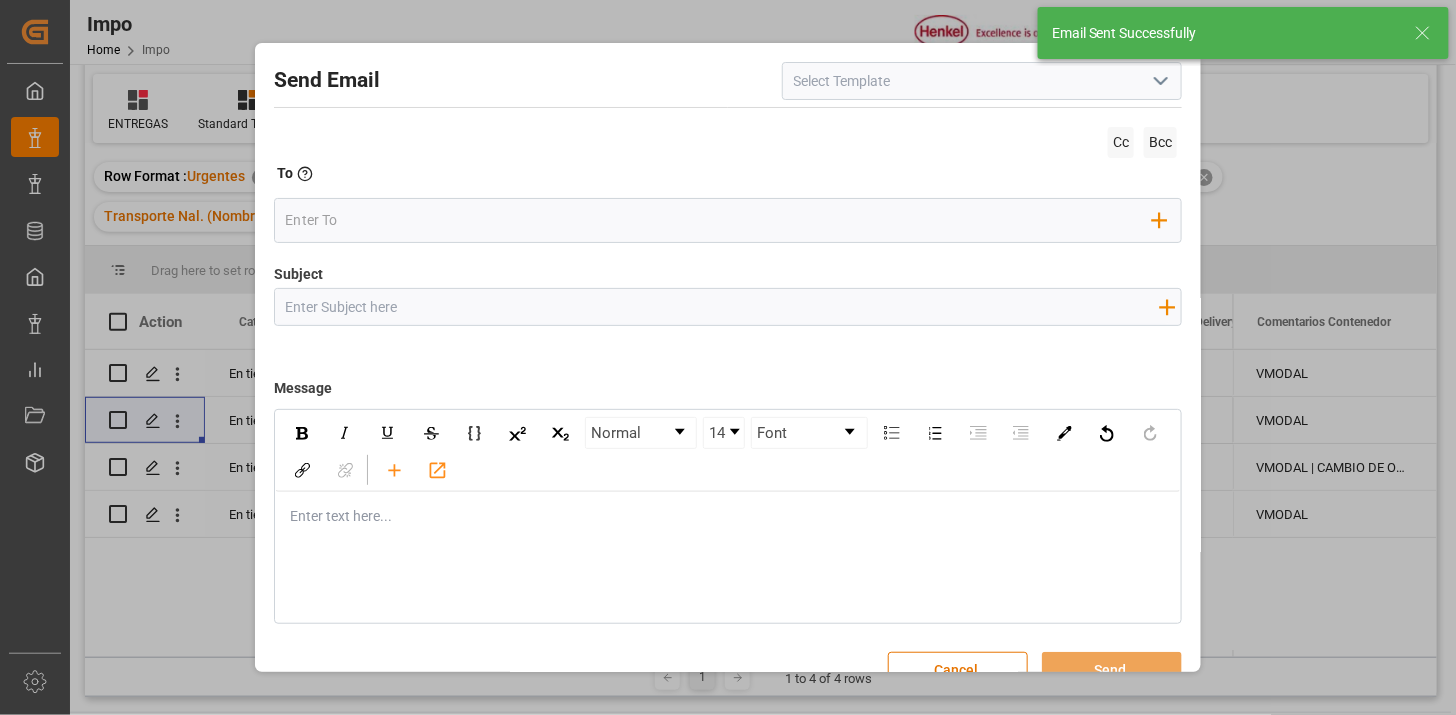 click 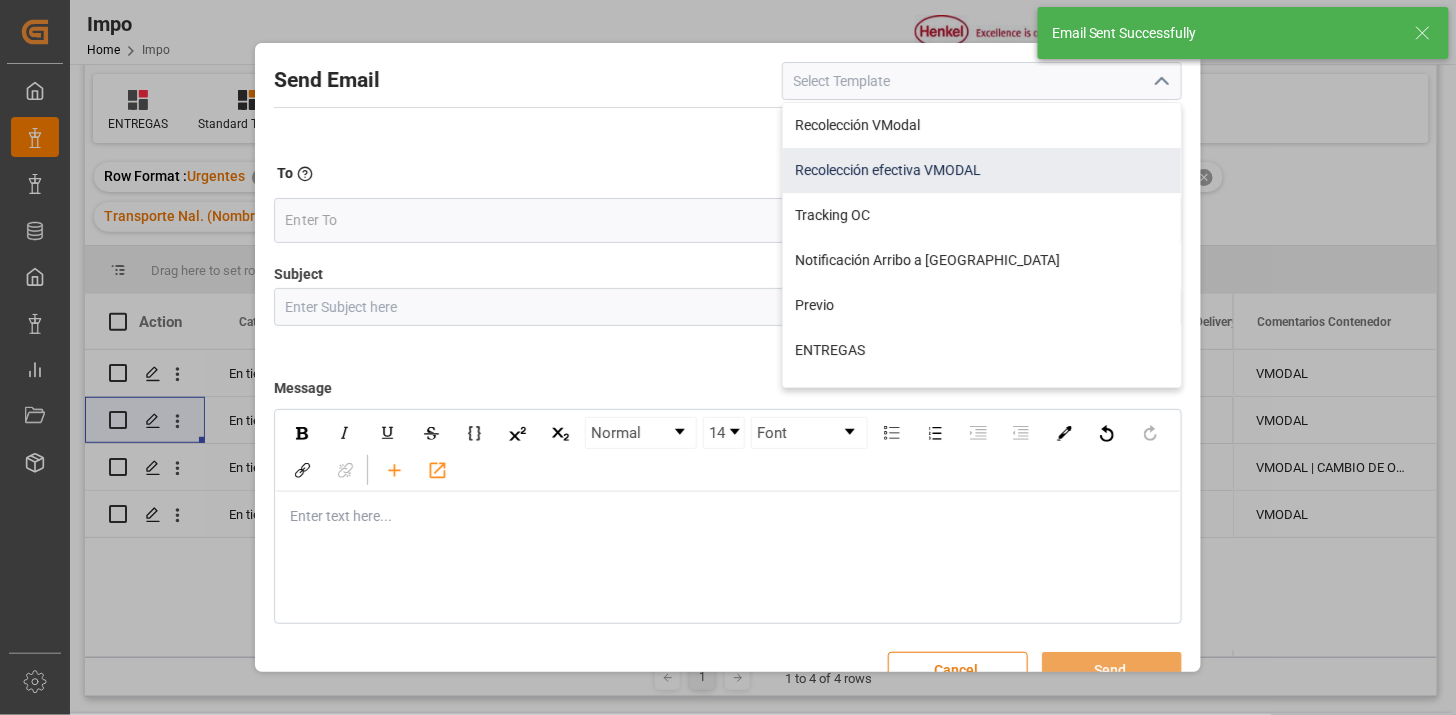 click on "Recolección efectiva VMODAL" at bounding box center [982, 170] 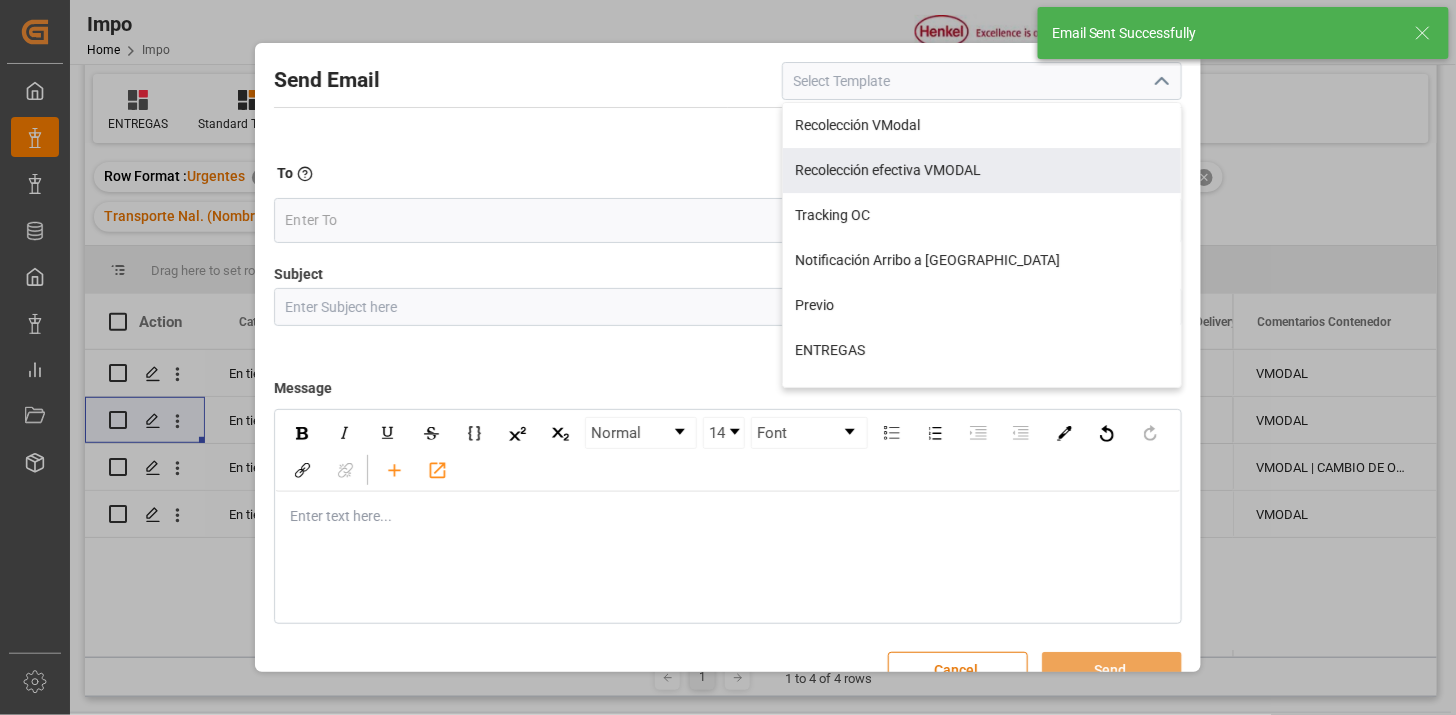 type on "Recolección efectiva VMODAL" 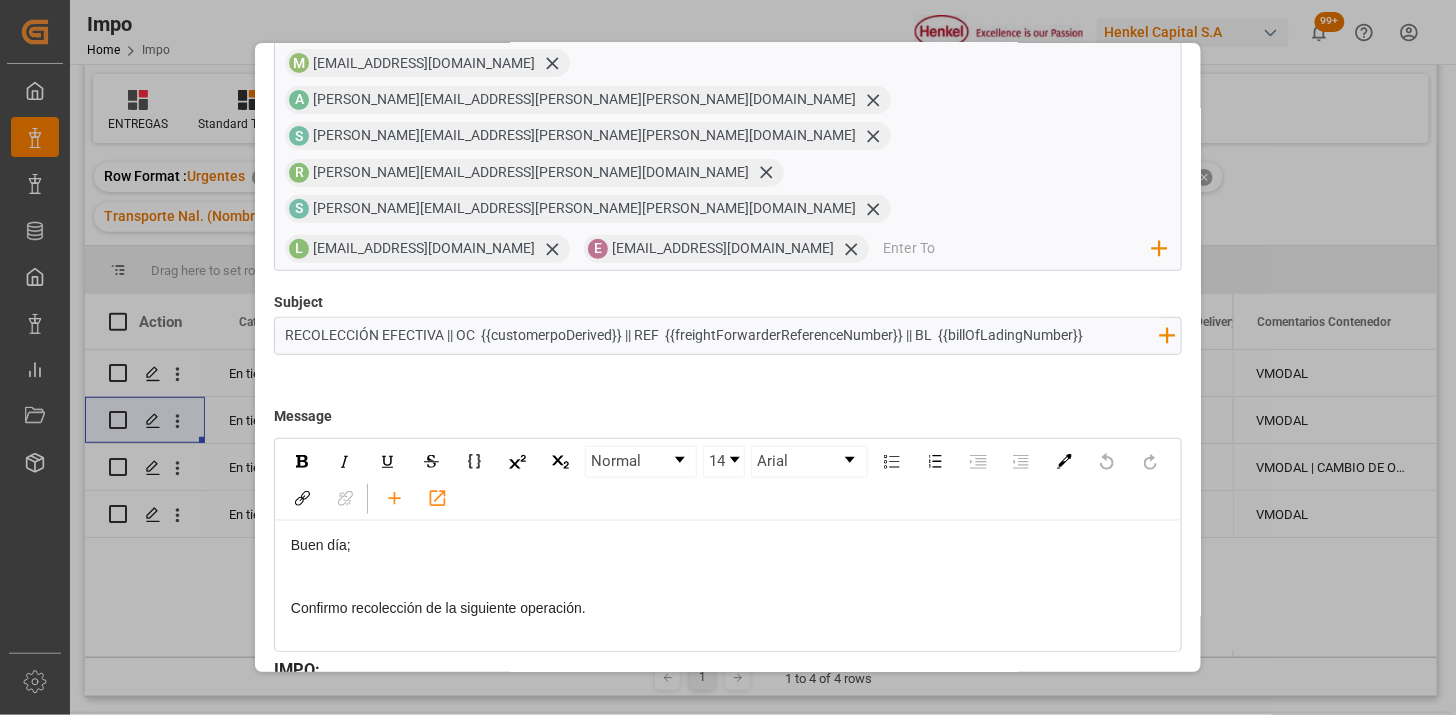click on "Send" at bounding box center (1112, 780) 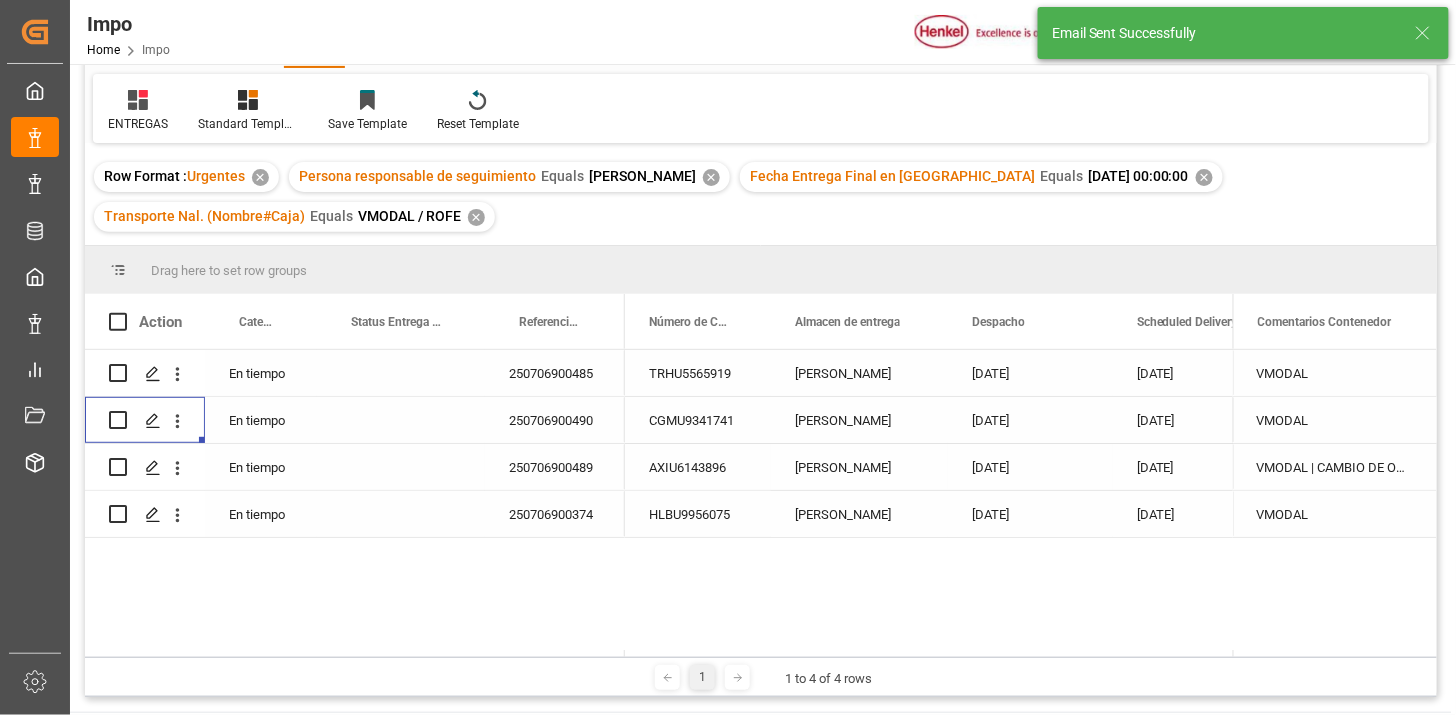 click at bounding box center (177, 468) 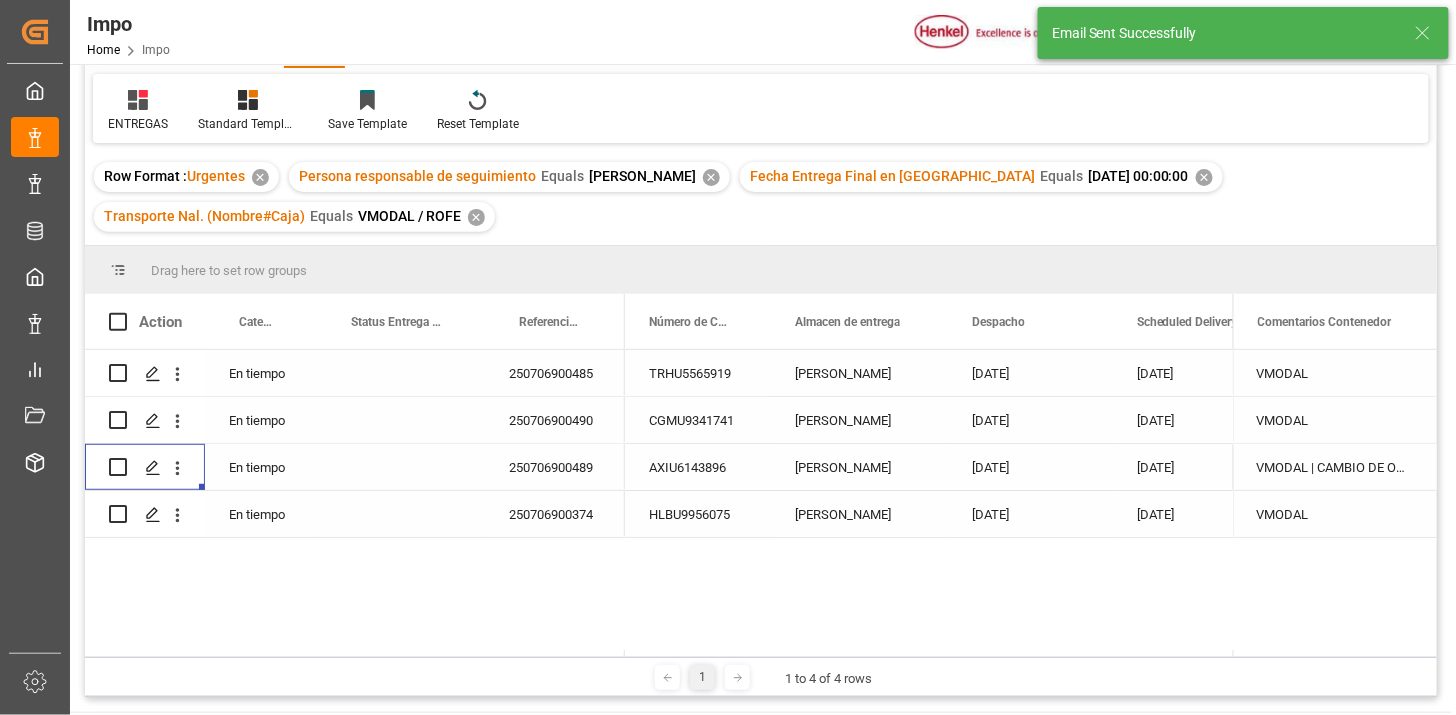 click 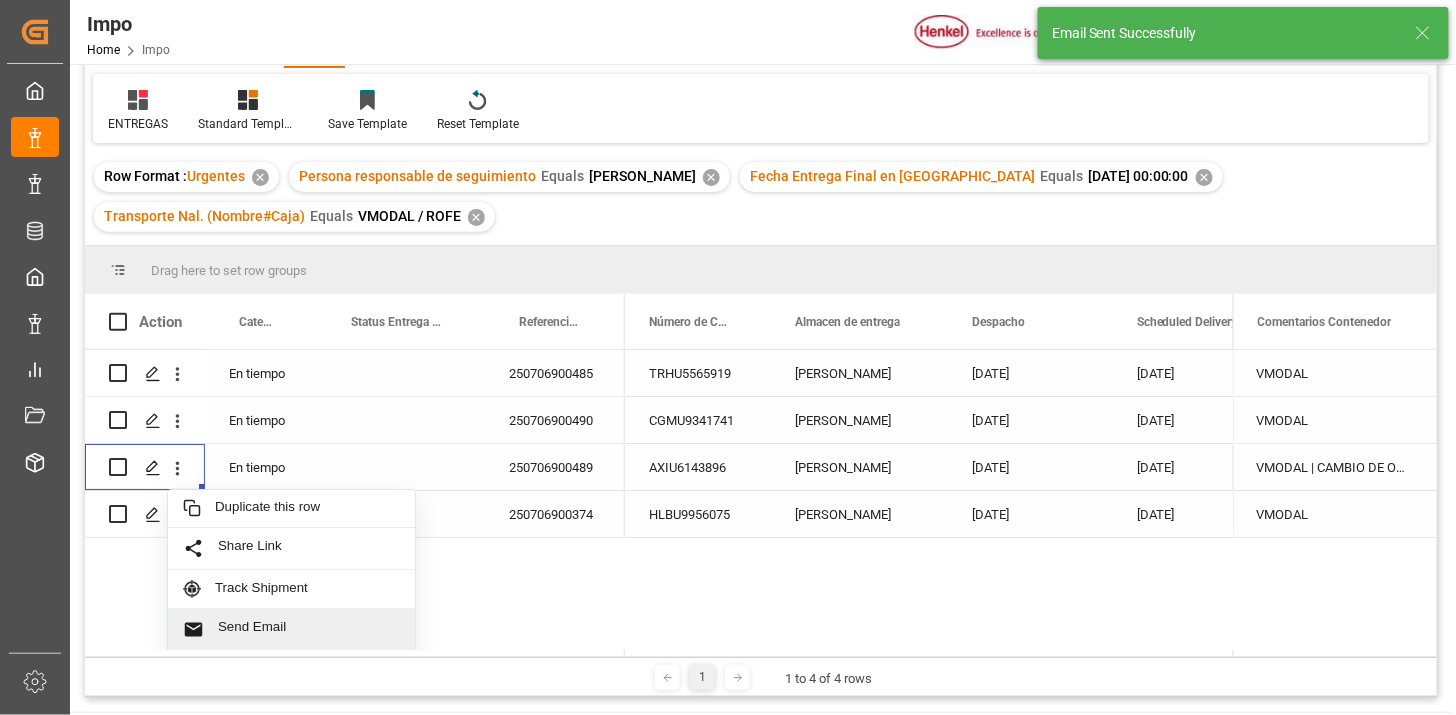 click on "Send Email" at bounding box center (309, 629) 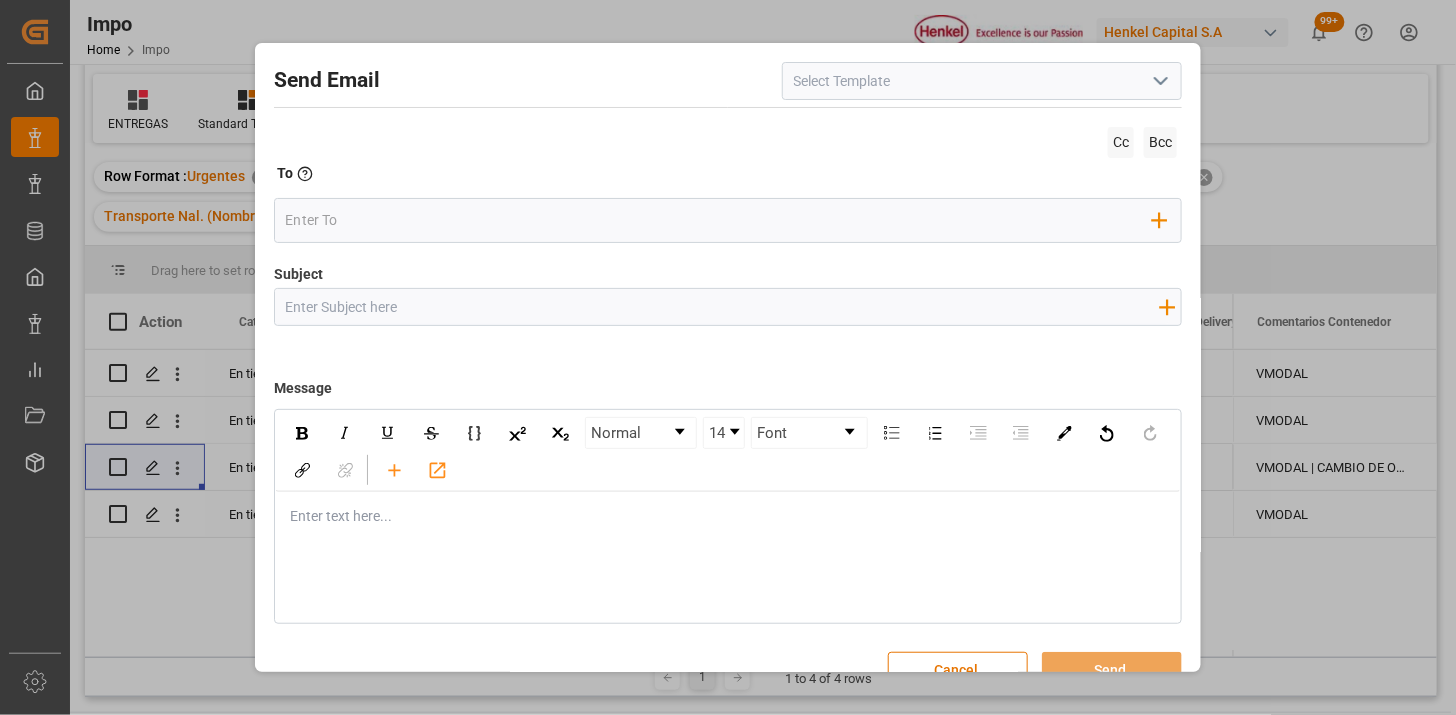 click 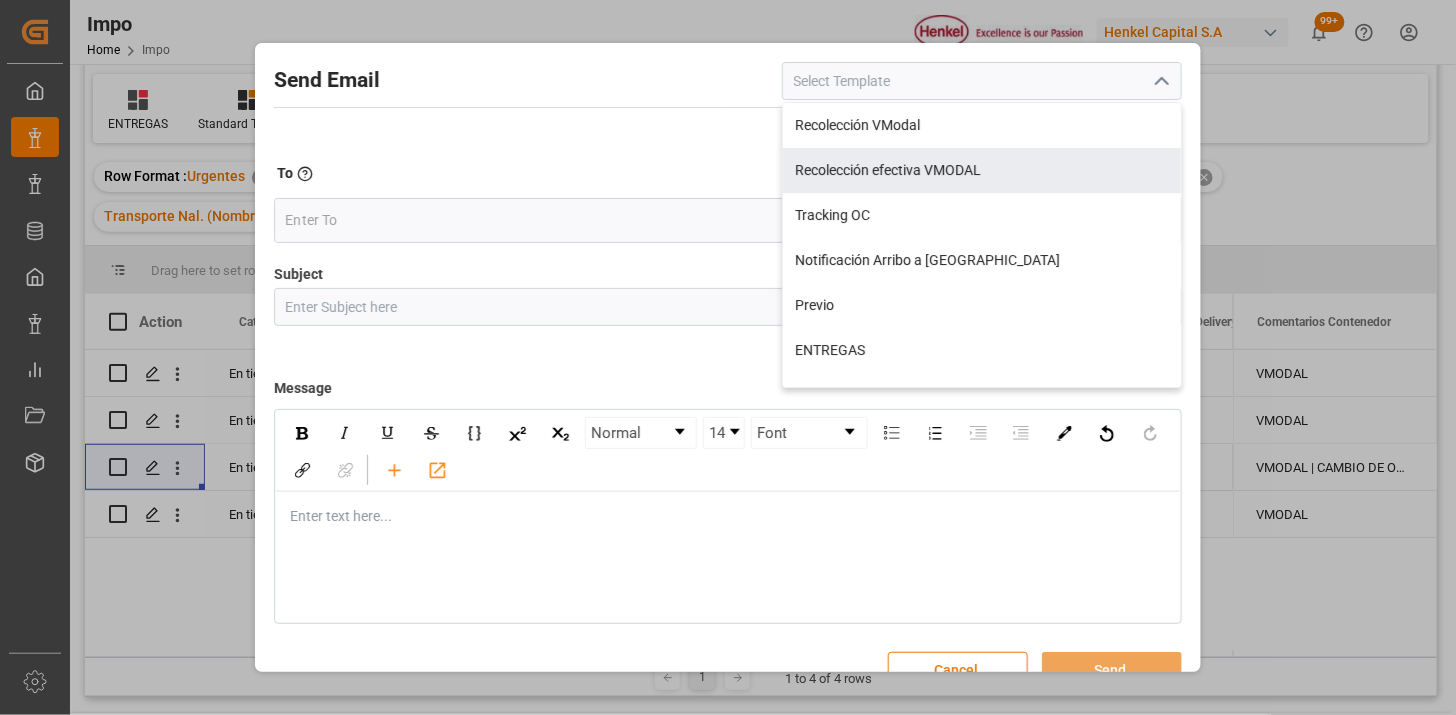 click on "Recolección efectiva VMODAL" at bounding box center (982, 170) 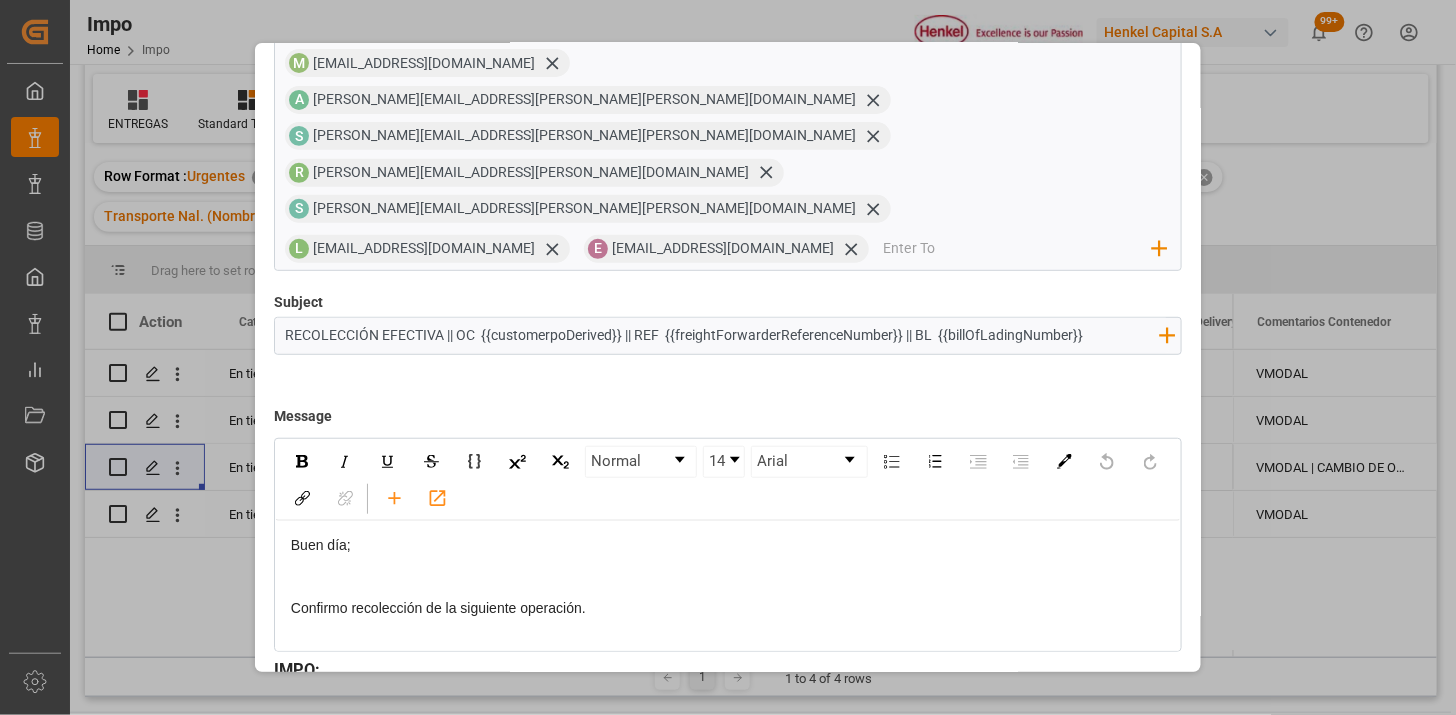 click on "Send" at bounding box center [1112, 780] 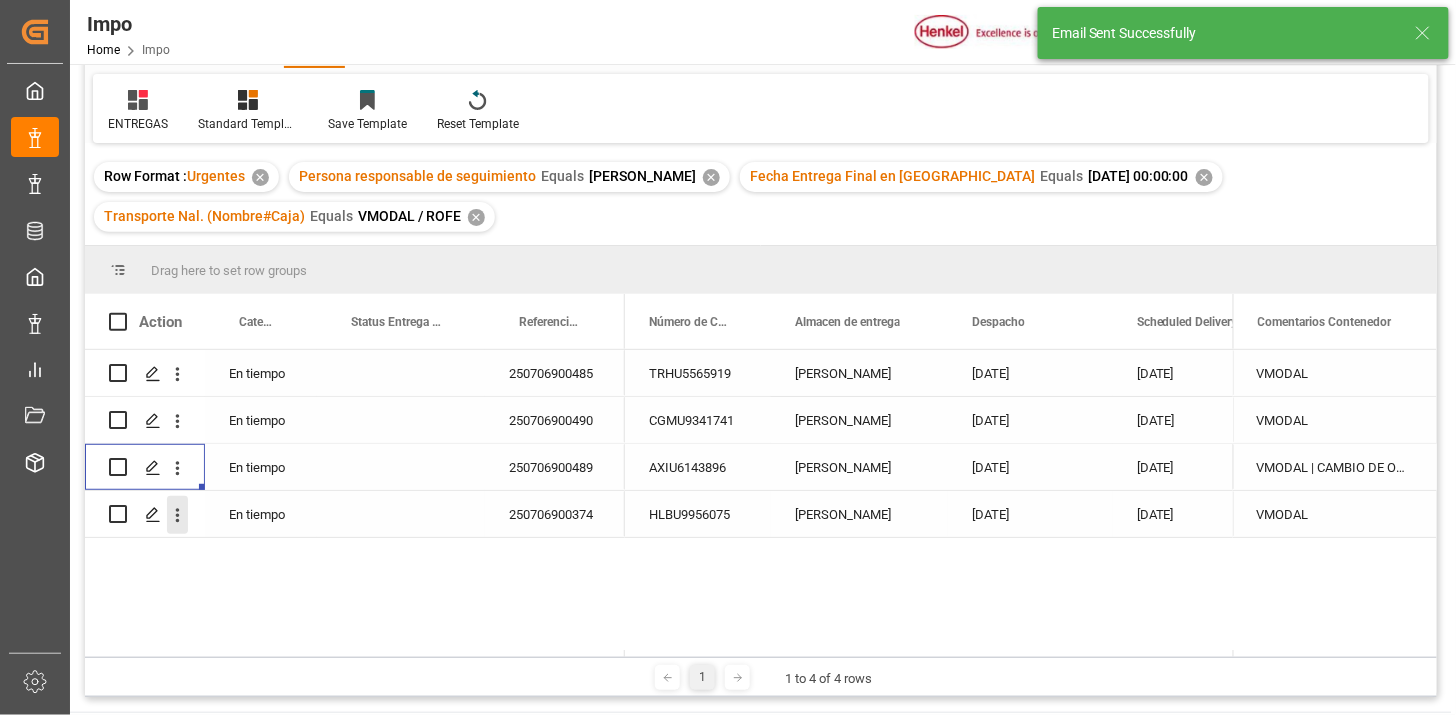 click 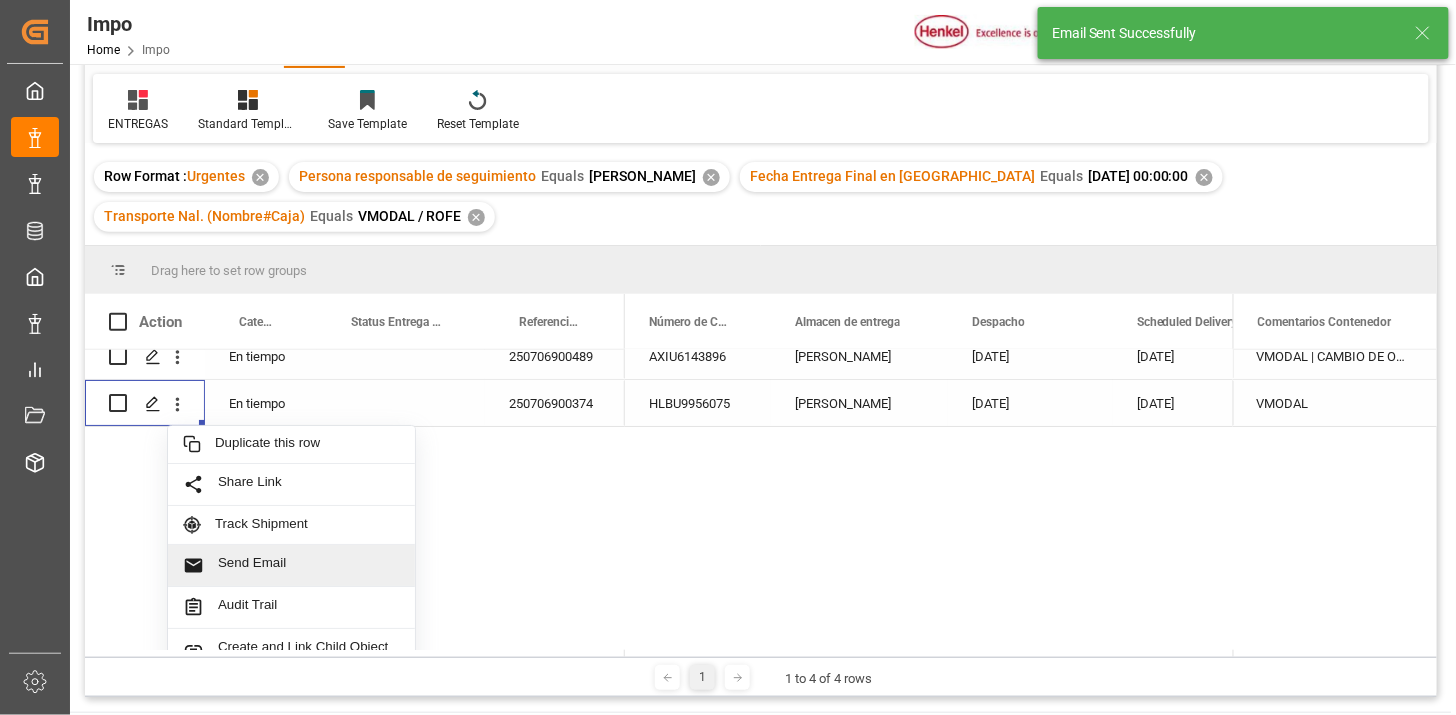 click on "Send Email" at bounding box center (309, 565) 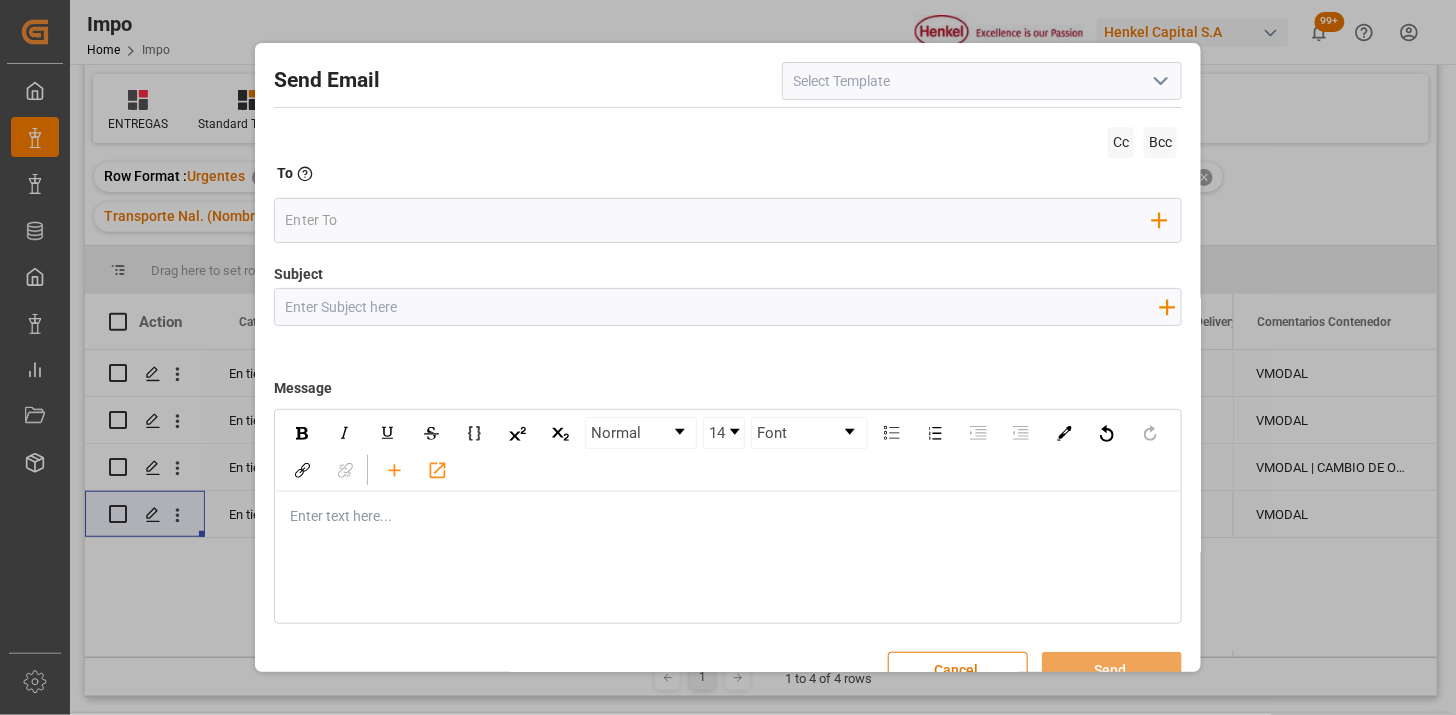click 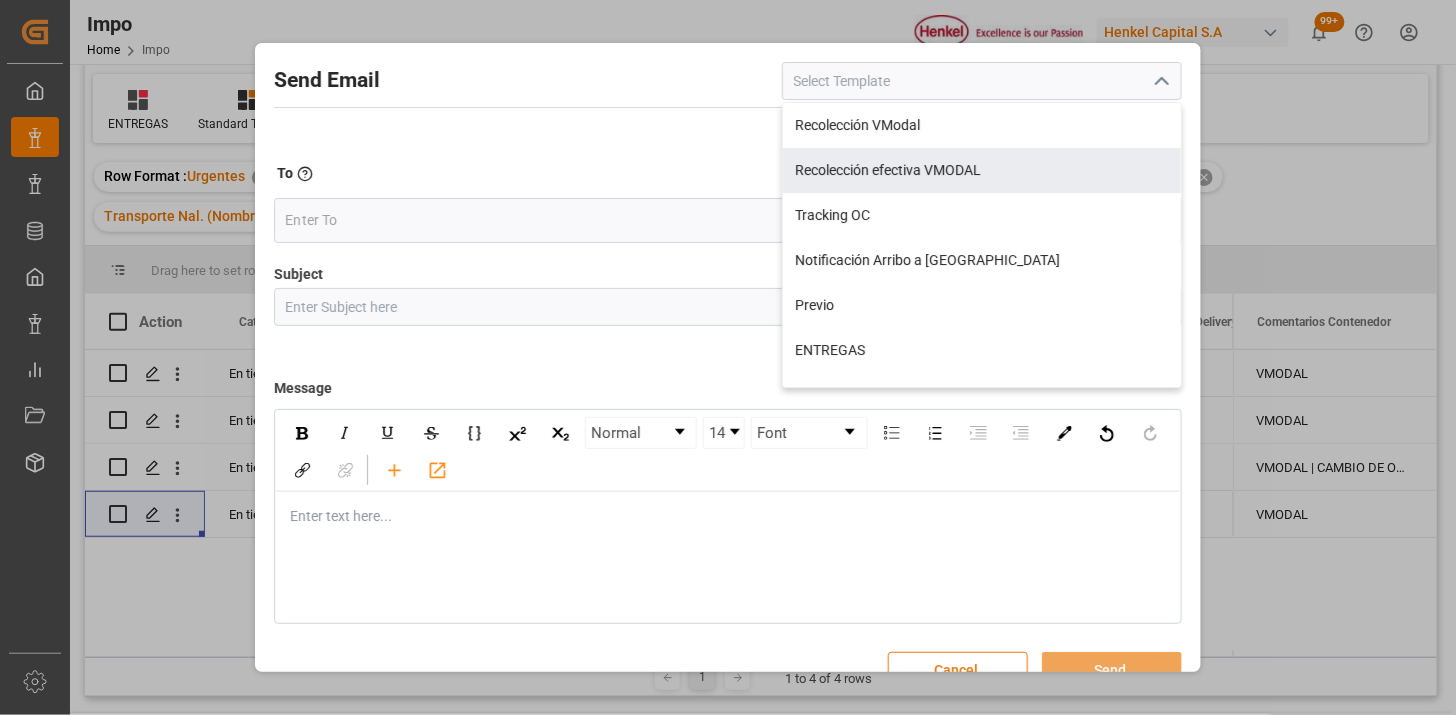 drag, startPoint x: 967, startPoint y: 172, endPoint x: 970, endPoint y: 188, distance: 16.27882 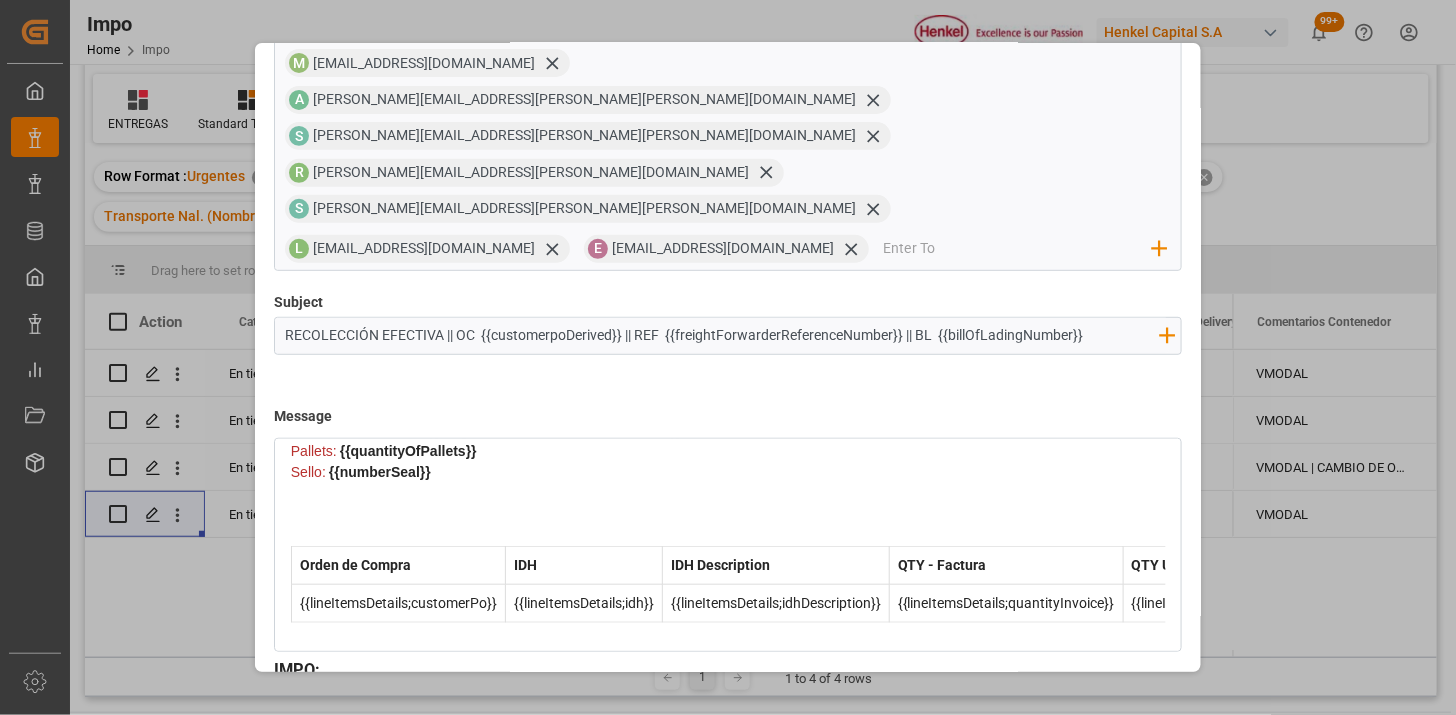 click on "Send" at bounding box center (1112, 780) 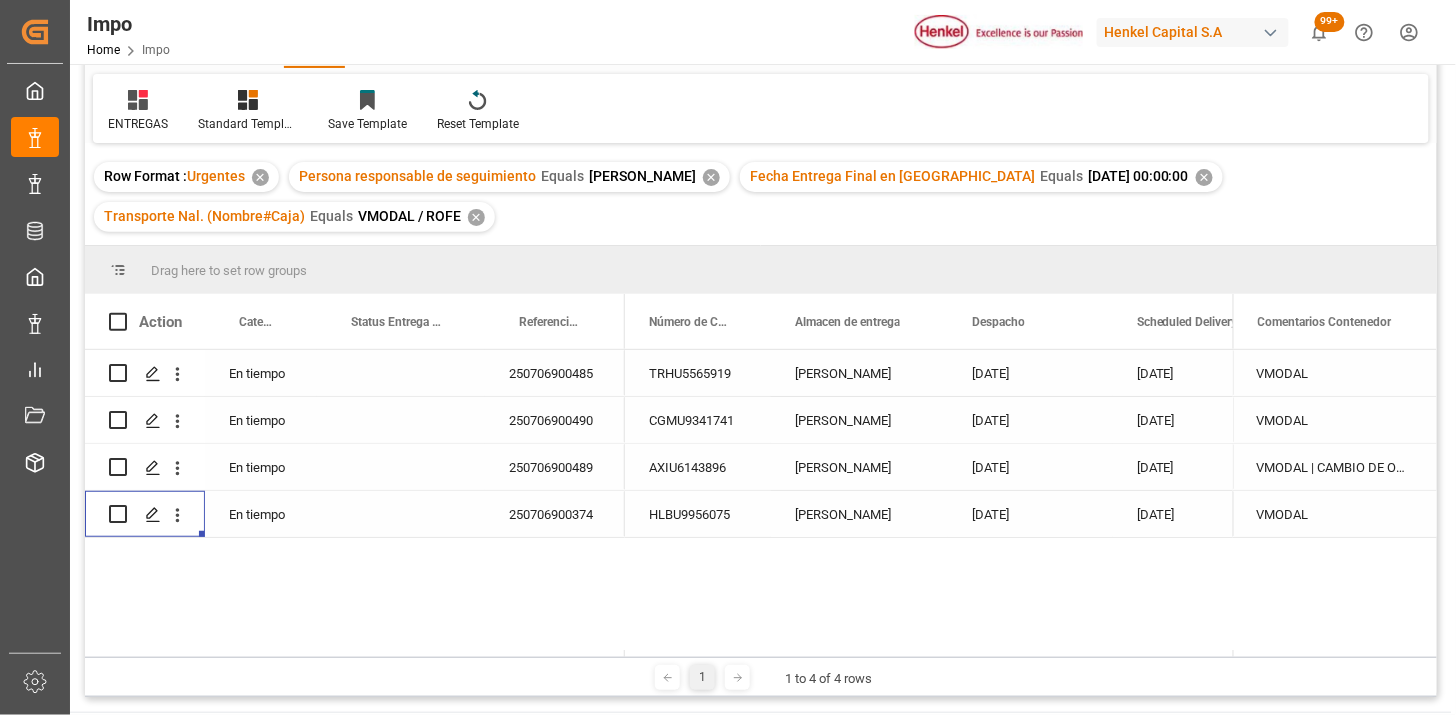 click on "✕" at bounding box center (476, 217) 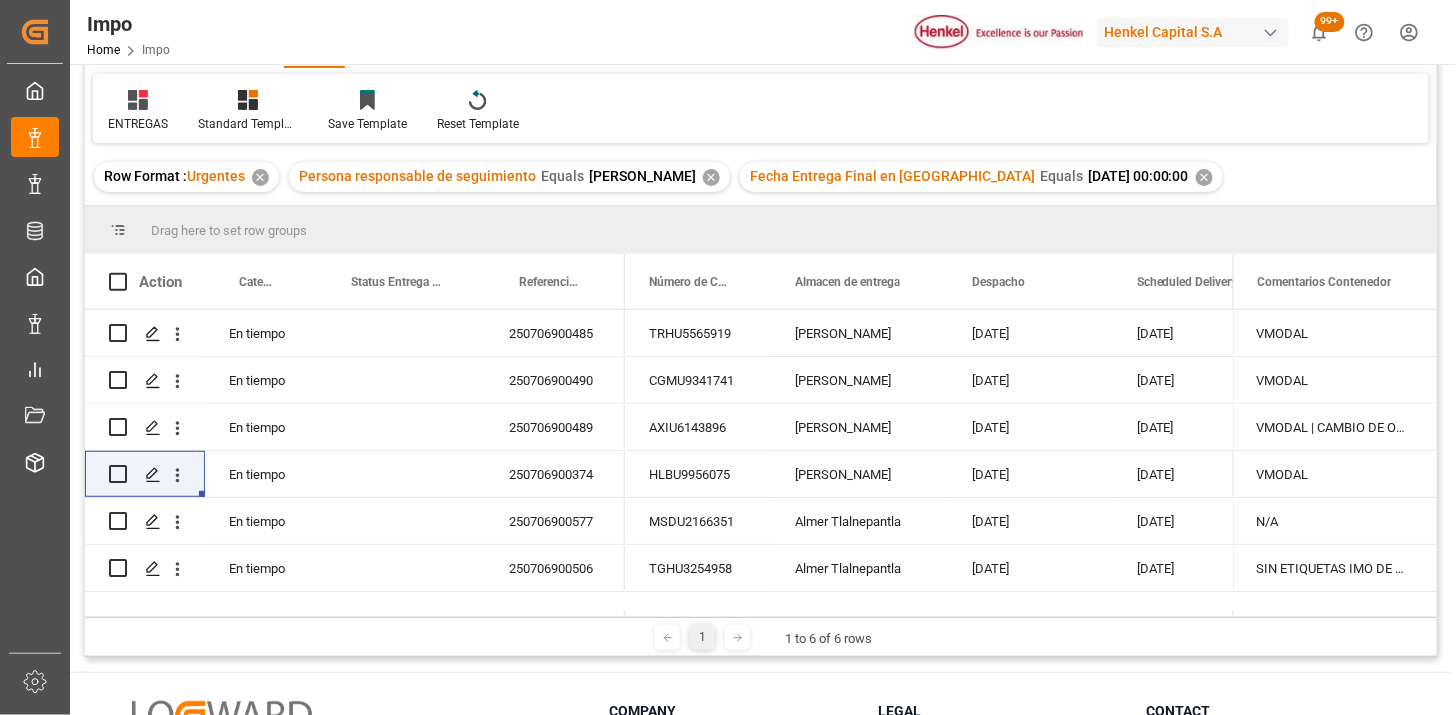click on "✕" at bounding box center [1204, 177] 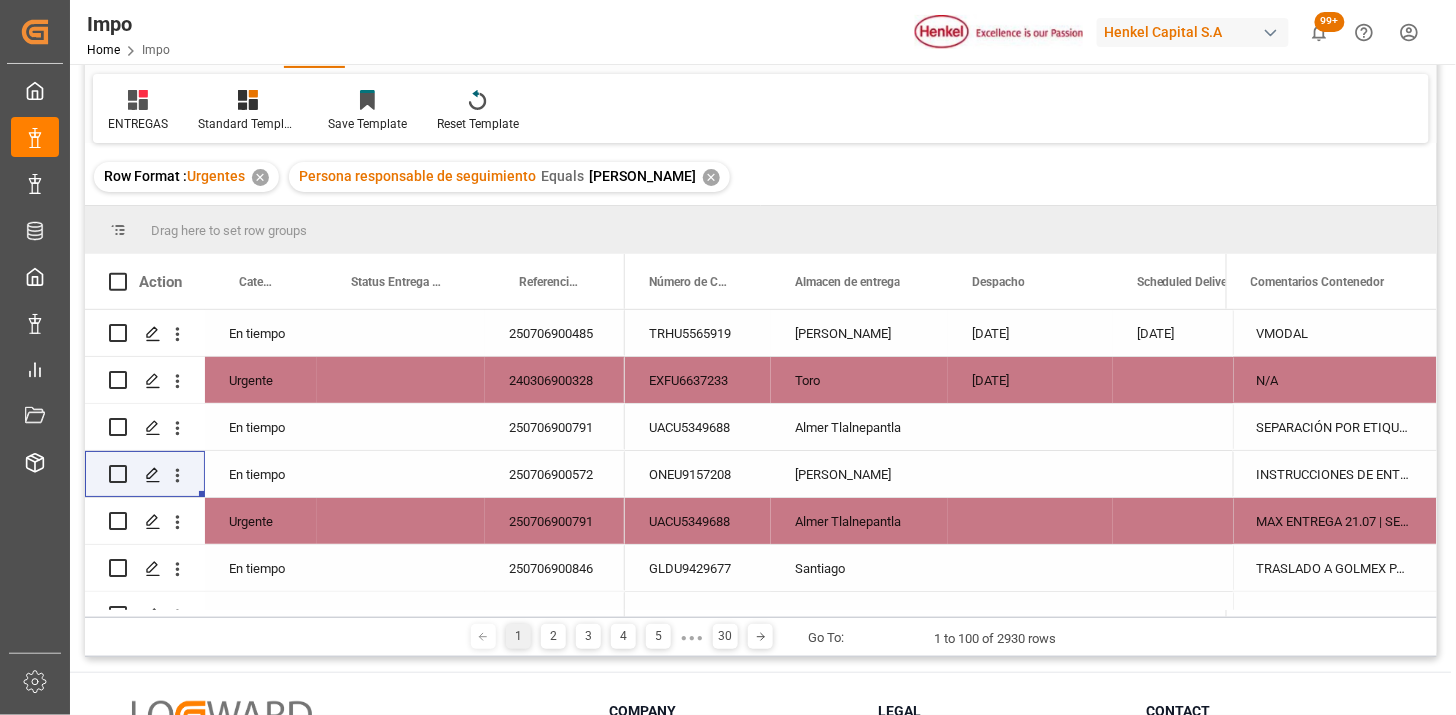click on "250706900485" at bounding box center [555, 333] 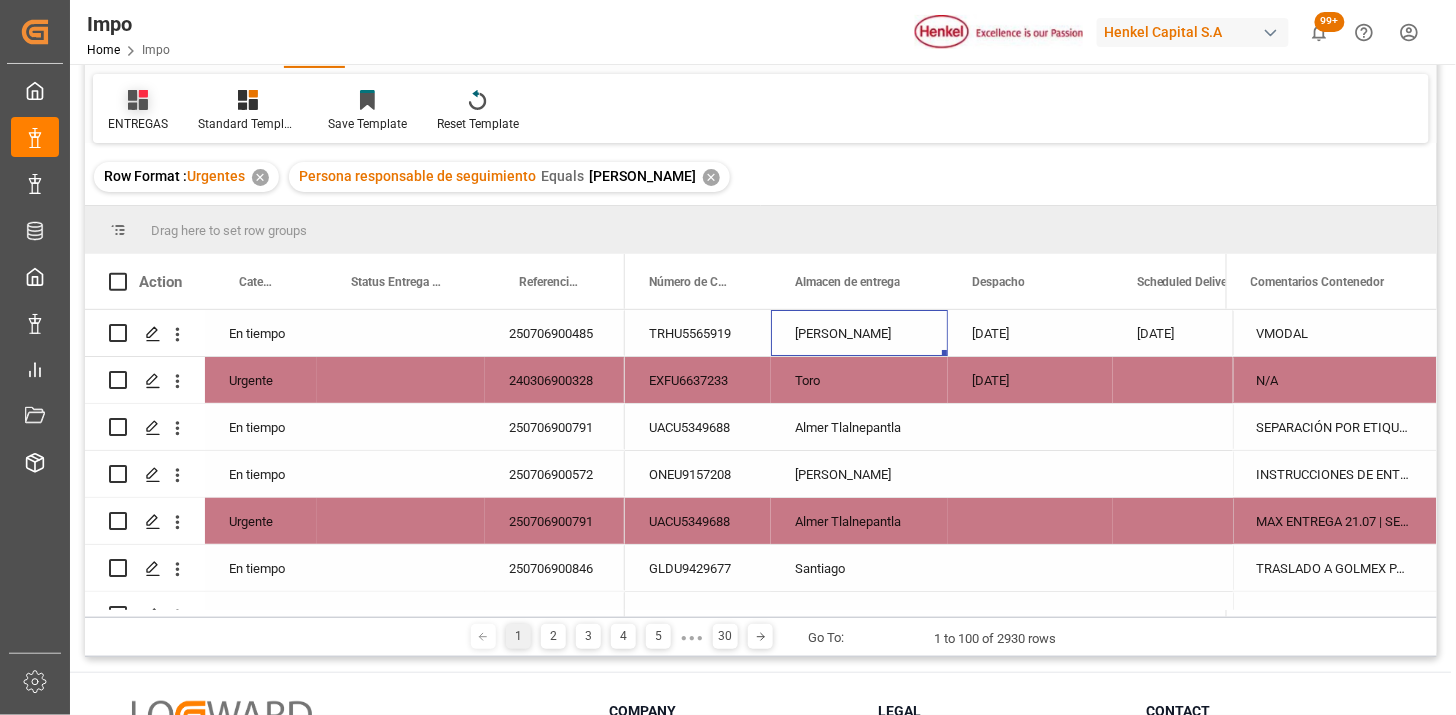 click on "ENTREGAS" at bounding box center [138, 111] 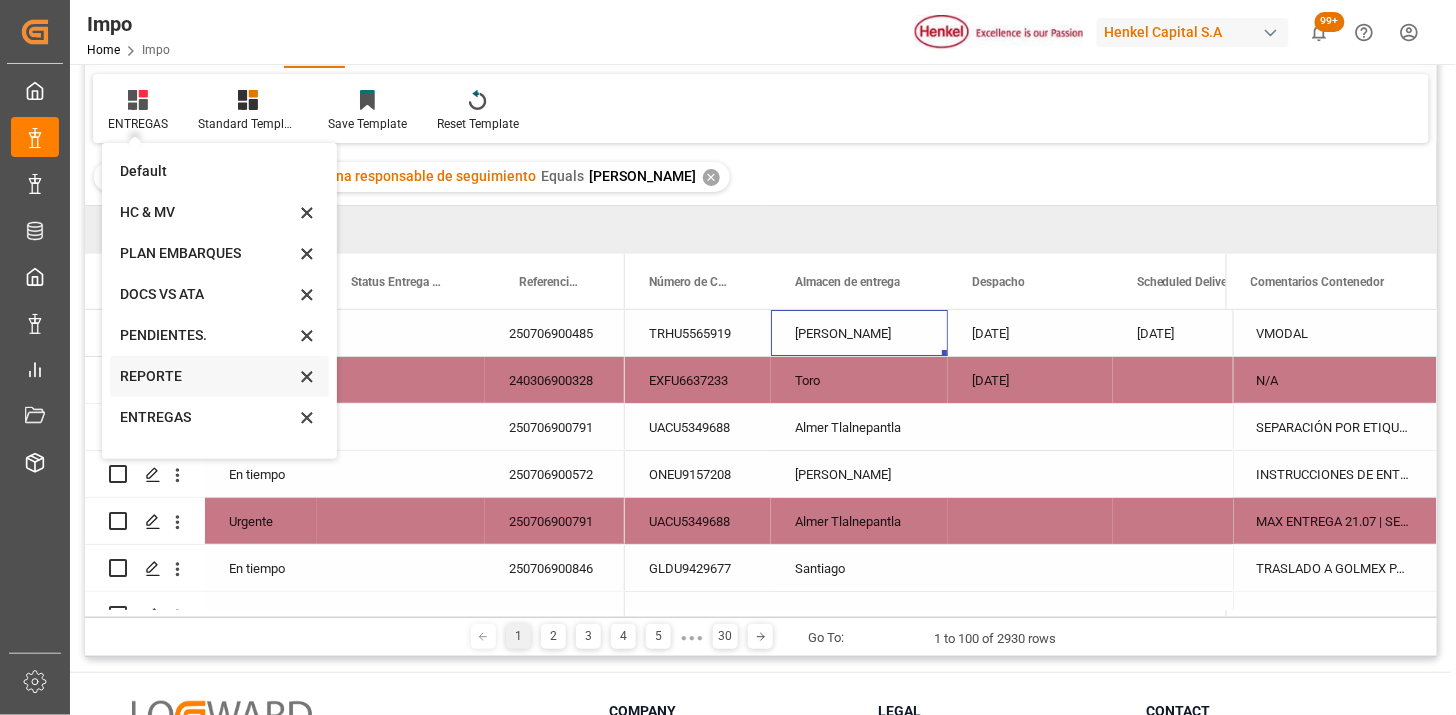 click on "REPORTE" at bounding box center (207, 376) 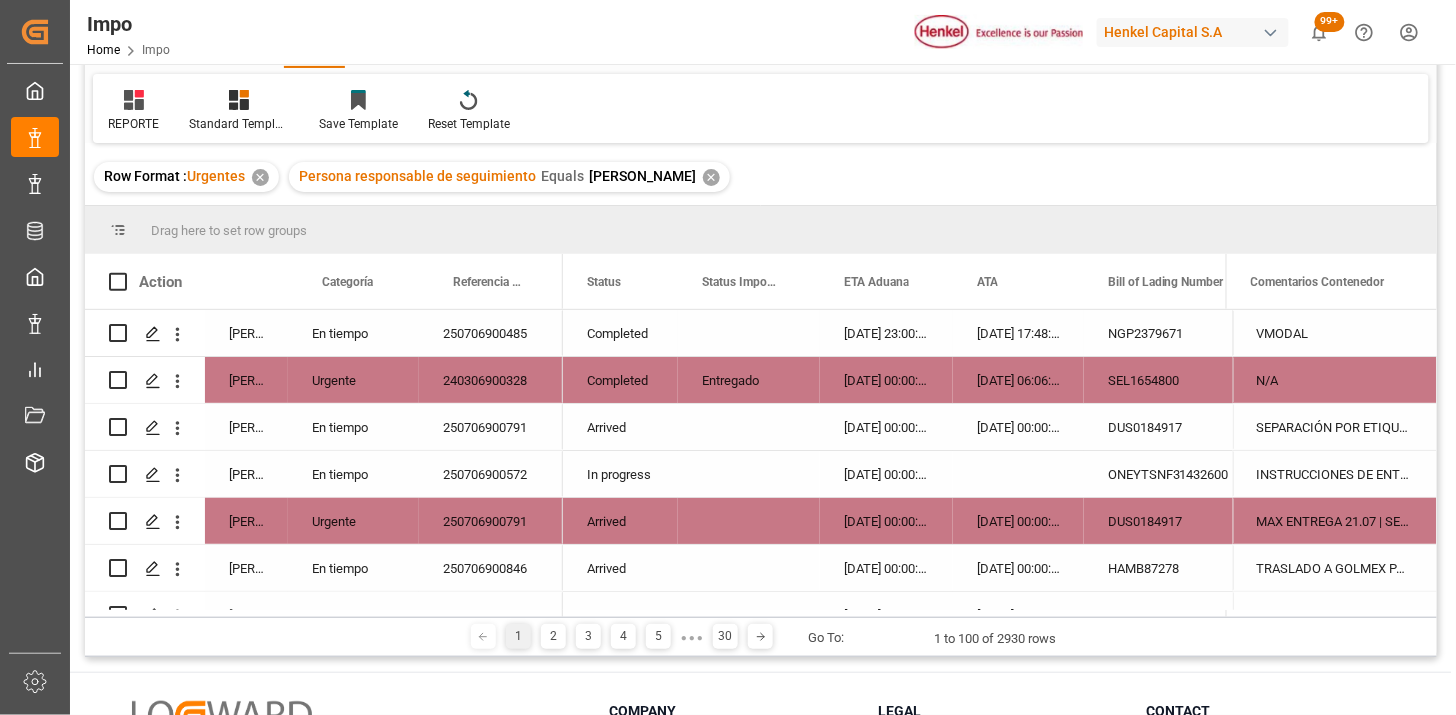 click on "VMODAL" at bounding box center [1335, 333] 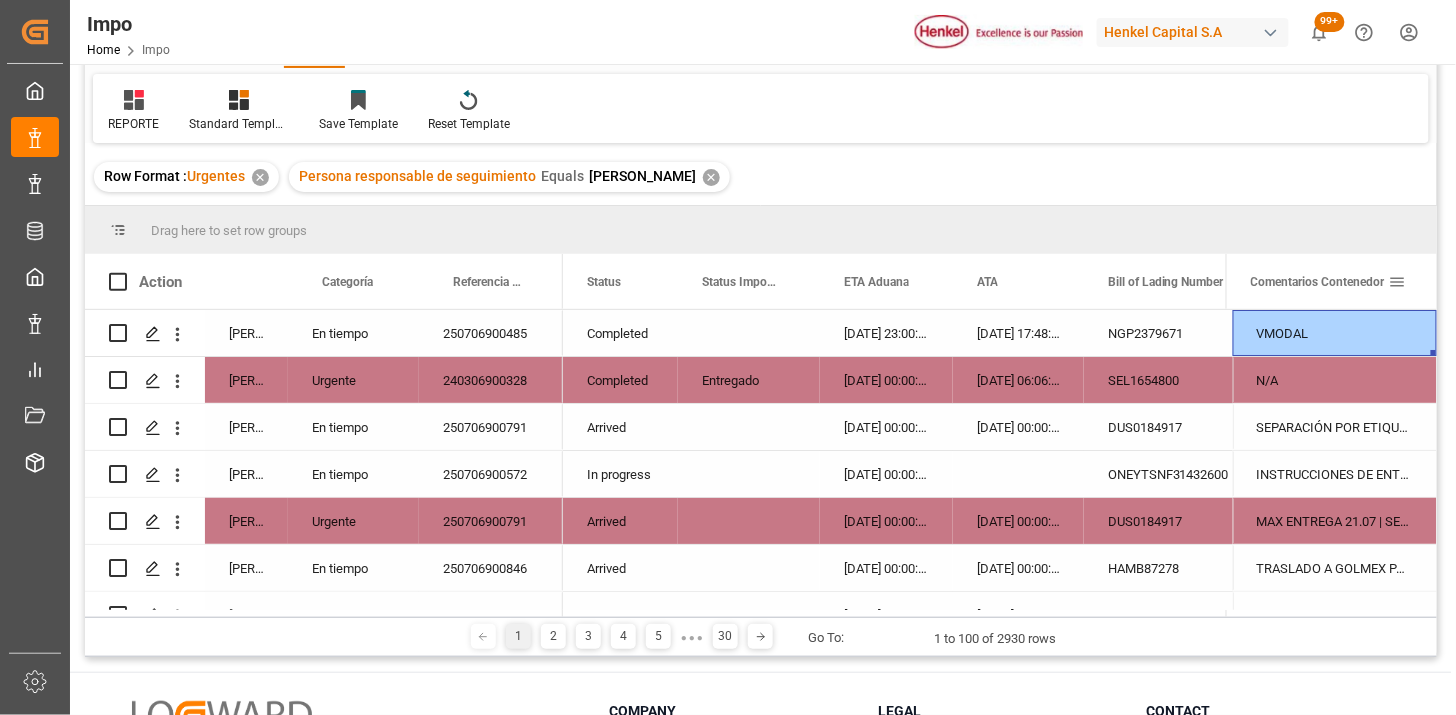 click at bounding box center [1398, 282] 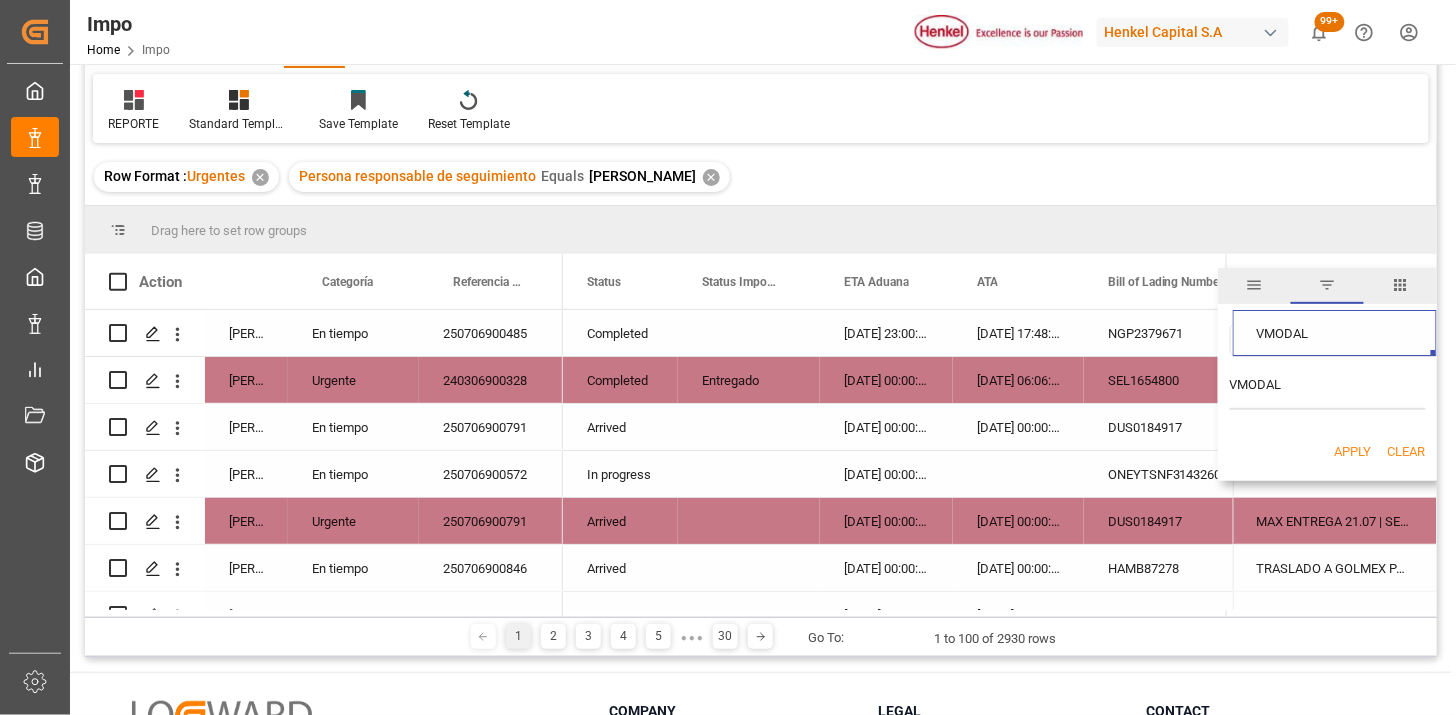 type on "VMODAL" 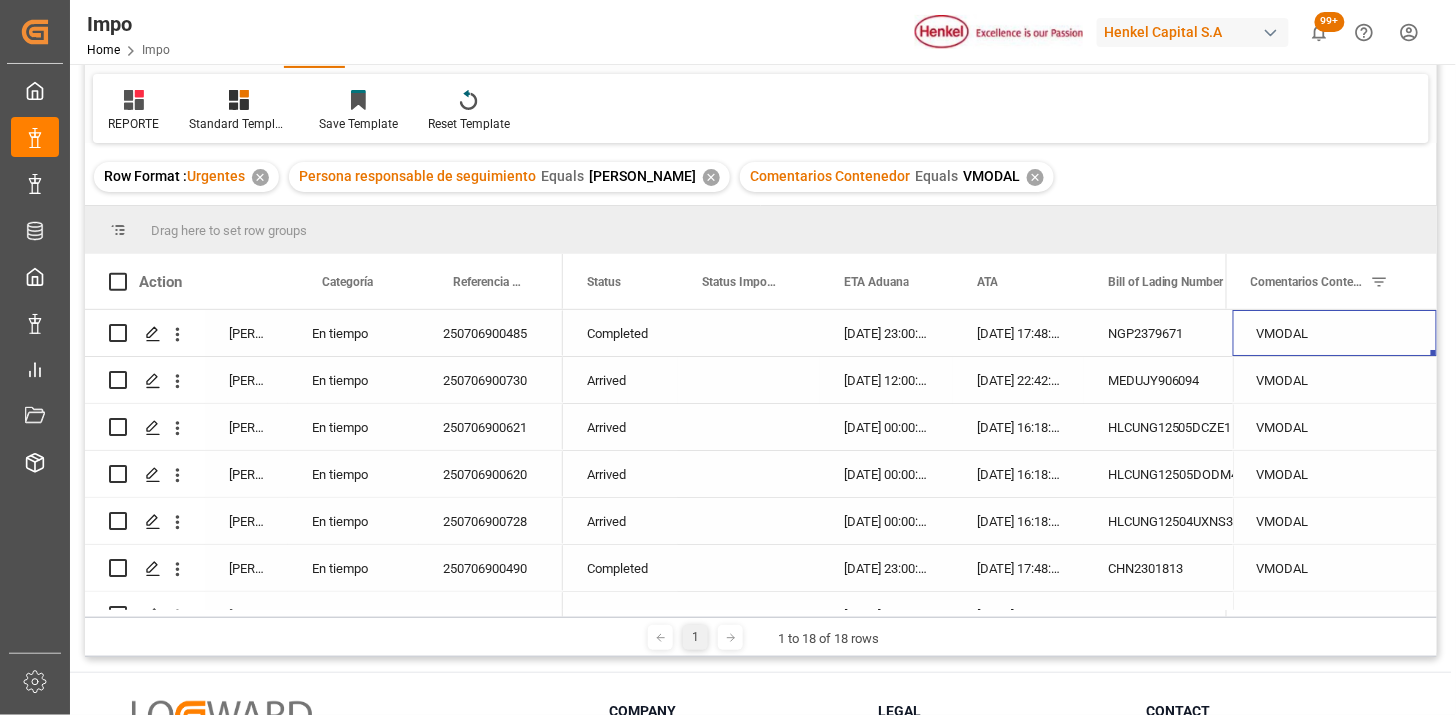 click on "Arrived" at bounding box center (620, 380) 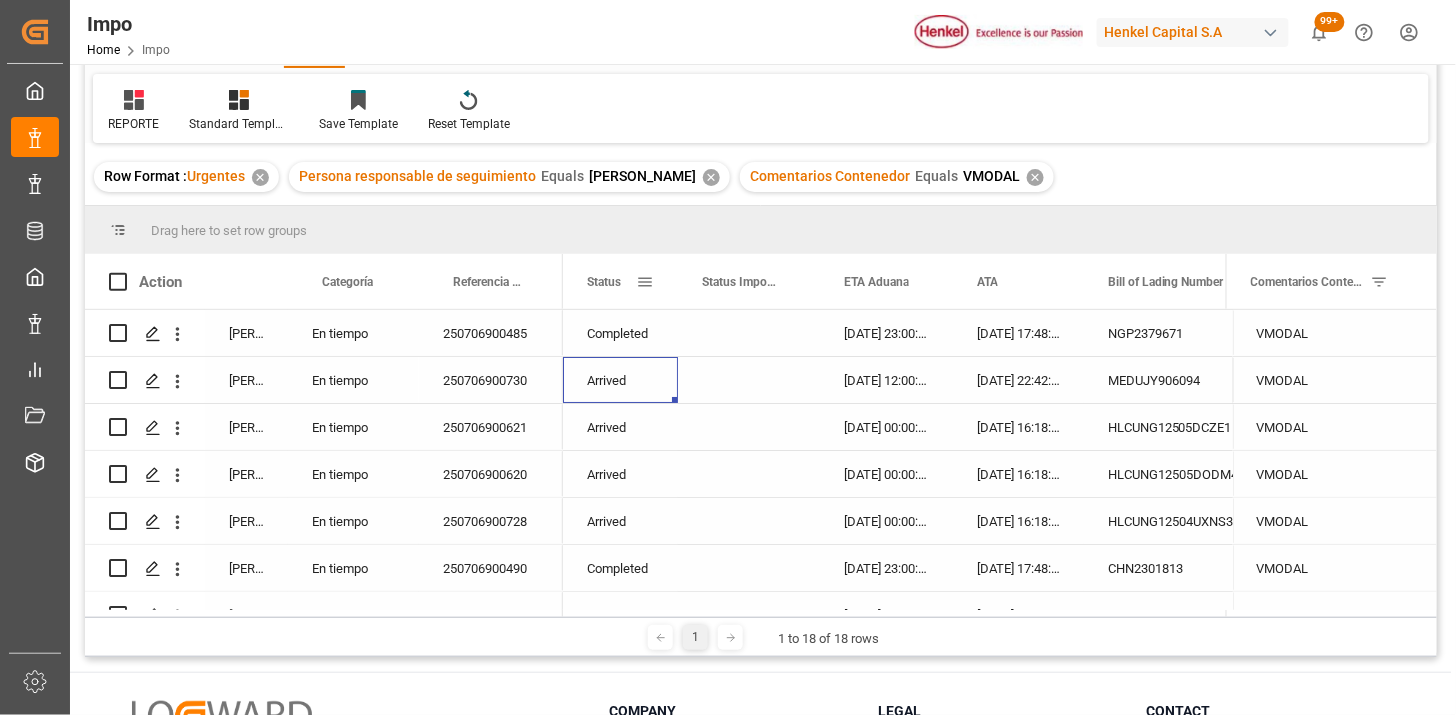 click at bounding box center [645, 282] 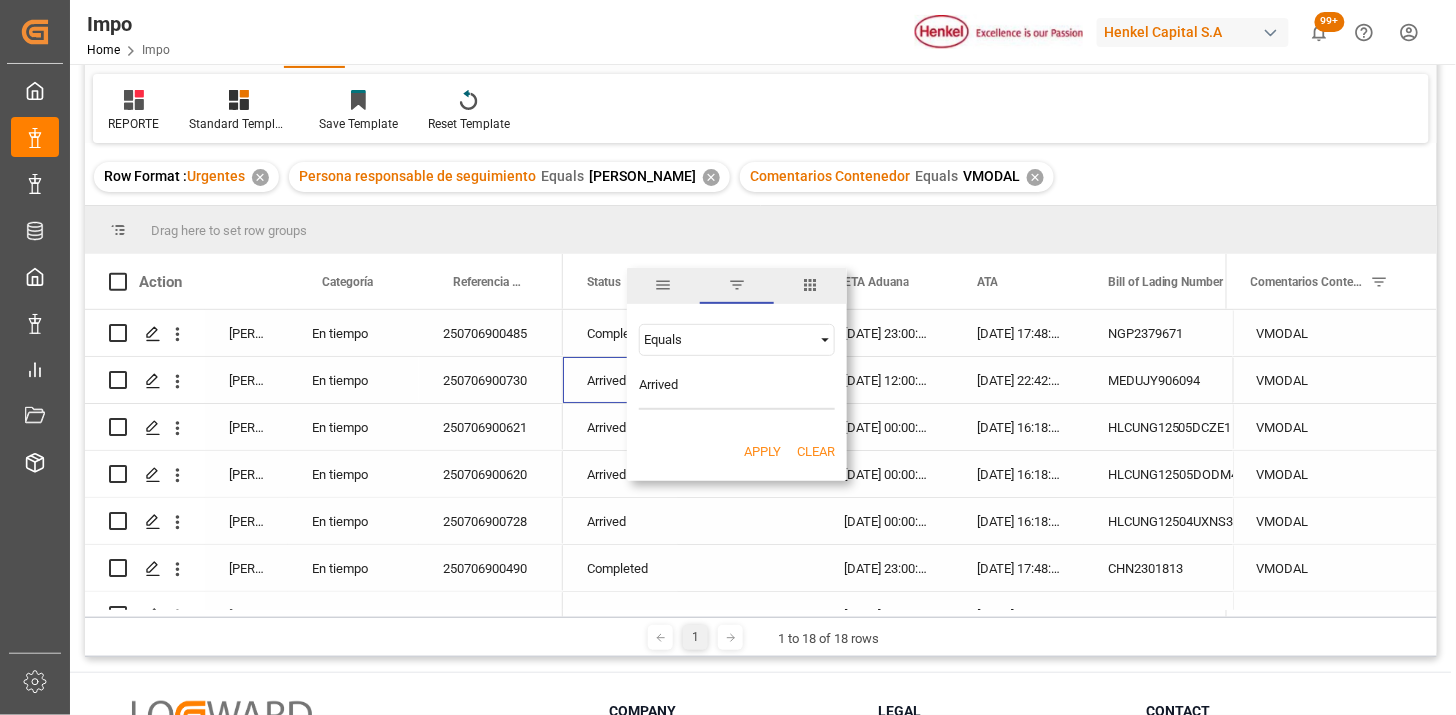 type on "Arrived" 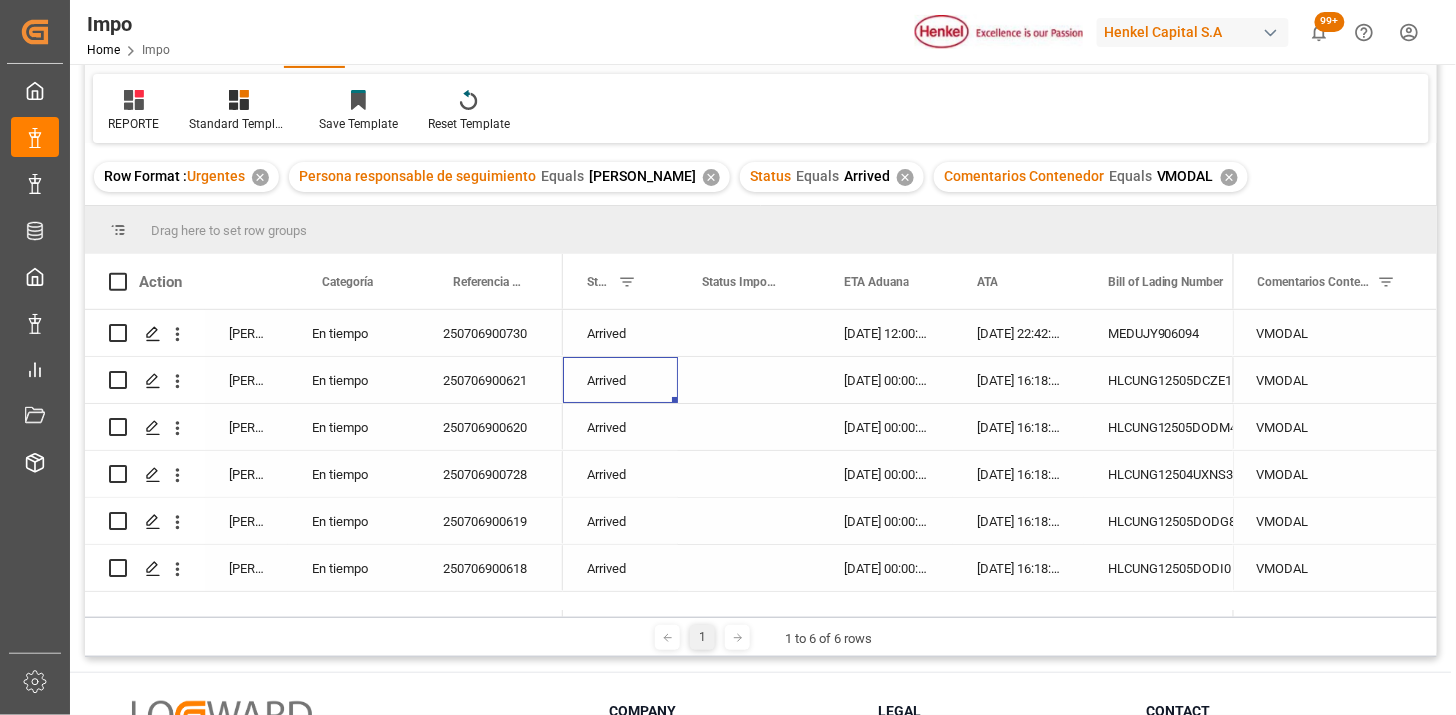 scroll, scrollTop: 0, scrollLeft: 584, axis: horizontal 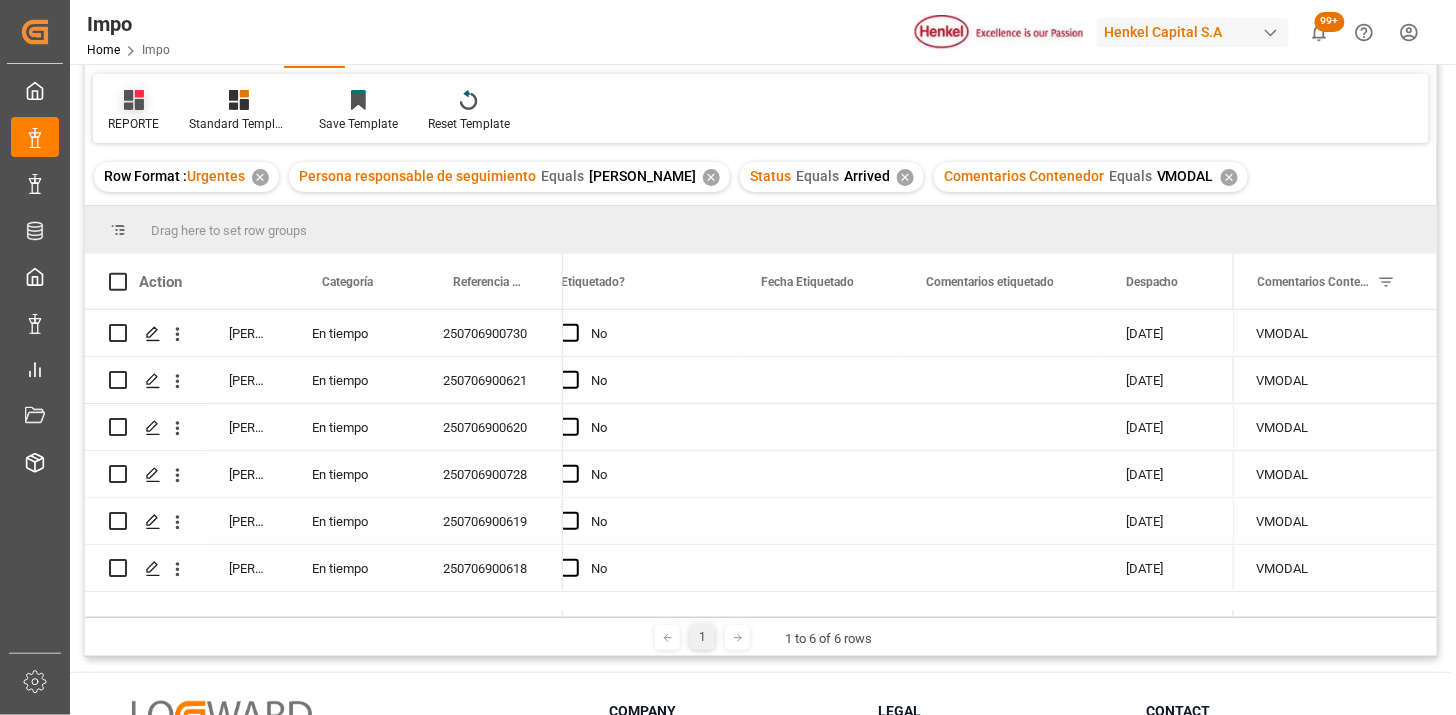 click on "REPORTE" at bounding box center [133, 124] 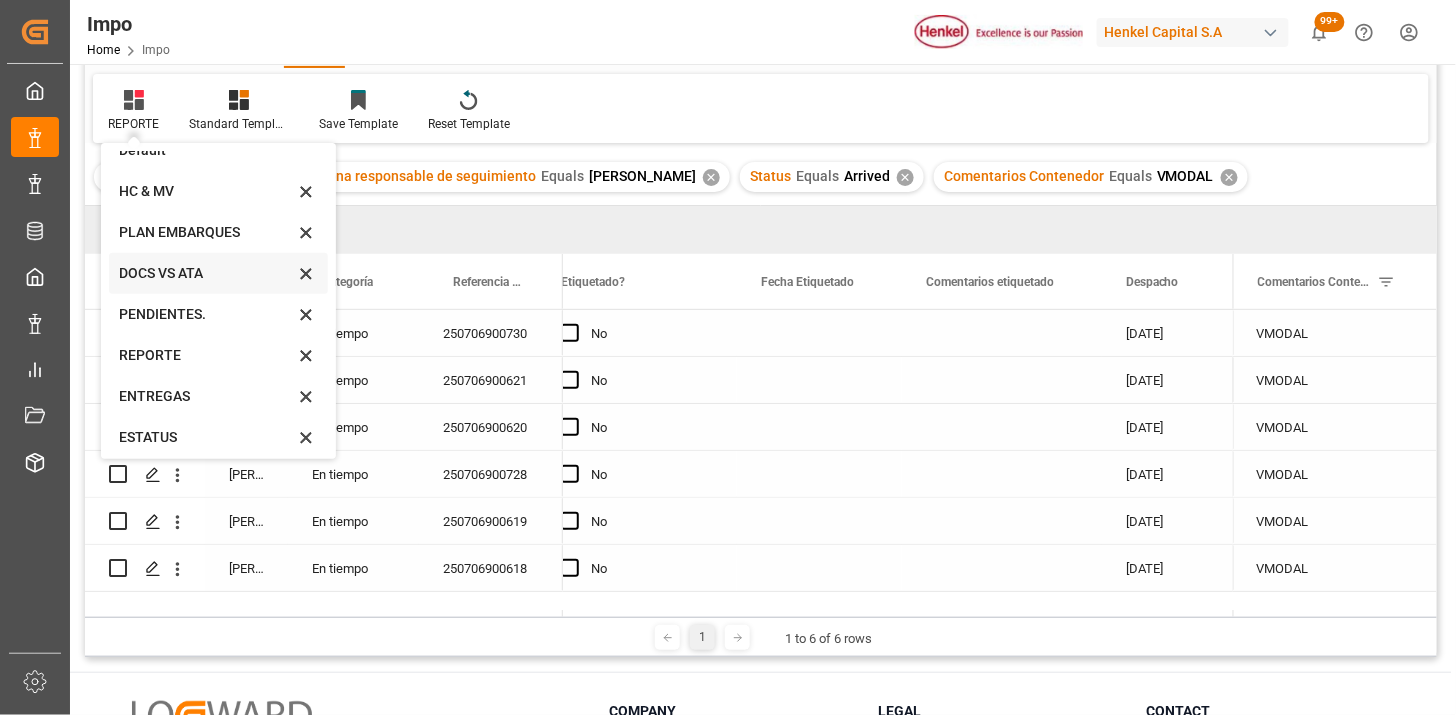 scroll, scrollTop: 27, scrollLeft: 0, axis: vertical 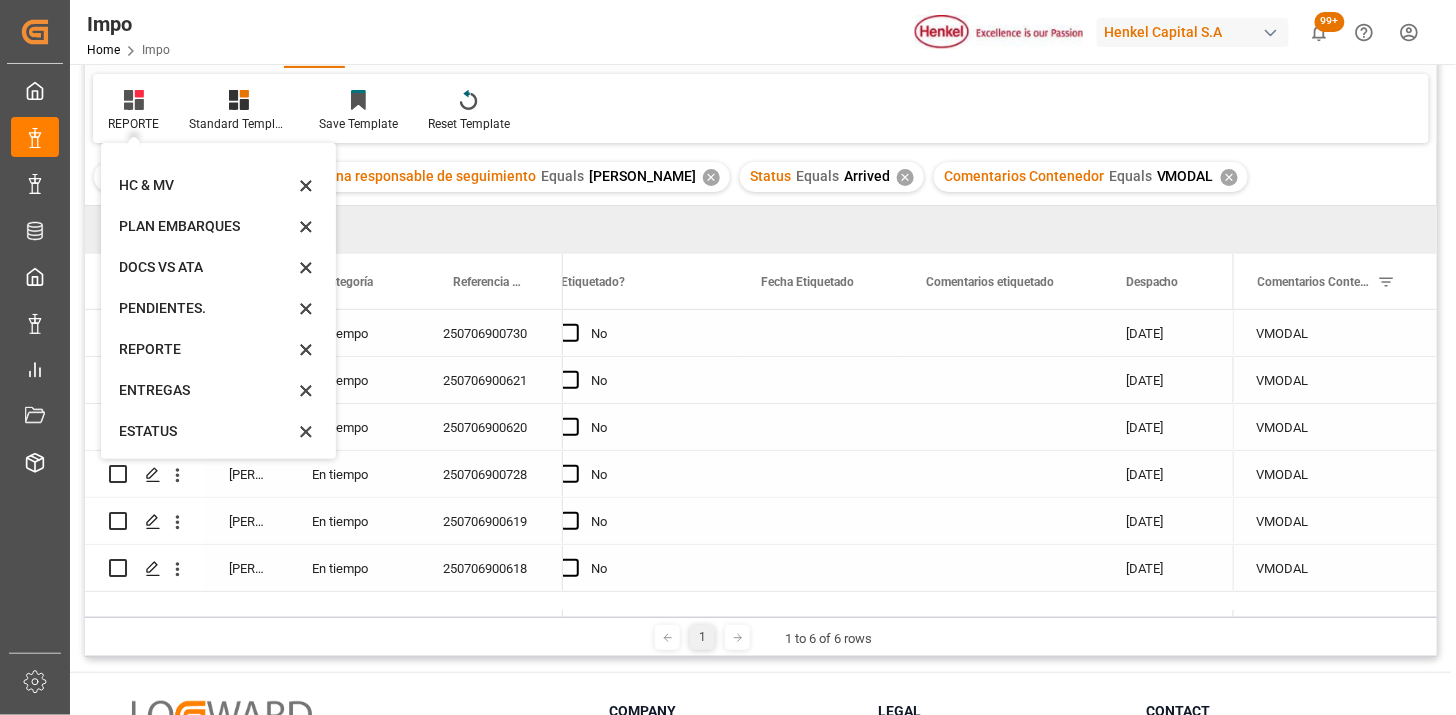 click on "ENTREGAS" at bounding box center (206, 390) 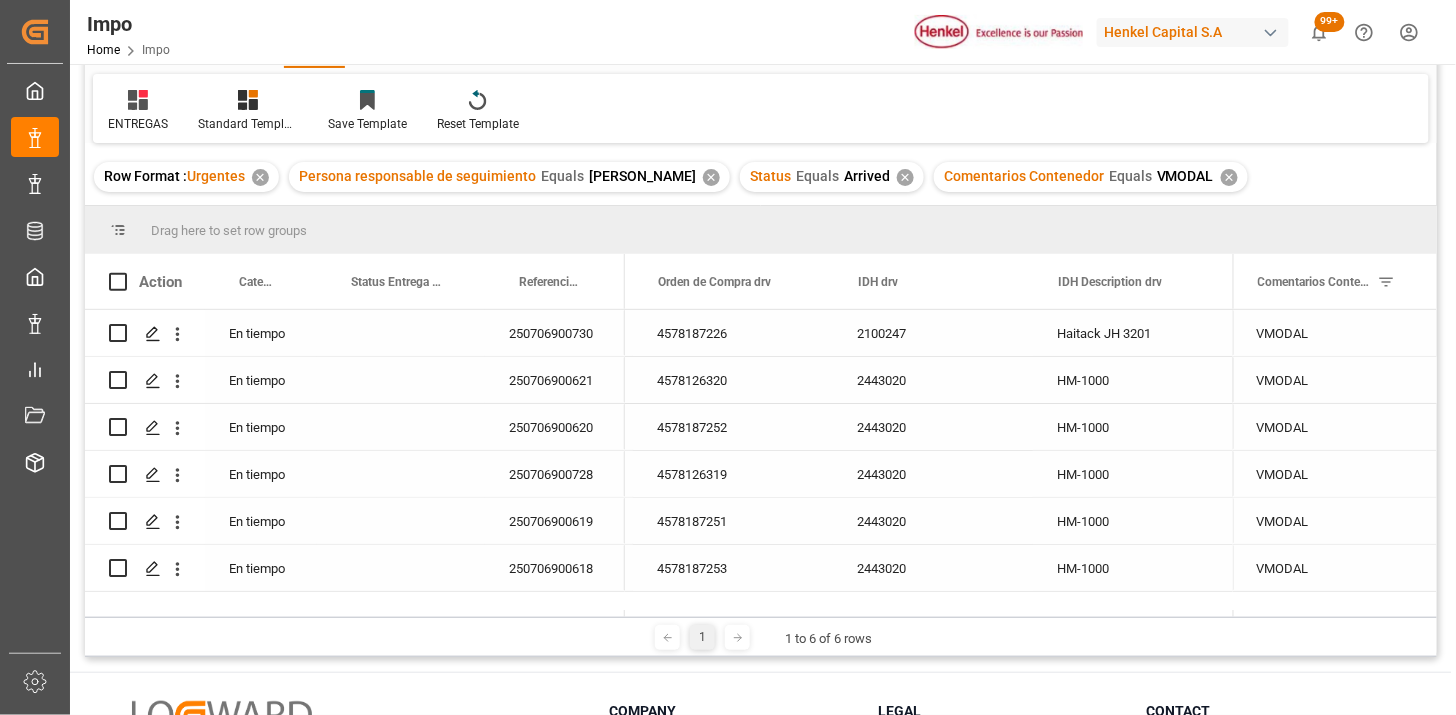 scroll, scrollTop: 0, scrollLeft: 1992, axis: horizontal 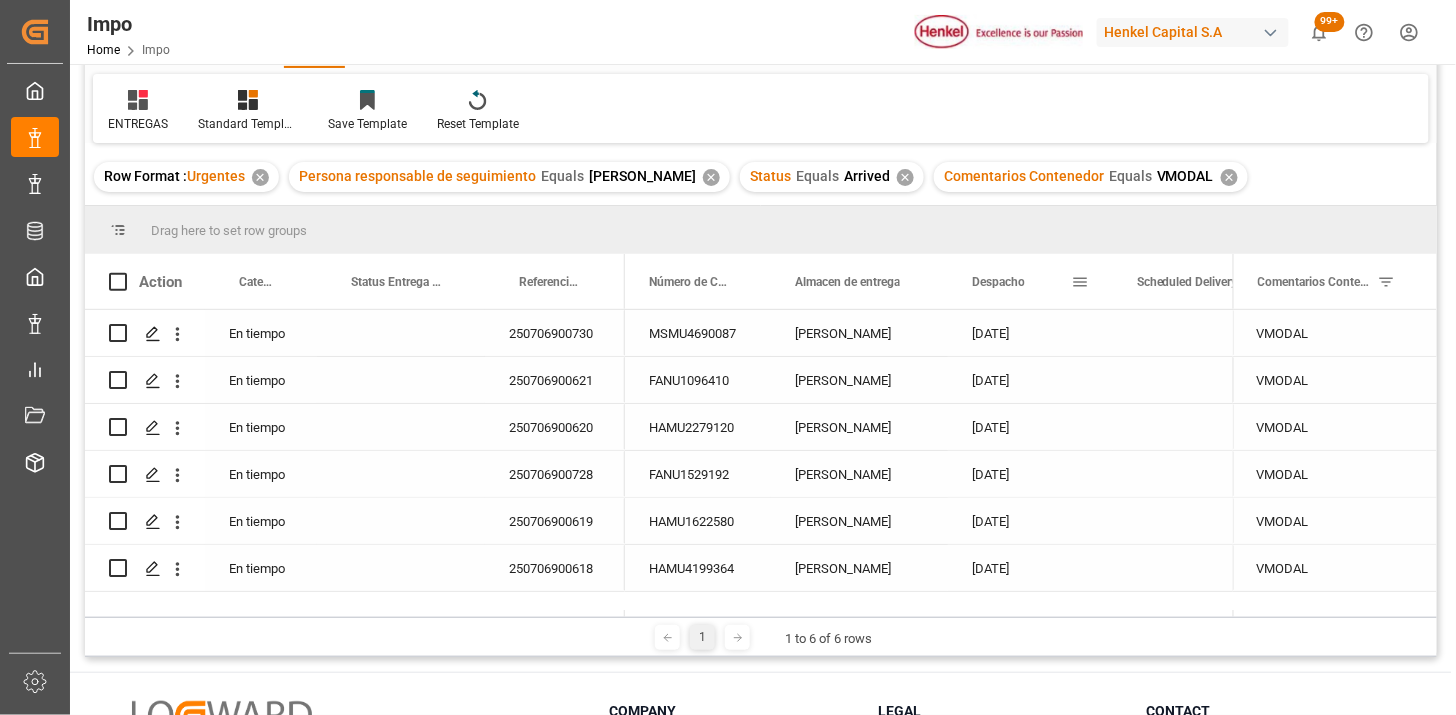 click on "Despacho" at bounding box center [1021, 281] 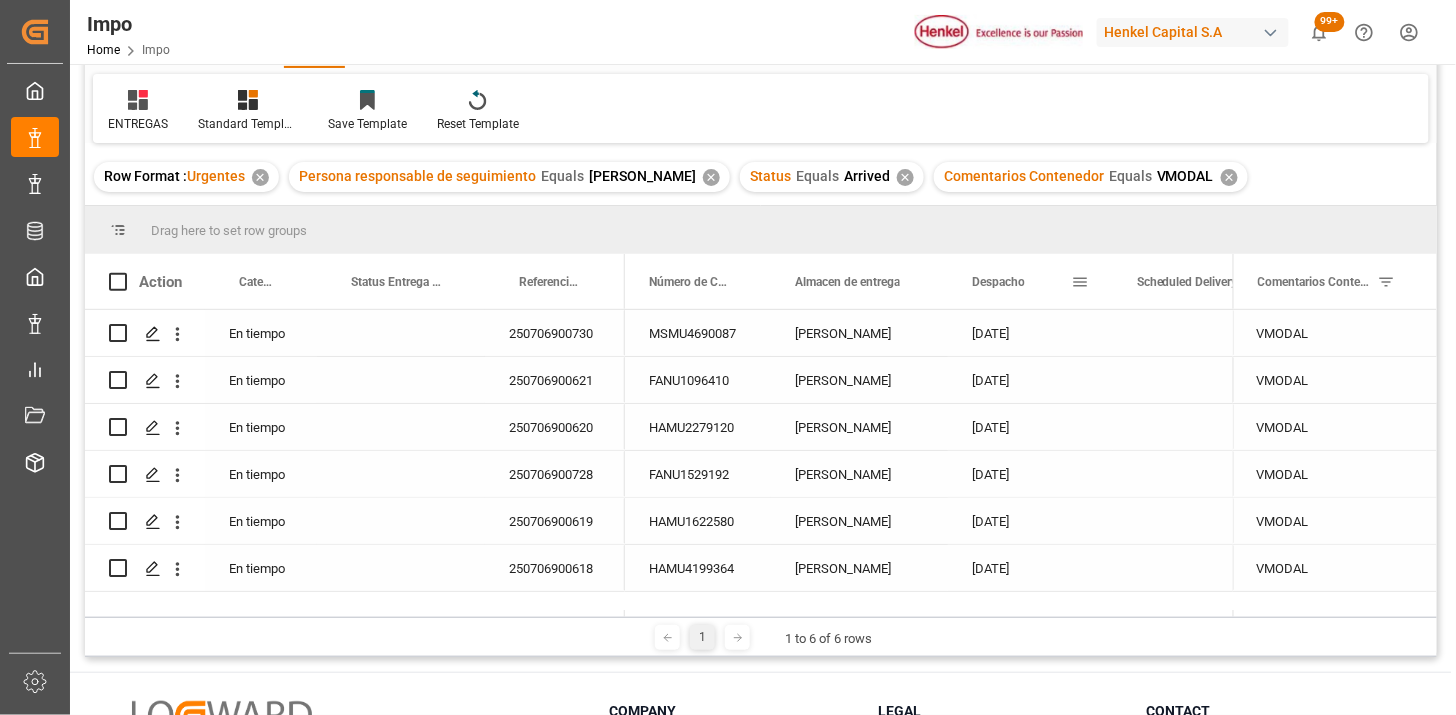 click on "Despacho" at bounding box center [1021, 281] 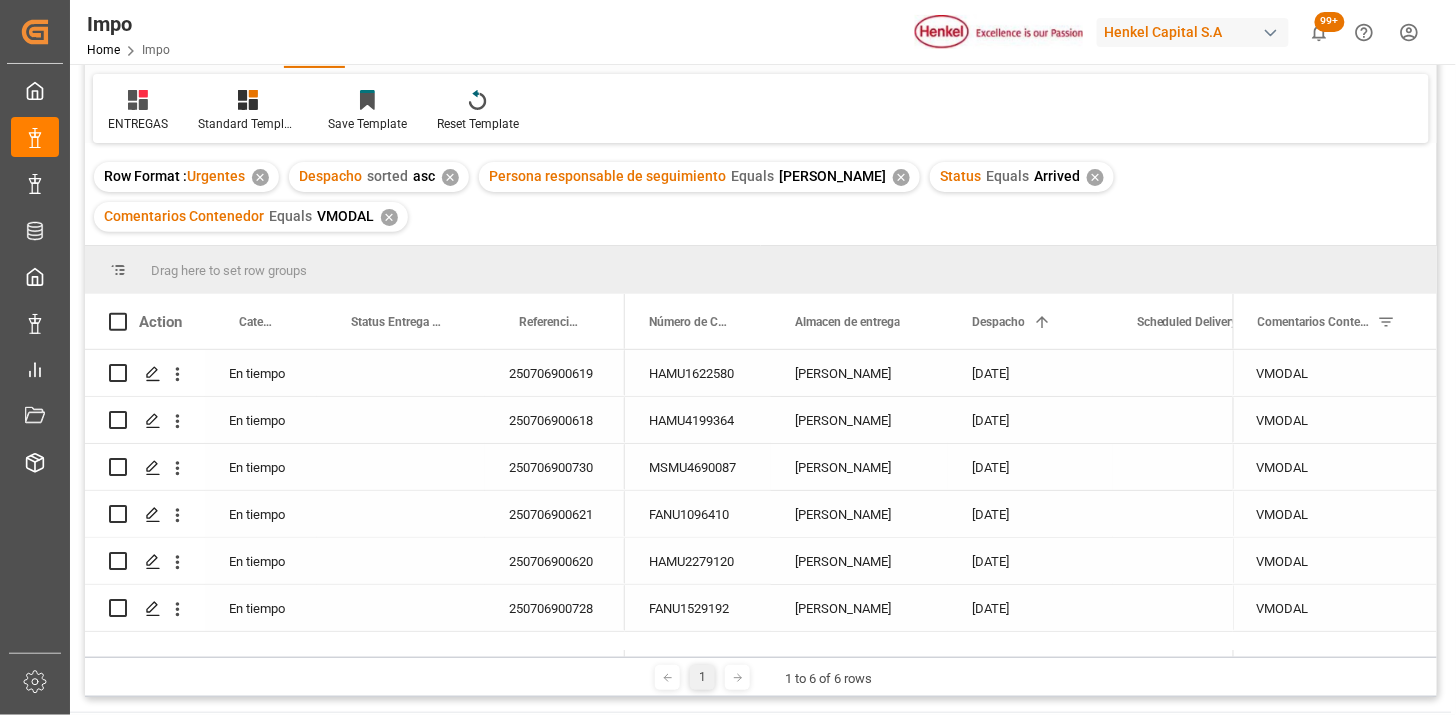 scroll, scrollTop: 222, scrollLeft: 0, axis: vertical 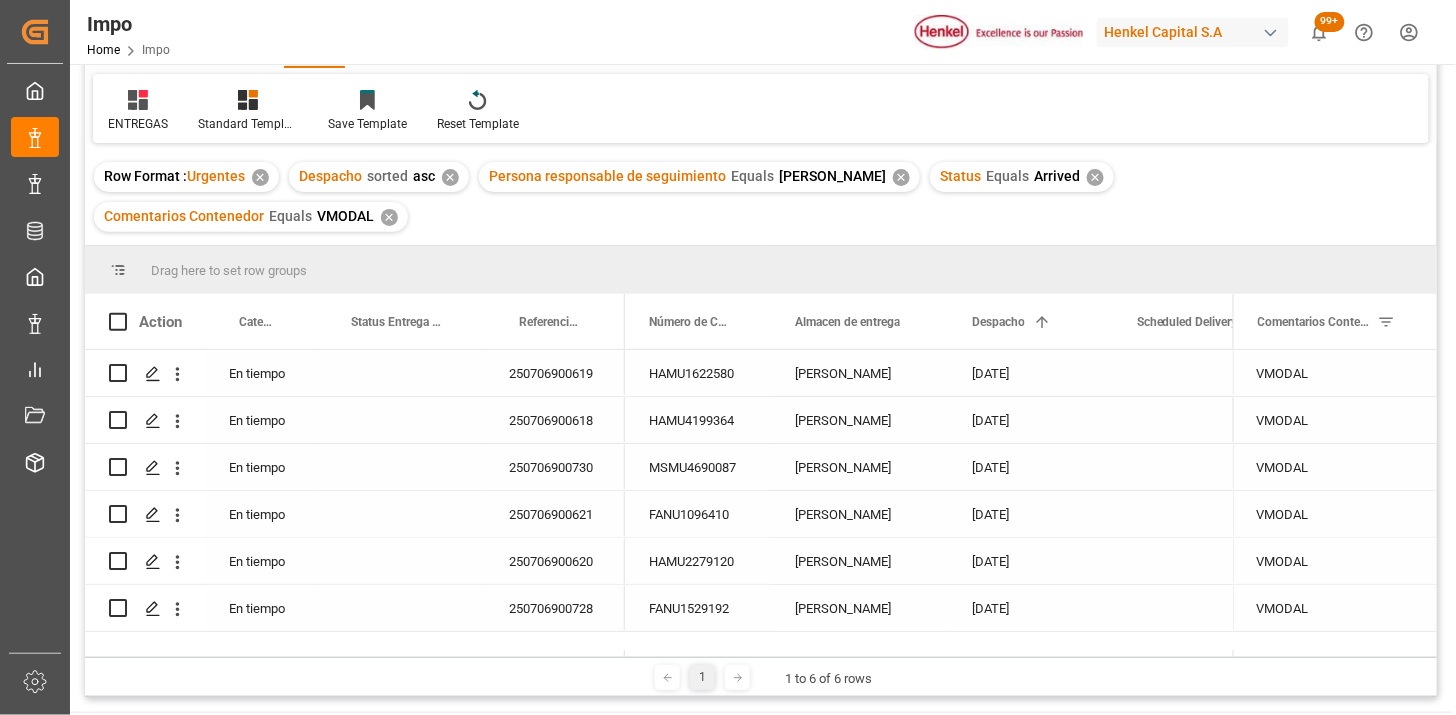 drag, startPoint x: 1410, startPoint y: 176, endPoint x: 1400, endPoint y: 180, distance: 10.770329 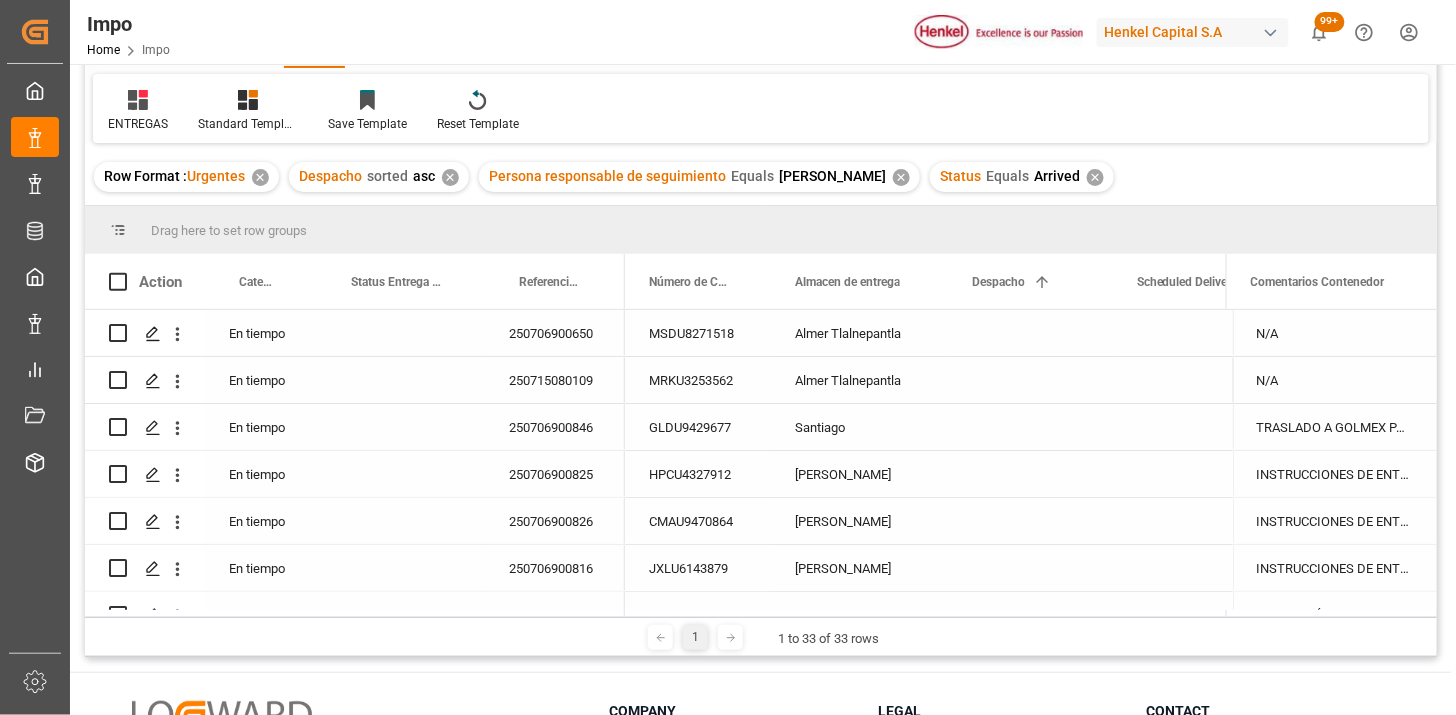 click at bounding box center (1030, 333) 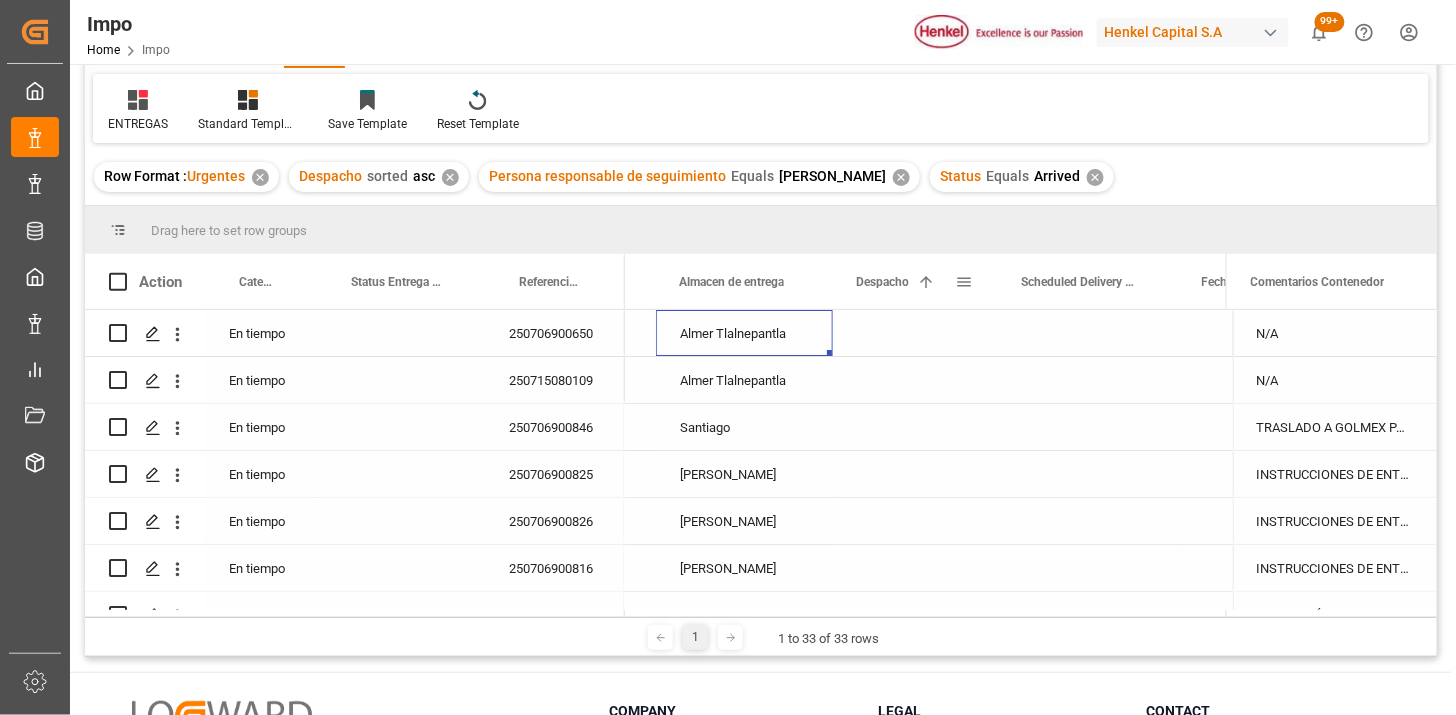 click on "Despacho
1" at bounding box center [905, 281] 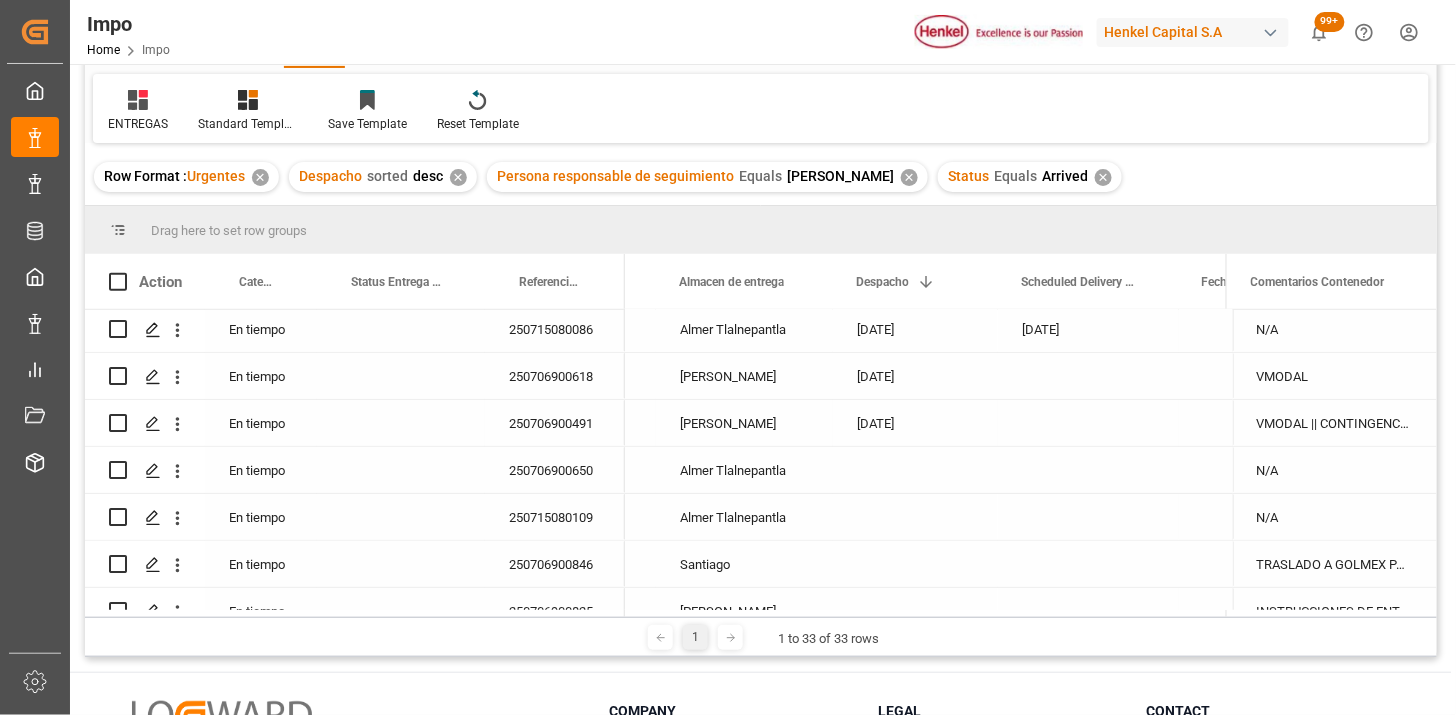 click on "[DATE]" at bounding box center [915, 423] 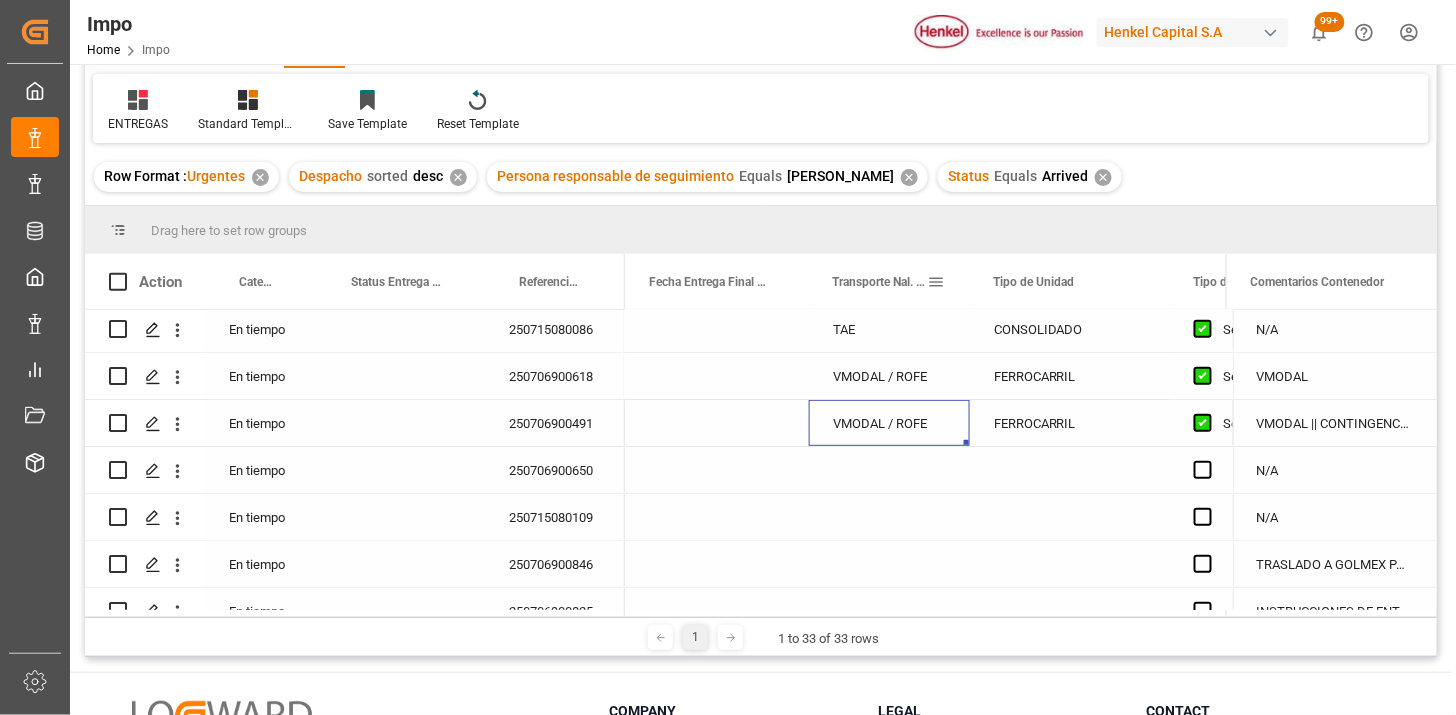 click on "Transporte Nal. (Nombre#Caja)" at bounding box center [888, 281] 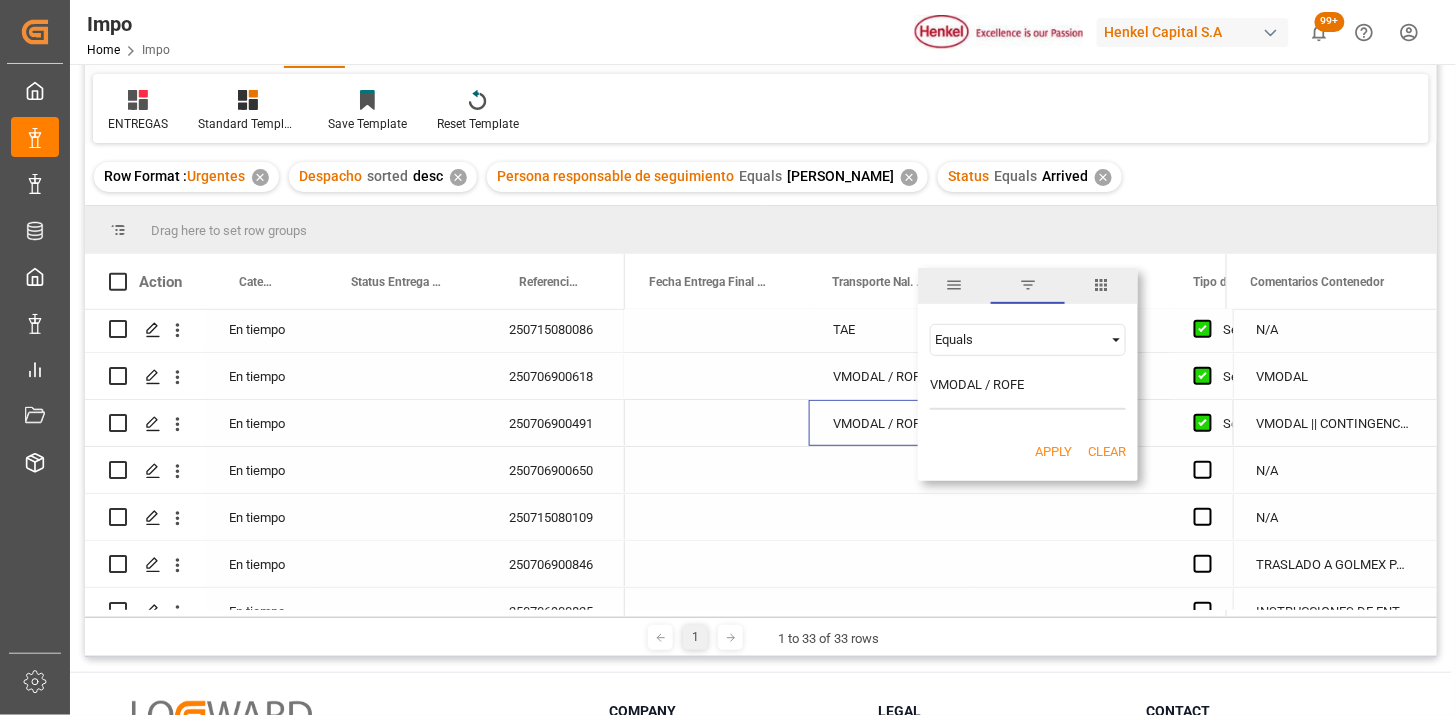 type on "VMODAL / ROFE" 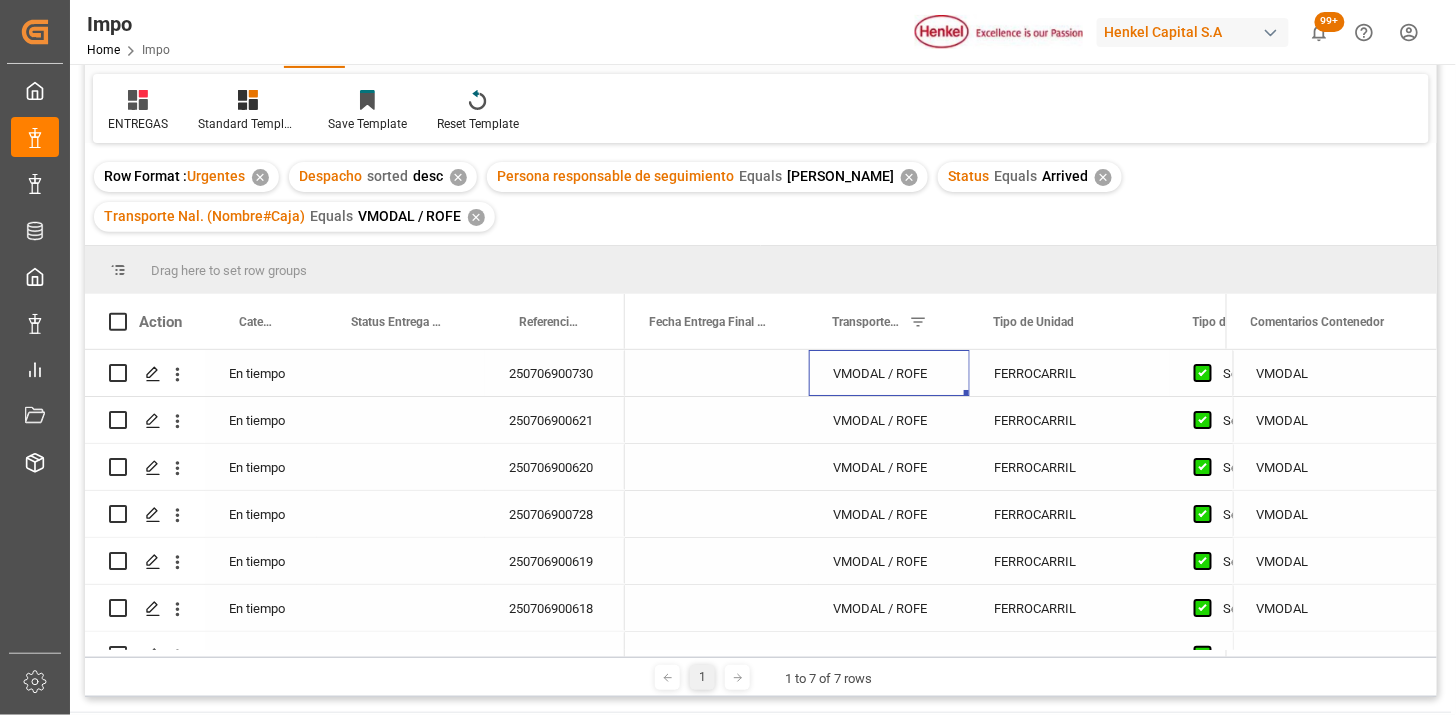click on "VMODAL / ROFE" at bounding box center (889, 373) 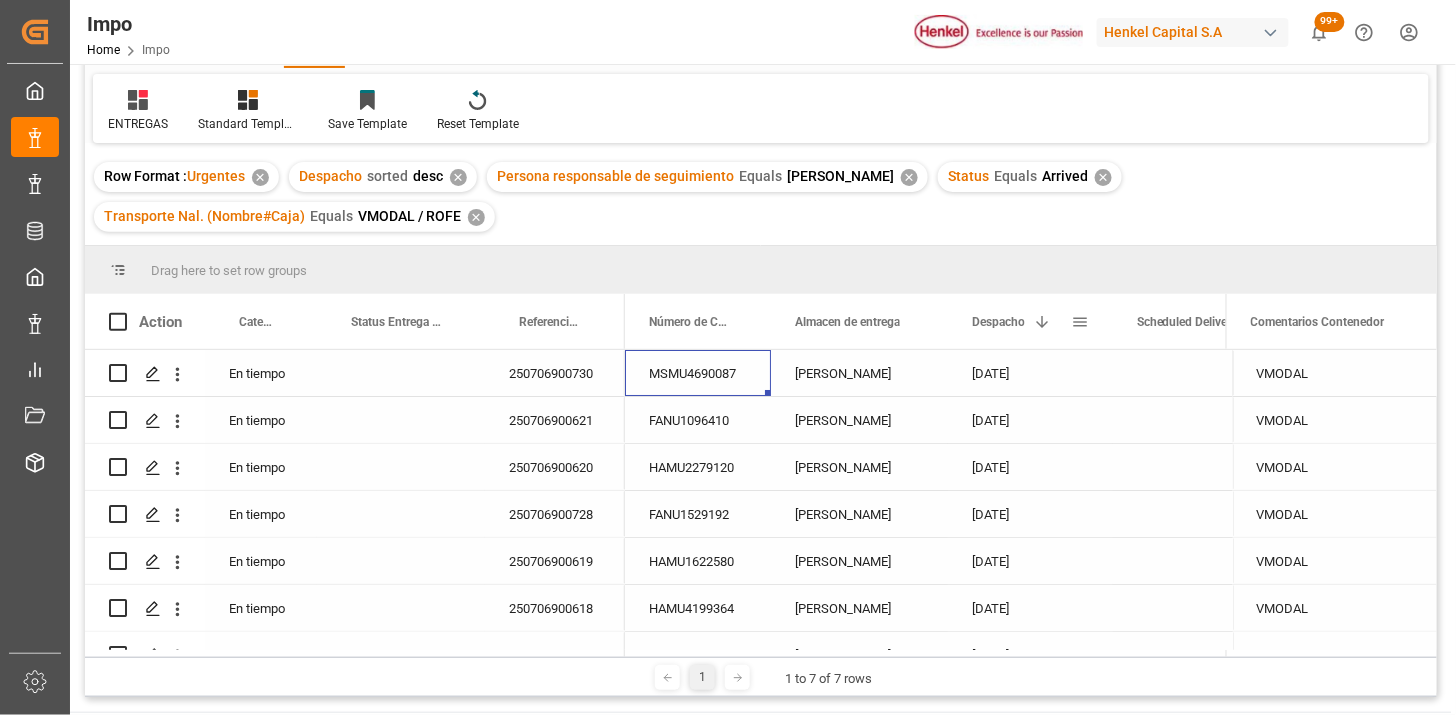 click on "Despacho
1" at bounding box center (1021, 321) 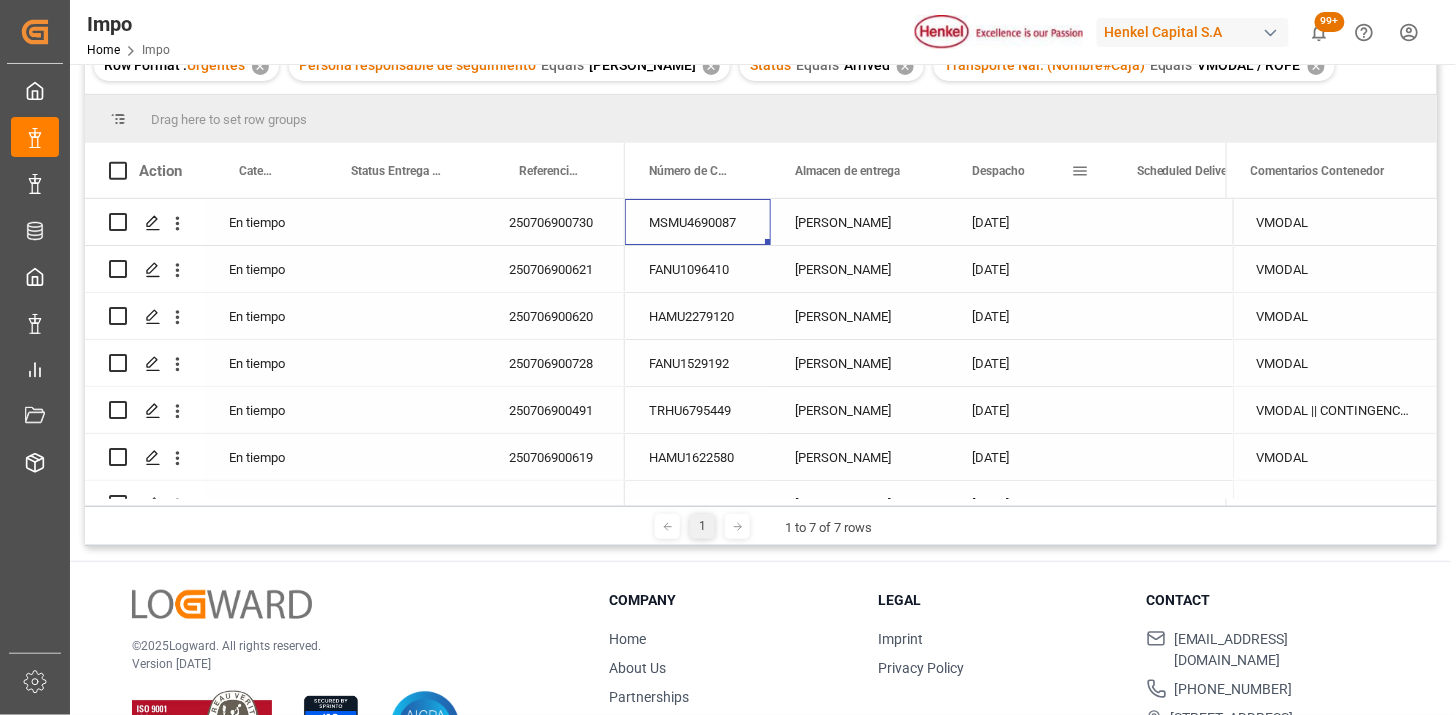 click on "Despacho" at bounding box center [1021, 170] 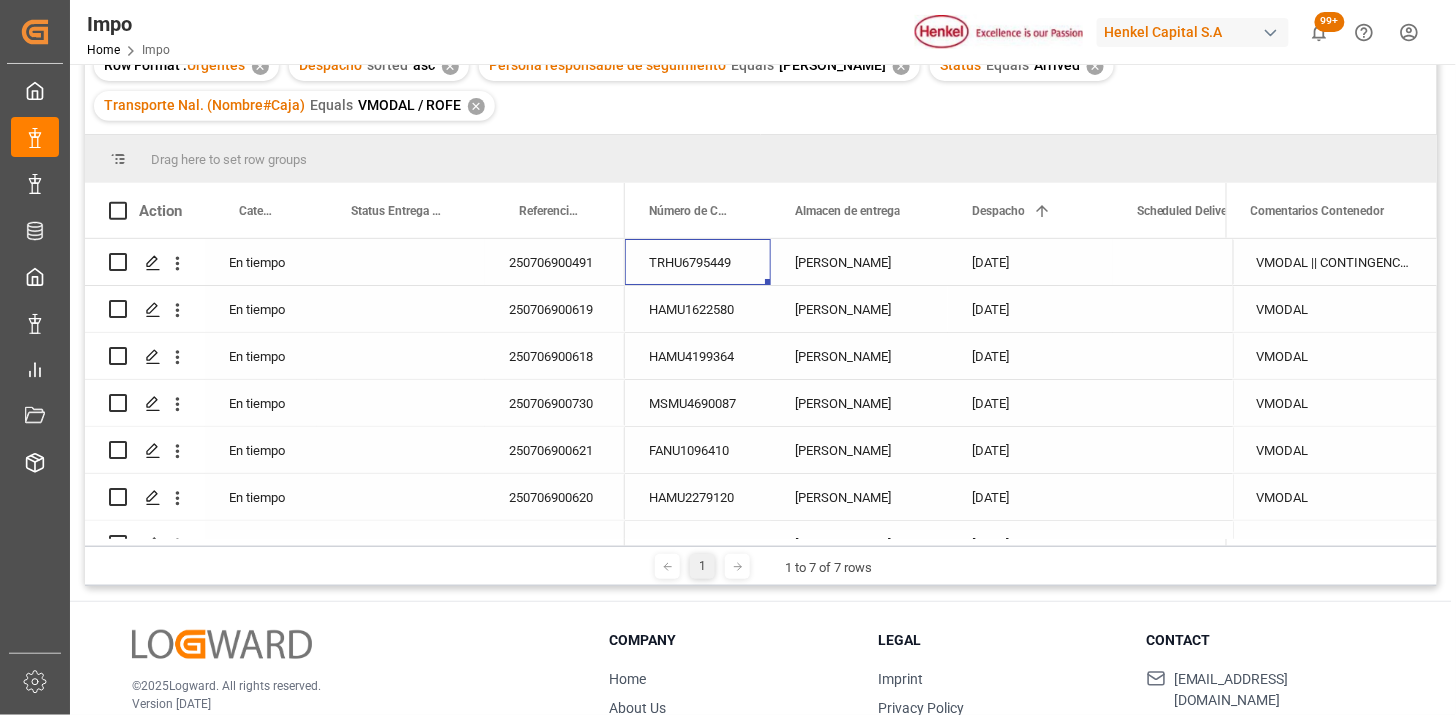 click on "[PERSON_NAME]" at bounding box center (859, 262) 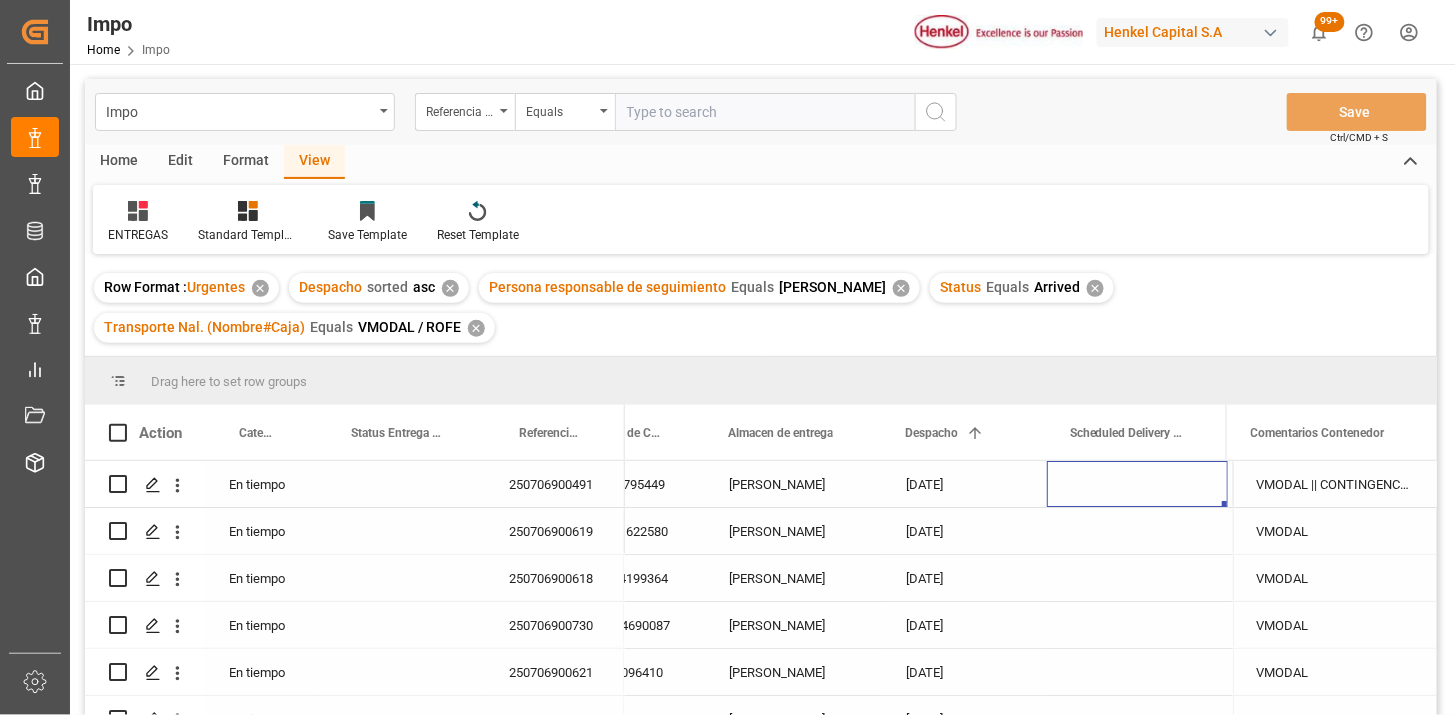 drag, startPoint x: 142, startPoint y: 211, endPoint x: 156, endPoint y: 250, distance: 41.4367 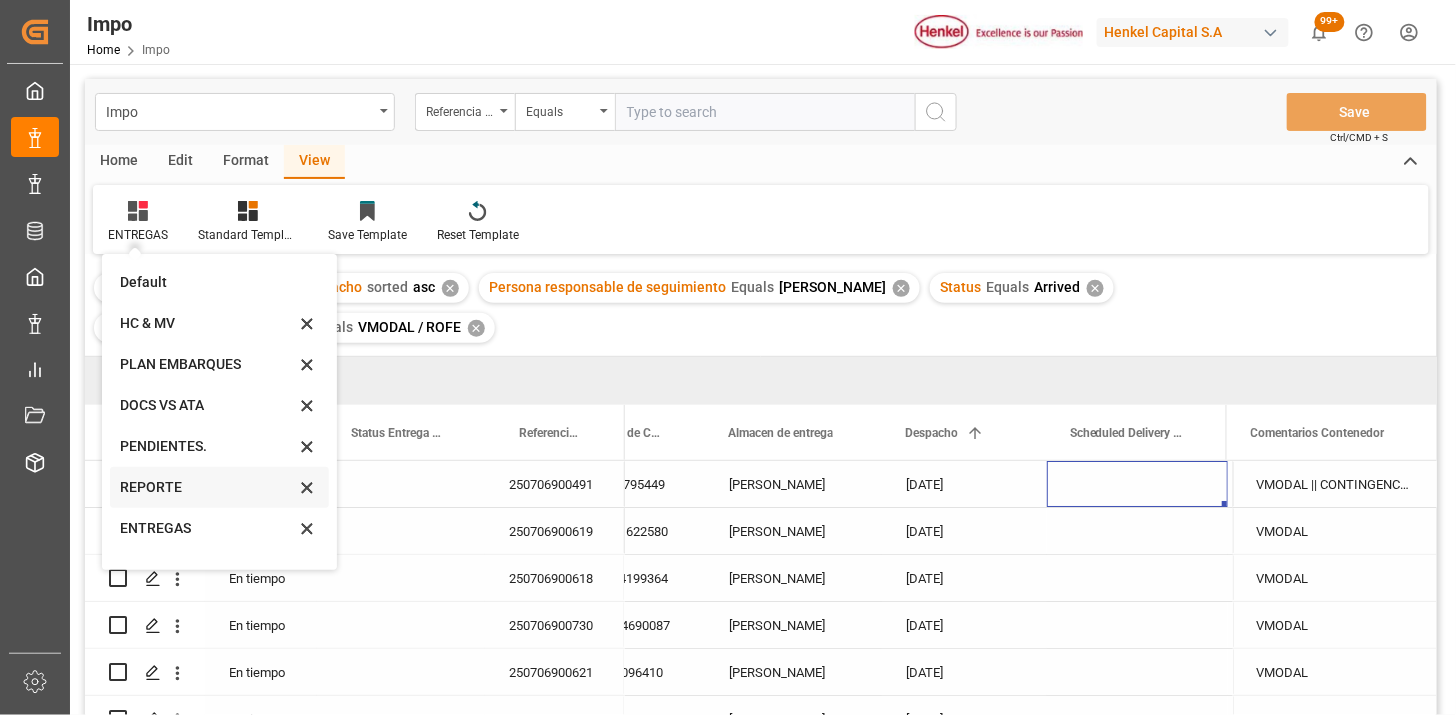 click on "REPORTE" at bounding box center (207, 487) 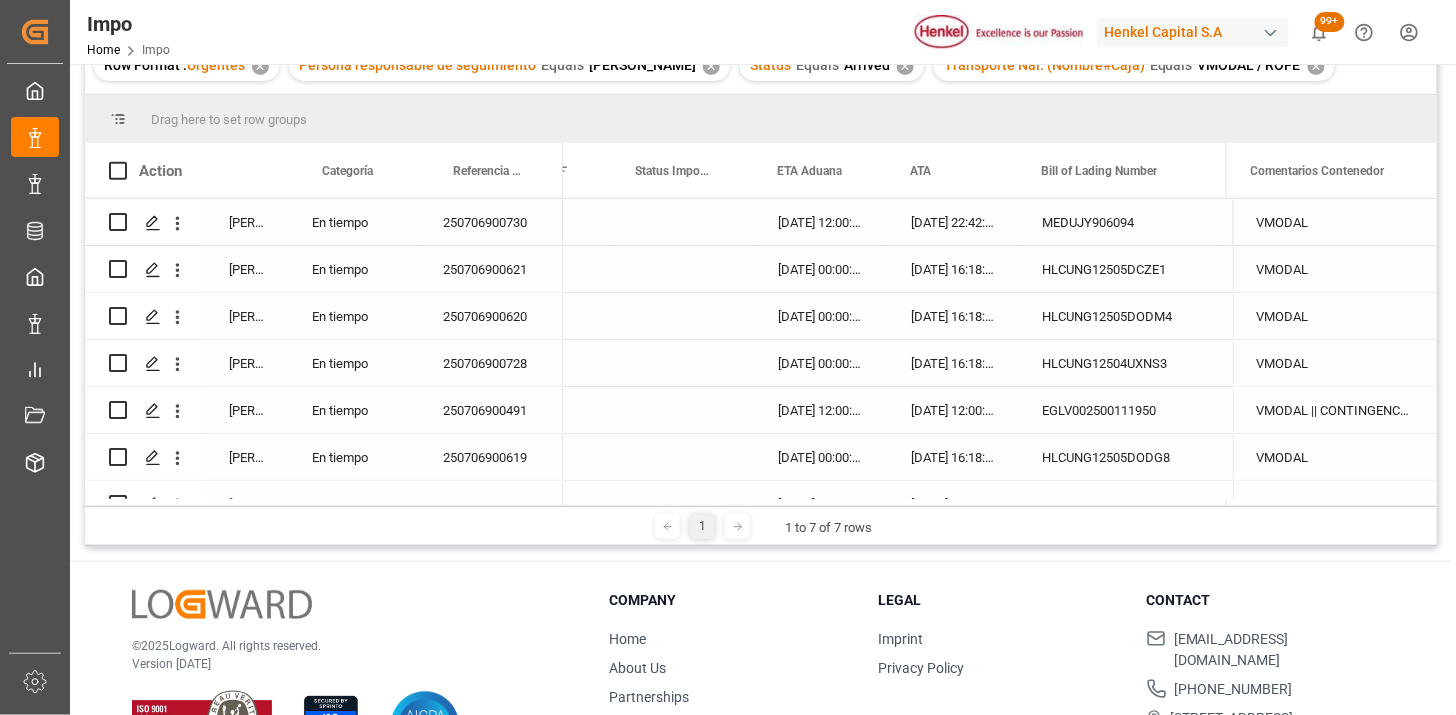 click on "[DATE] 12:00:00" at bounding box center (820, 222) 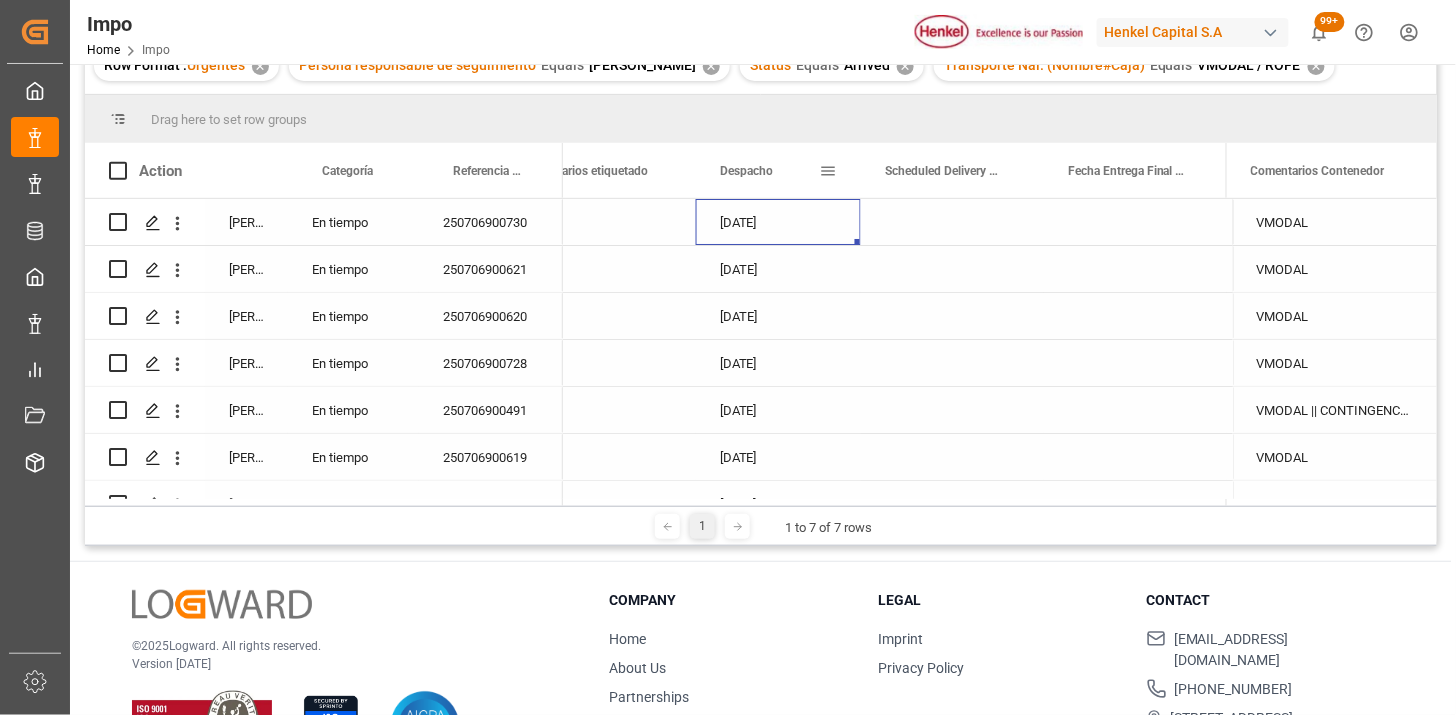 click on "Despacho" at bounding box center (769, 170) 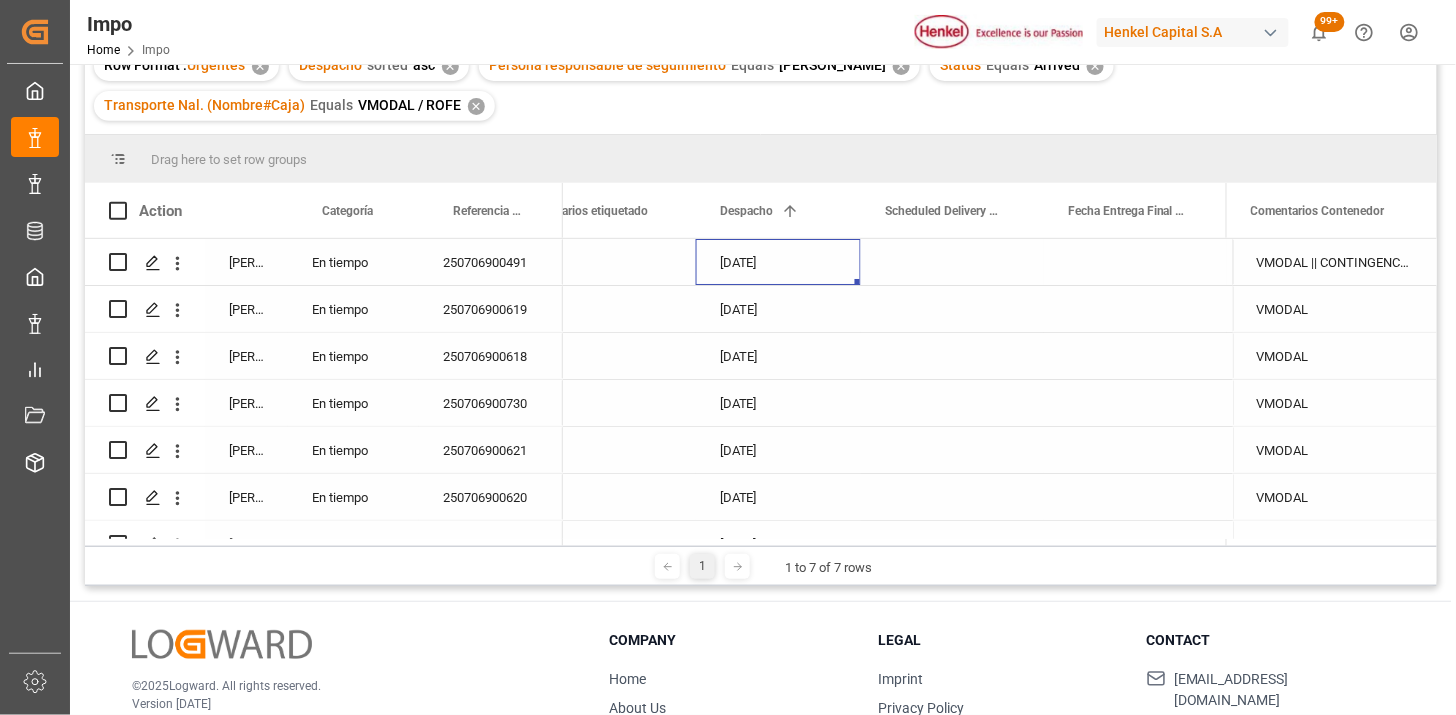 click on "[DATE]" at bounding box center [778, 262] 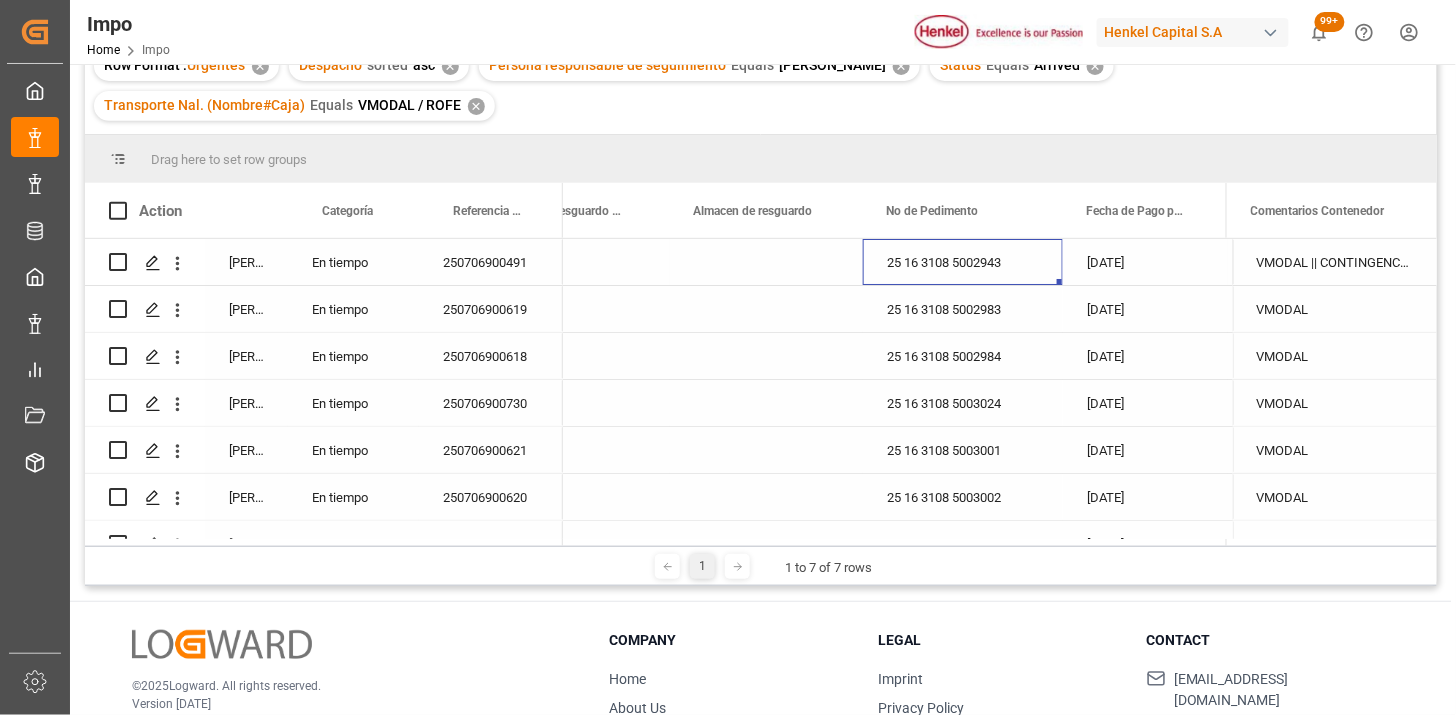 click on "25 16 3108 5002943" at bounding box center (963, 262) 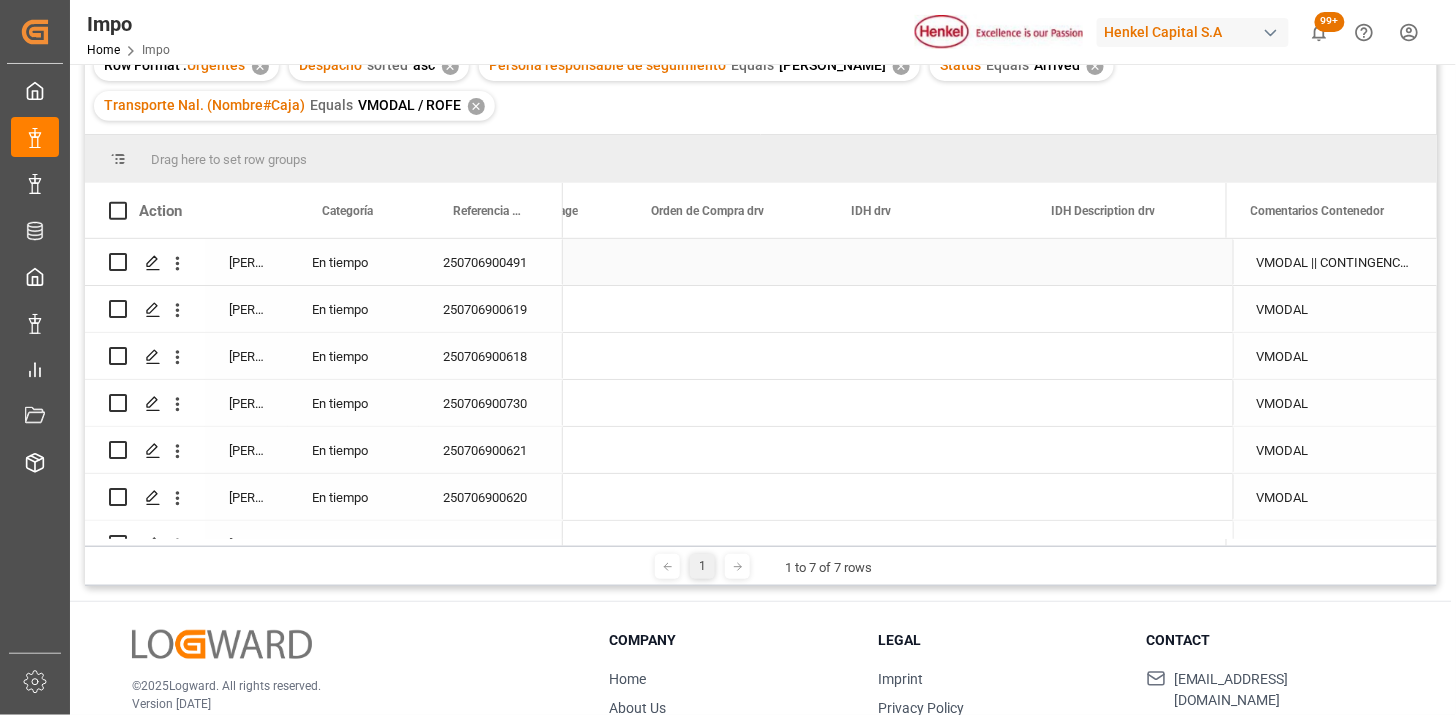 scroll, scrollTop: 0, scrollLeft: 5116, axis: horizontal 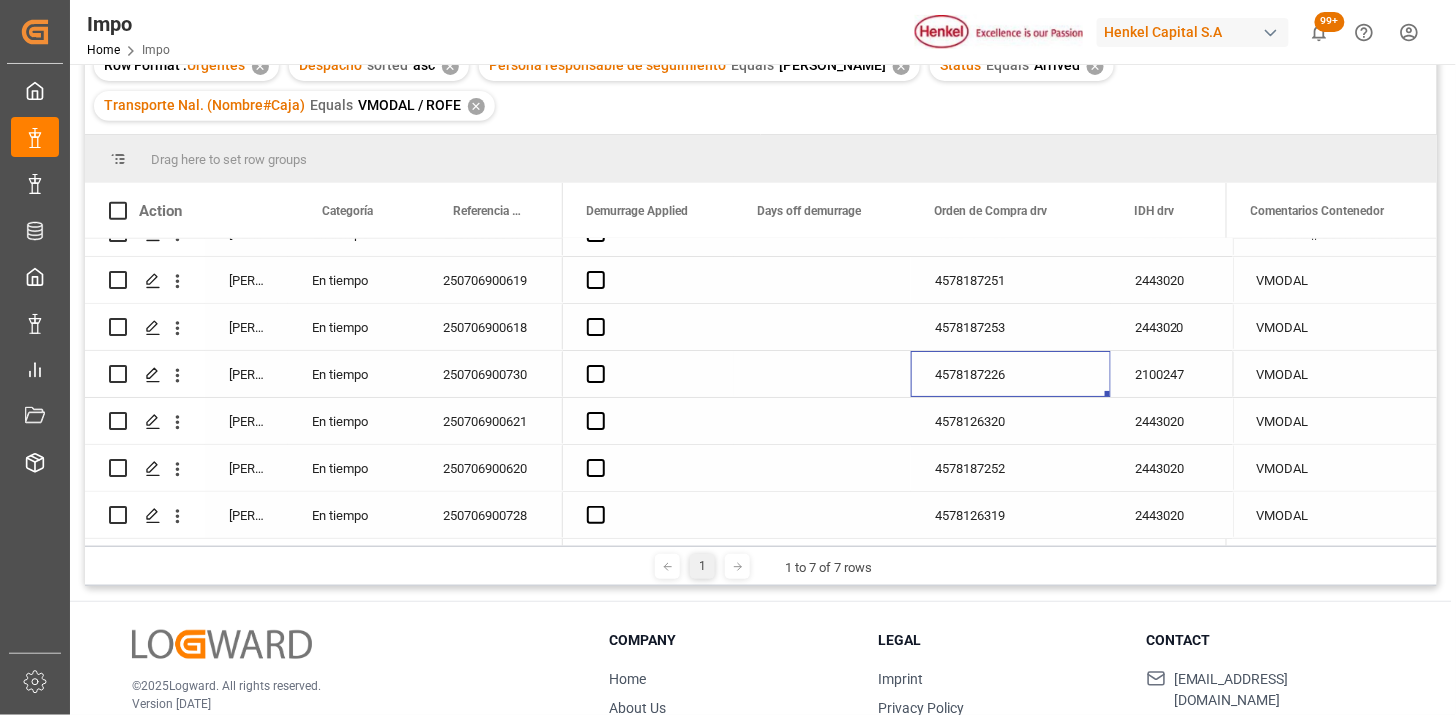 click on "4578187226" at bounding box center [1011, 374] 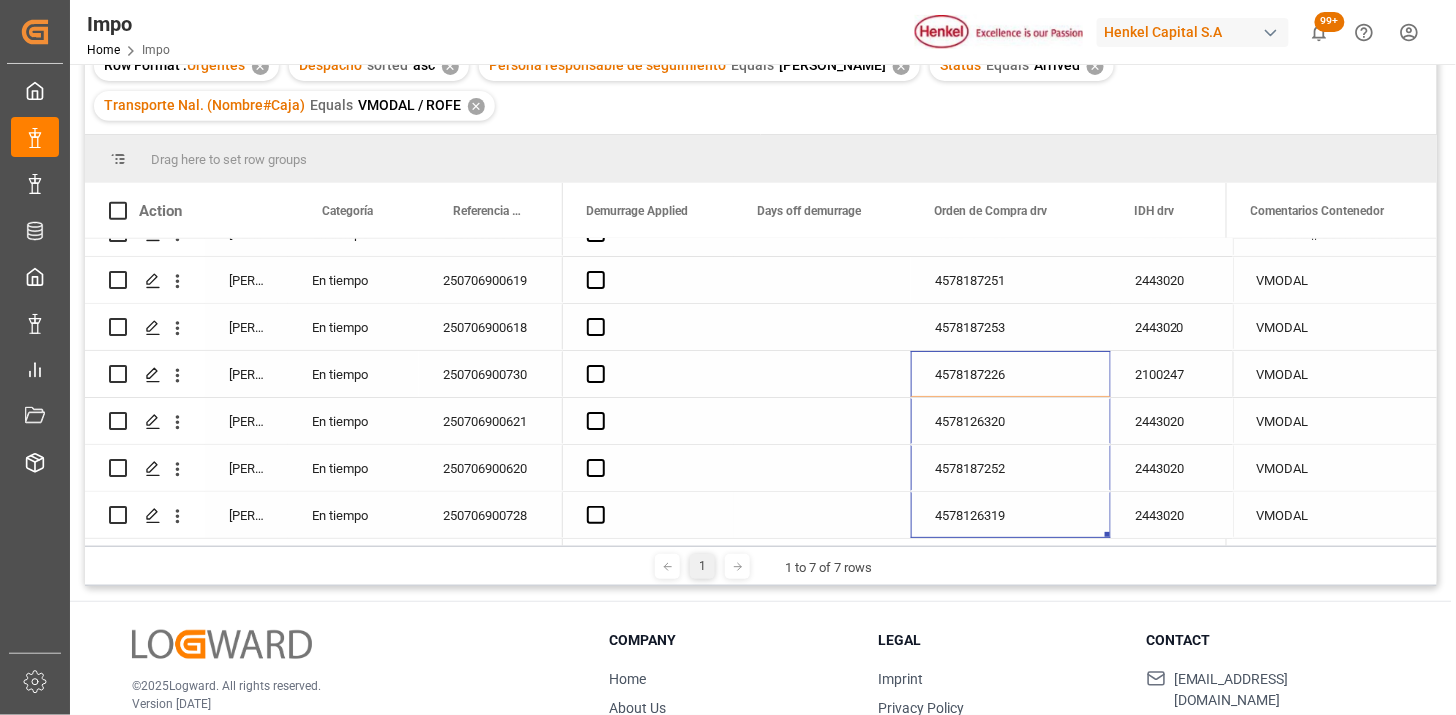scroll, scrollTop: 0, scrollLeft: 0, axis: both 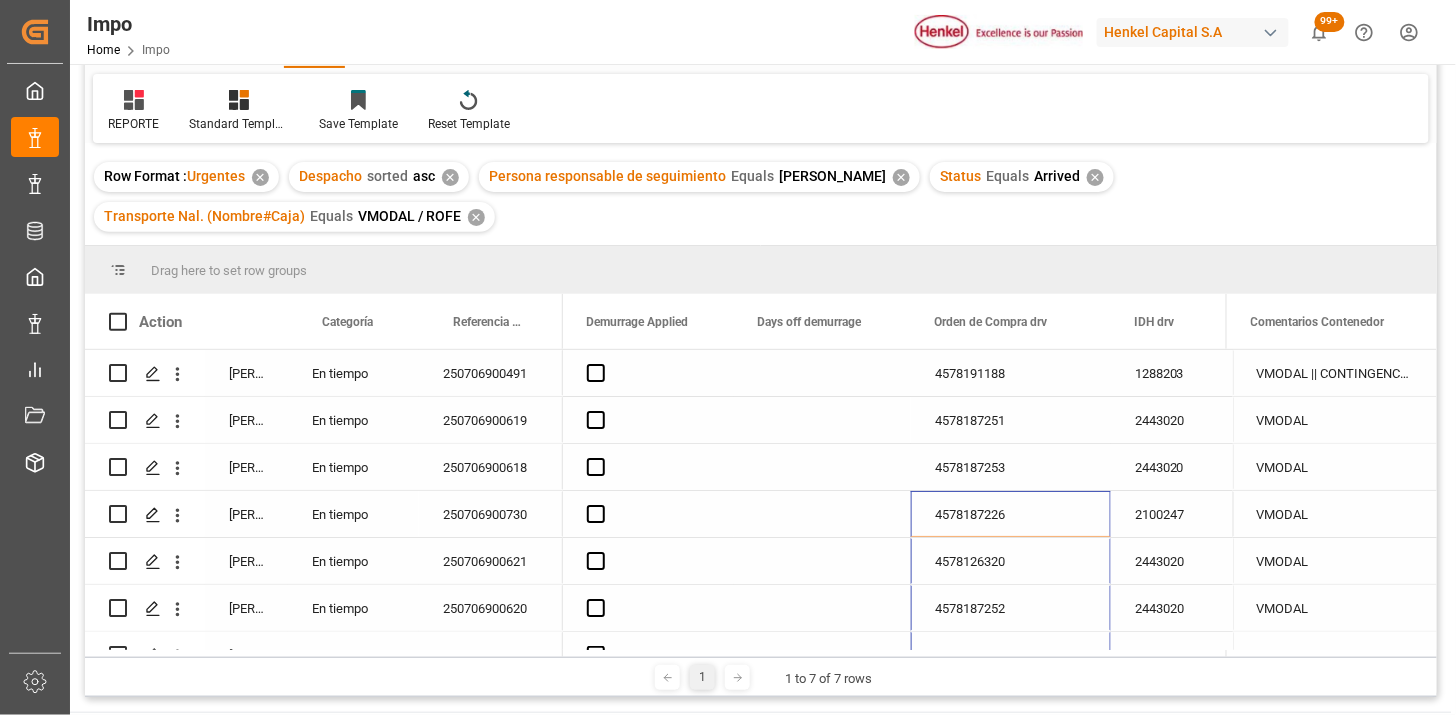 click on "✕" at bounding box center [476, 217] 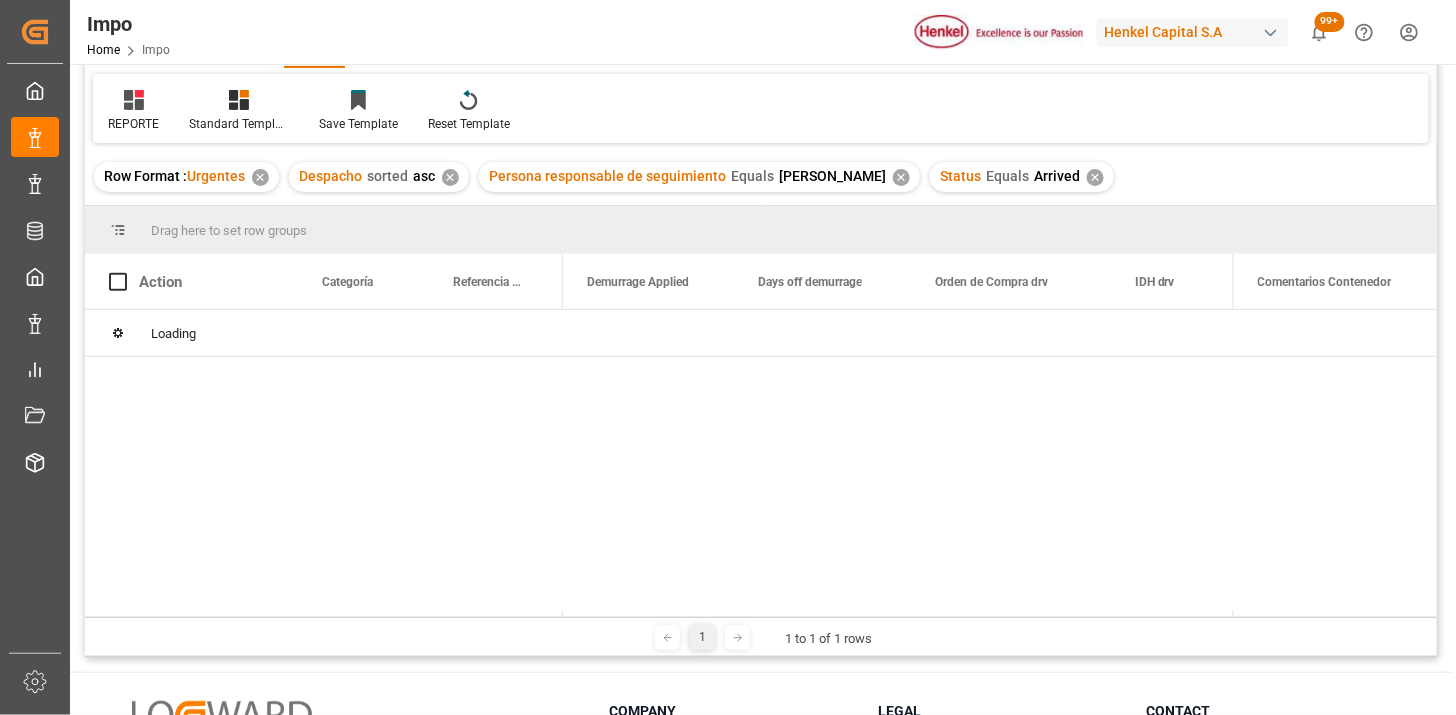 click on "✕" at bounding box center (1095, 177) 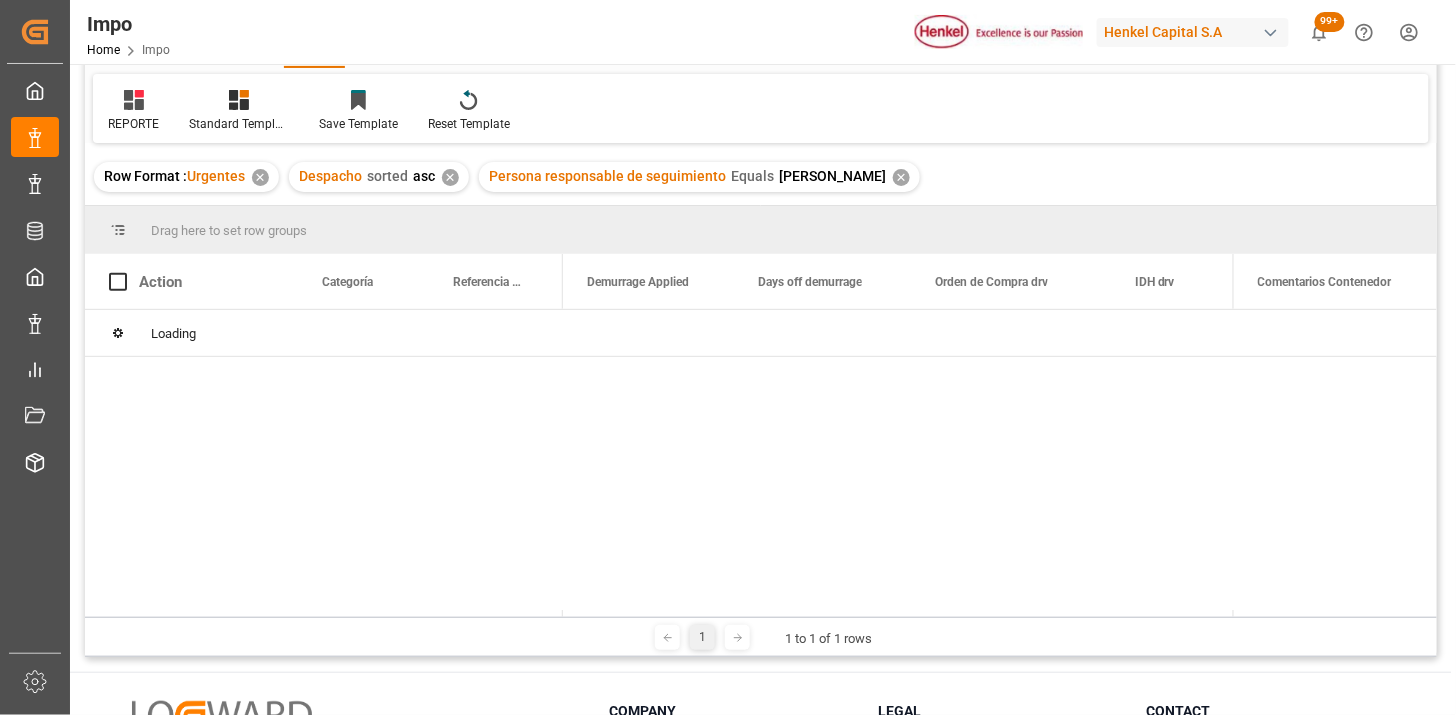 click on "✕" at bounding box center [450, 177] 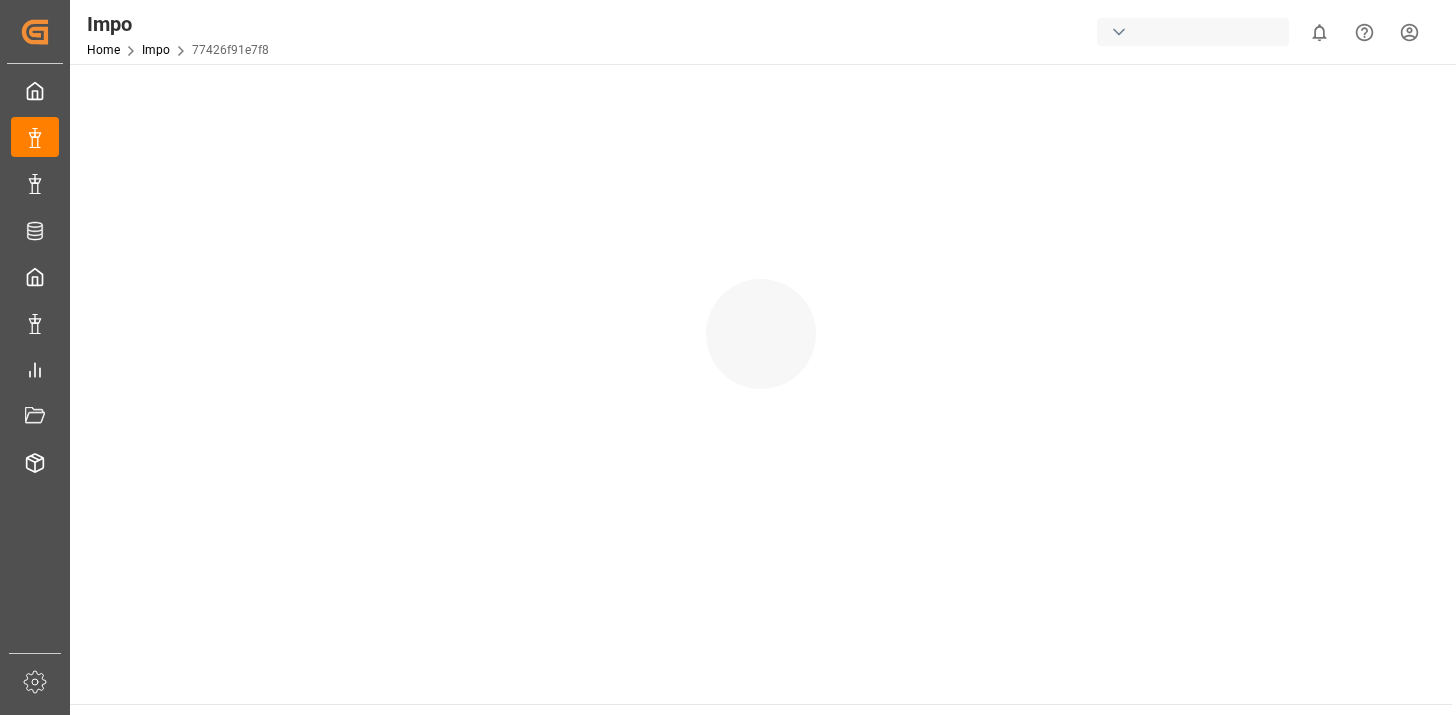 scroll, scrollTop: 0, scrollLeft: 0, axis: both 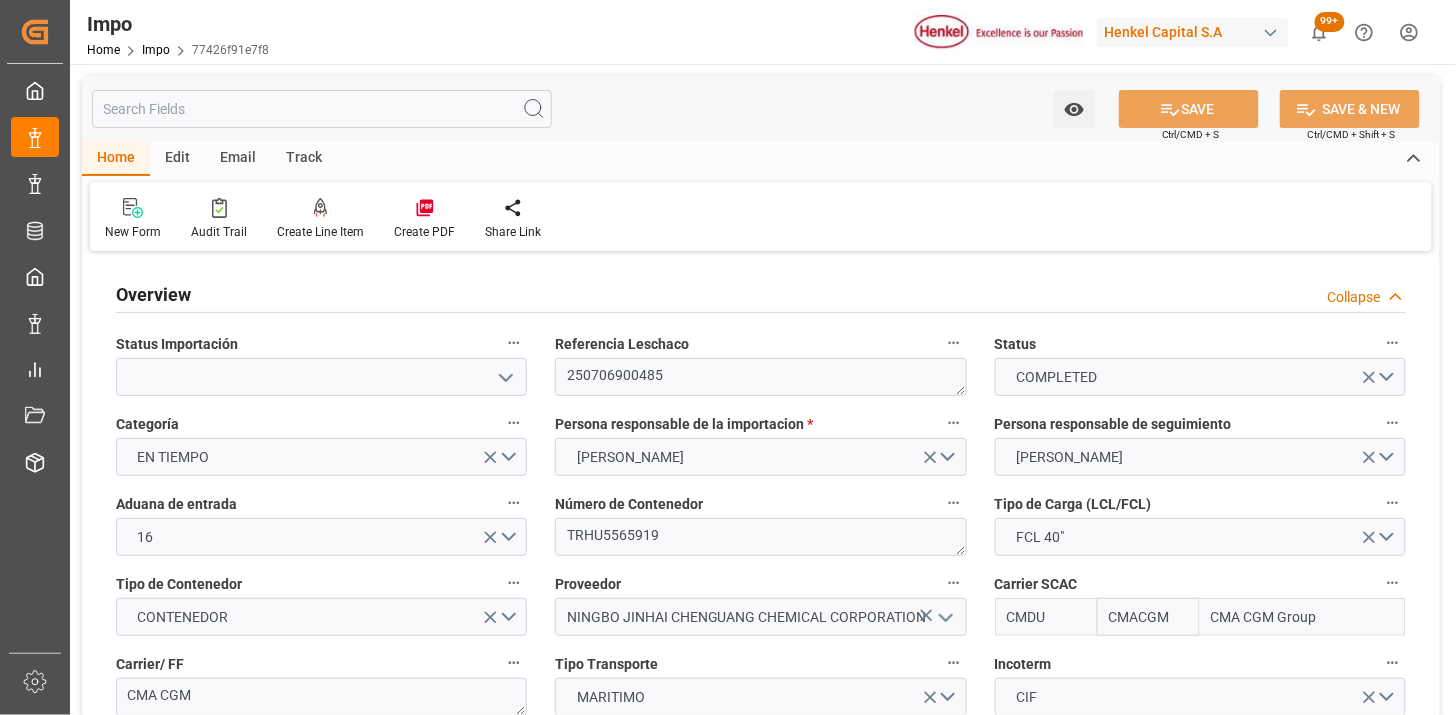 type on "CMACGM" 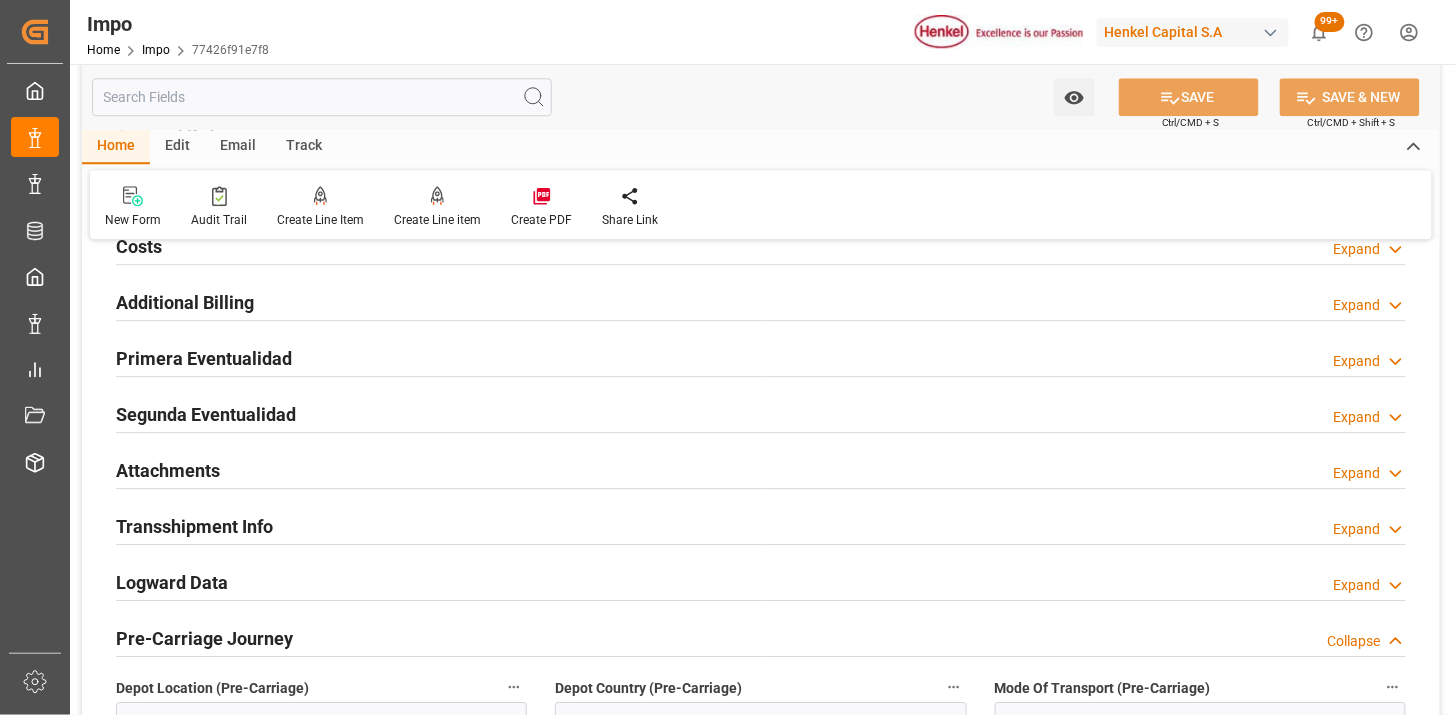 scroll, scrollTop: 1555, scrollLeft: 0, axis: vertical 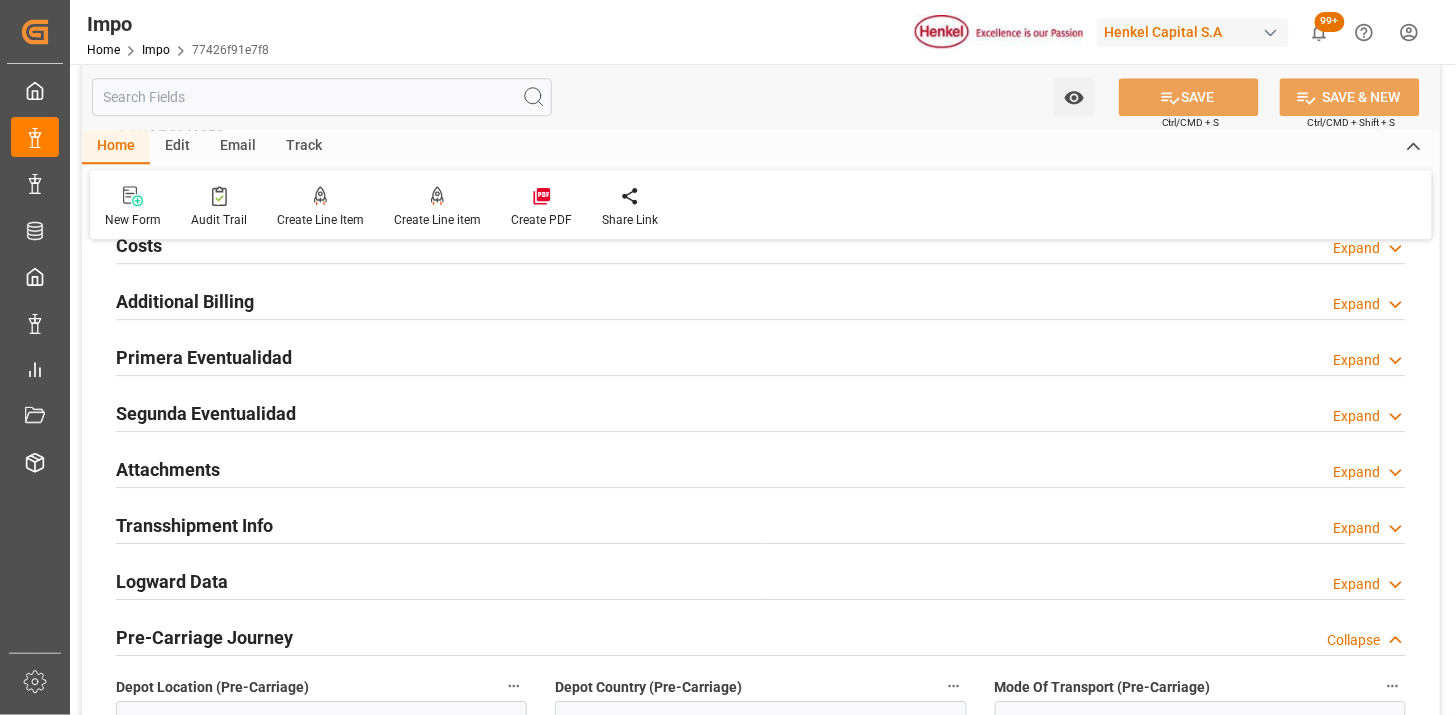 click on "Attachments Expand" at bounding box center [761, 468] 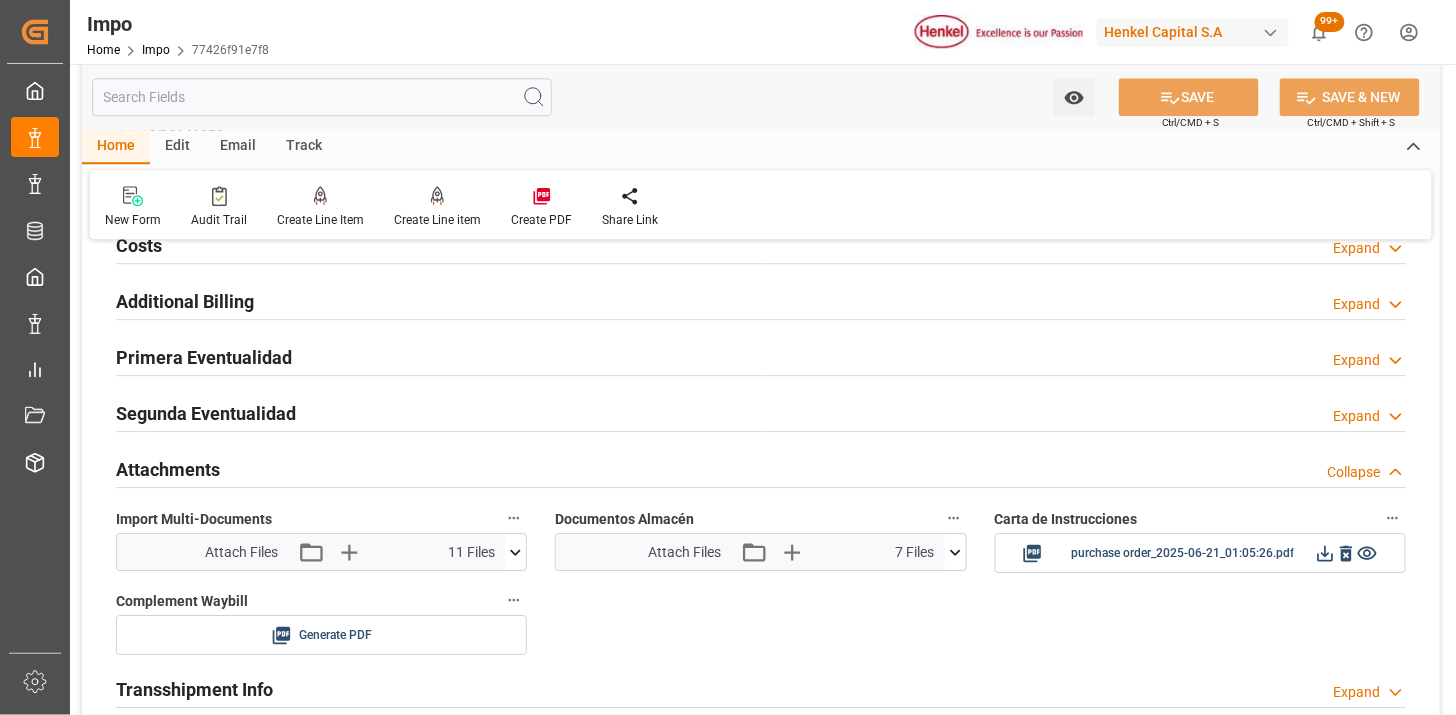 scroll, scrollTop: 1666, scrollLeft: 0, axis: vertical 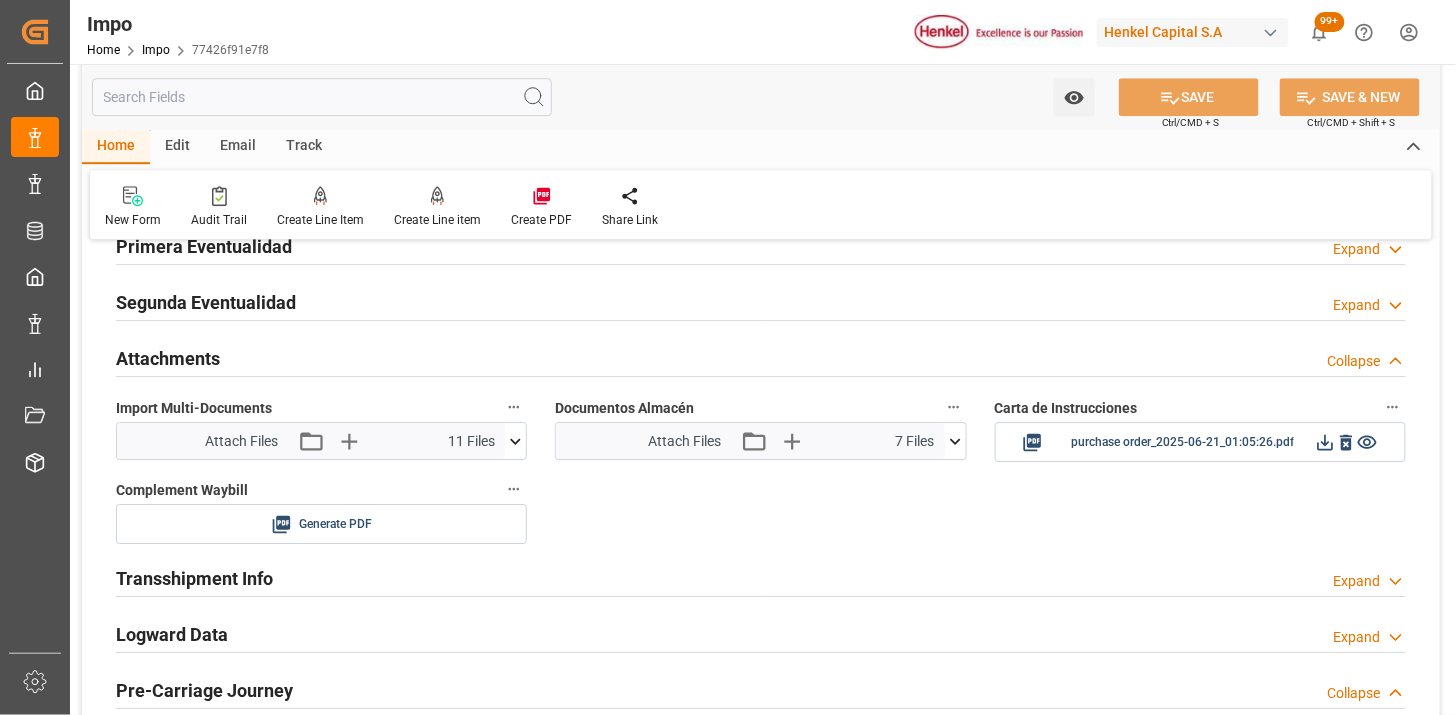 click 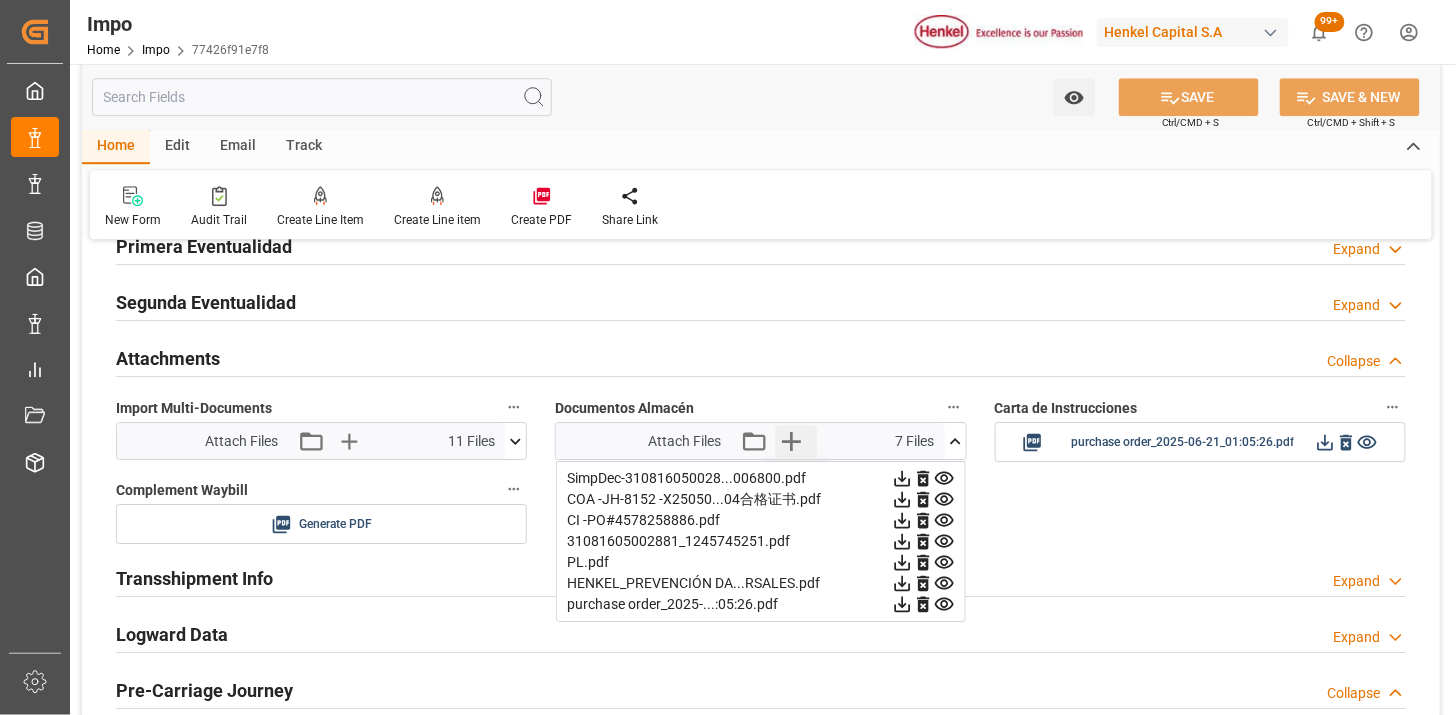 click 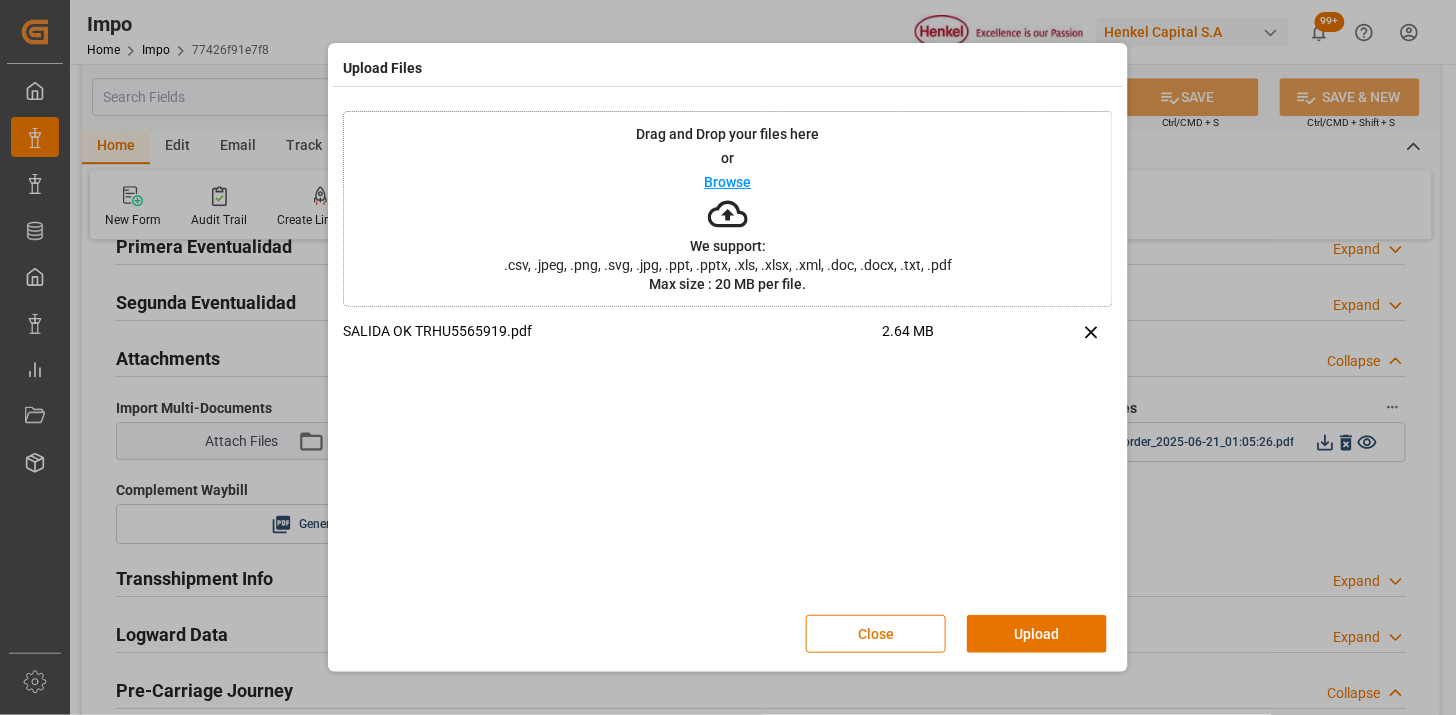 drag, startPoint x: 997, startPoint y: 627, endPoint x: 983, endPoint y: 621, distance: 15.231546 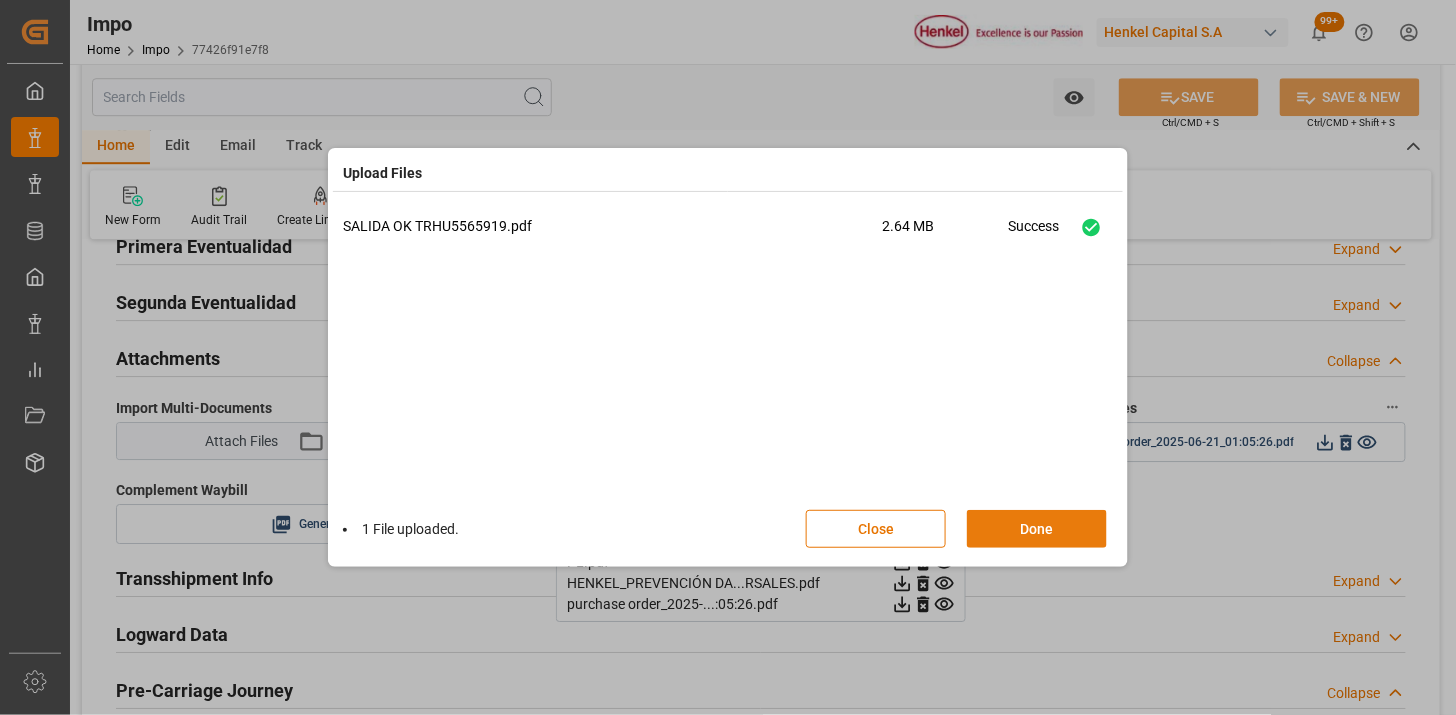 click on "Done" at bounding box center (1037, 529) 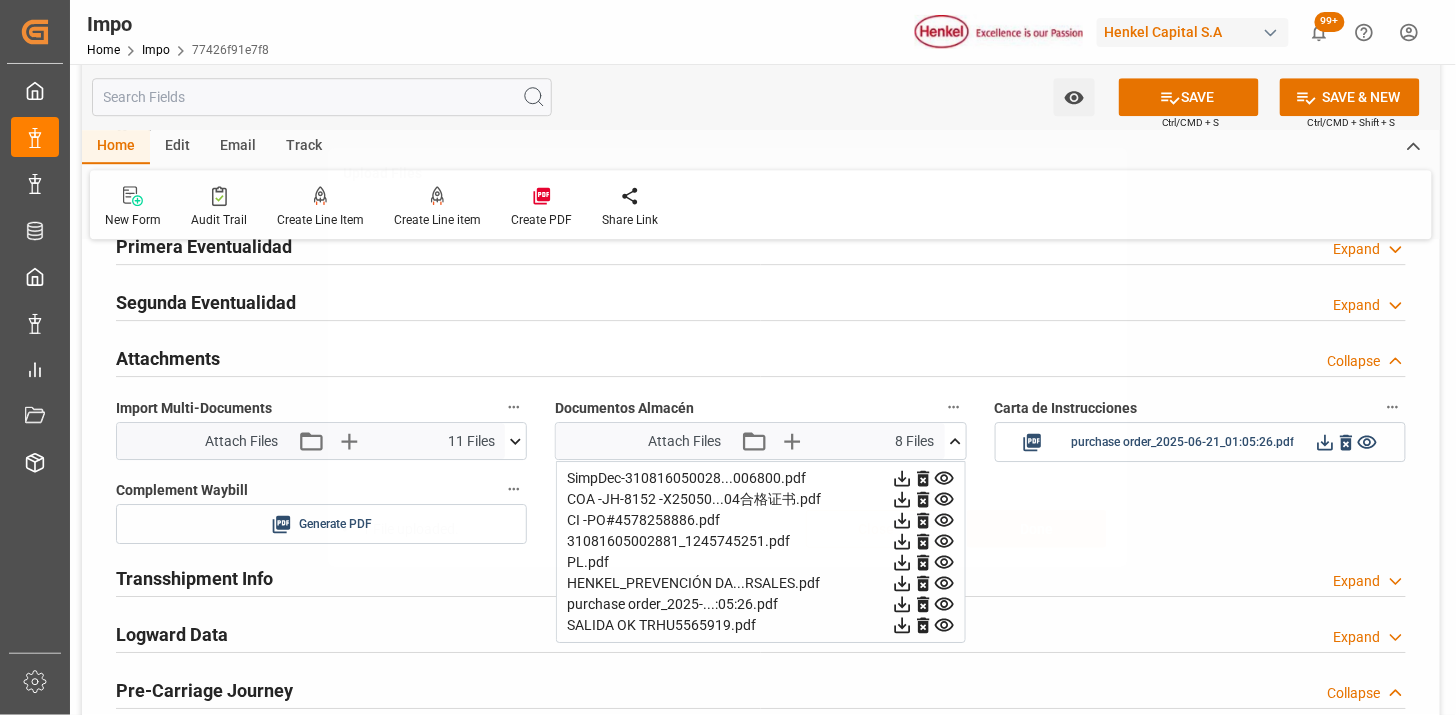 type 